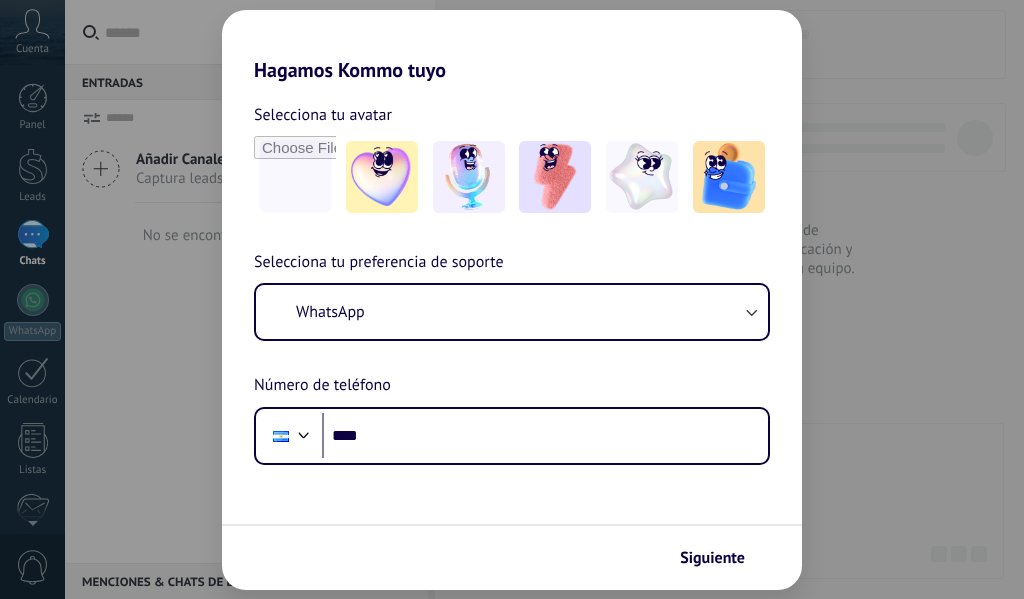 scroll, scrollTop: 0, scrollLeft: 0, axis: both 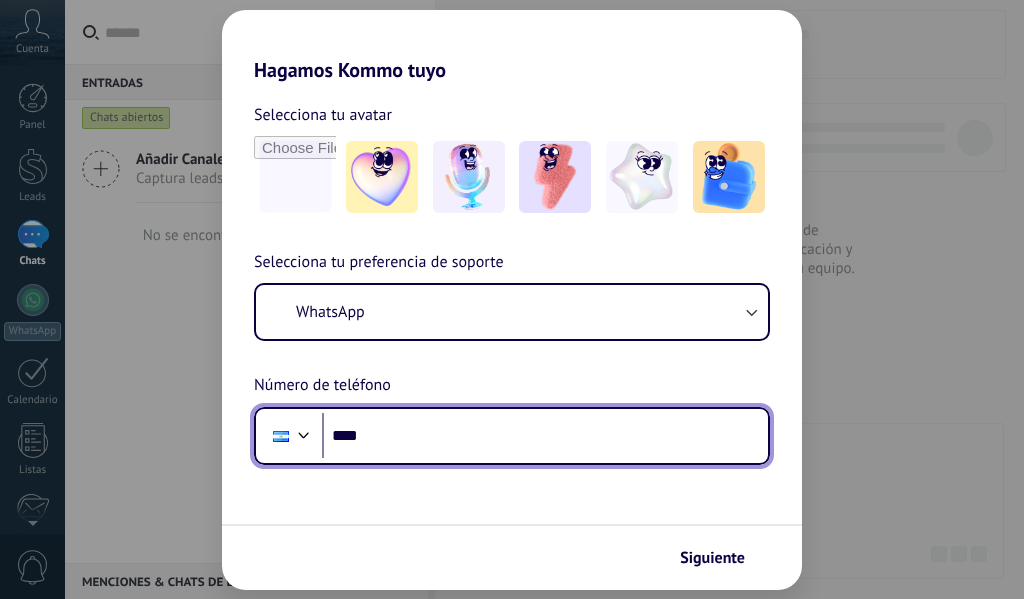 click on "****" at bounding box center [545, 436] 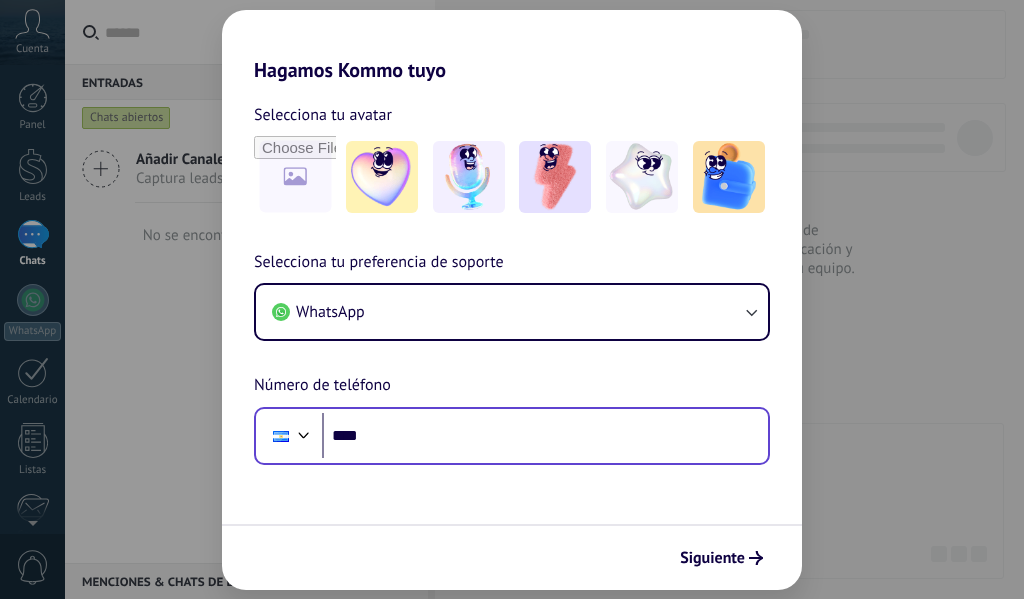 scroll, scrollTop: 0, scrollLeft: 0, axis: both 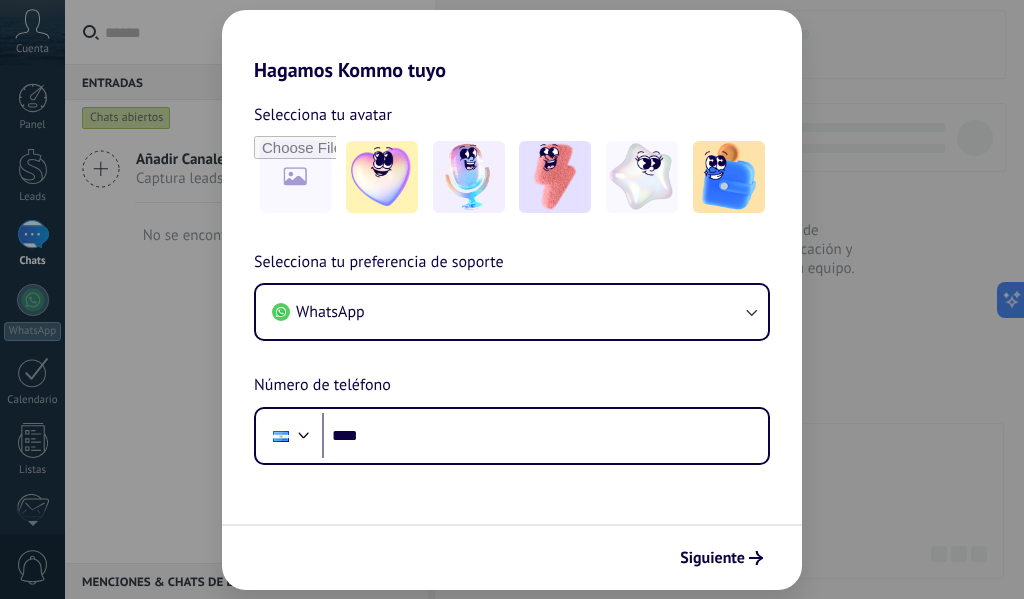 click on "Selecciona tu avatar Selecciona tu preferencia de soporte WhatsApp Número de teléfono Phone ****" at bounding box center (512, 273) 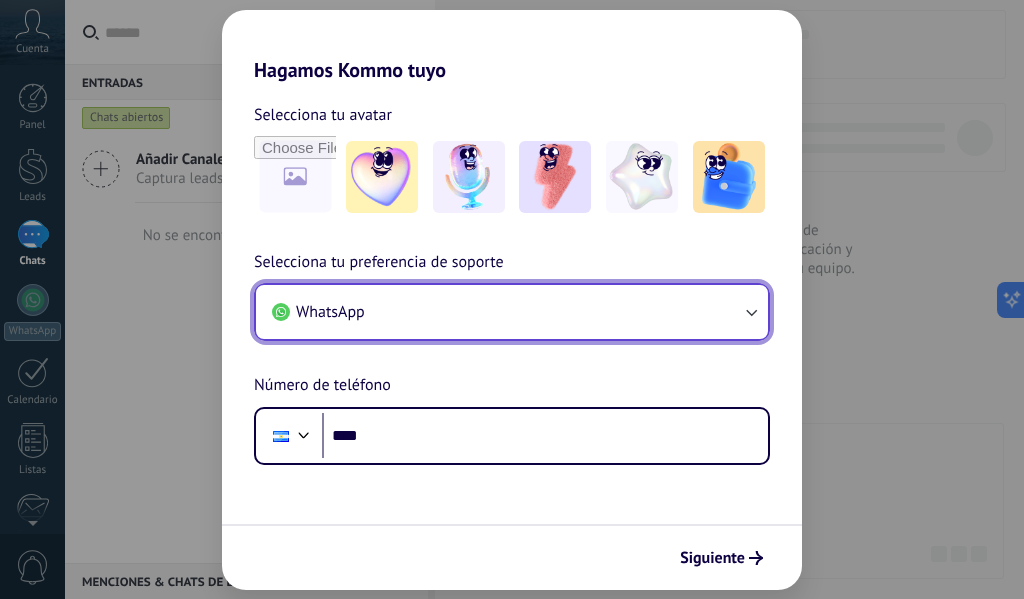 click on "WhatsApp" at bounding box center [512, 312] 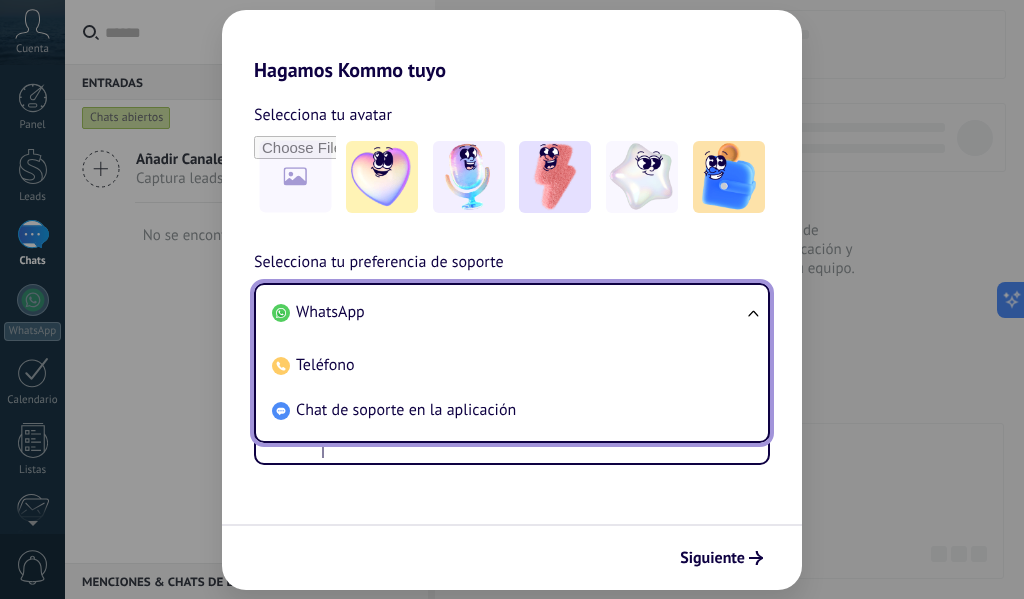 click on "WhatsApp" at bounding box center [330, 312] 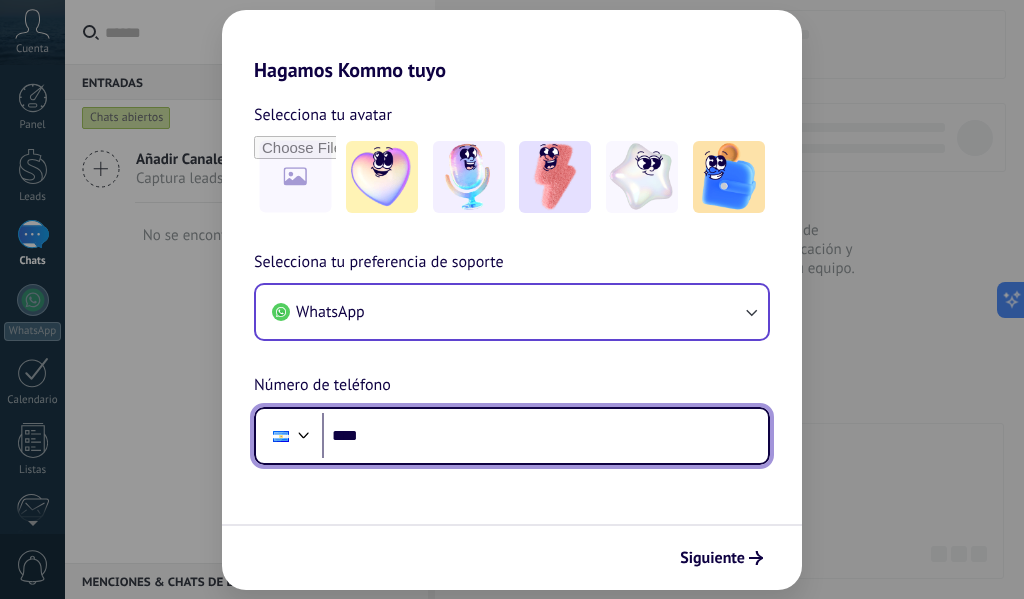click on "****" at bounding box center (545, 436) 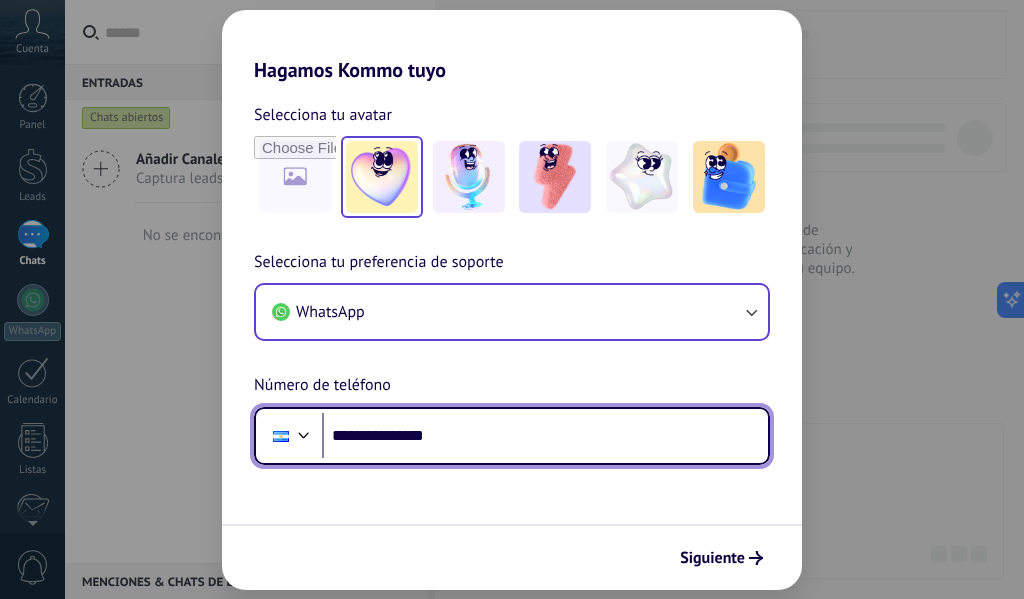 type on "**********" 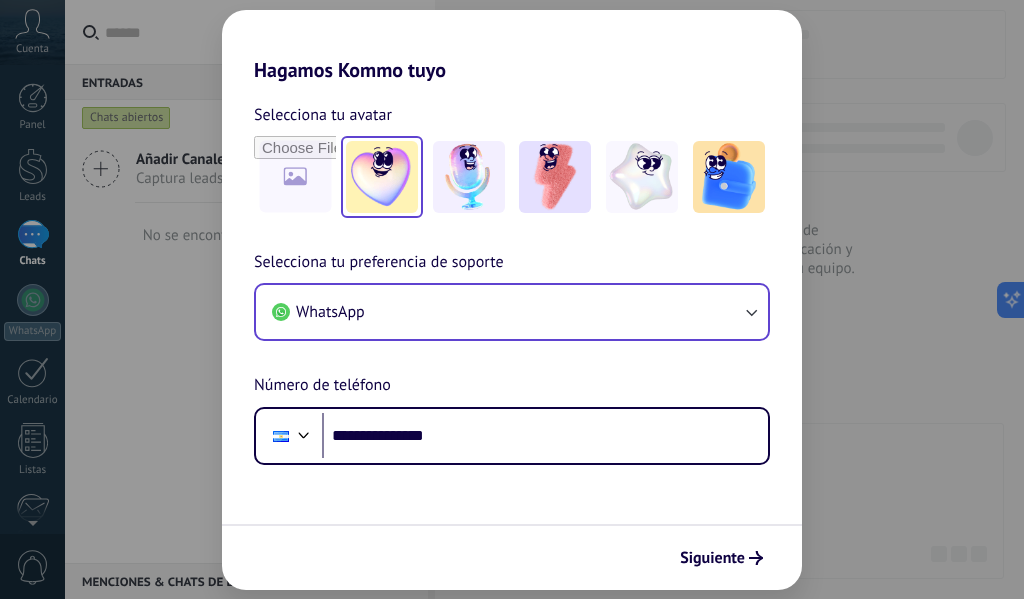 click at bounding box center (382, 177) 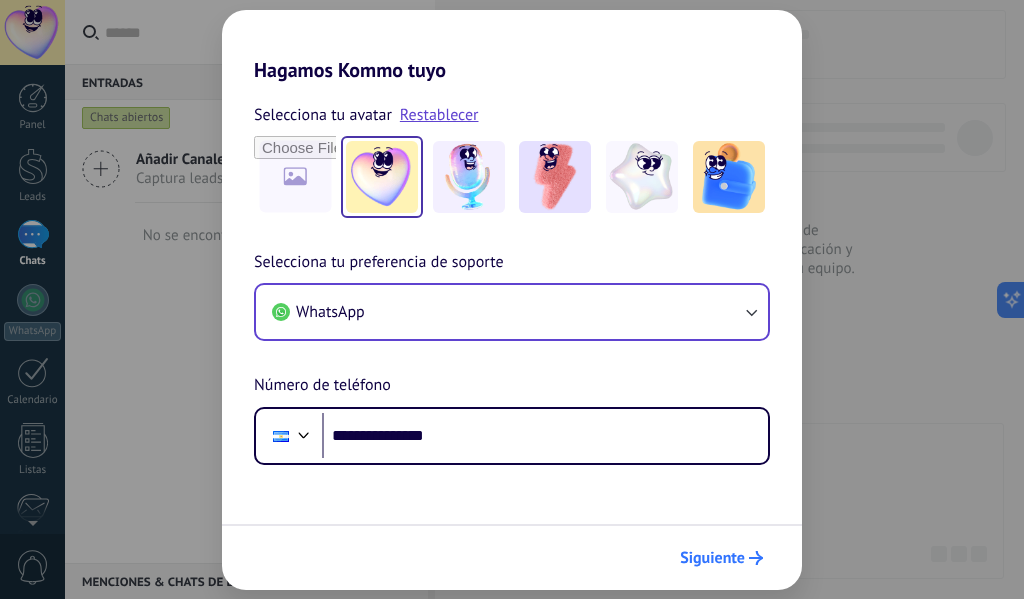 click on "Siguiente" at bounding box center [712, 558] 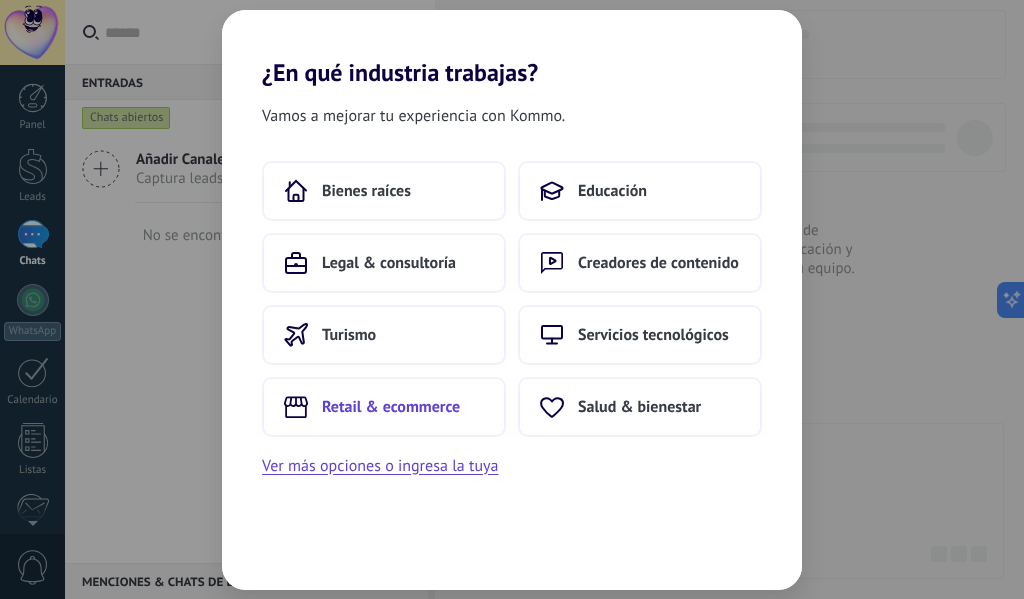 click on "Retail & ecommerce" at bounding box center (391, 407) 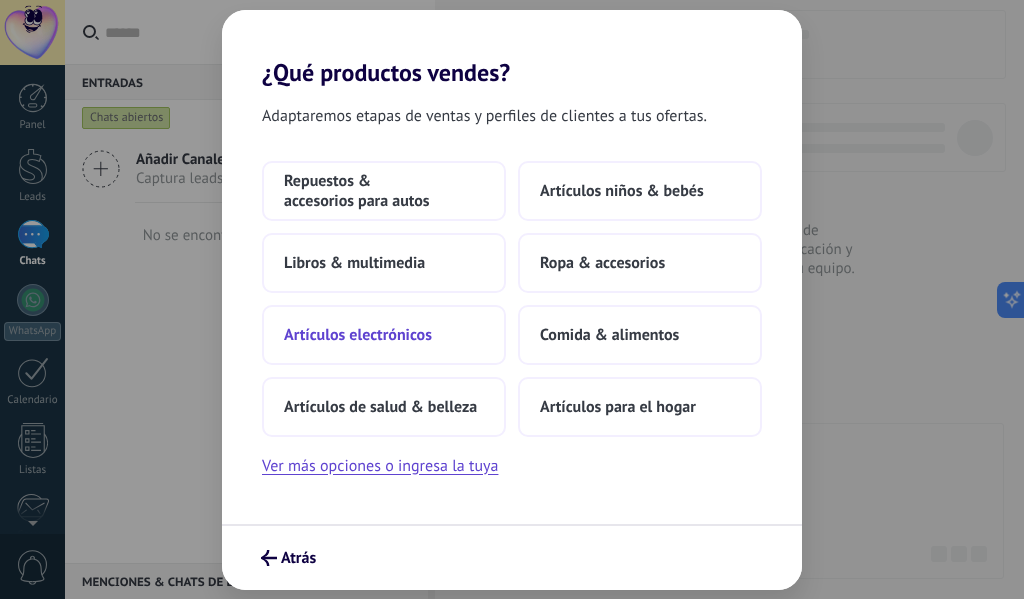 click on "Artículos electrónicos" at bounding box center [358, 335] 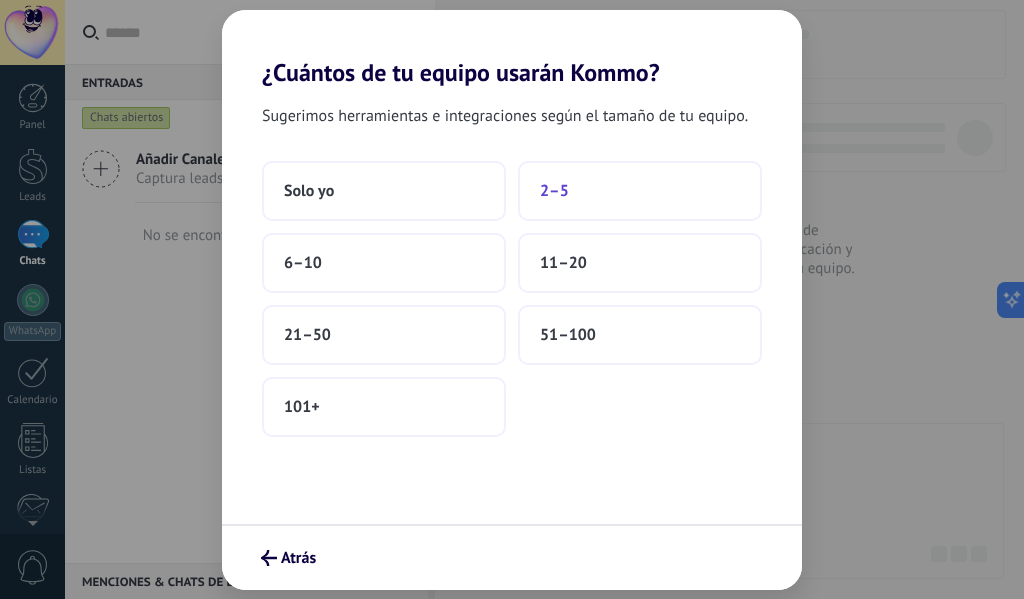 click on "2–5" at bounding box center (554, 191) 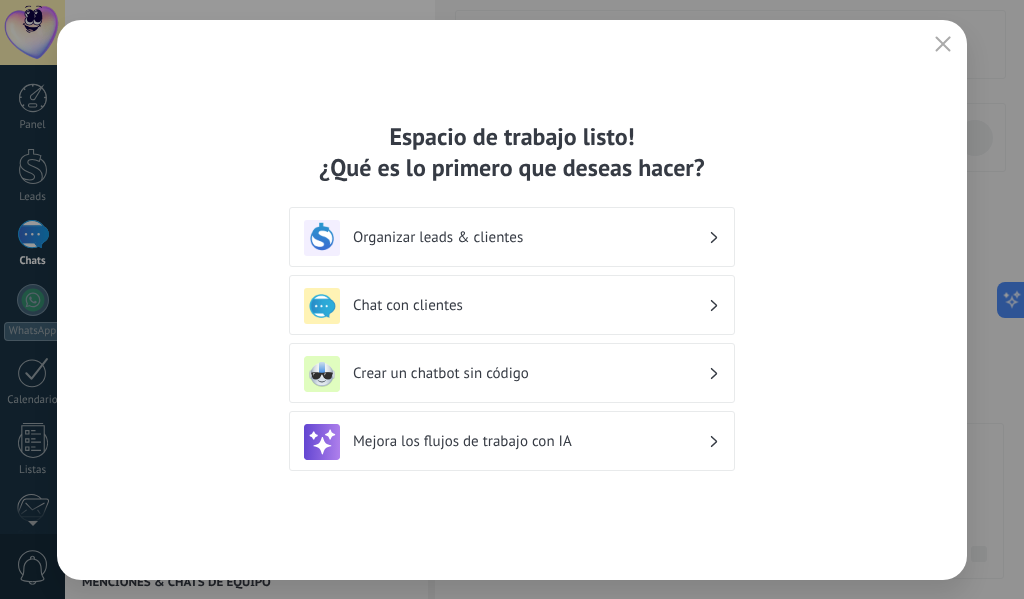 click 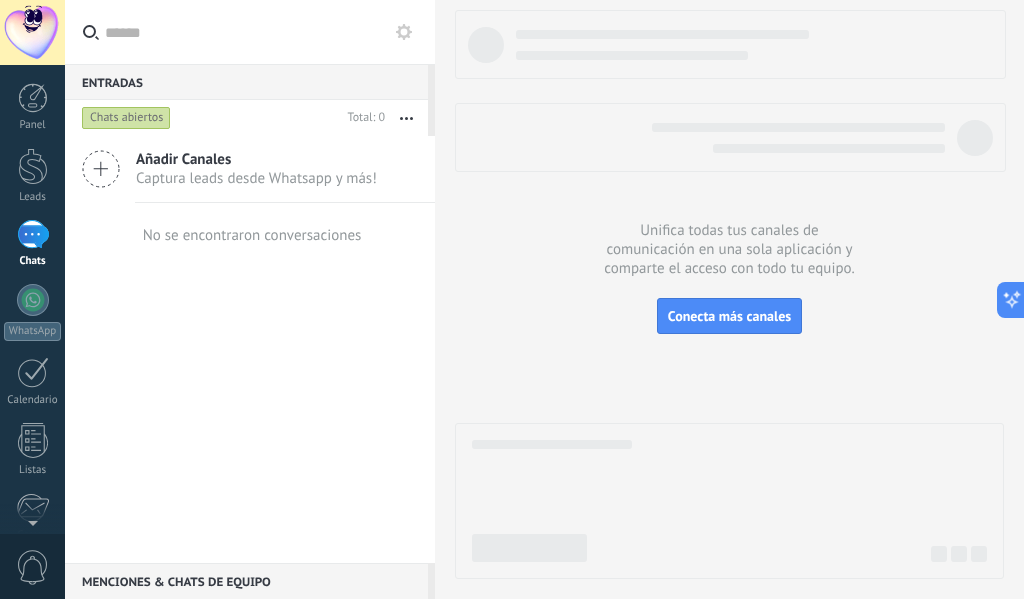 scroll, scrollTop: 233, scrollLeft: 0, axis: vertical 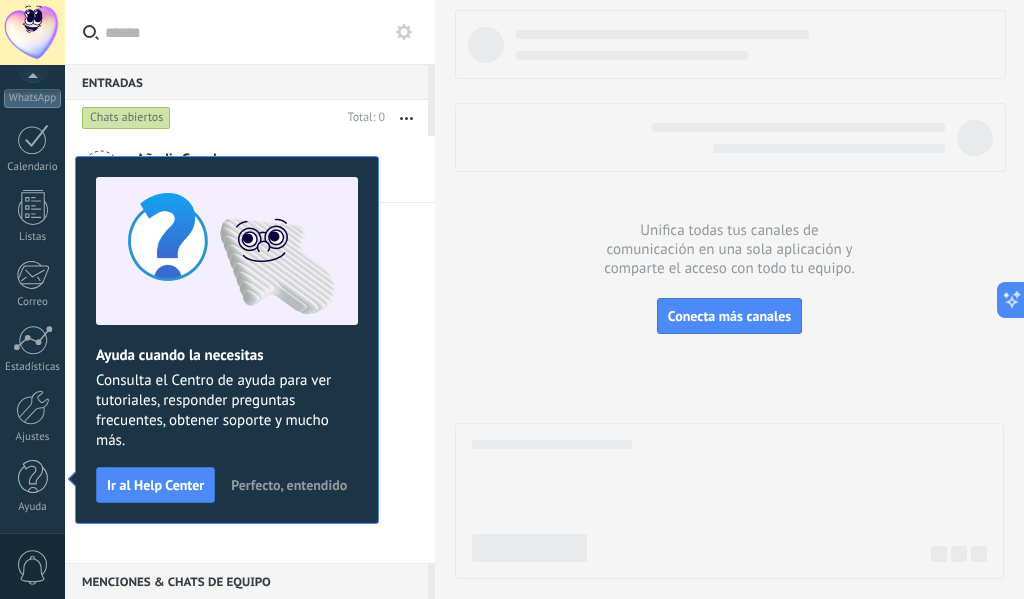 click on "Perfecto, entendido" at bounding box center [289, 485] 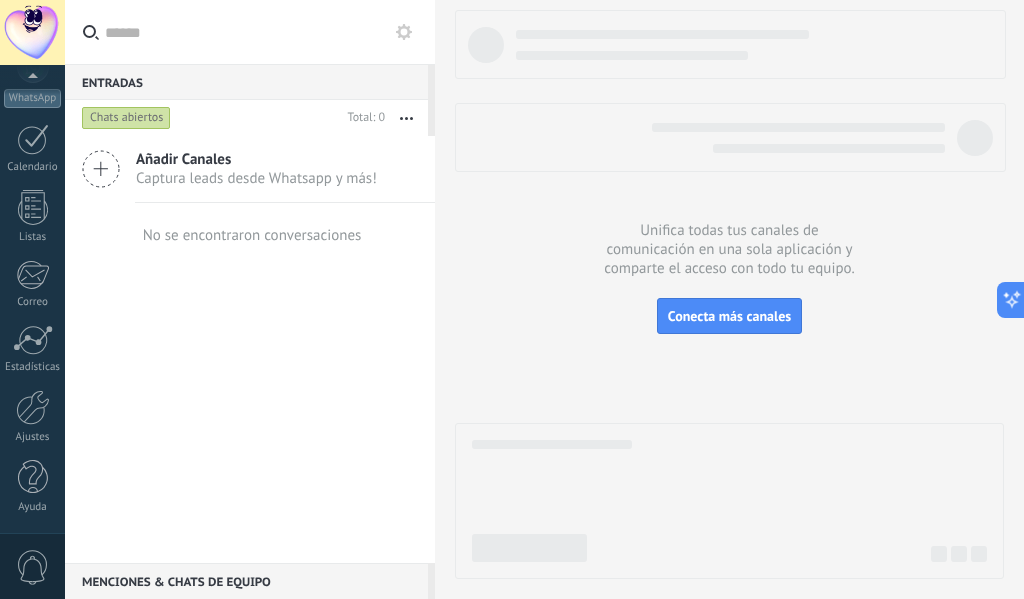 scroll, scrollTop: 0, scrollLeft: 0, axis: both 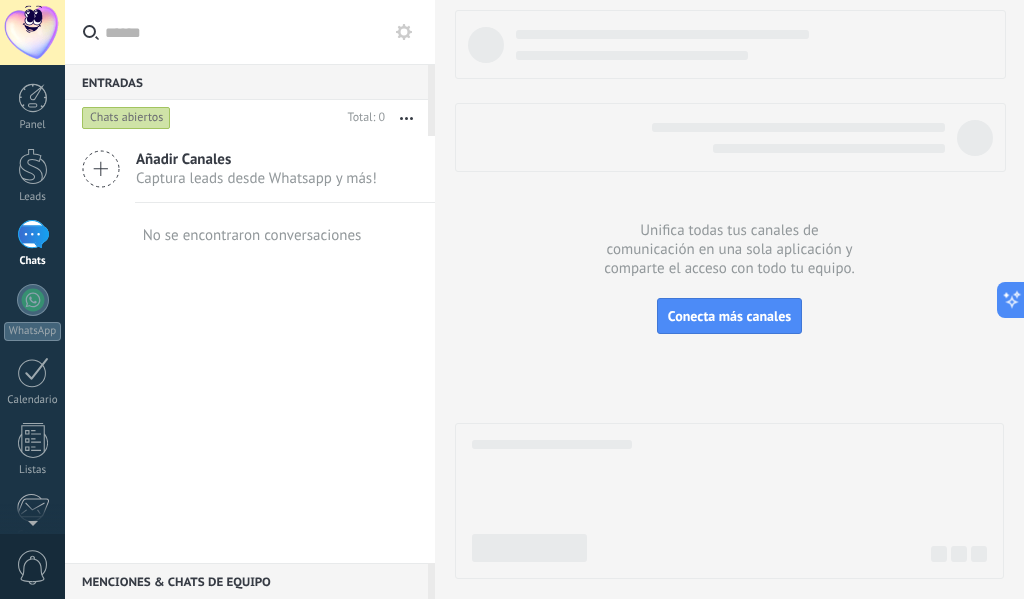 click at bounding box center [33, 234] 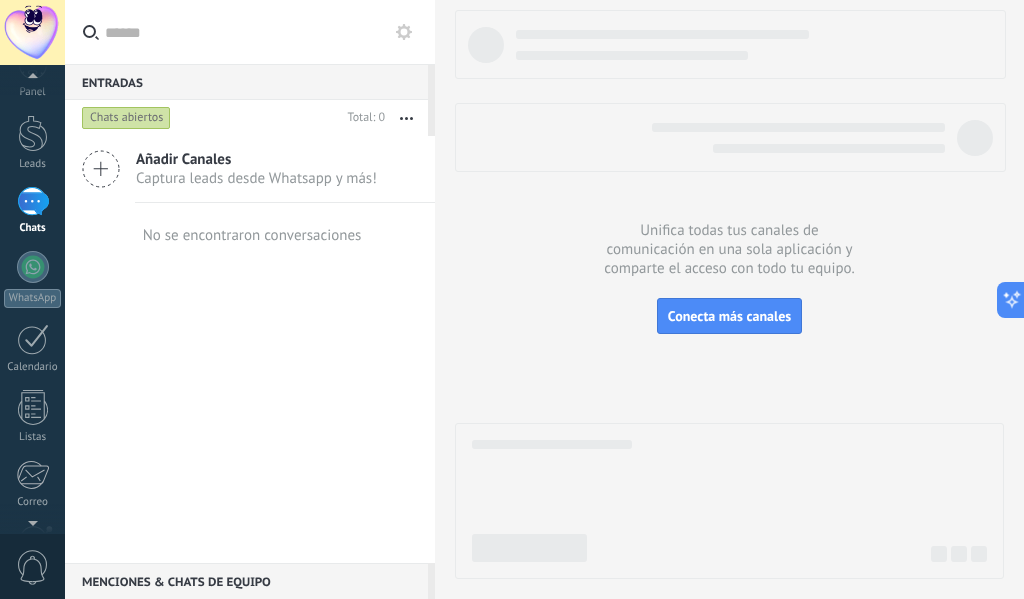scroll, scrollTop: 0, scrollLeft: 0, axis: both 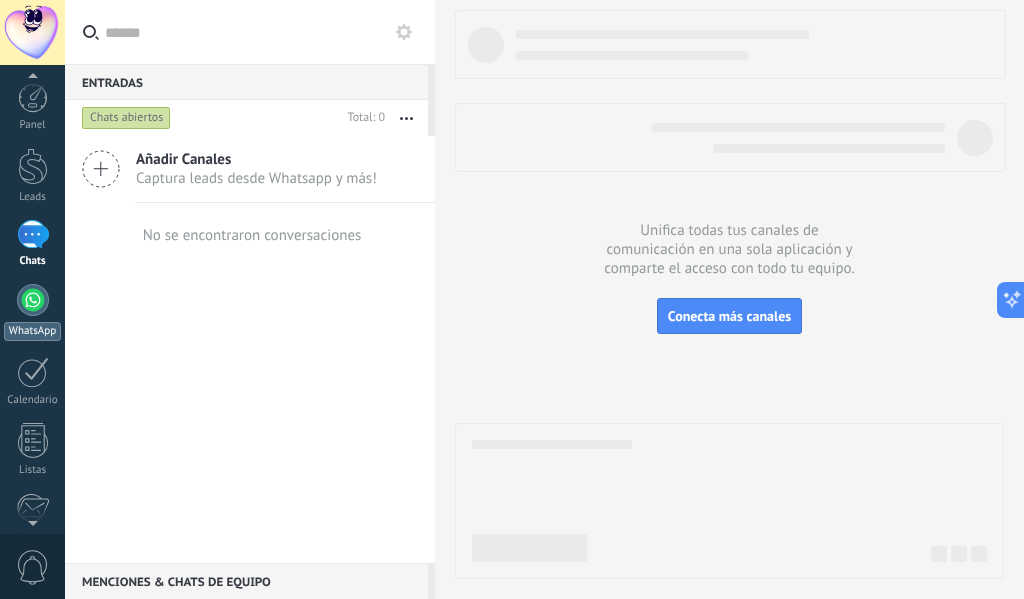 click at bounding box center [33, 300] 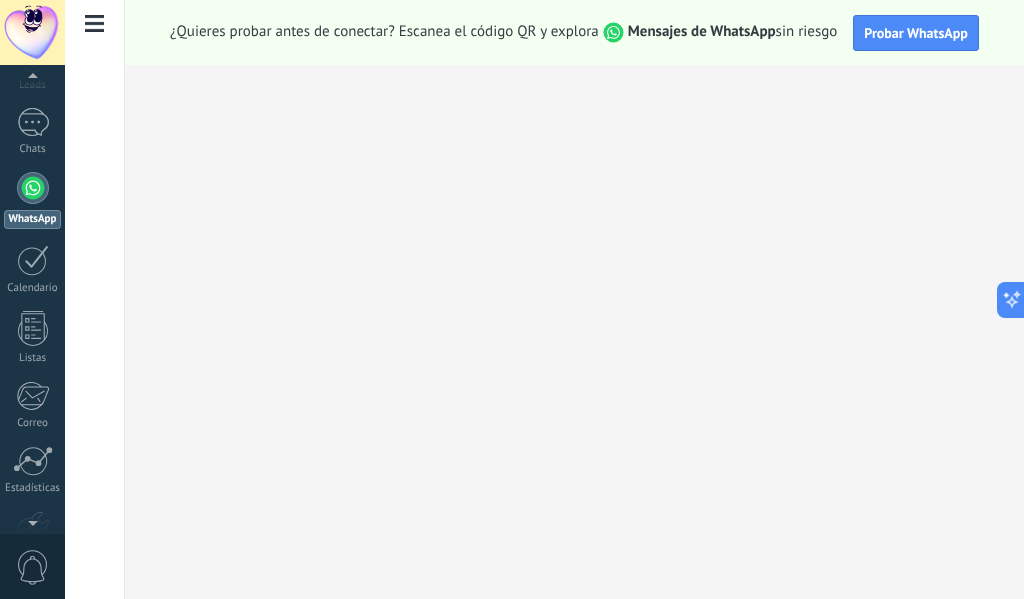 scroll, scrollTop: 0, scrollLeft: 0, axis: both 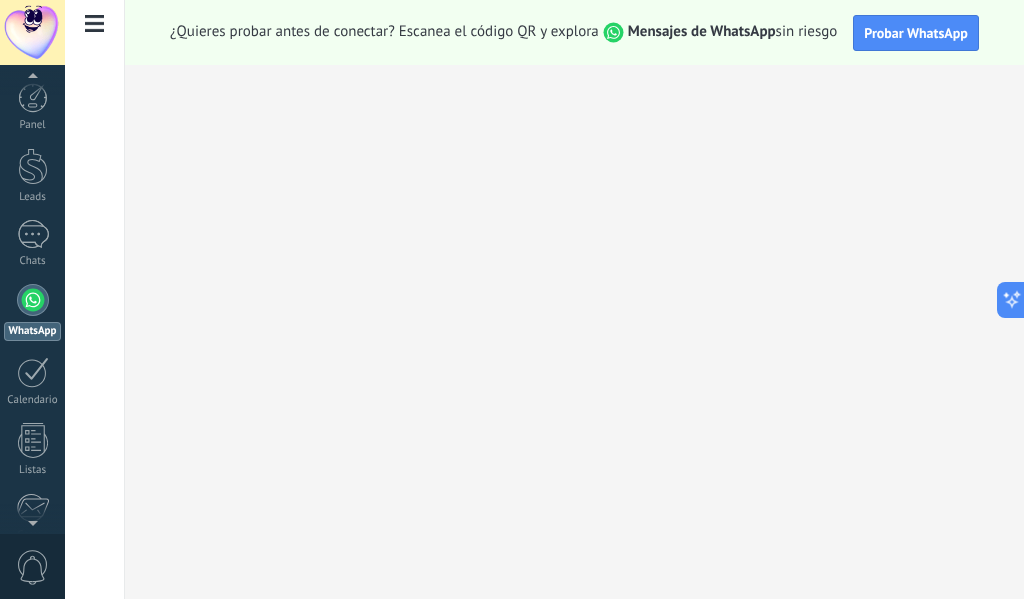 click at bounding box center (95, 24) 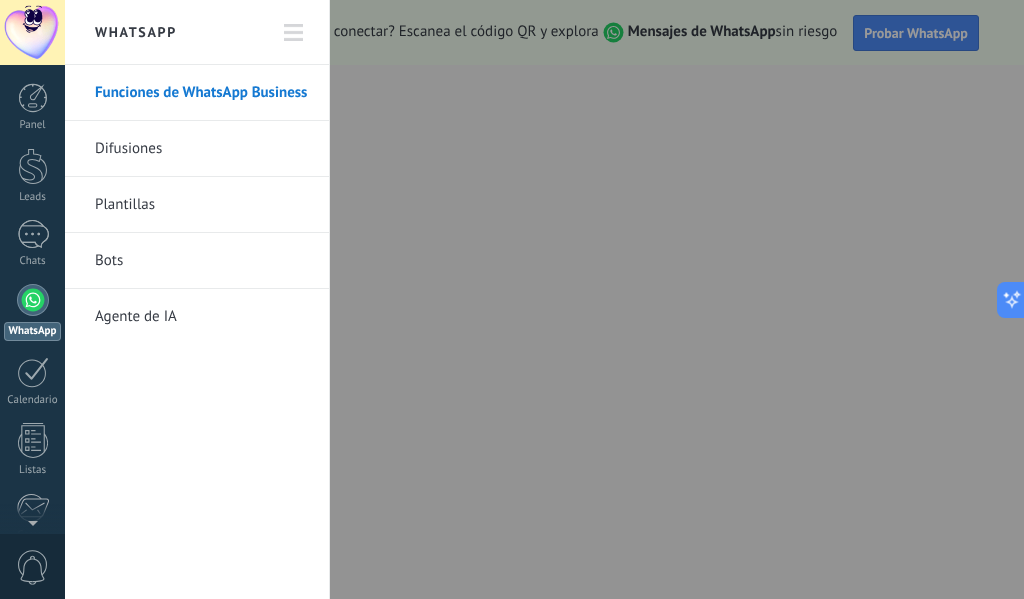 click at bounding box center (294, 33) 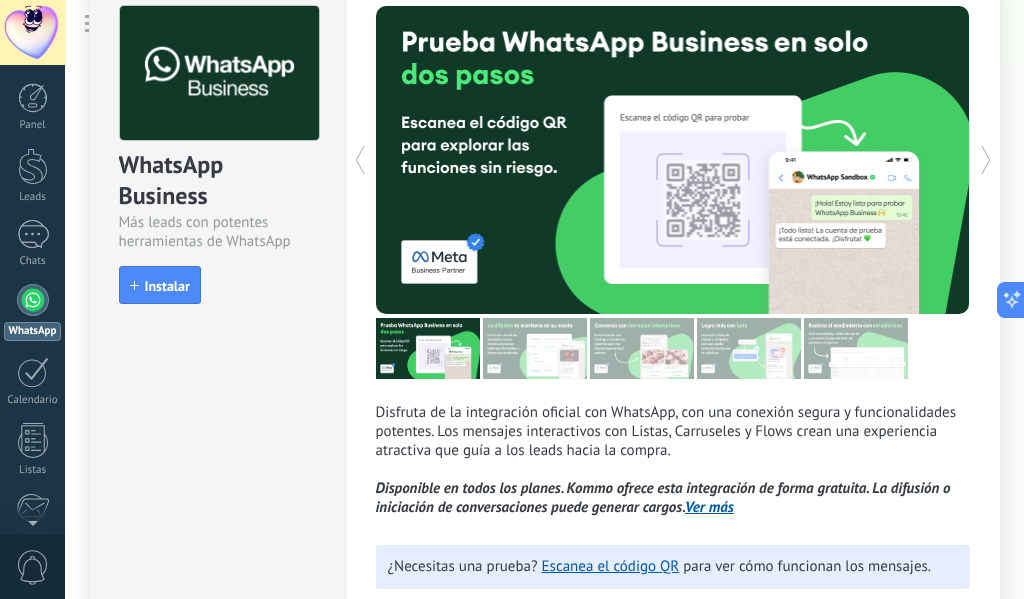 scroll, scrollTop: 0, scrollLeft: 0, axis: both 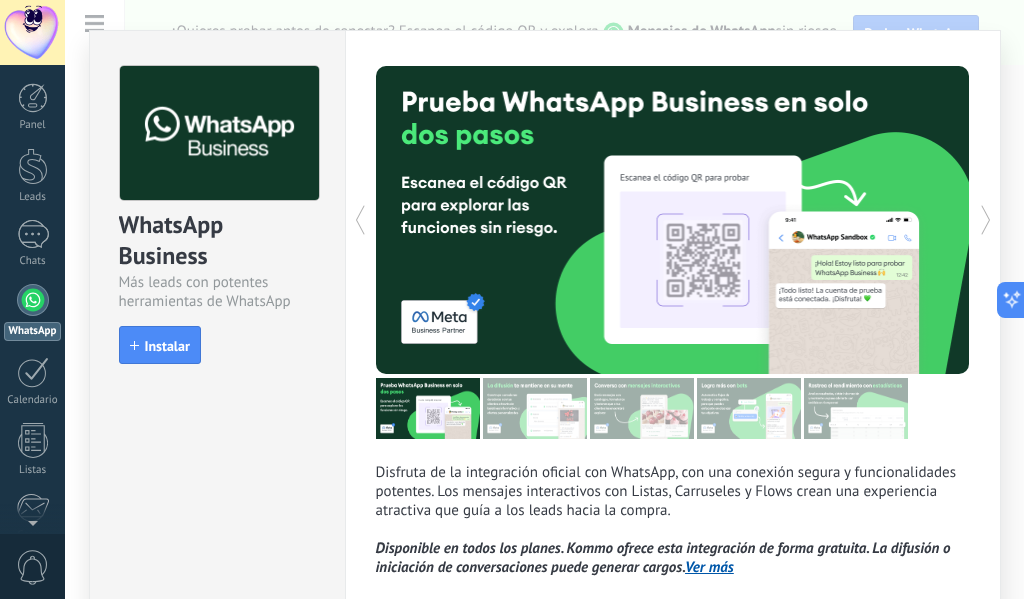 click on "WhatsApp Business Más leads con potentes herramientas de WhatsApp install Instalar Disfruta de la integración oficial con WhatsApp, con una conexión segura y funcionalidades potentes. Los mensajes interactivos con Listas, Carruseles y Flows crean una experiencia atractiva que guía a los leads hacia la compra.    Disponible en todos los planes. Kommo ofrece esta integración de forma gratuita. La difusión o iniciación de conversaciones puede generar cargos.  Ver más más ¿Necesitas una prueba?   Escanea el código QR   para ver cómo funcionan los mensajes." at bounding box center [544, 299] 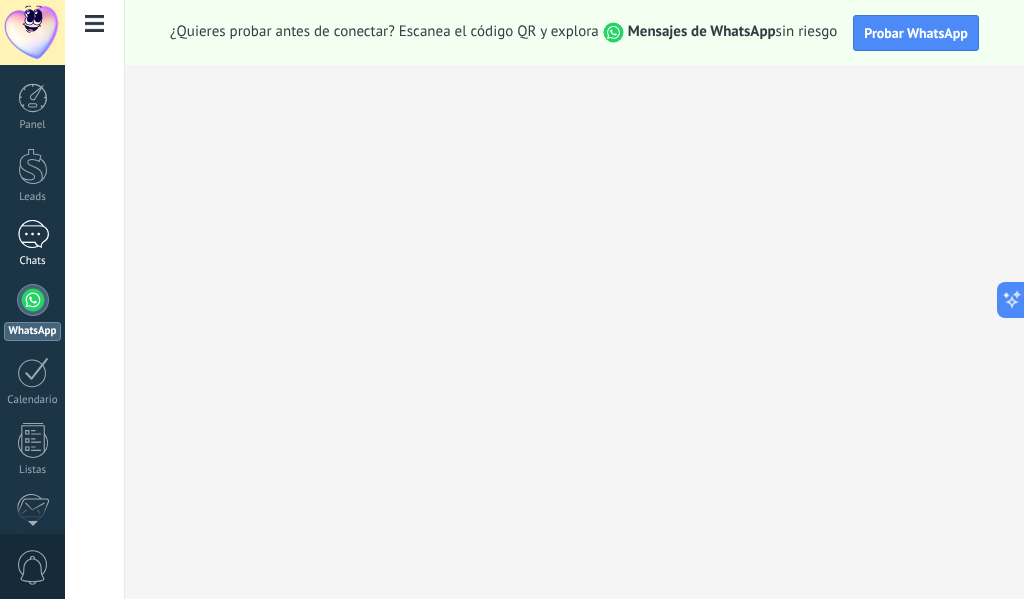 click at bounding box center (33, 234) 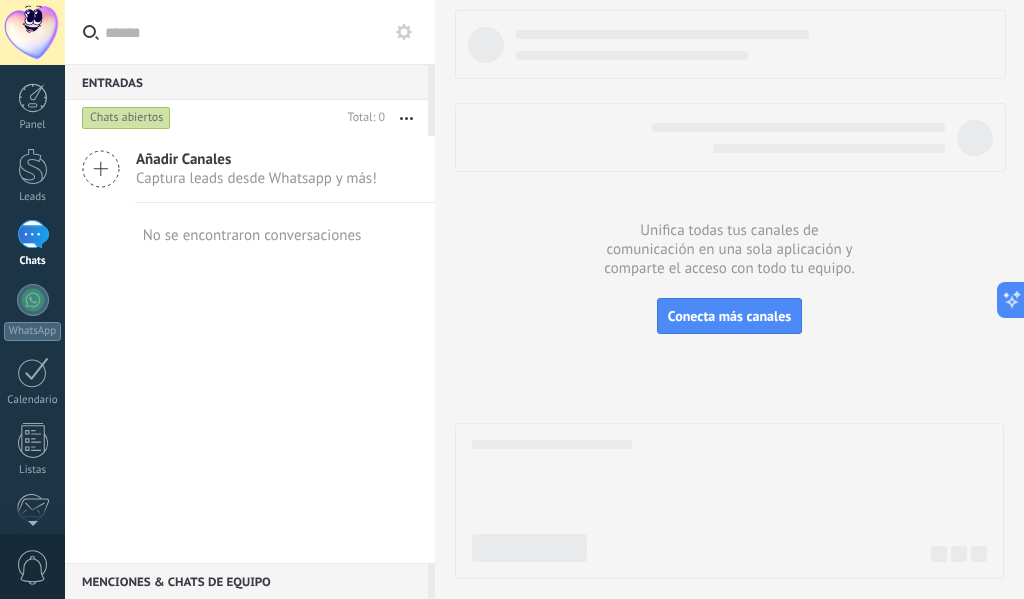 click on "Añadir Canales" at bounding box center (256, 159) 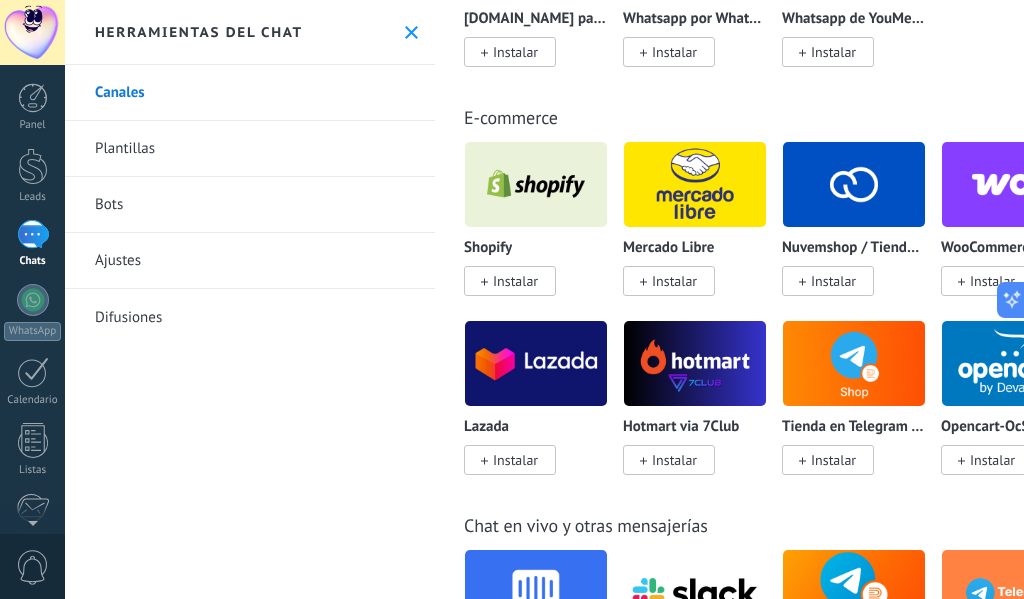 scroll, scrollTop: 1300, scrollLeft: 0, axis: vertical 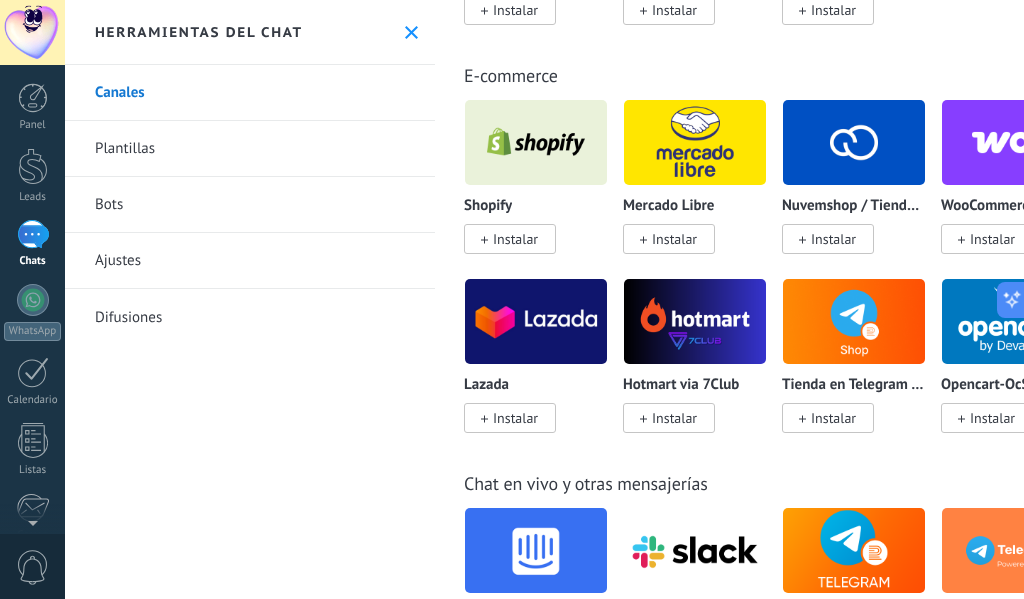 click 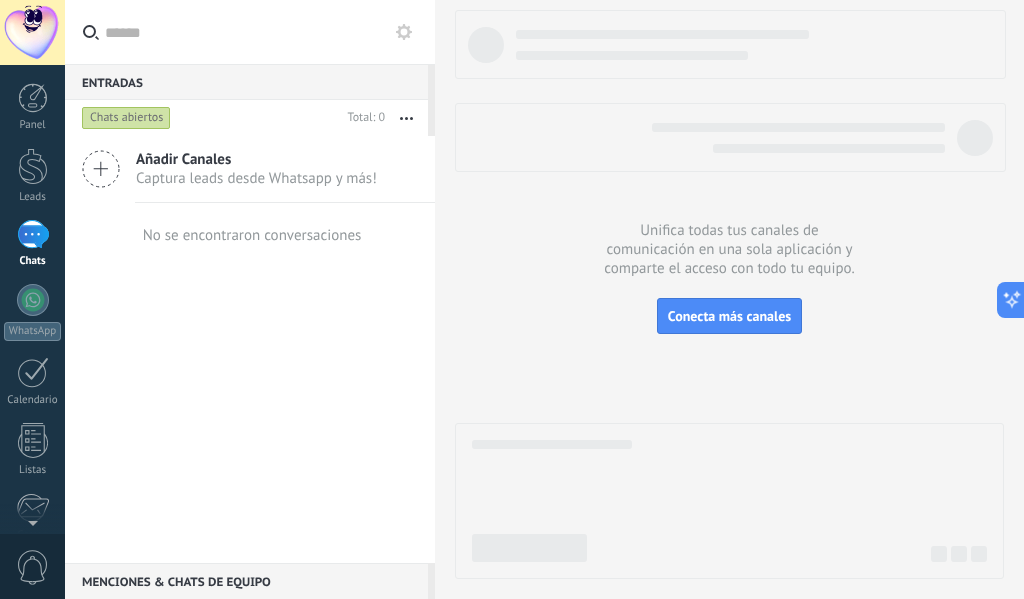 click on "Añadir Canales" at bounding box center (256, 159) 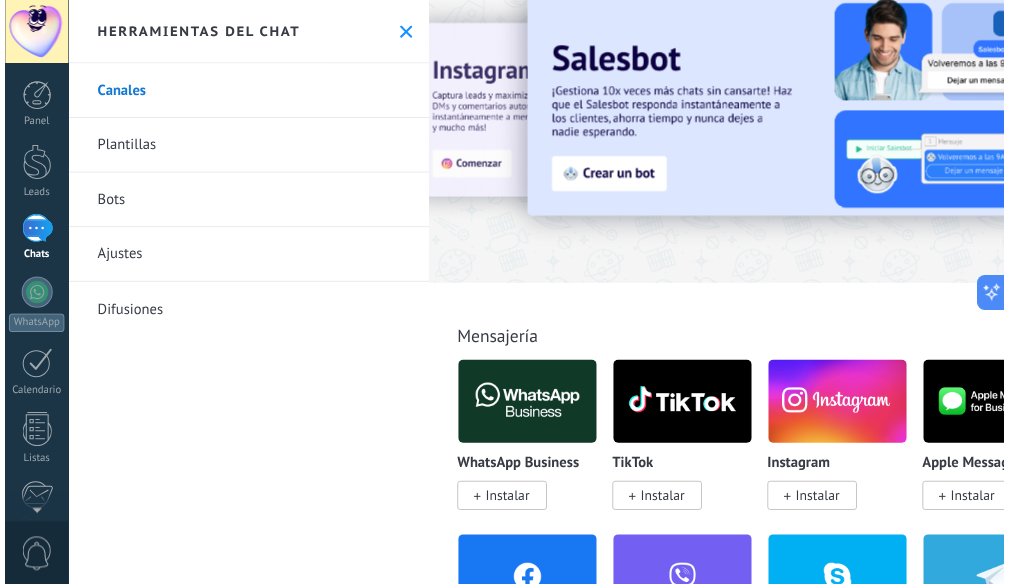 scroll, scrollTop: 0, scrollLeft: 0, axis: both 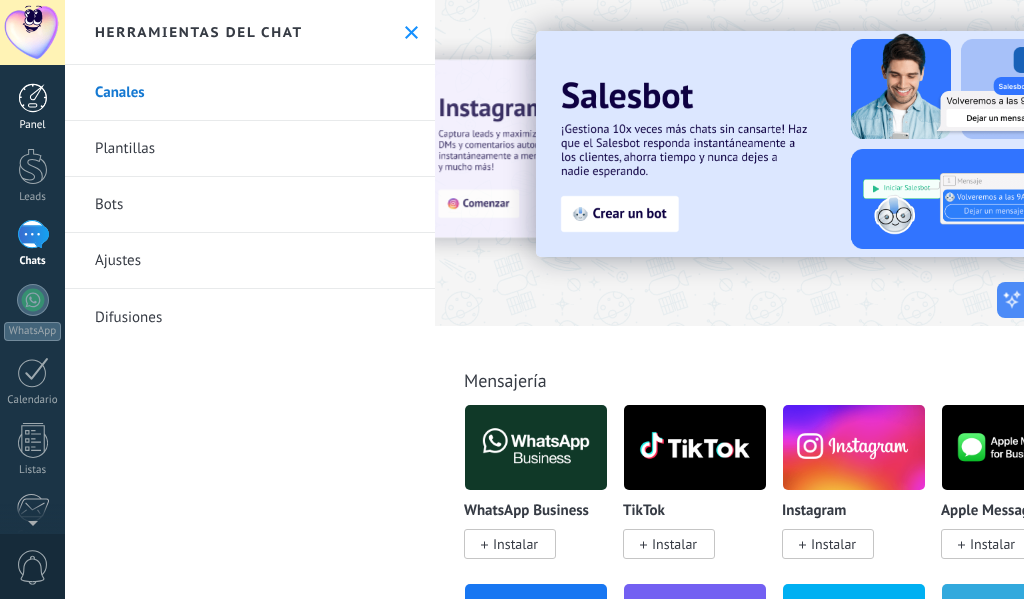 click at bounding box center (33, 98) 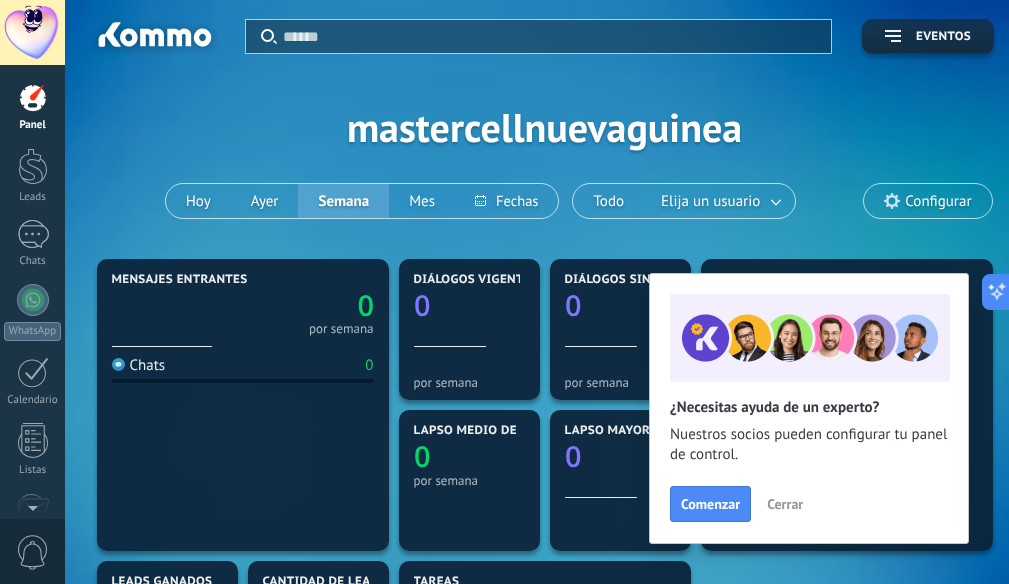 click on "Cerrar" at bounding box center [785, 504] 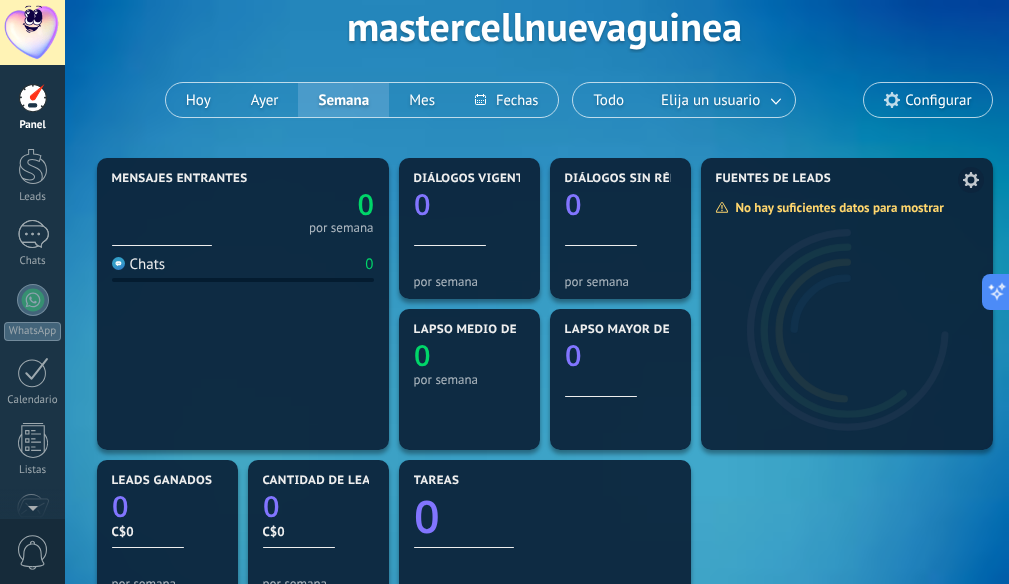 scroll, scrollTop: 100, scrollLeft: 0, axis: vertical 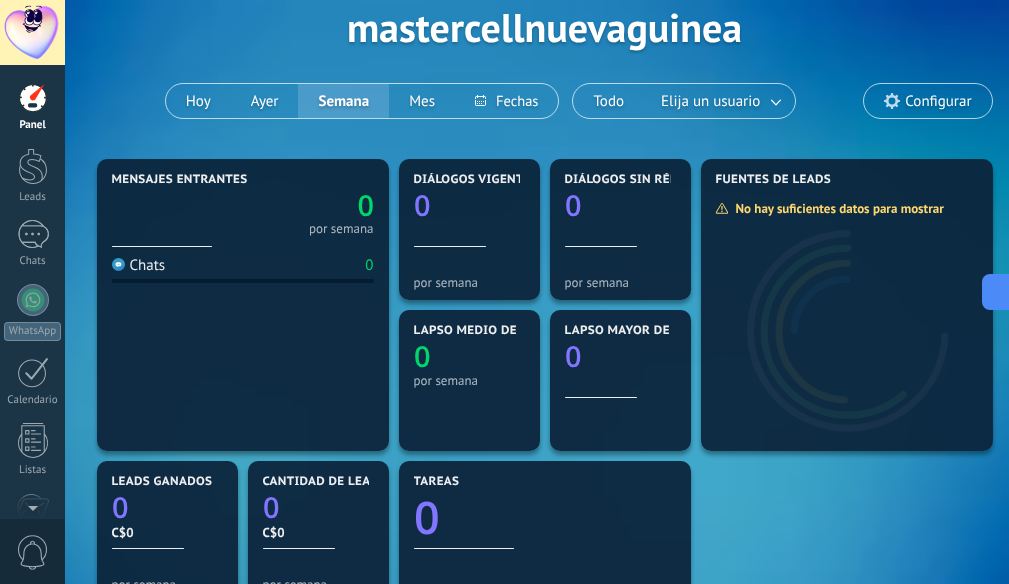 click on "Configurar" at bounding box center [938, 101] 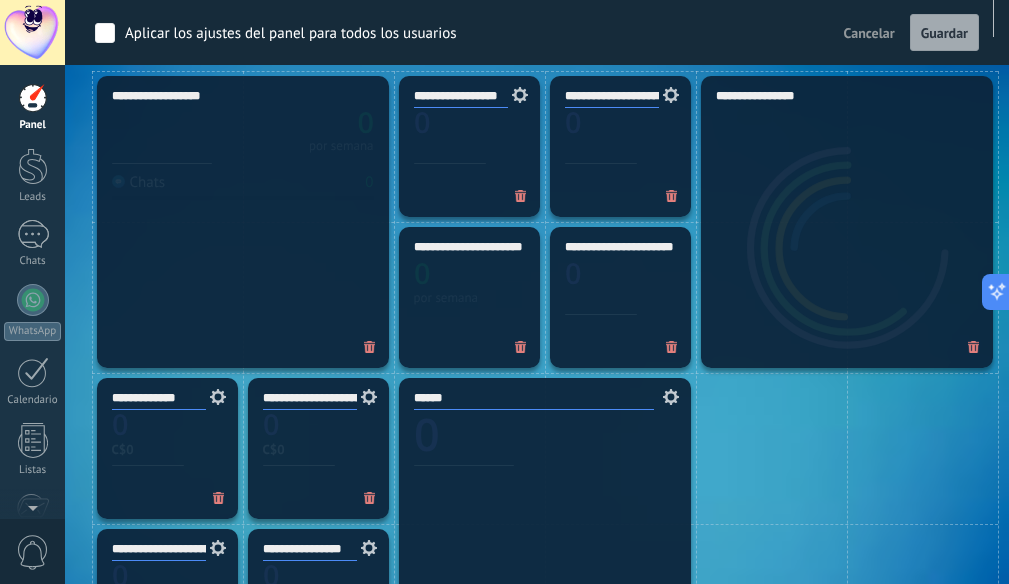 scroll, scrollTop: 600, scrollLeft: 0, axis: vertical 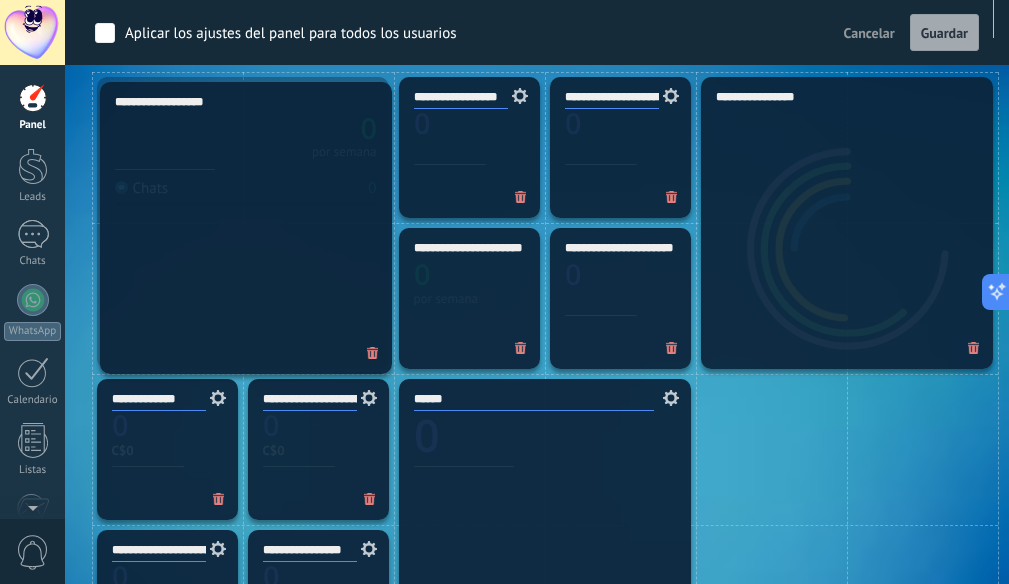 drag, startPoint x: 305, startPoint y: 151, endPoint x: 273, endPoint y: 156, distance: 32.38827 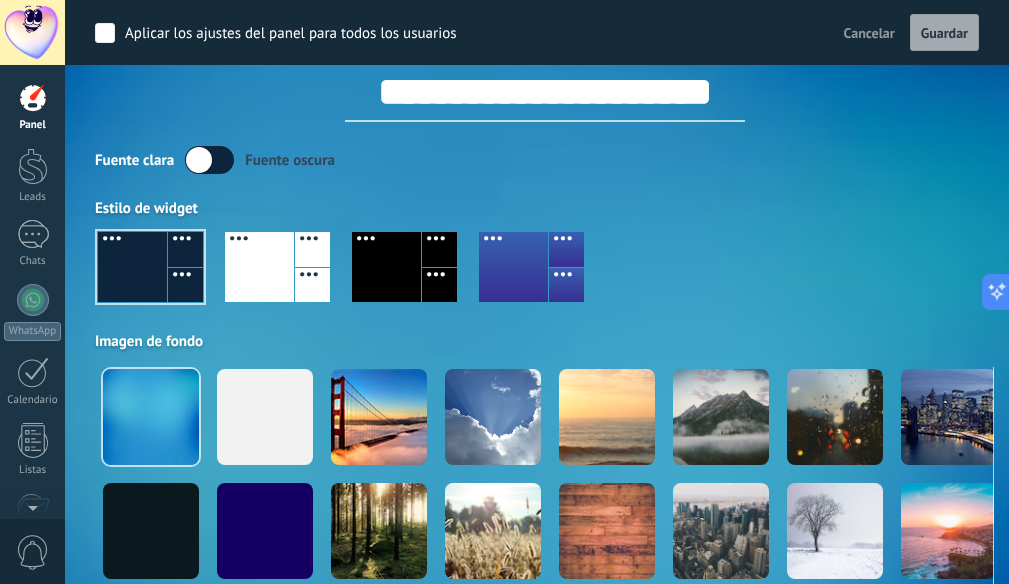 scroll, scrollTop: 0, scrollLeft: 0, axis: both 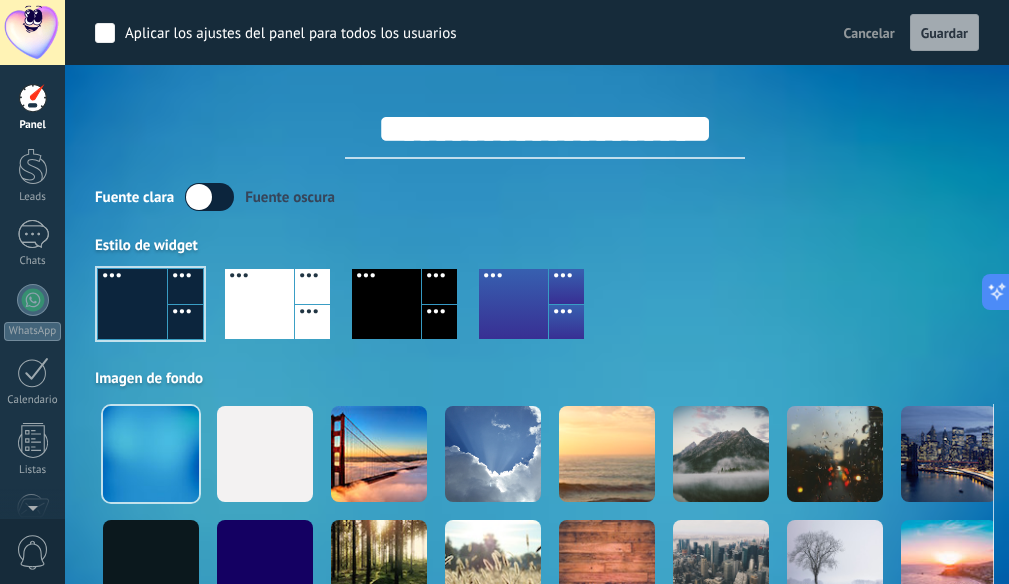 click on "Cancelar" at bounding box center [869, 33] 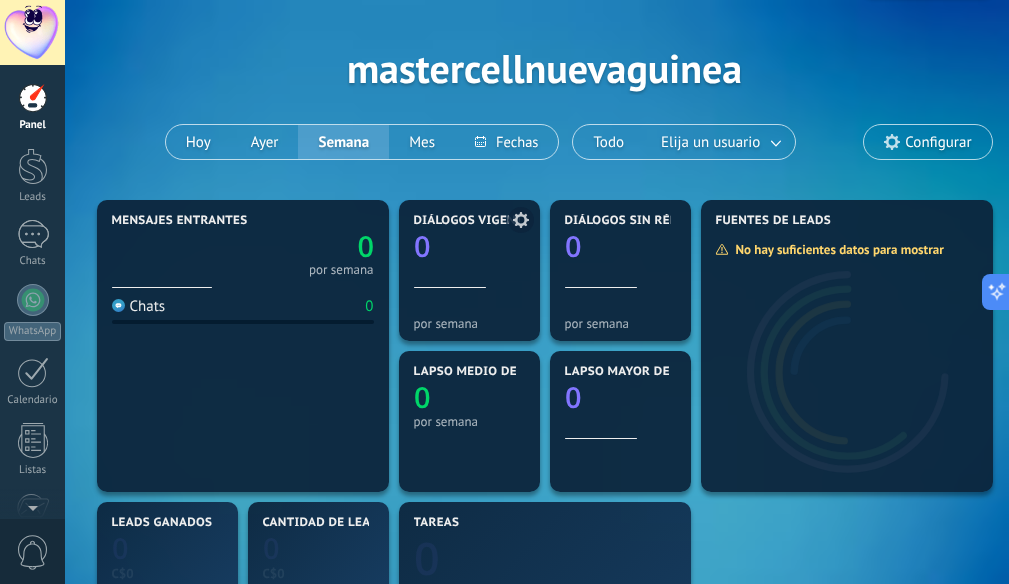 scroll, scrollTop: 100, scrollLeft: 0, axis: vertical 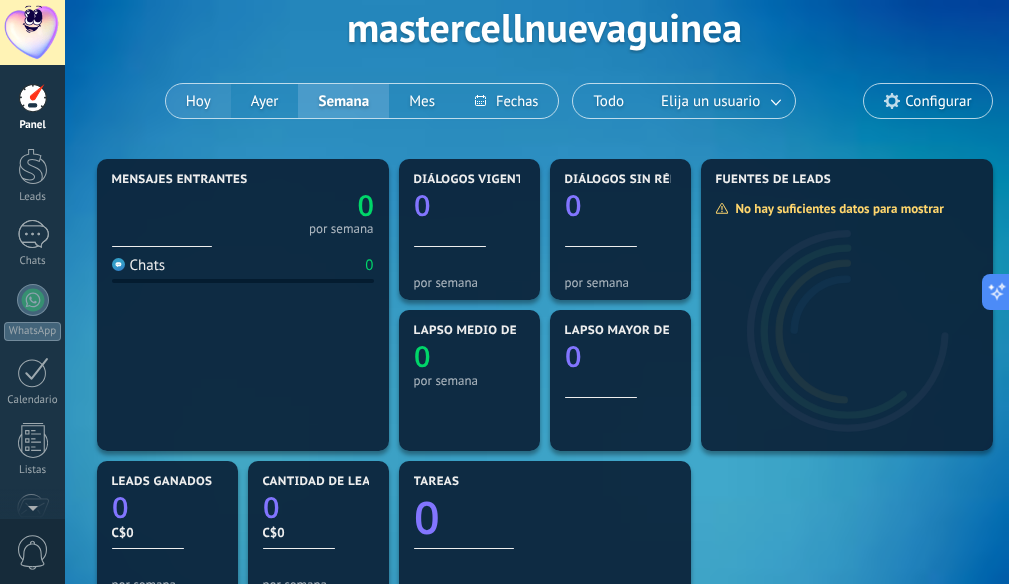 click on "Hoy" at bounding box center [198, 101] 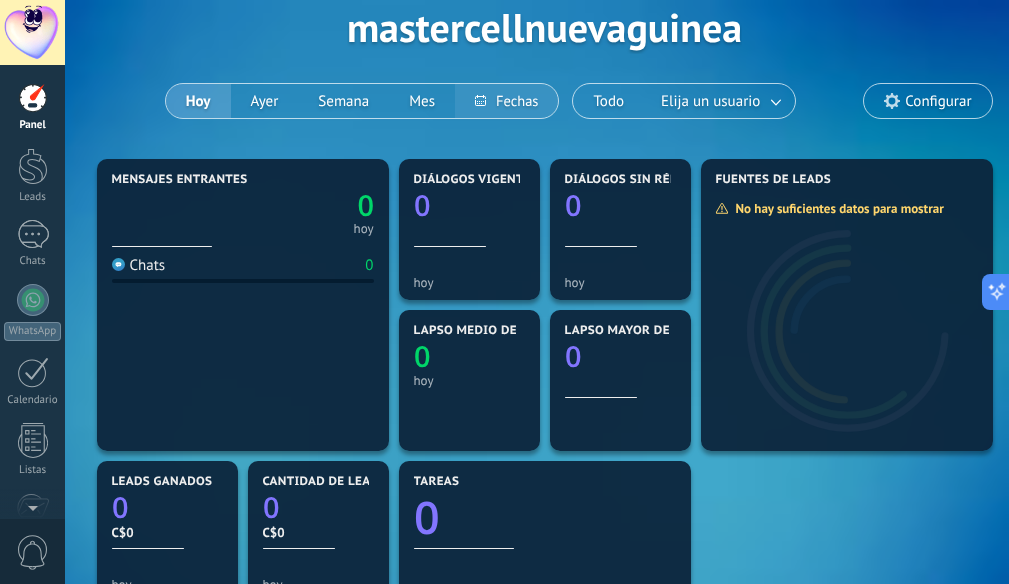 click at bounding box center (506, 101) 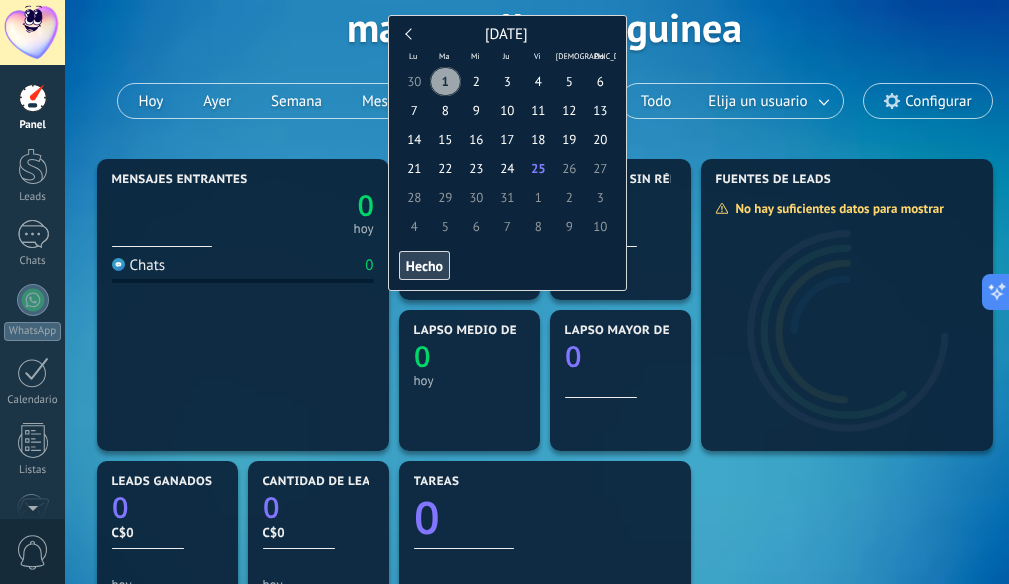 click on "30 1 2 3 4 5 6 7 8 9 10 11 12 13 14 15 16 17 18 19 20 21 22 23 24 25 26 27 28 29 30 31 1 2 3 4 5 6 7 8 9 10" at bounding box center [507, 154] 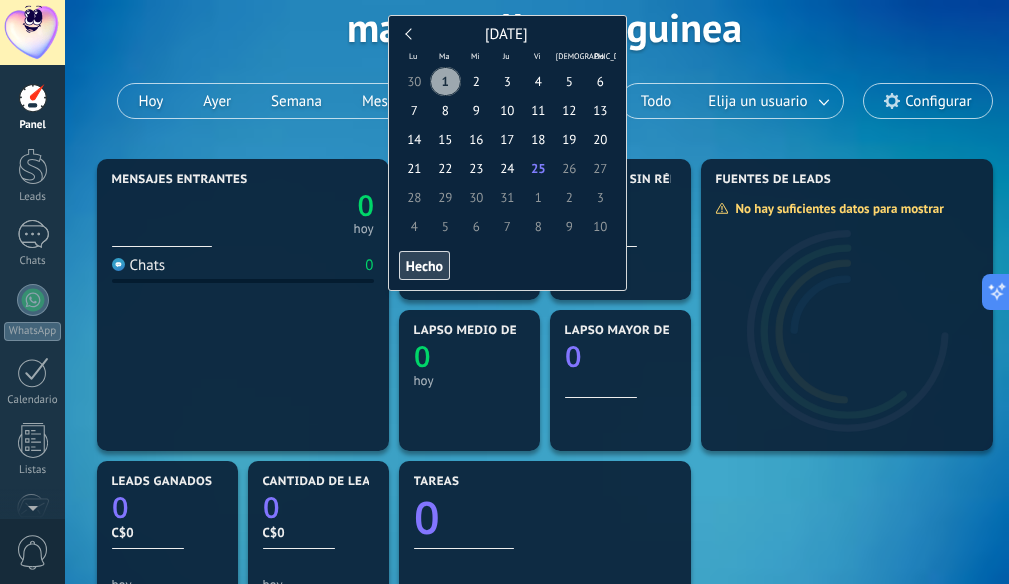 click on "1" at bounding box center [445, 81] 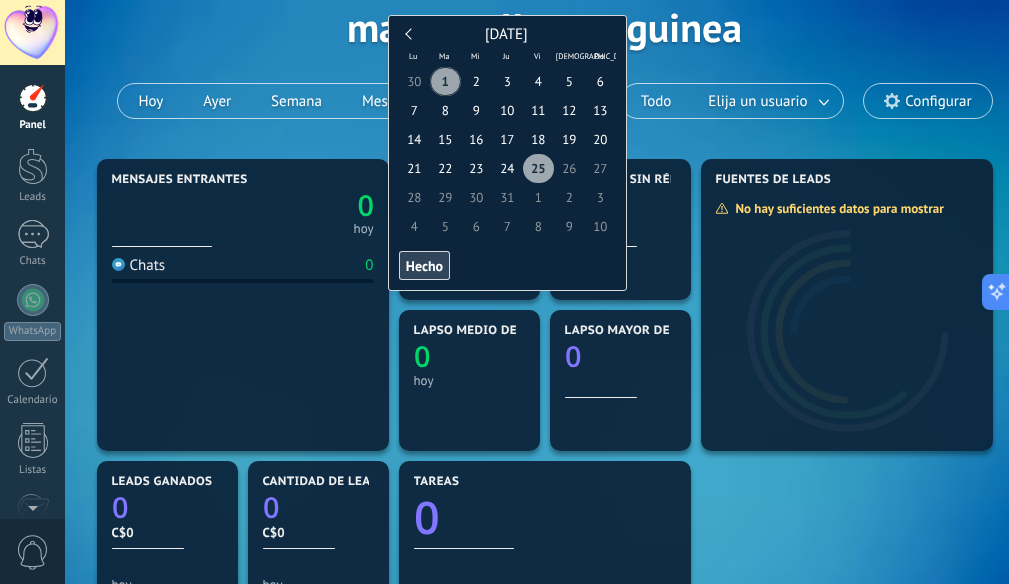 click on "25" at bounding box center [538, 168] 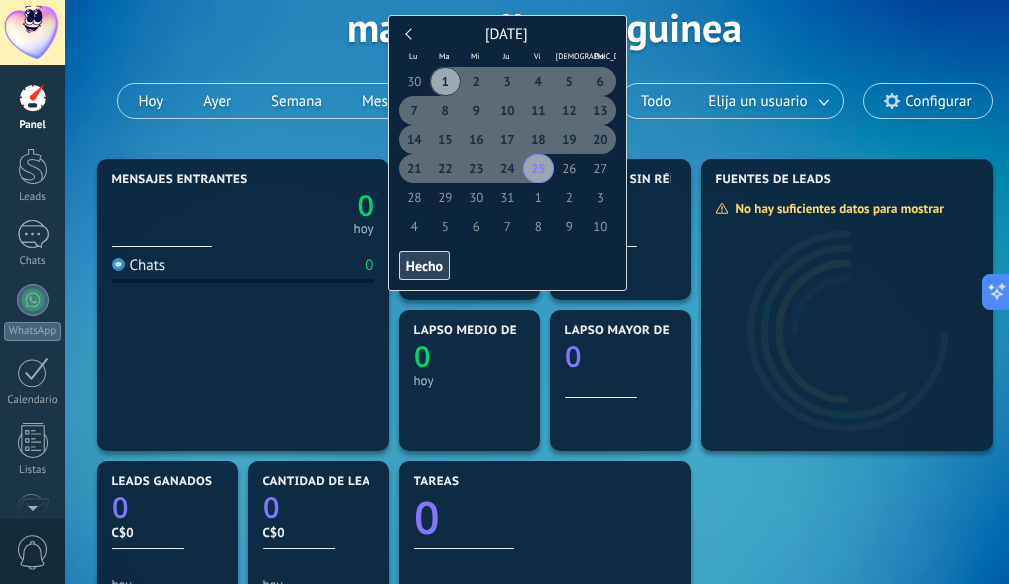 click on "1" at bounding box center (445, 81) 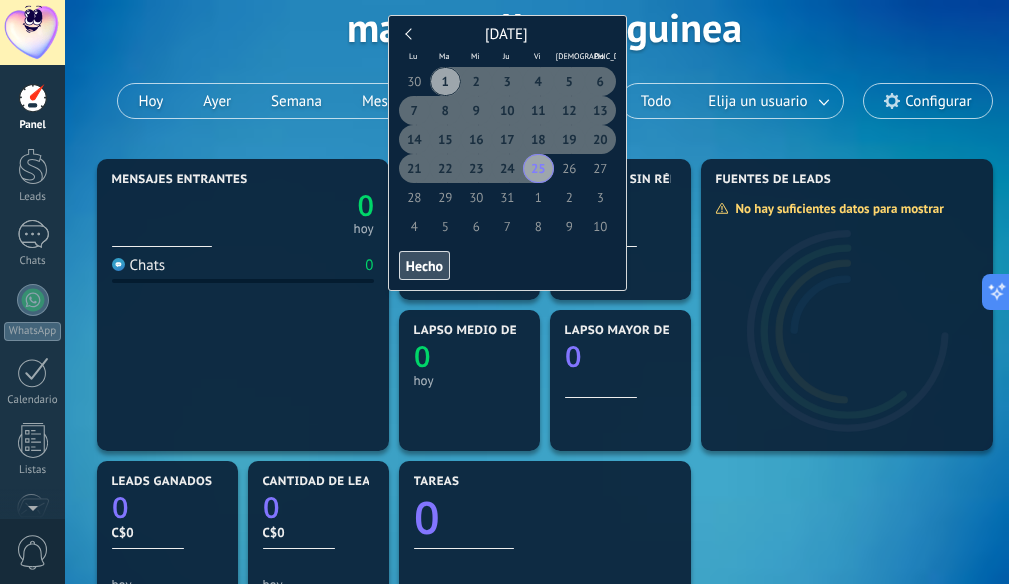 click on "Hecho" at bounding box center (424, 266) 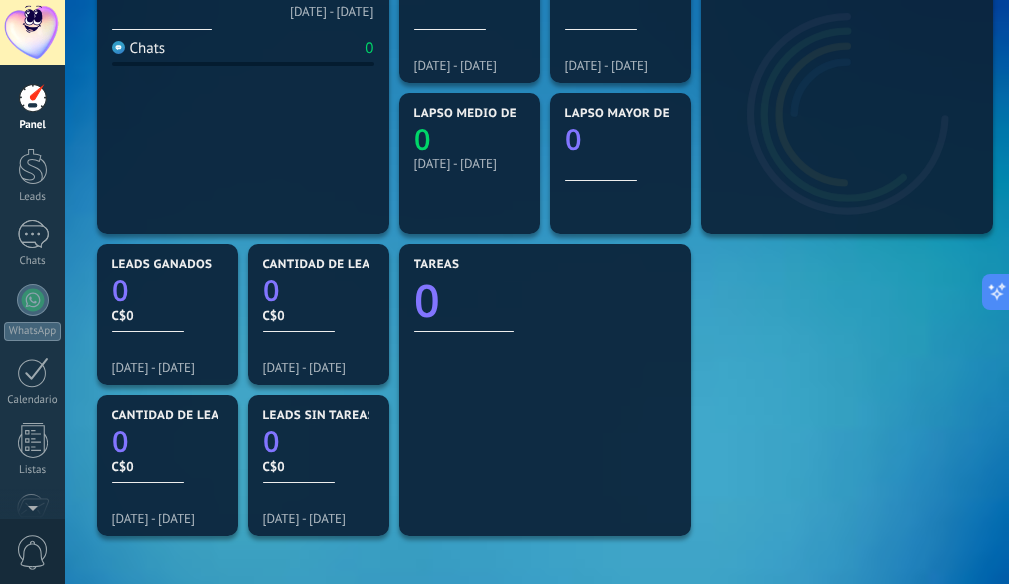 scroll, scrollTop: 200, scrollLeft: 0, axis: vertical 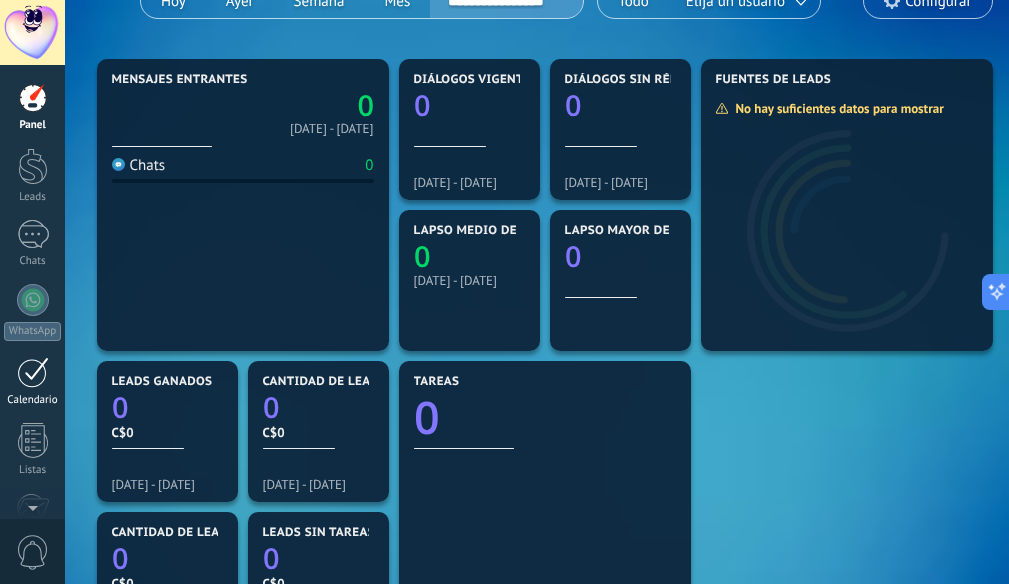 click at bounding box center (33, 372) 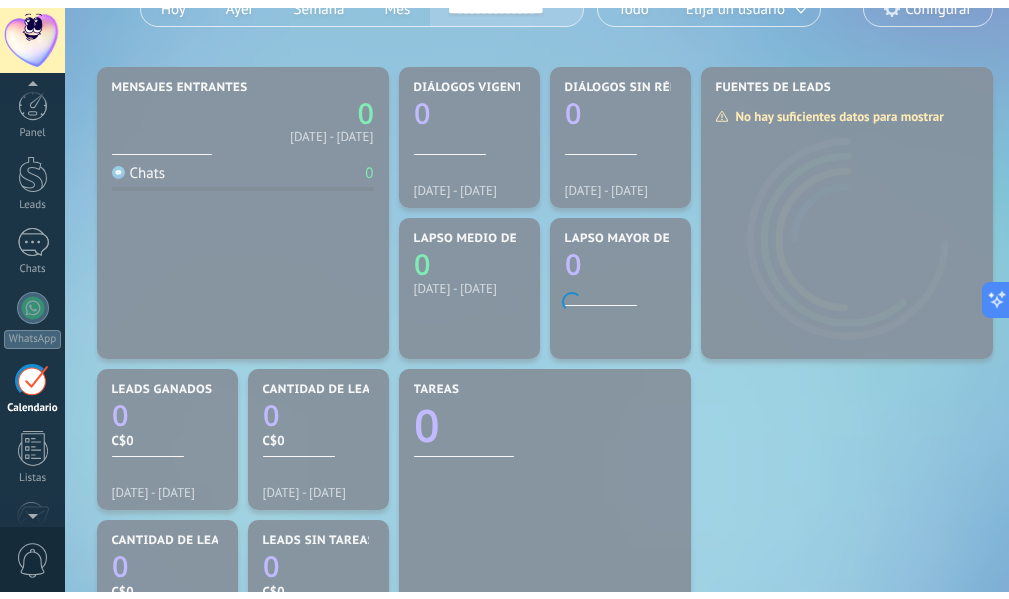 scroll, scrollTop: 58, scrollLeft: 0, axis: vertical 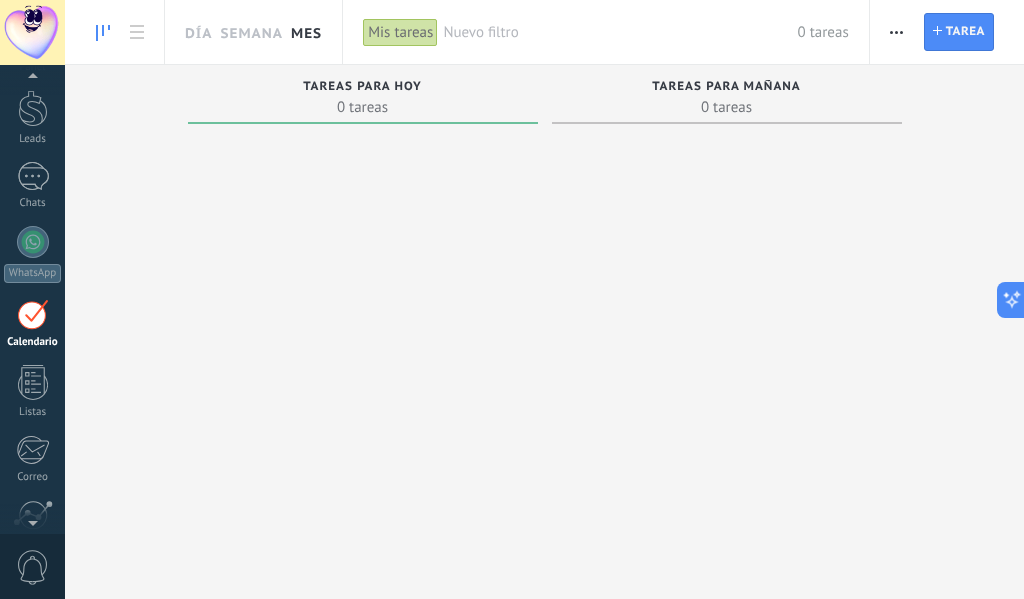 click on "Mes" at bounding box center [306, 32] 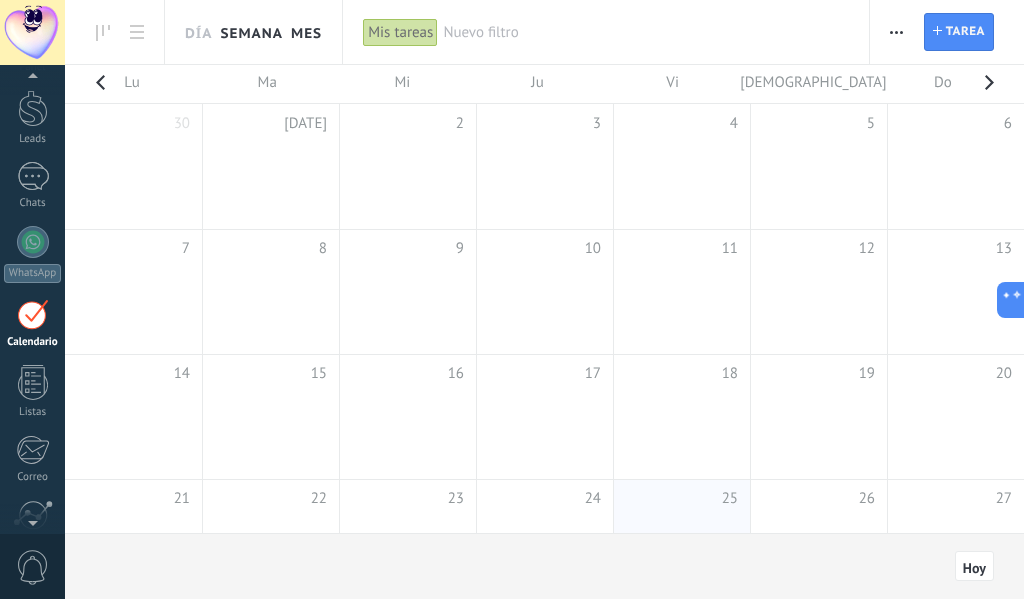 click on "Semana" at bounding box center (251, 32) 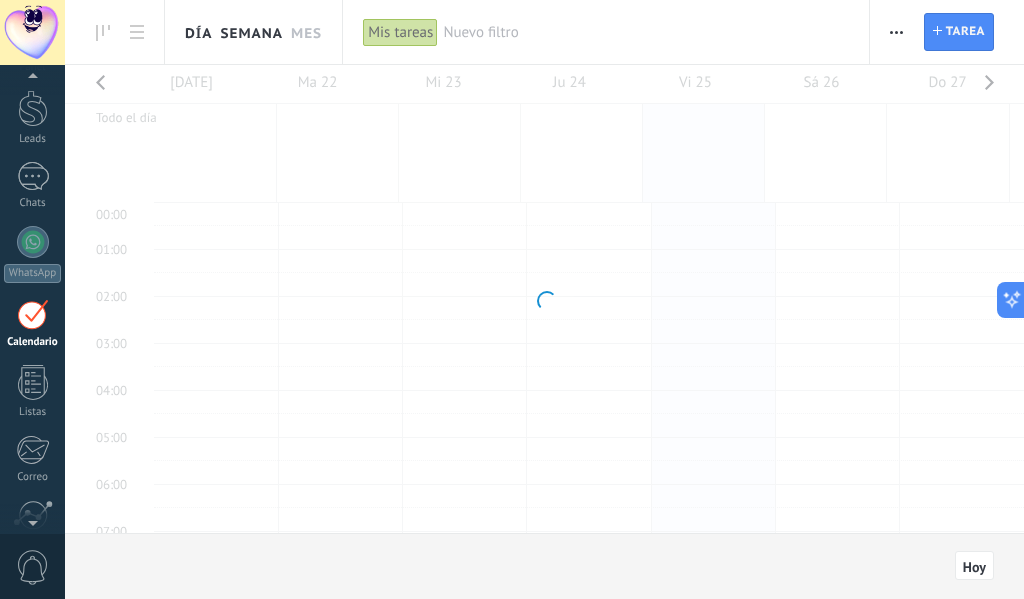scroll, scrollTop: 377, scrollLeft: 0, axis: vertical 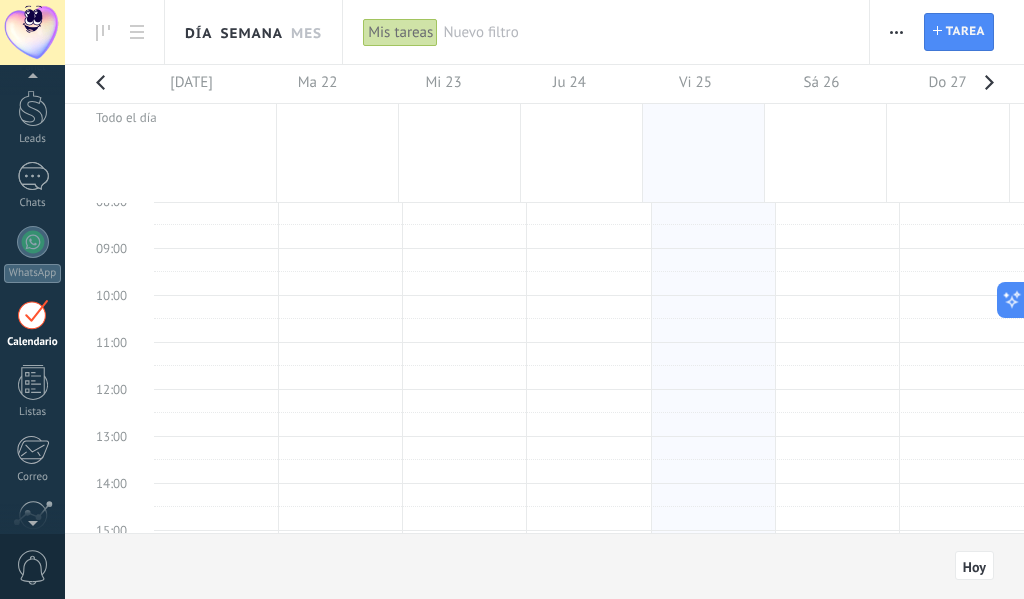click on "Día" at bounding box center [198, 32] 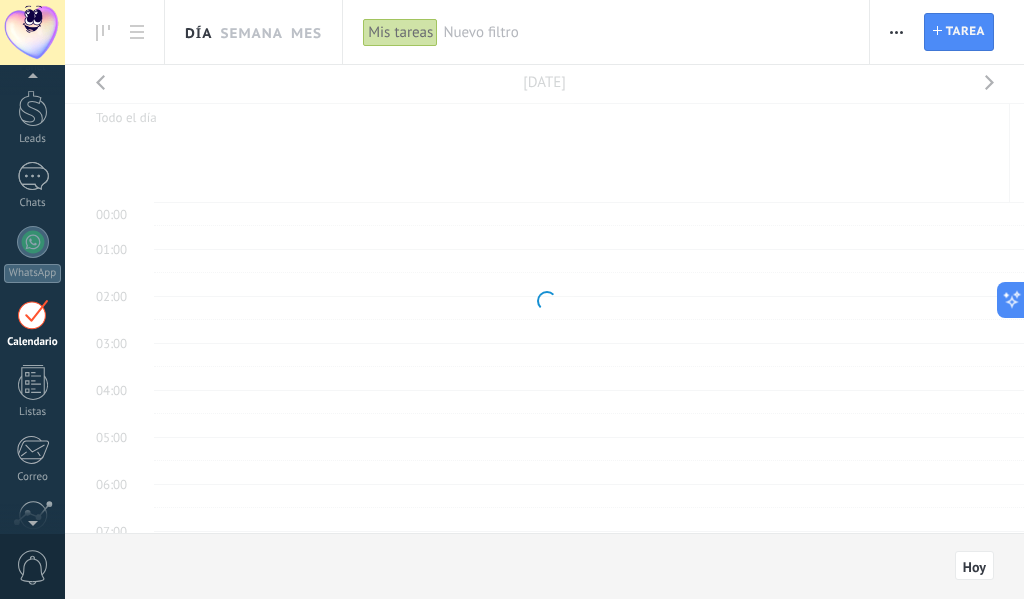 scroll, scrollTop: 377, scrollLeft: 0, axis: vertical 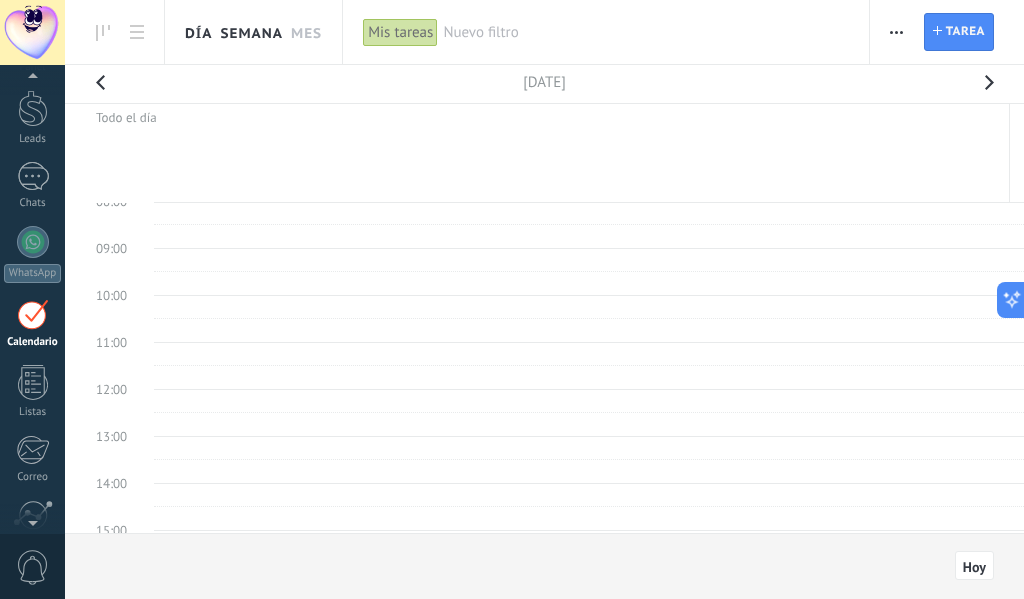 click on "Semana" at bounding box center (251, 32) 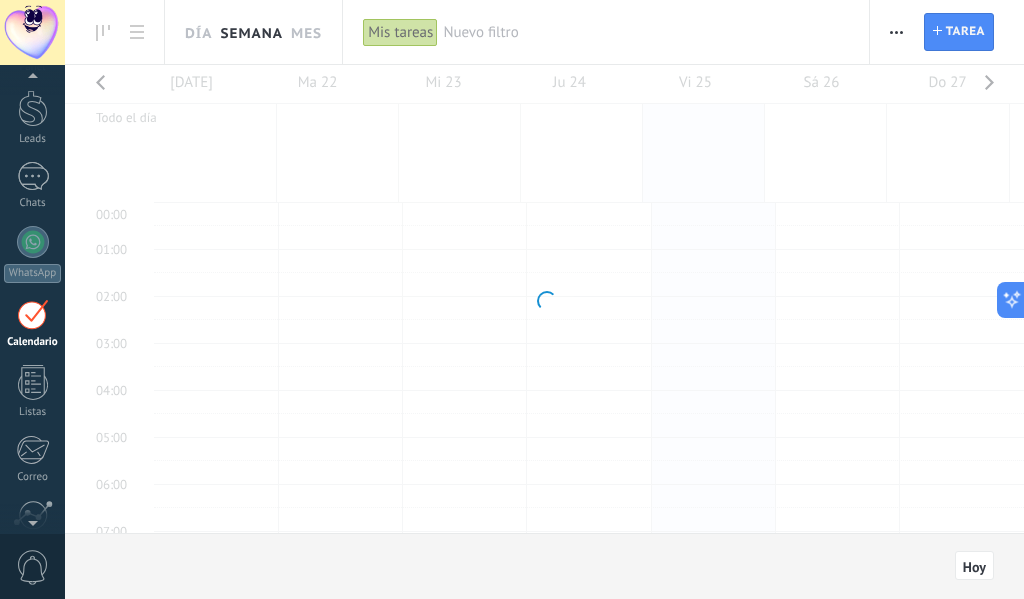 scroll, scrollTop: 377, scrollLeft: 0, axis: vertical 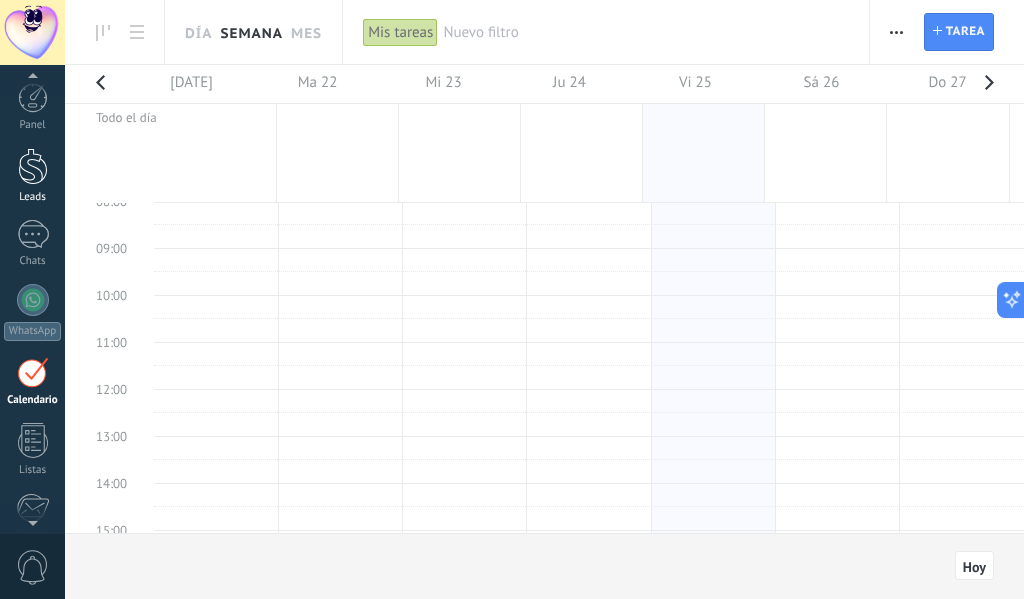 click at bounding box center [33, 166] 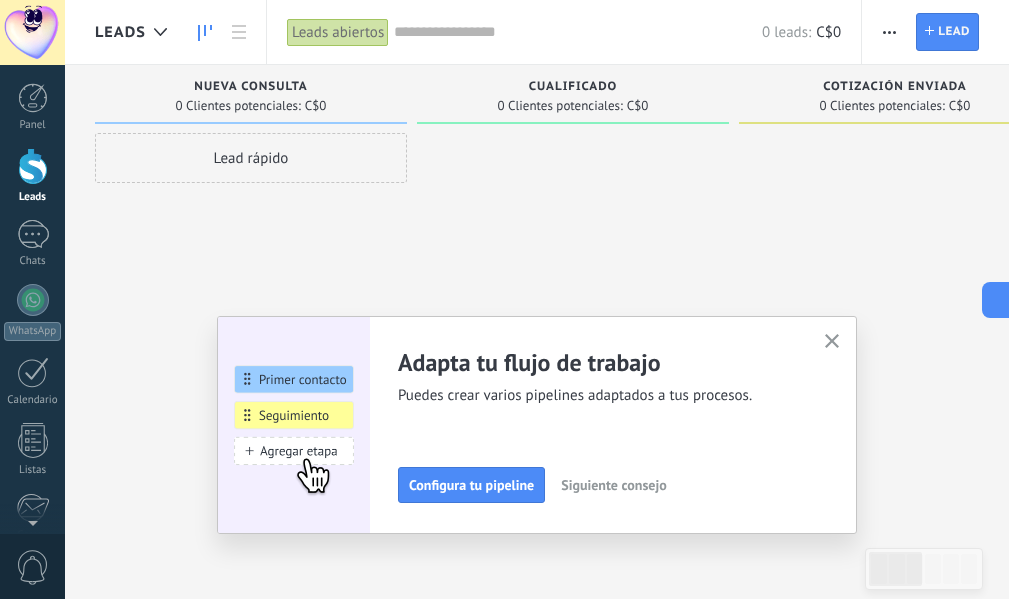 click 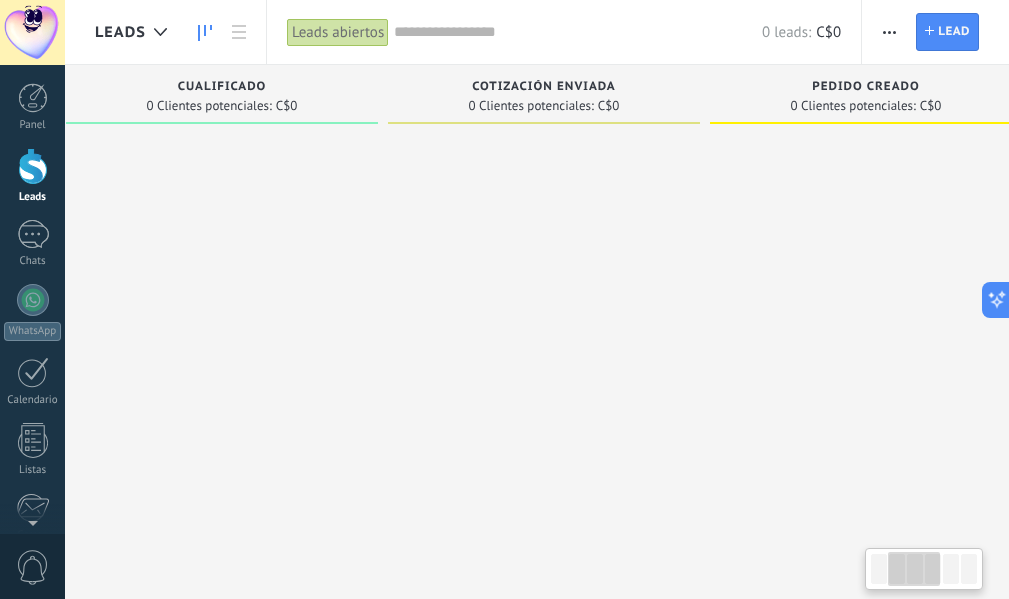 drag, startPoint x: 670, startPoint y: 359, endPoint x: 409, endPoint y: 359, distance: 261 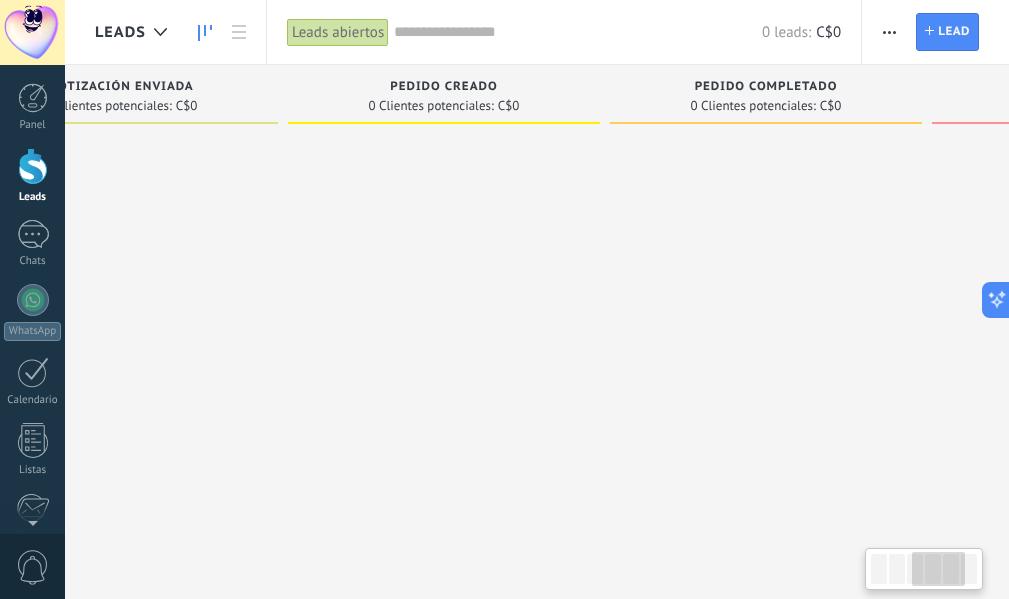 drag, startPoint x: 796, startPoint y: 385, endPoint x: 395, endPoint y: 385, distance: 401 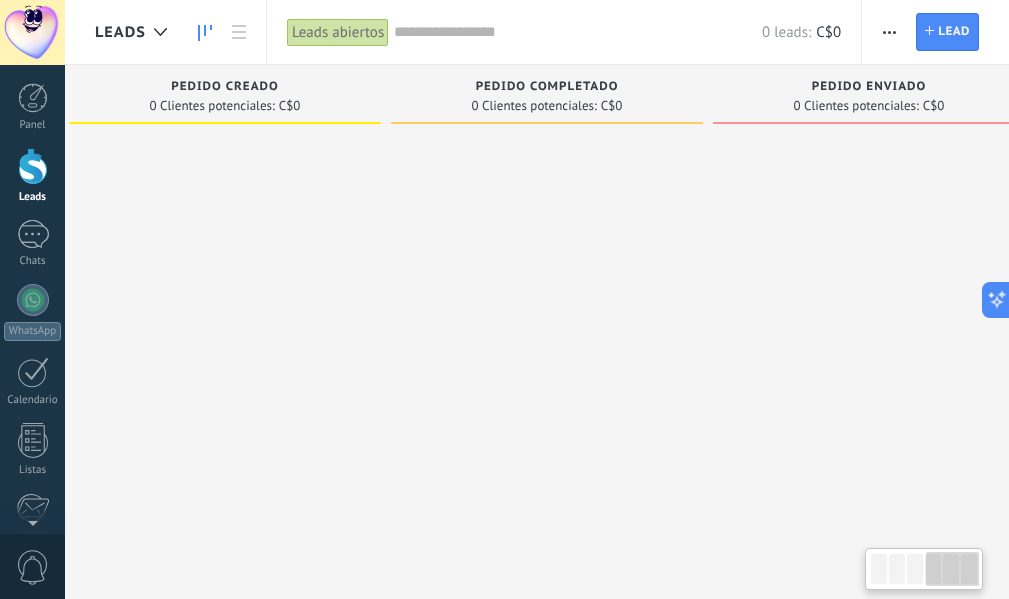scroll, scrollTop: 0, scrollLeft: 1038, axis: horizontal 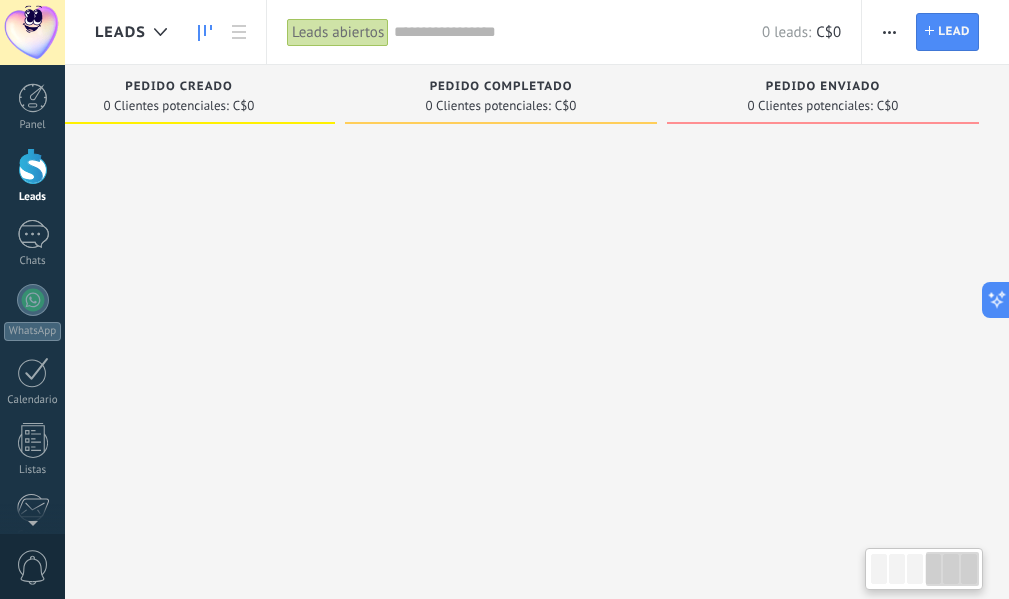 drag, startPoint x: 578, startPoint y: 386, endPoint x: 359, endPoint y: 390, distance: 219.03653 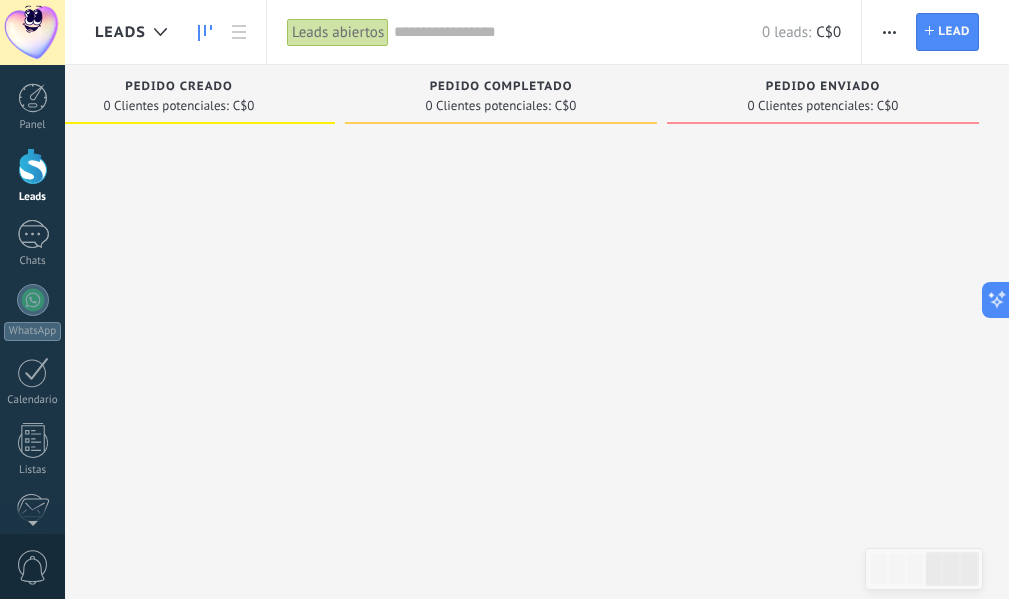 drag, startPoint x: 838, startPoint y: 344, endPoint x: 602, endPoint y: 364, distance: 236.84595 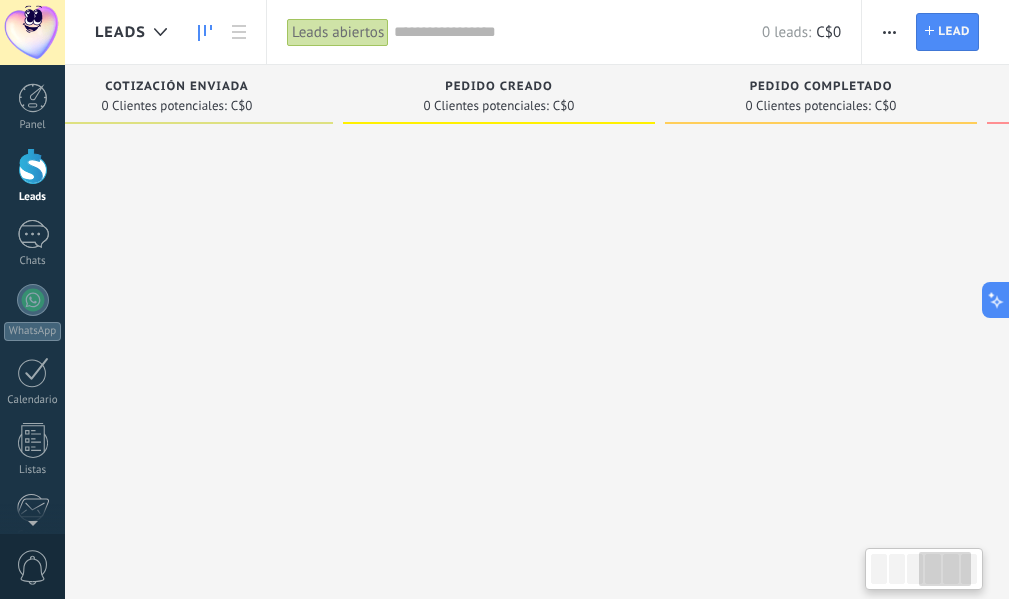 drag, startPoint x: 581, startPoint y: 297, endPoint x: 766, endPoint y: 294, distance: 185.02432 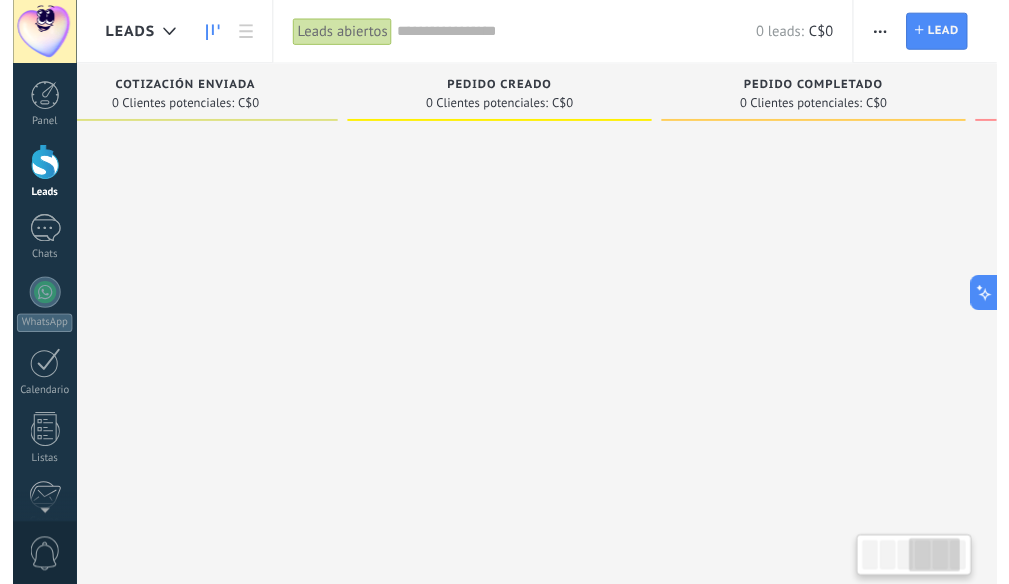 scroll, scrollTop: 0, scrollLeft: 713, axis: horizontal 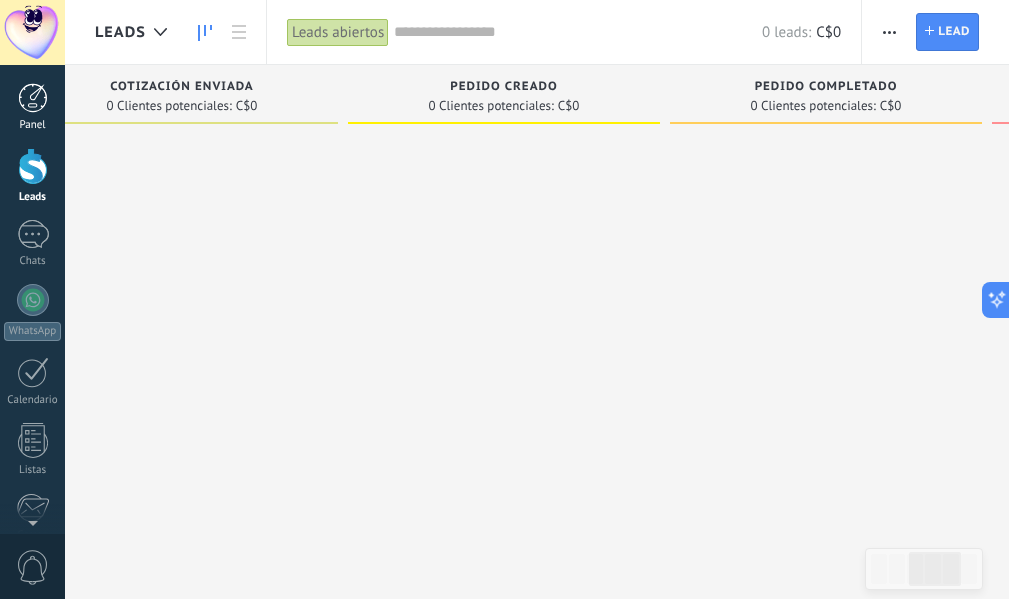 click at bounding box center (33, 98) 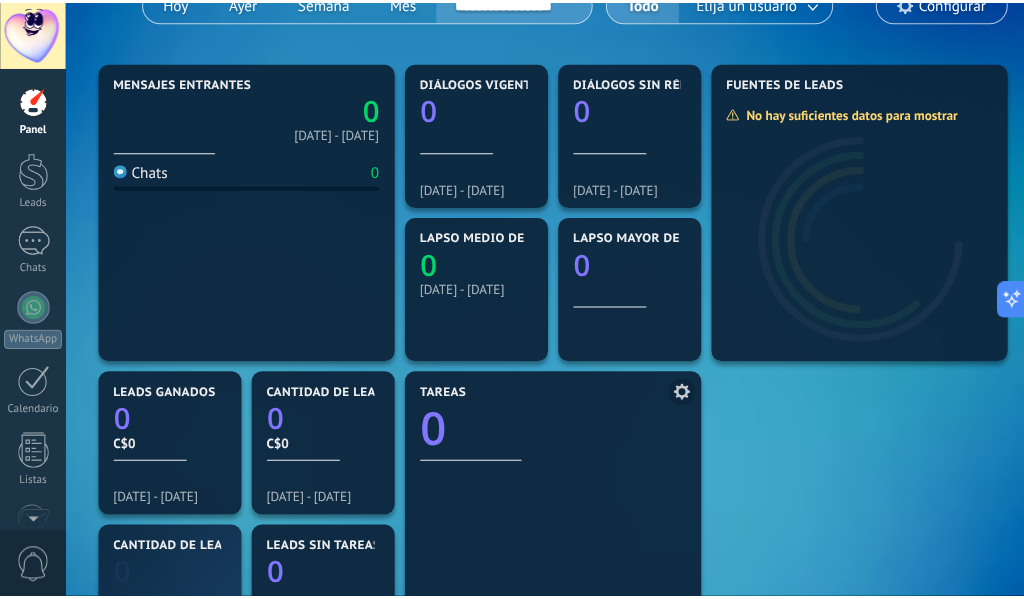 scroll, scrollTop: 200, scrollLeft: 0, axis: vertical 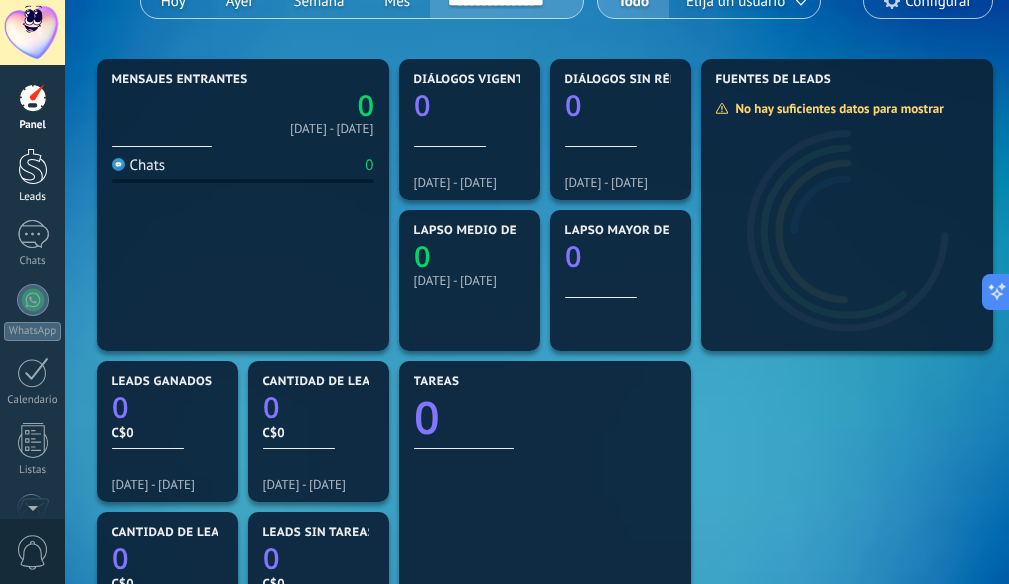 click at bounding box center [33, 166] 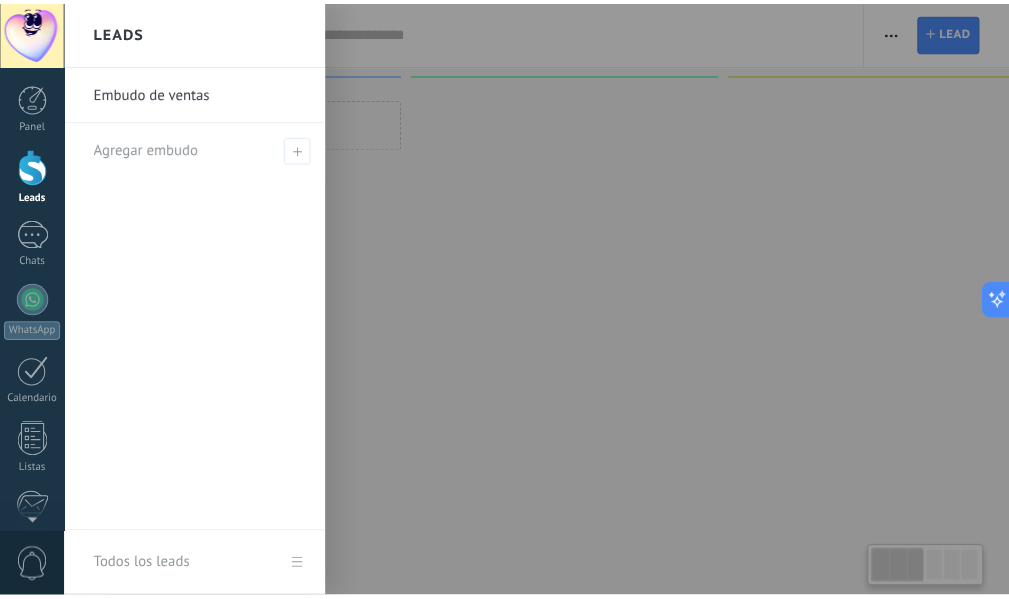 scroll, scrollTop: 0, scrollLeft: 0, axis: both 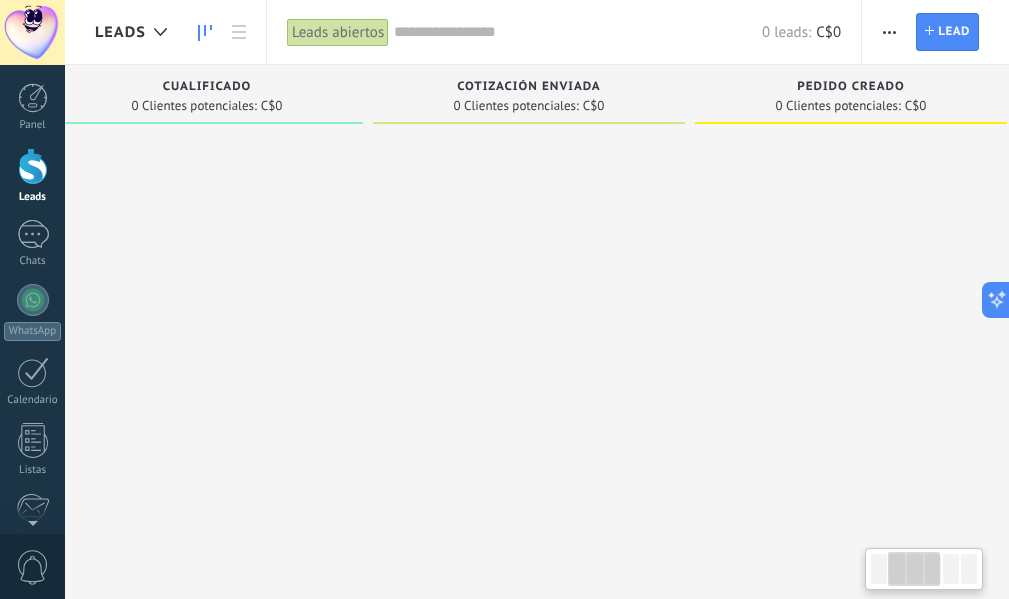drag, startPoint x: 784, startPoint y: 312, endPoint x: 418, endPoint y: 311, distance: 366.00137 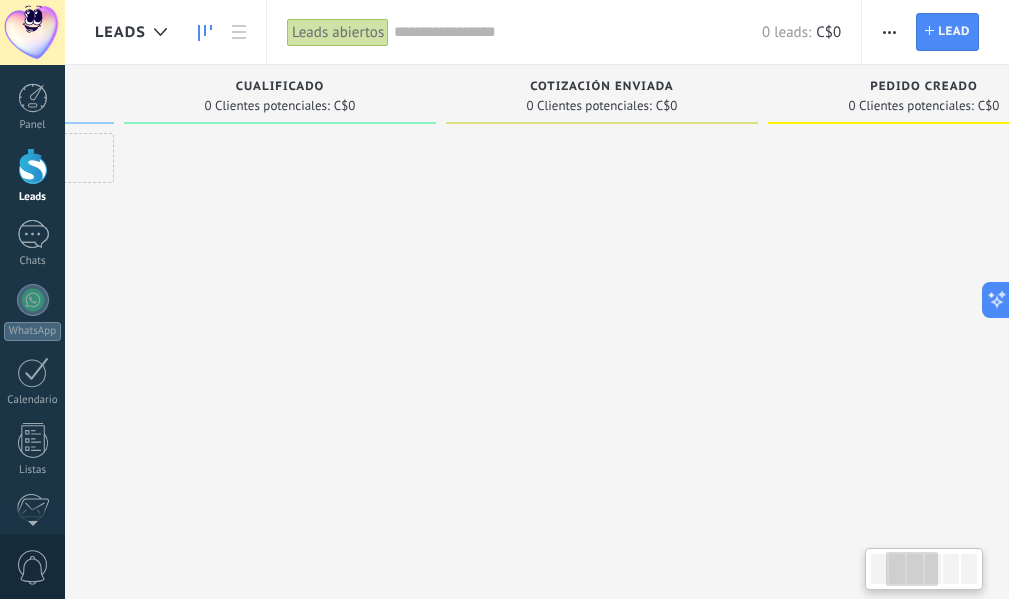 drag, startPoint x: 694, startPoint y: 284, endPoint x: 860, endPoint y: 265, distance: 167.08382 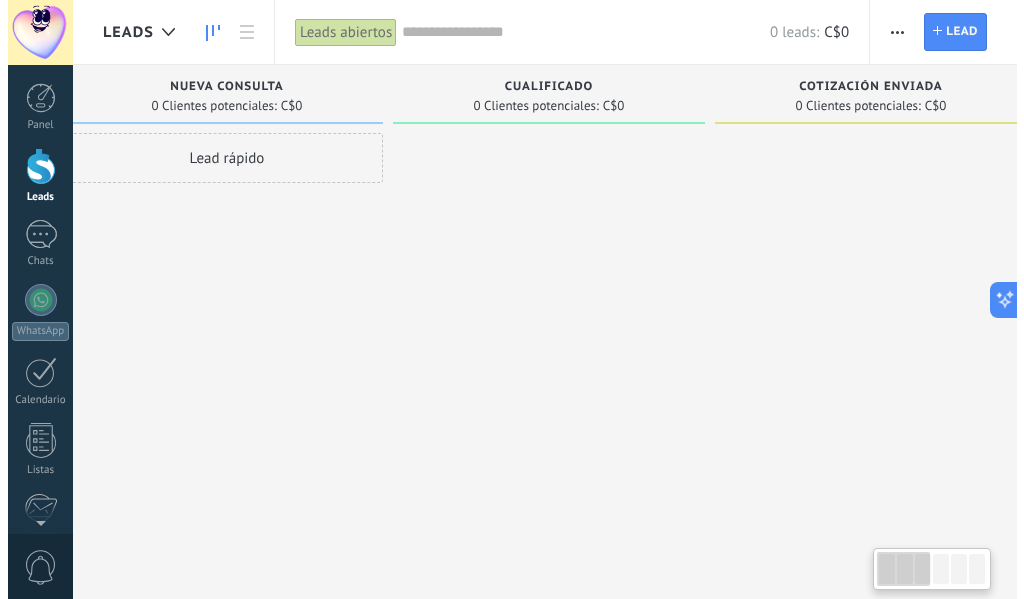 scroll, scrollTop: 0, scrollLeft: 0, axis: both 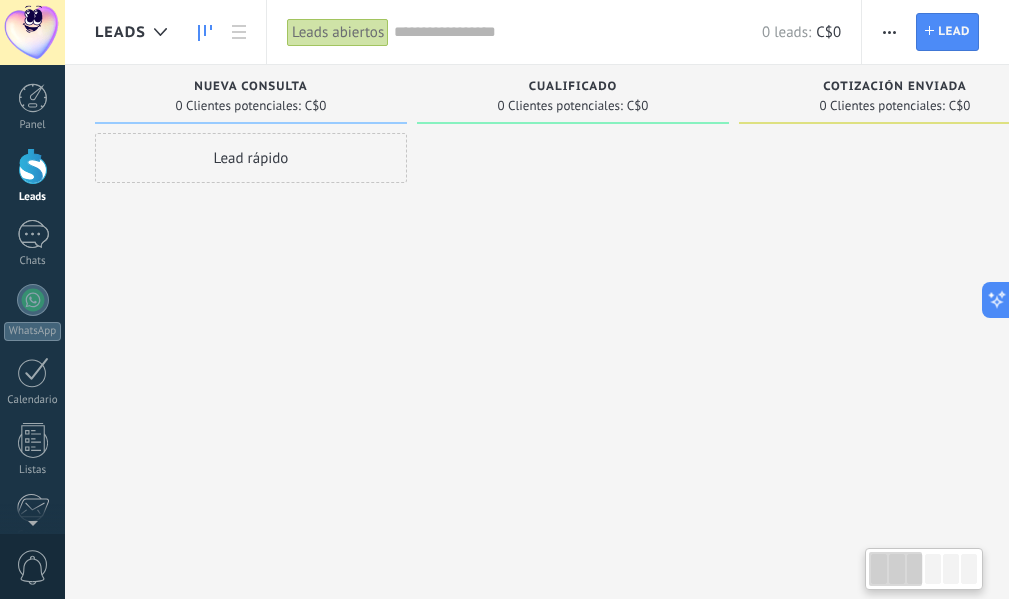 drag, startPoint x: 506, startPoint y: 272, endPoint x: 659, endPoint y: 246, distance: 155.19342 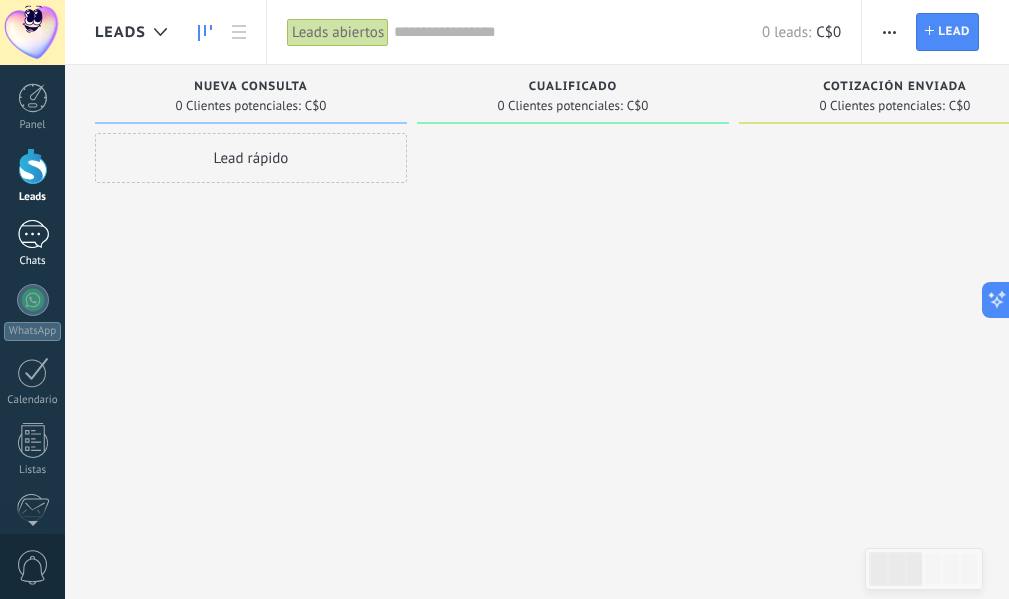click at bounding box center (33, 234) 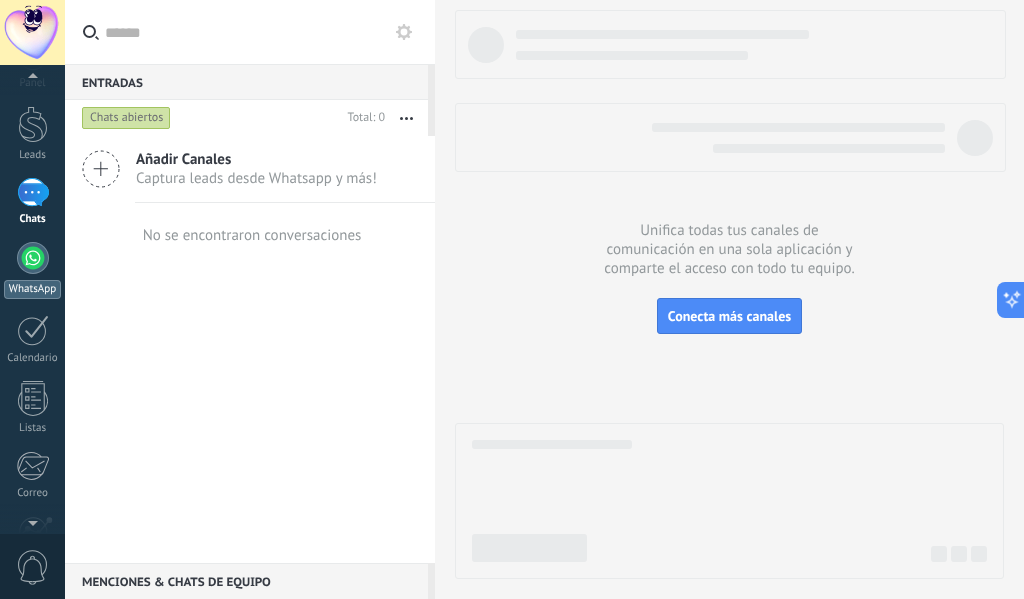 scroll, scrollTop: 0, scrollLeft: 0, axis: both 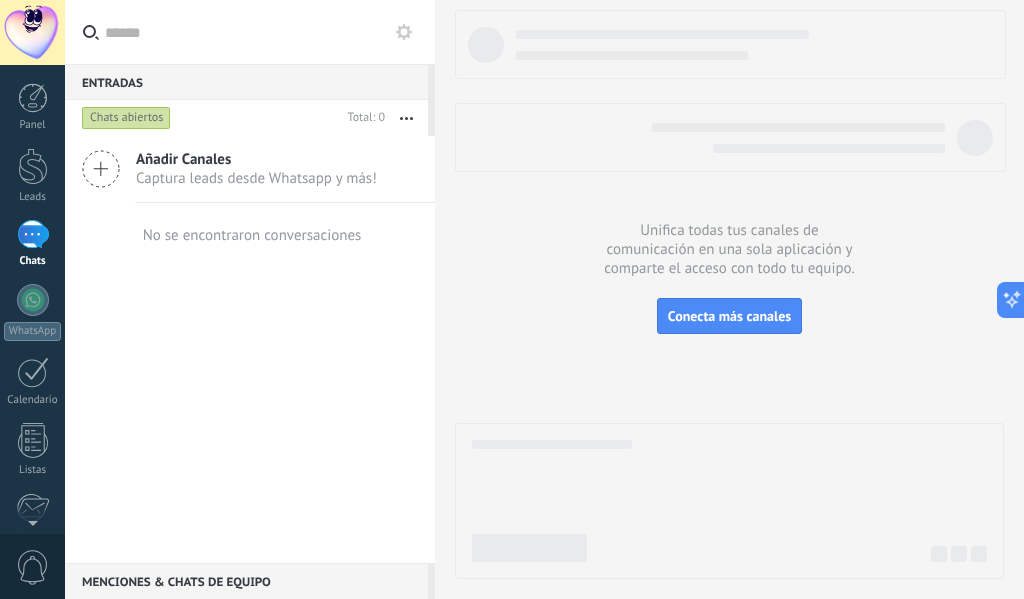 click at bounding box center [33, 234] 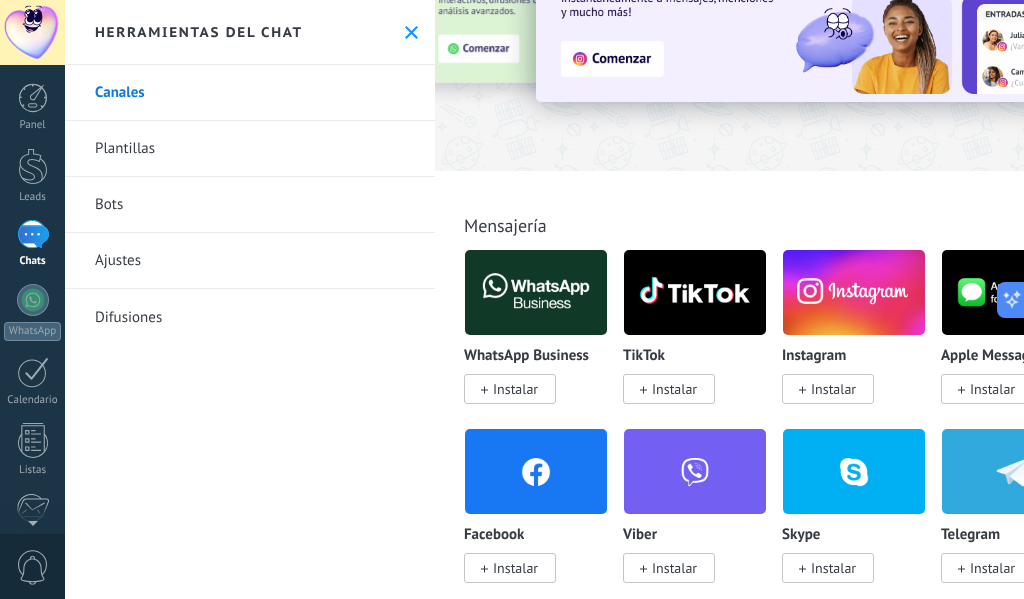scroll, scrollTop: 300, scrollLeft: 0, axis: vertical 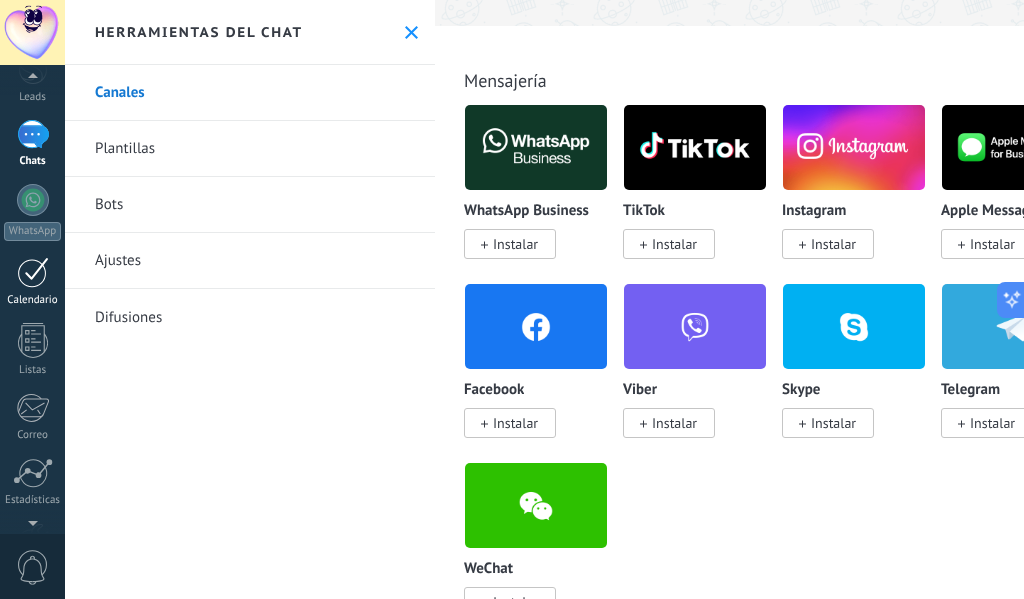 click at bounding box center [33, 272] 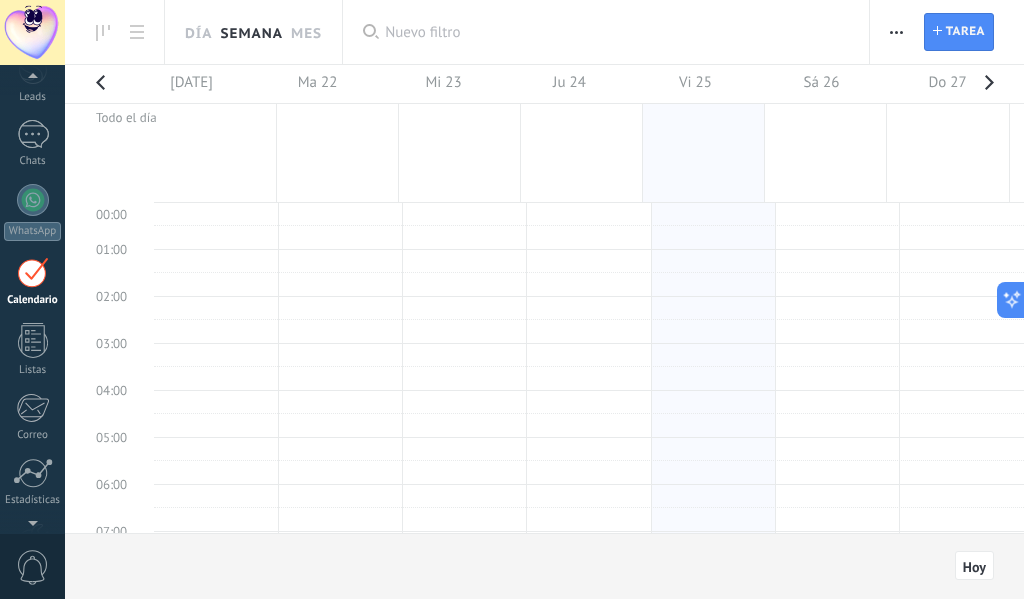 scroll, scrollTop: 377, scrollLeft: 0, axis: vertical 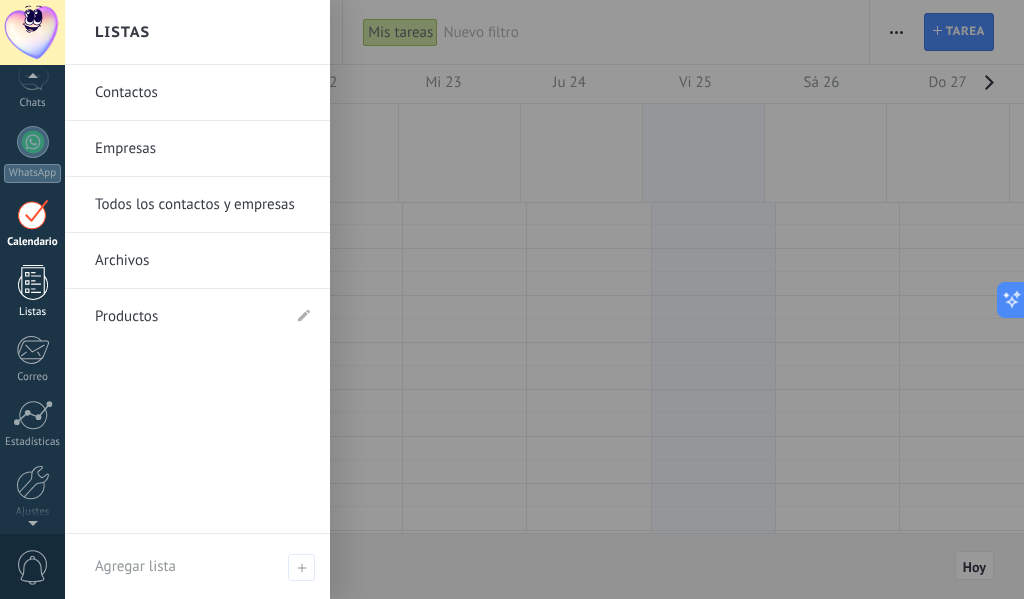 click at bounding box center (33, 282) 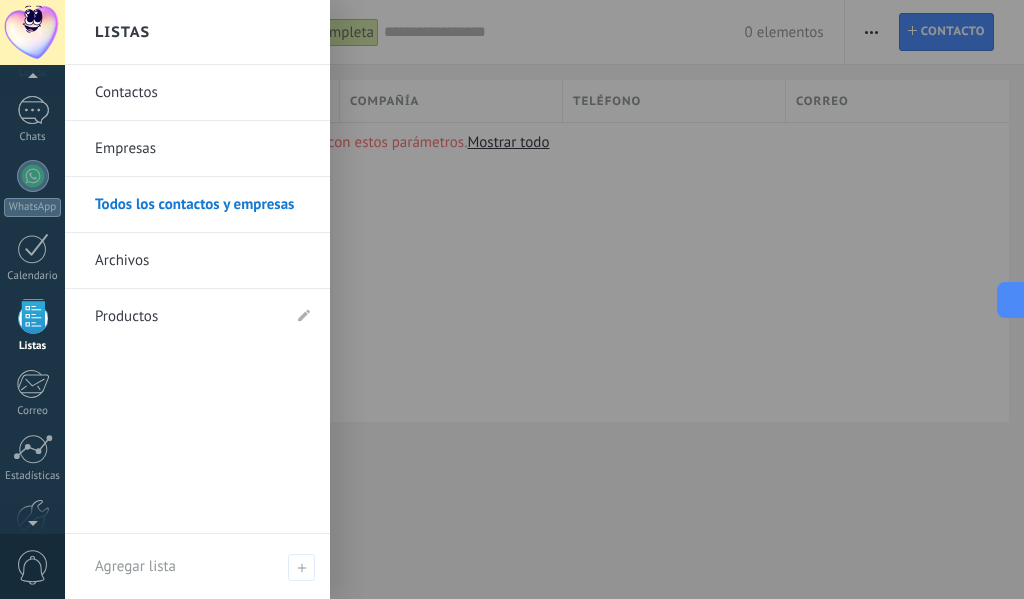 scroll, scrollTop: 224, scrollLeft: 0, axis: vertical 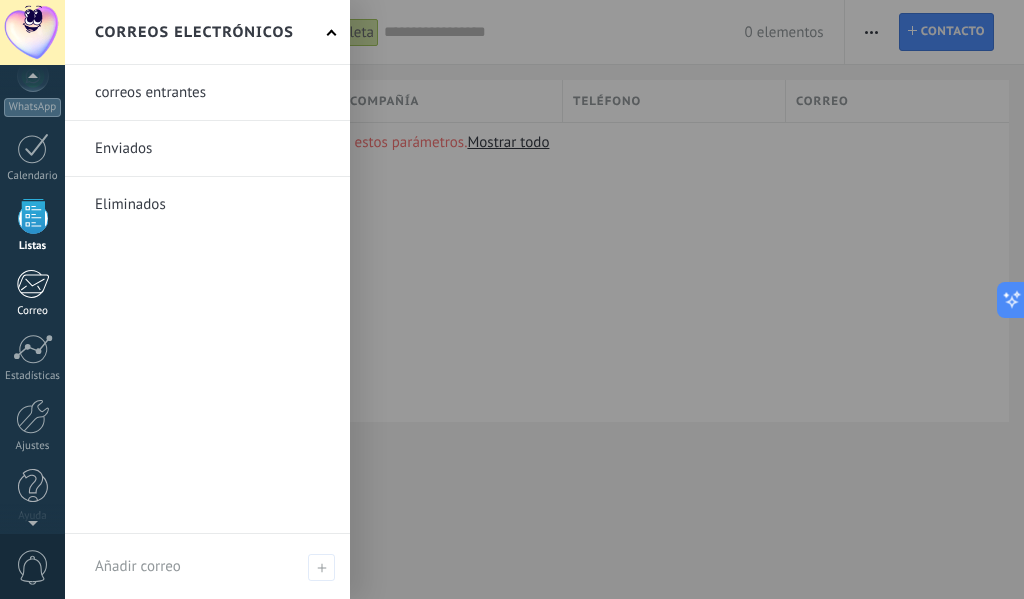 click at bounding box center [32, 284] 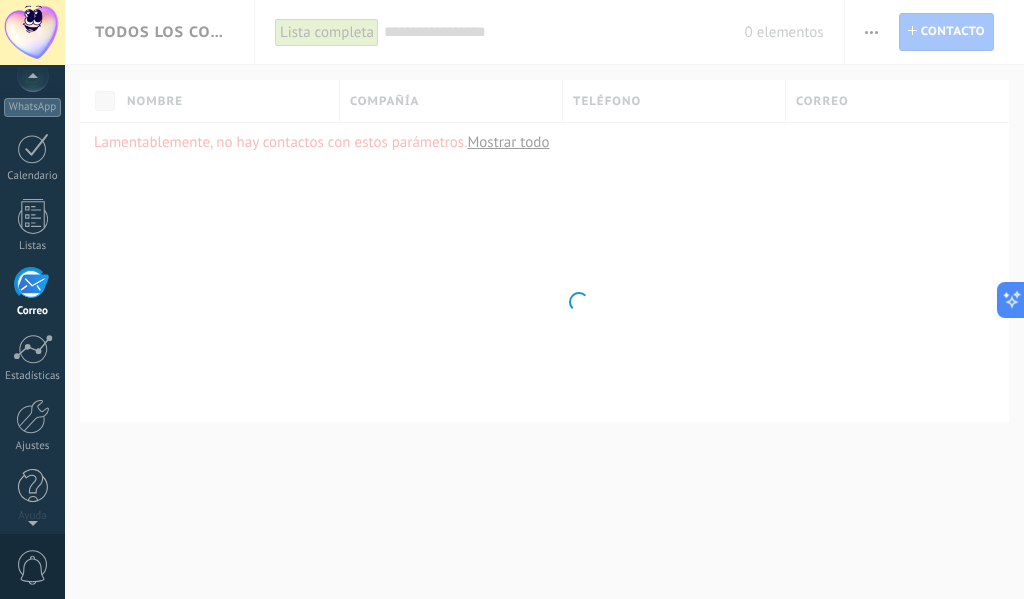 scroll, scrollTop: 194, scrollLeft: 0, axis: vertical 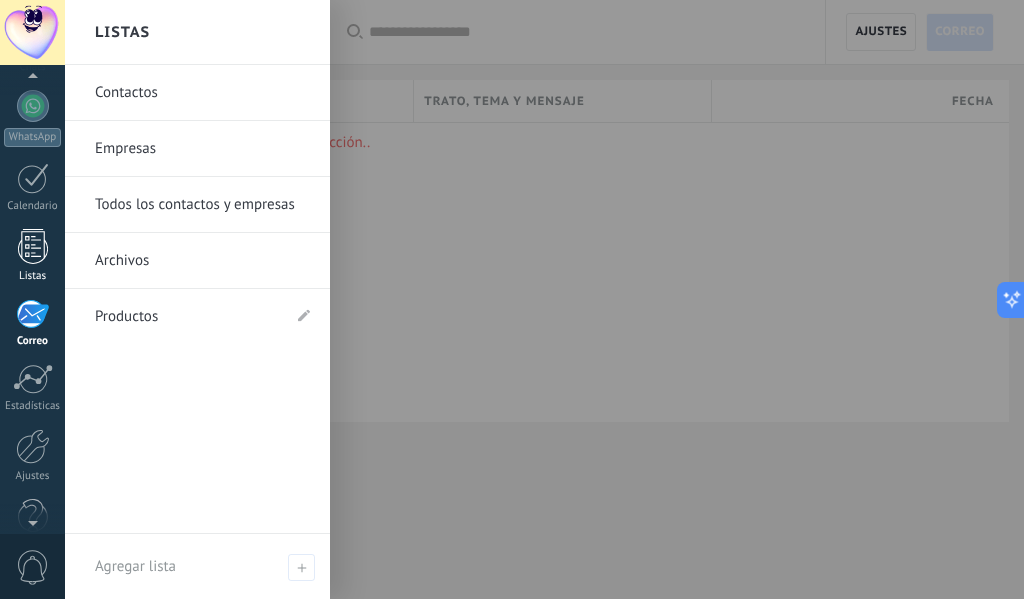 click at bounding box center (33, 246) 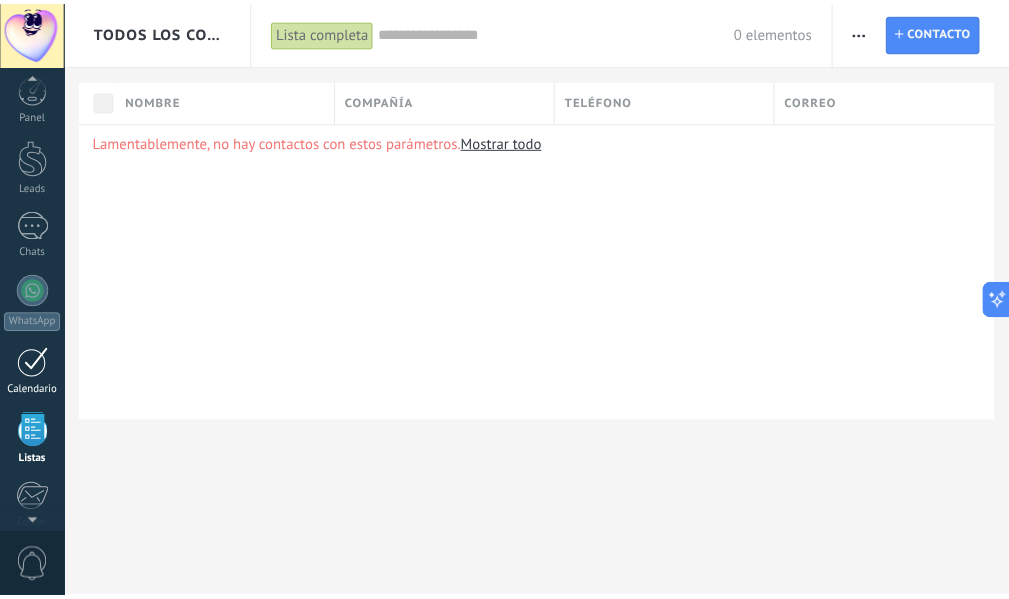 scroll, scrollTop: 0, scrollLeft: 0, axis: both 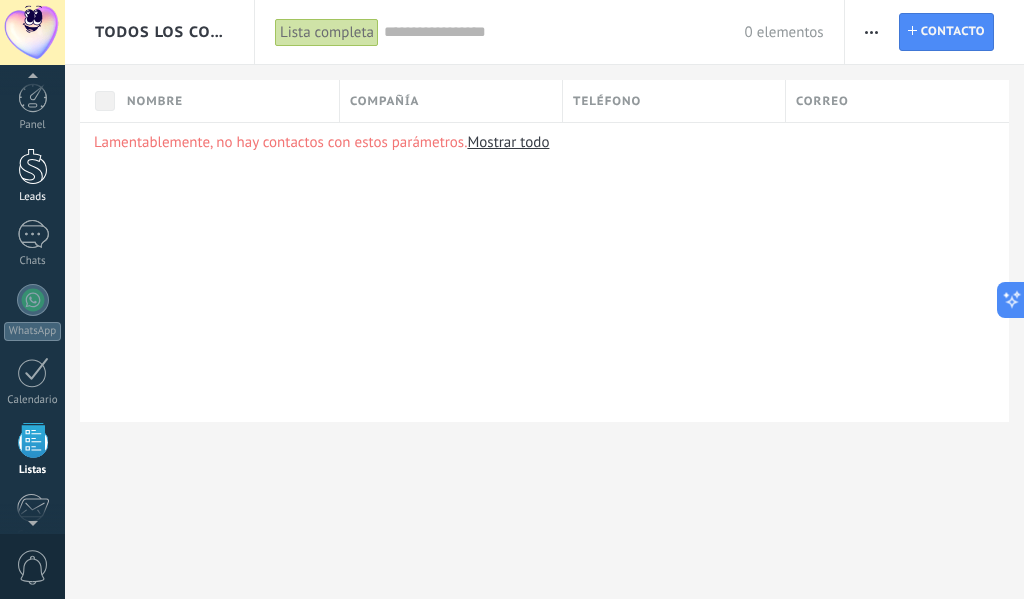 click at bounding box center (33, 166) 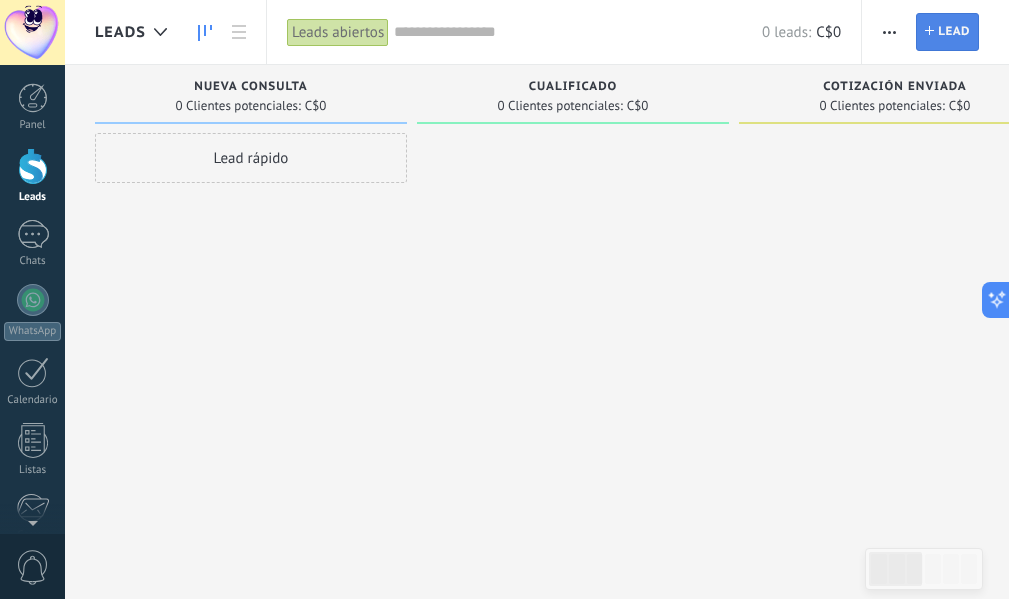 click on "Lead" at bounding box center (954, 32) 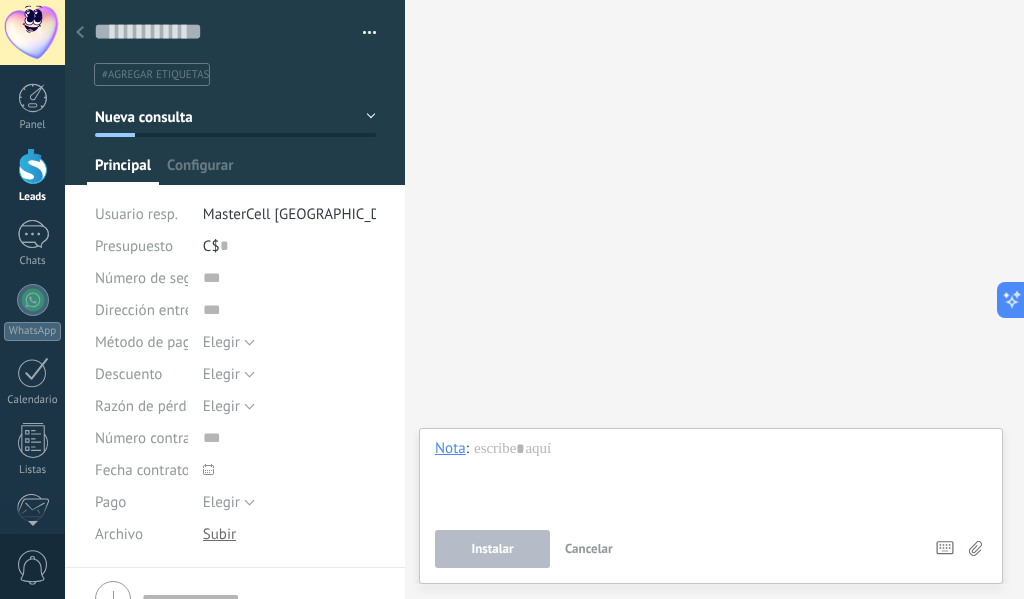 click 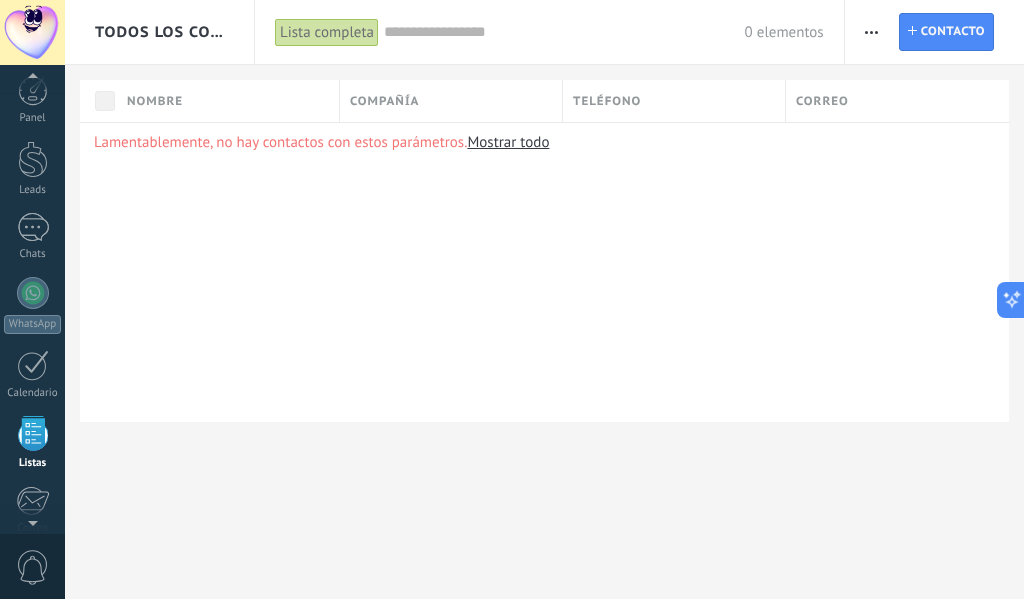 scroll, scrollTop: 0, scrollLeft: 0, axis: both 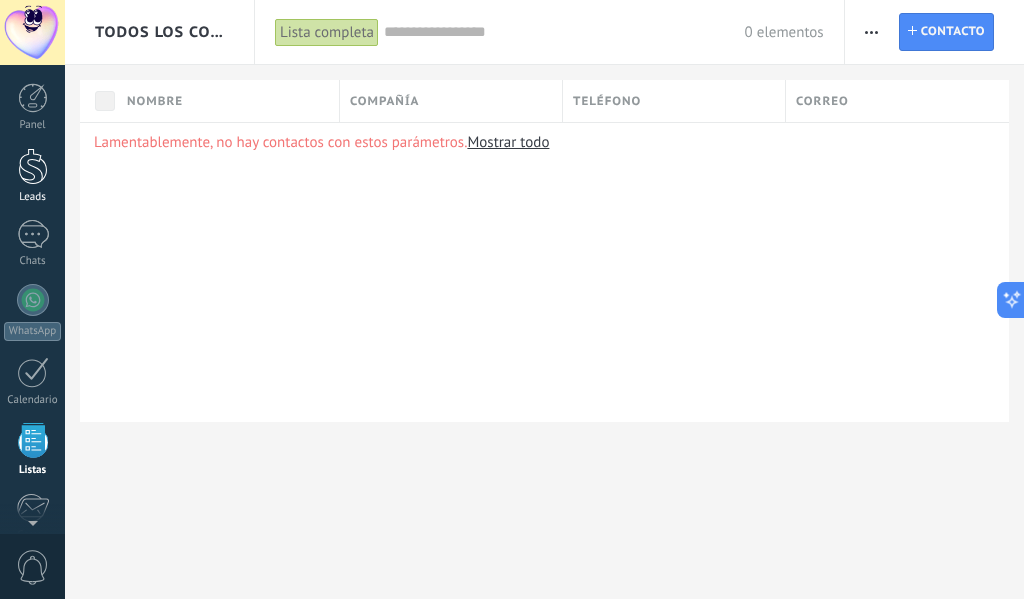 click at bounding box center [33, 166] 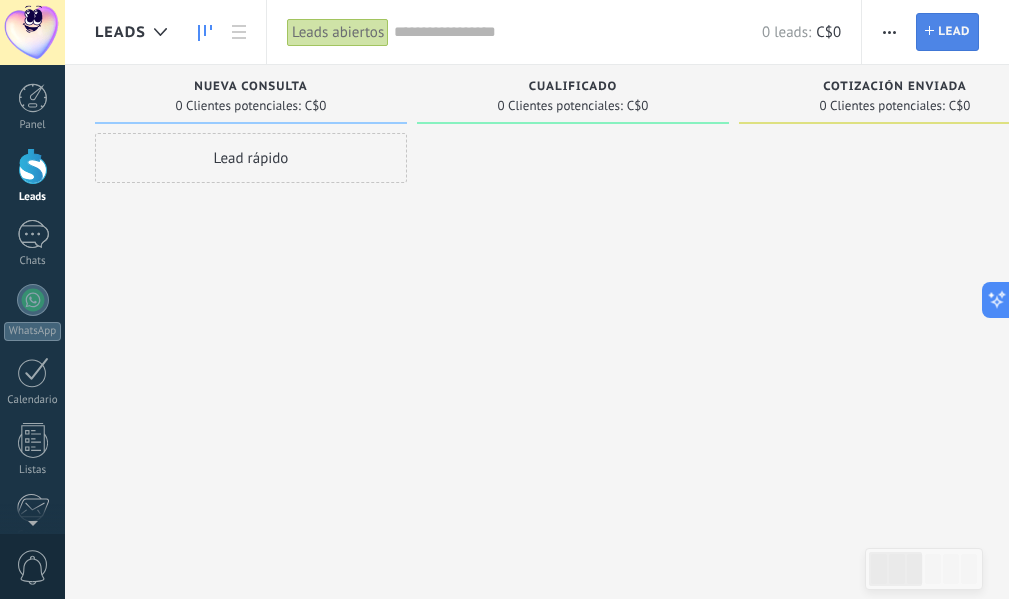 click on "Lead" at bounding box center (954, 32) 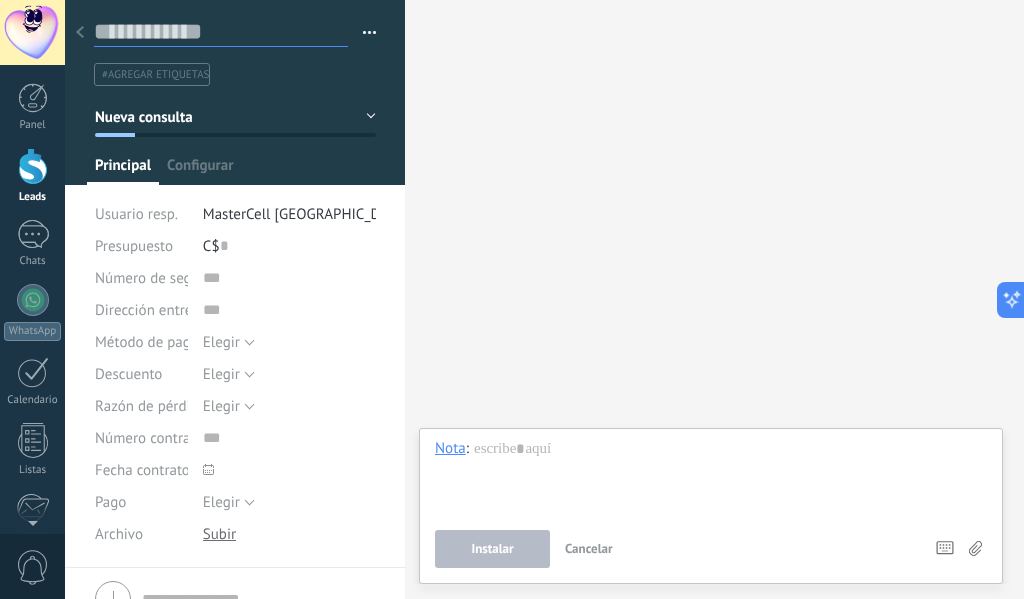 click at bounding box center (221, 32) 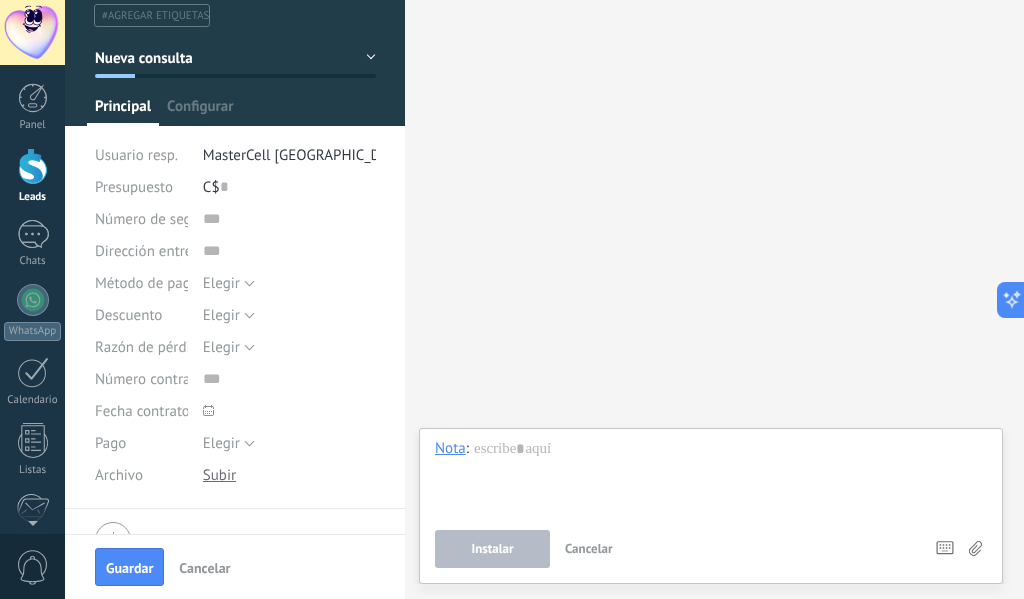 scroll, scrollTop: 100, scrollLeft: 0, axis: vertical 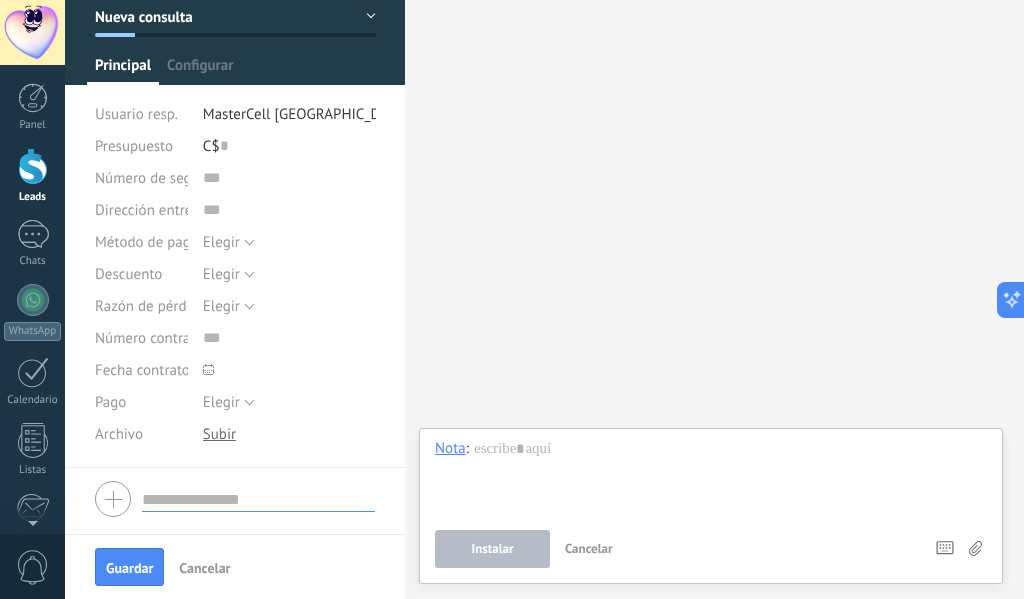 type on "**********" 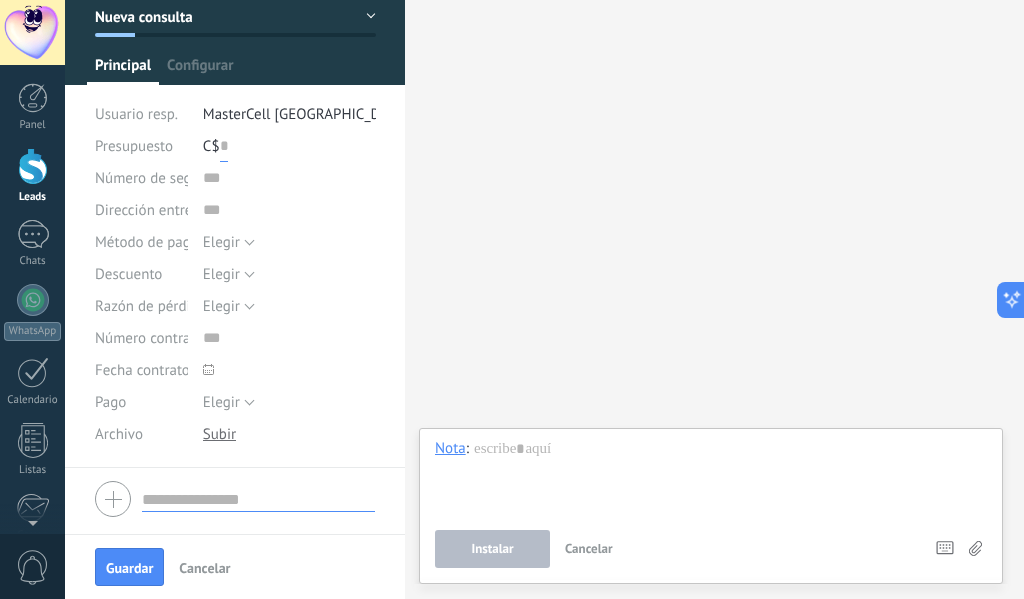 type on "*" 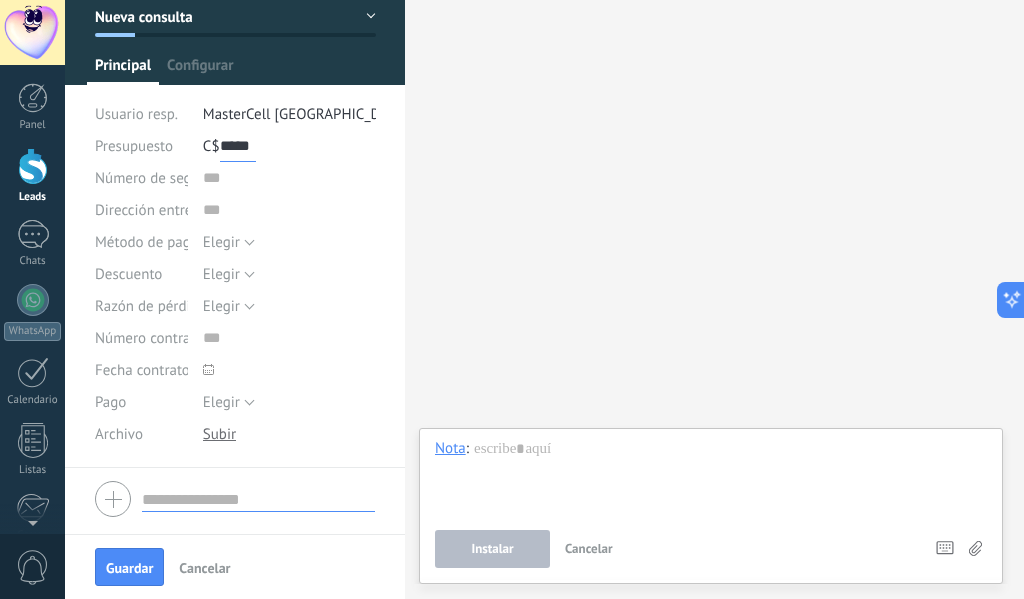 type on "*****" 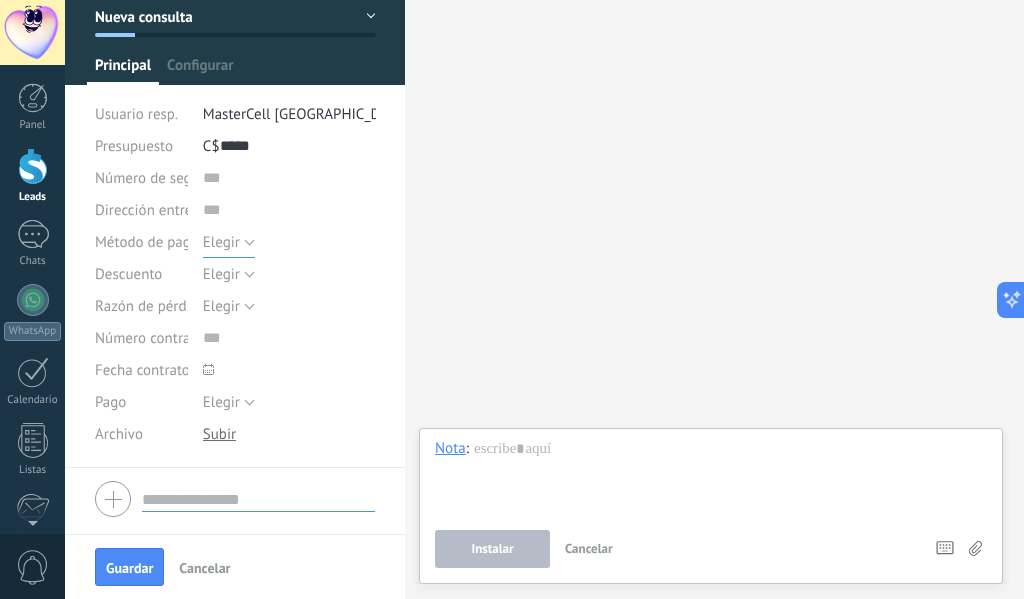 click on "Elegir" at bounding box center [221, 242] 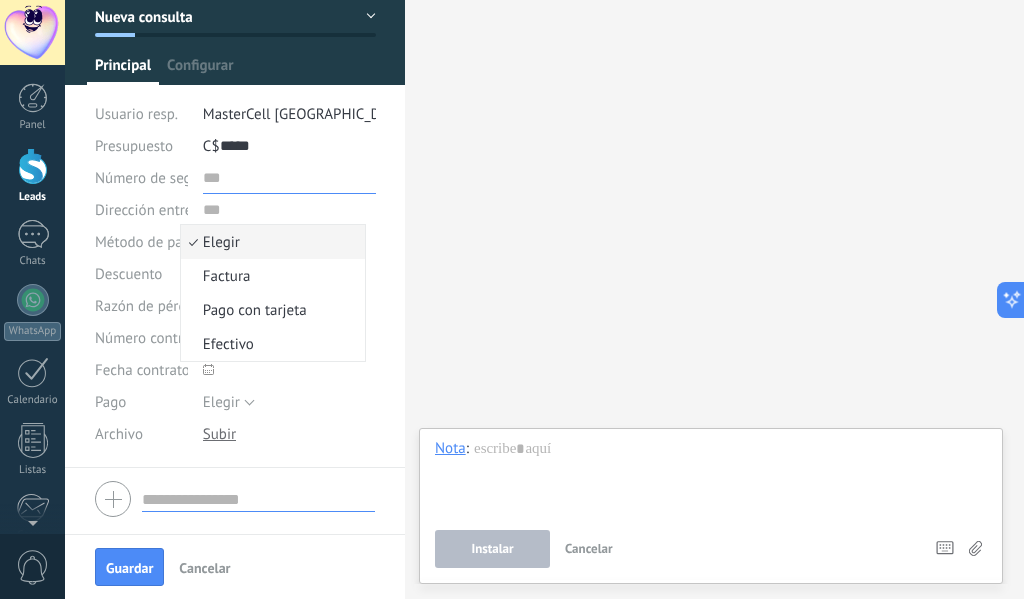 click at bounding box center (289, 178) 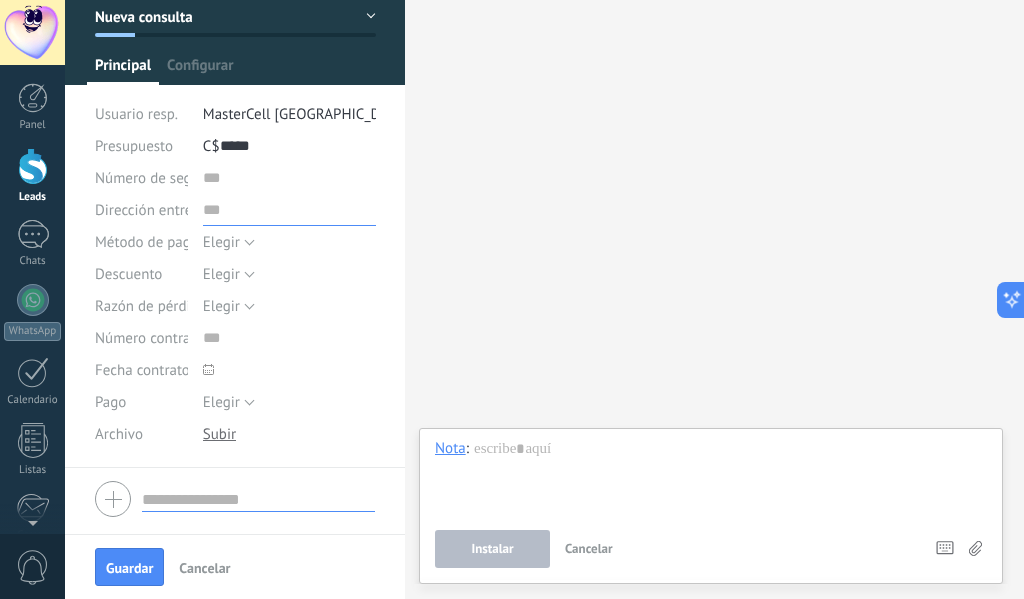 click at bounding box center [289, 210] 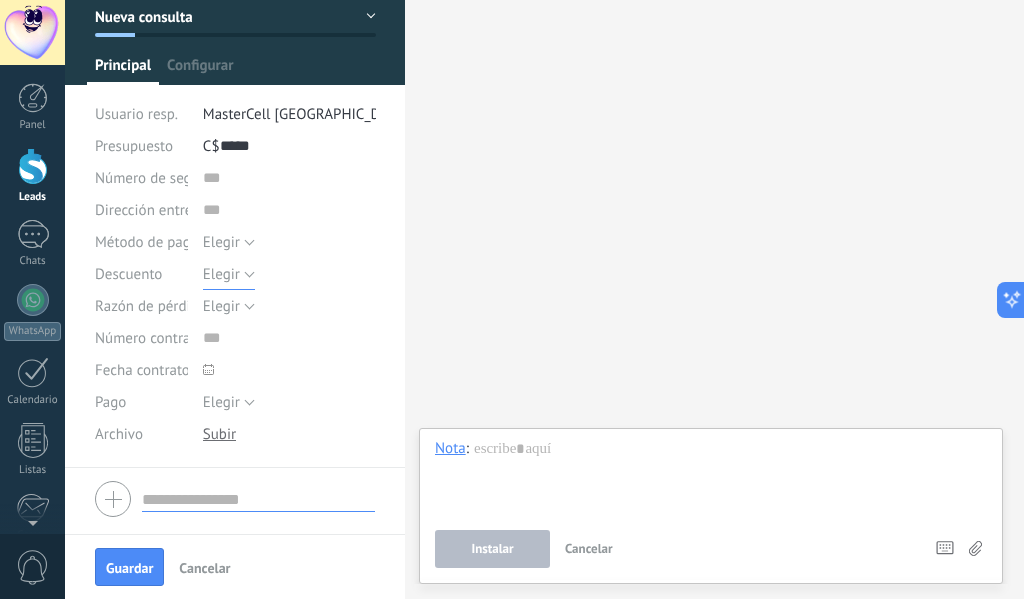 click on "Elegir" at bounding box center [221, 274] 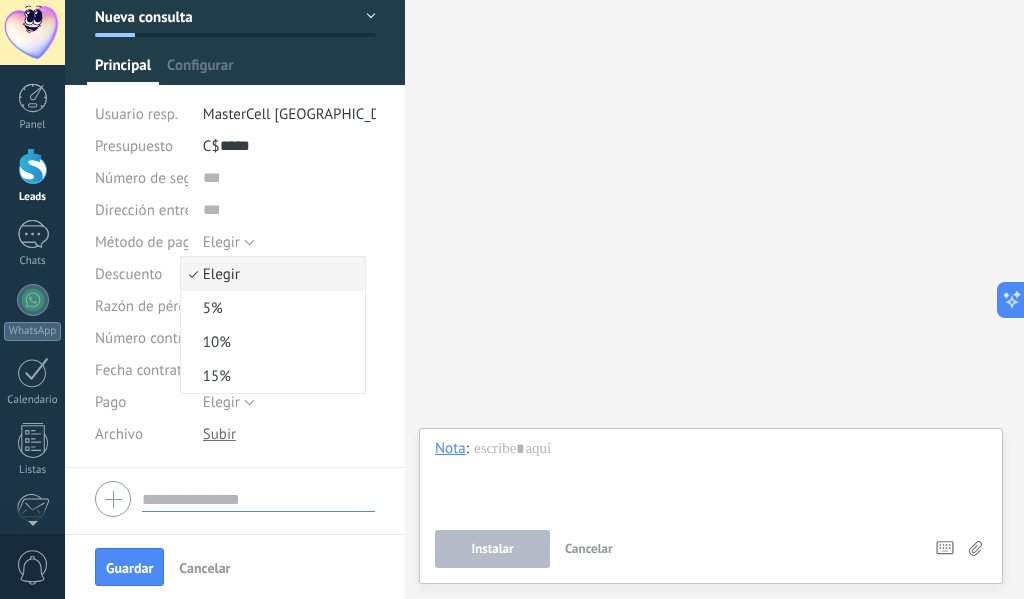 click on "Razón de pérdida" at bounding box center (150, 306) 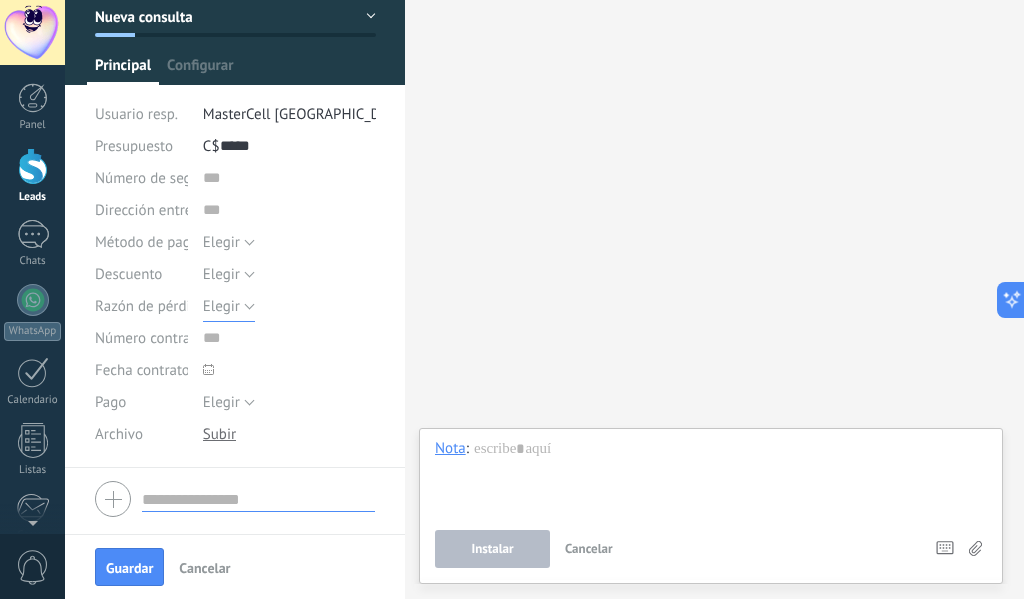 click on "Elegir" at bounding box center [221, 306] 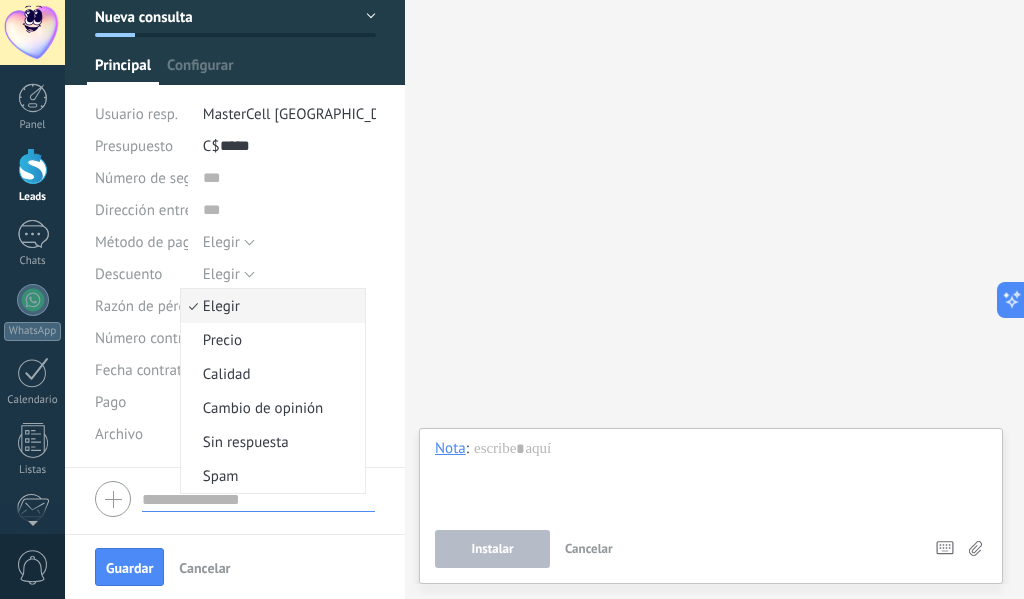 click on "Razón de pérdida" at bounding box center [150, 306] 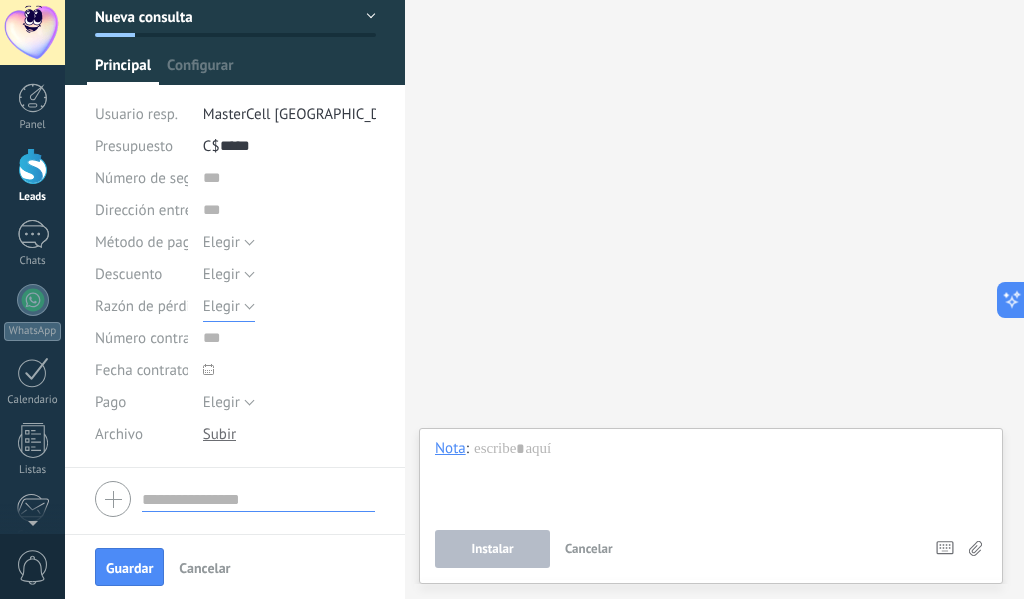 click on "Elegir" at bounding box center (221, 306) 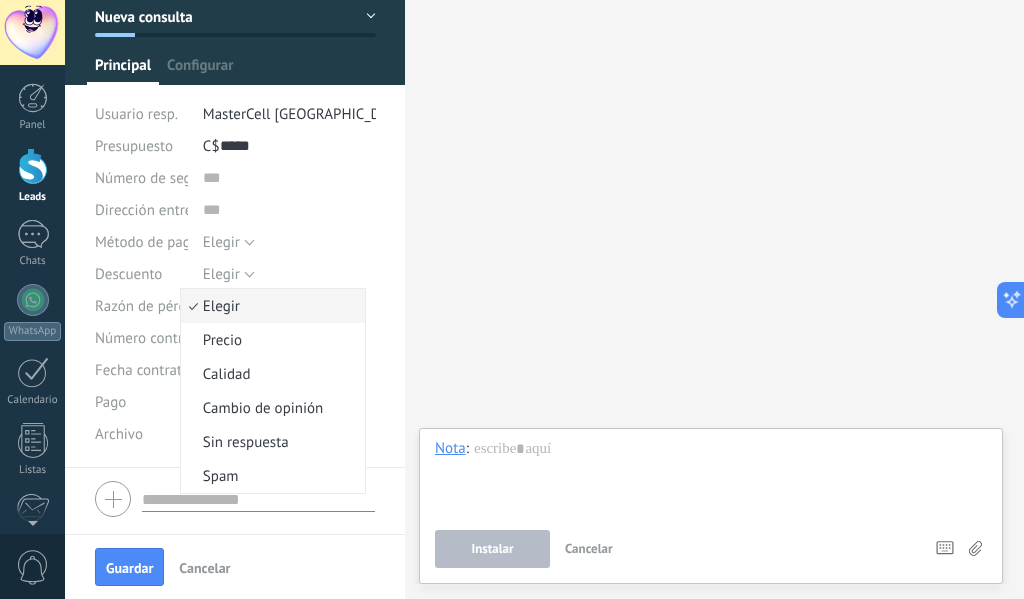click on "Razón de pérdida" at bounding box center [150, 306] 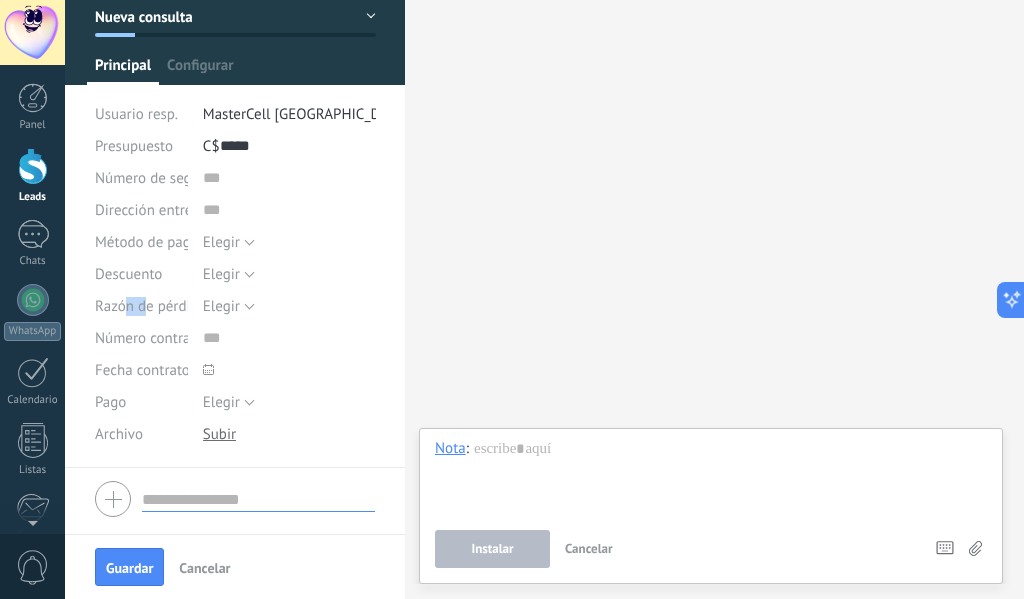 drag, startPoint x: 127, startPoint y: 308, endPoint x: 144, endPoint y: 308, distance: 17 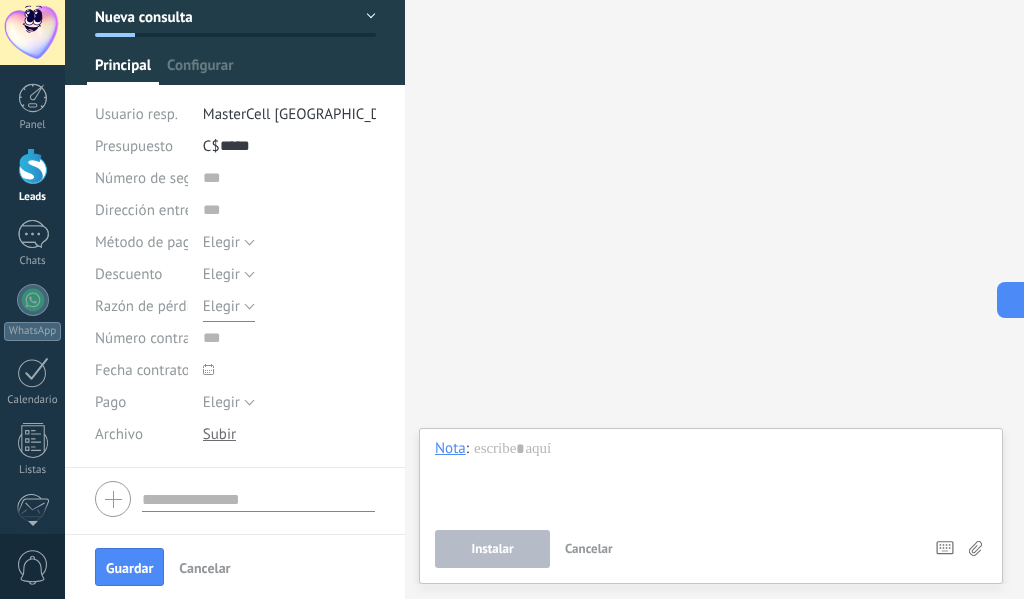 click on "Elegir" at bounding box center (221, 306) 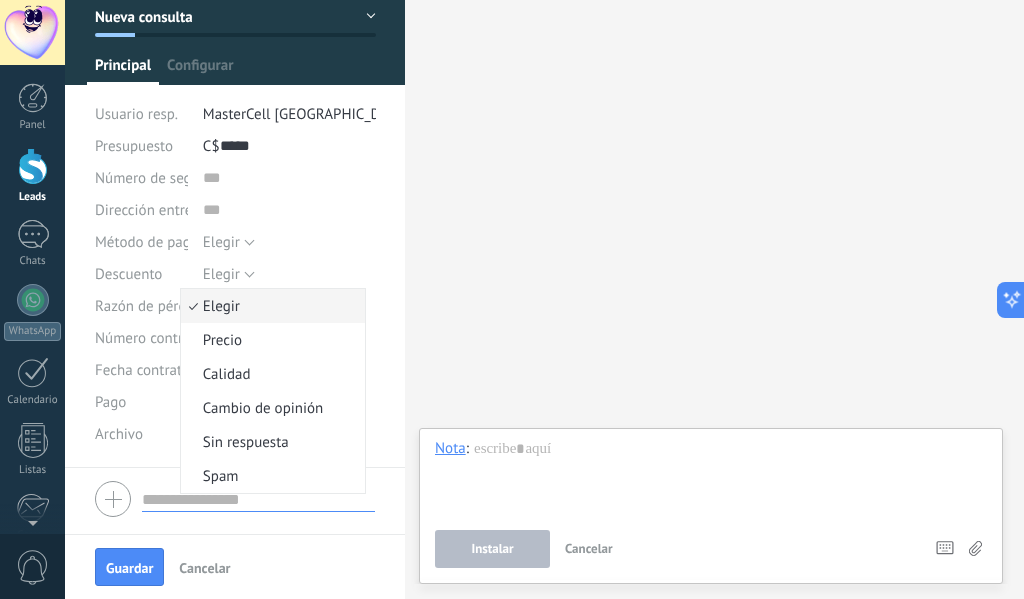 click on "Razón de pérdida" at bounding box center [150, 306] 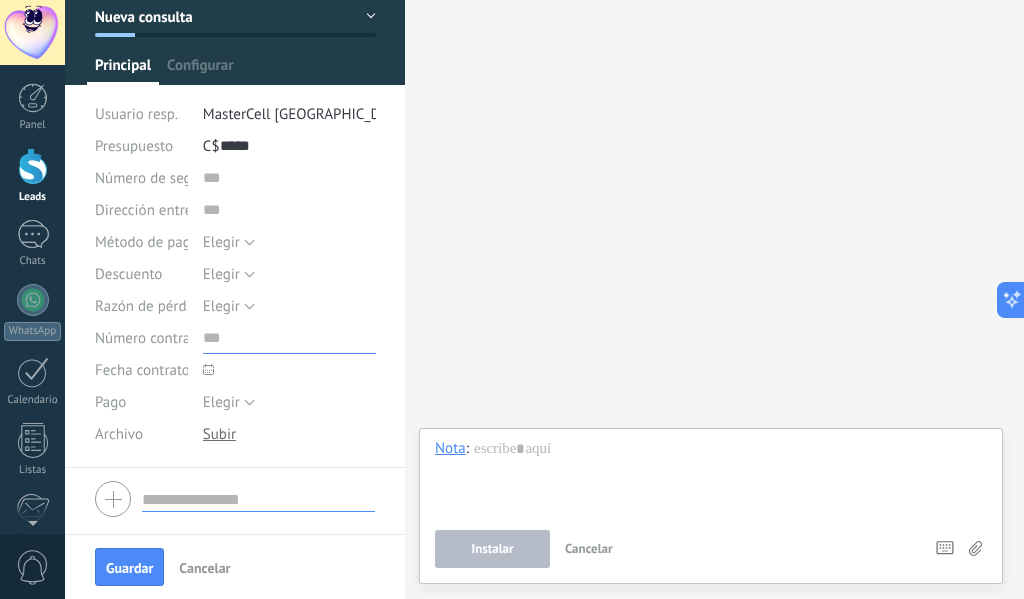 click at bounding box center (289, 338) 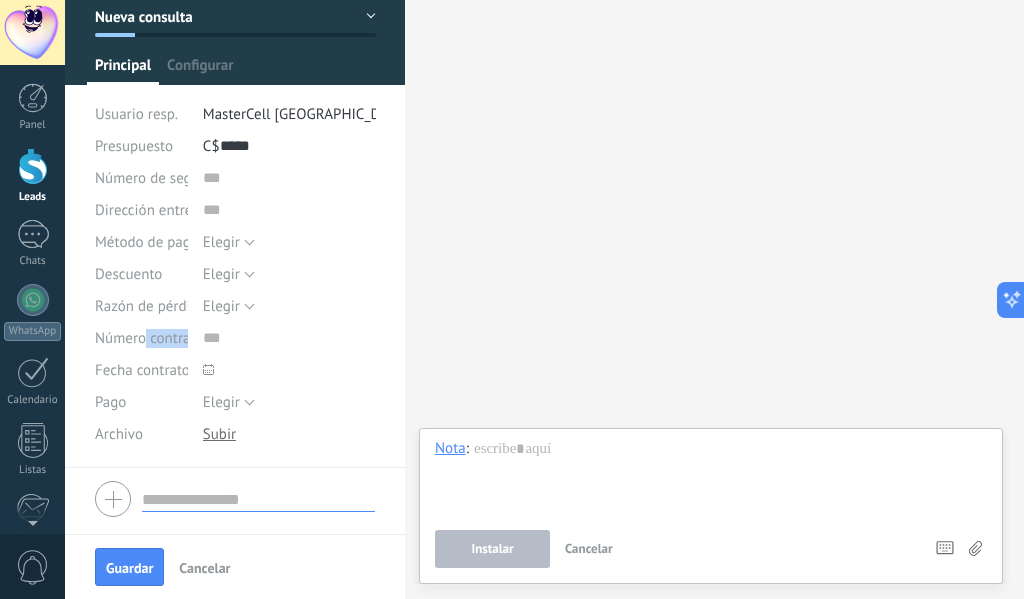 drag, startPoint x: 167, startPoint y: 336, endPoint x: 212, endPoint y: 342, distance: 45.39824 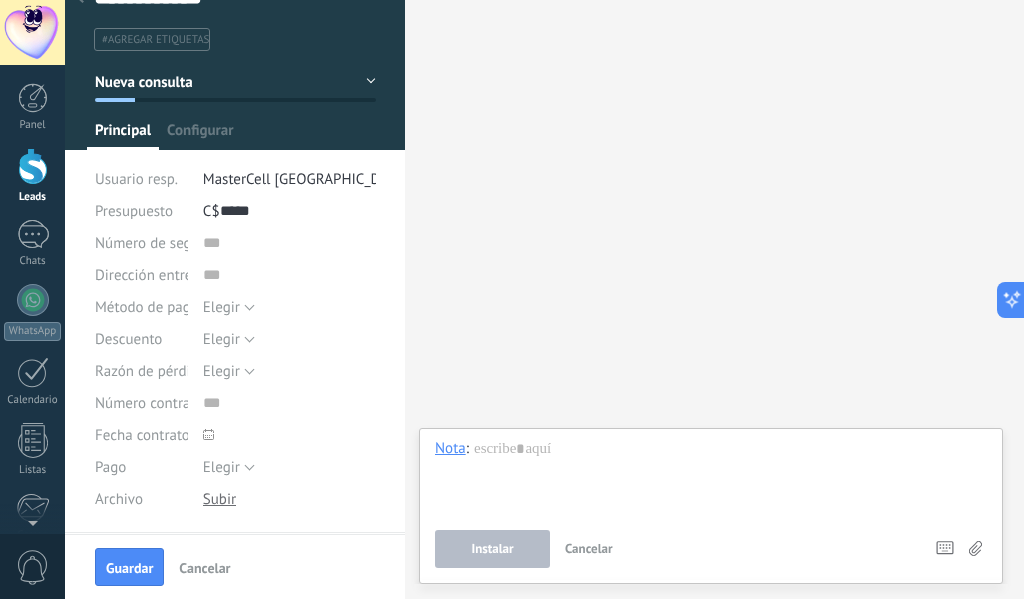 scroll, scrollTop: 0, scrollLeft: 0, axis: both 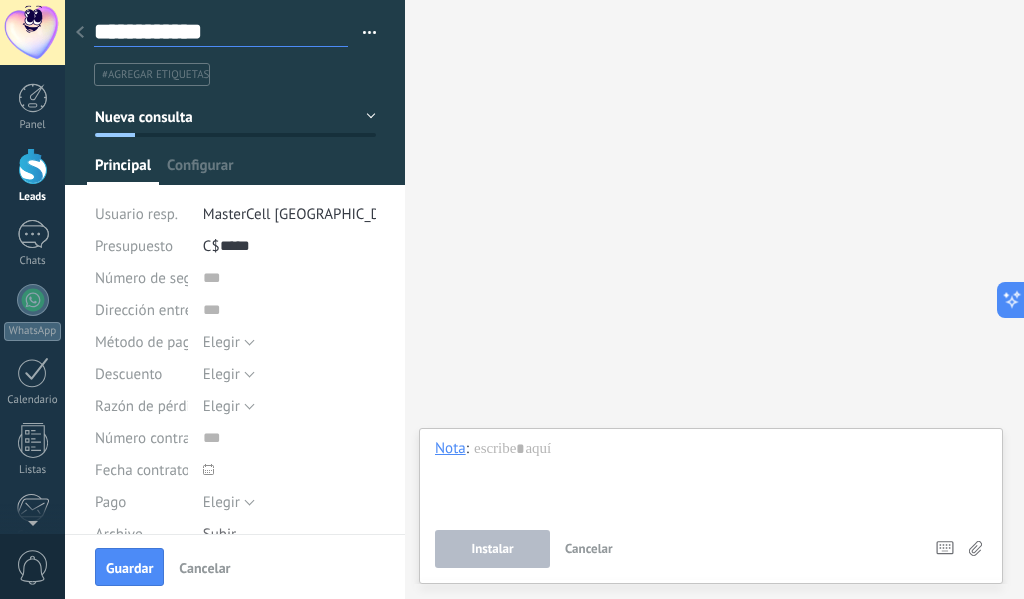 drag, startPoint x: 225, startPoint y: 28, endPoint x: 163, endPoint y: 35, distance: 62.39391 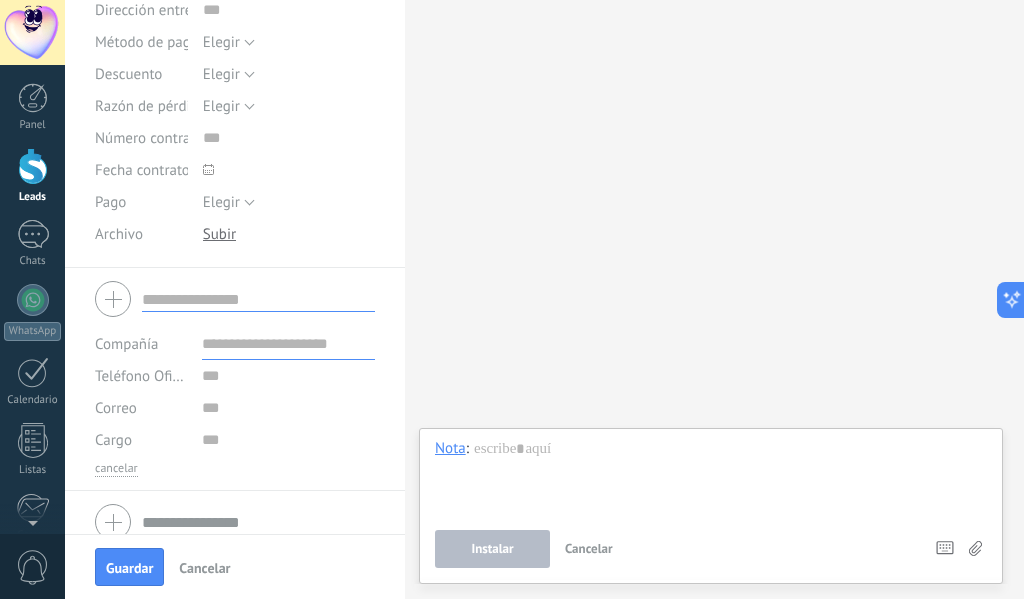 scroll, scrollTop: 320, scrollLeft: 0, axis: vertical 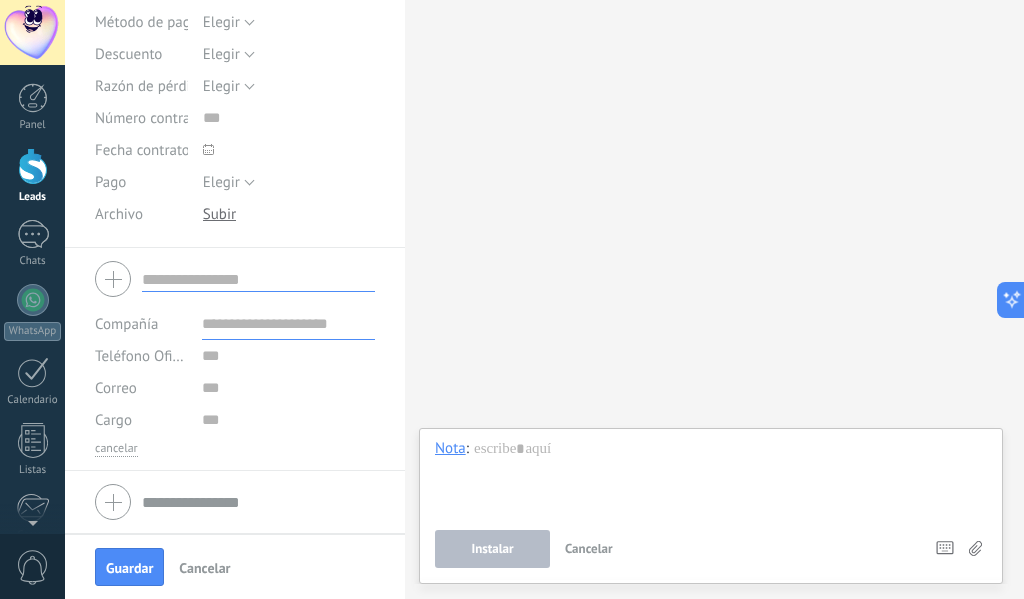 click at bounding box center (258, 279) 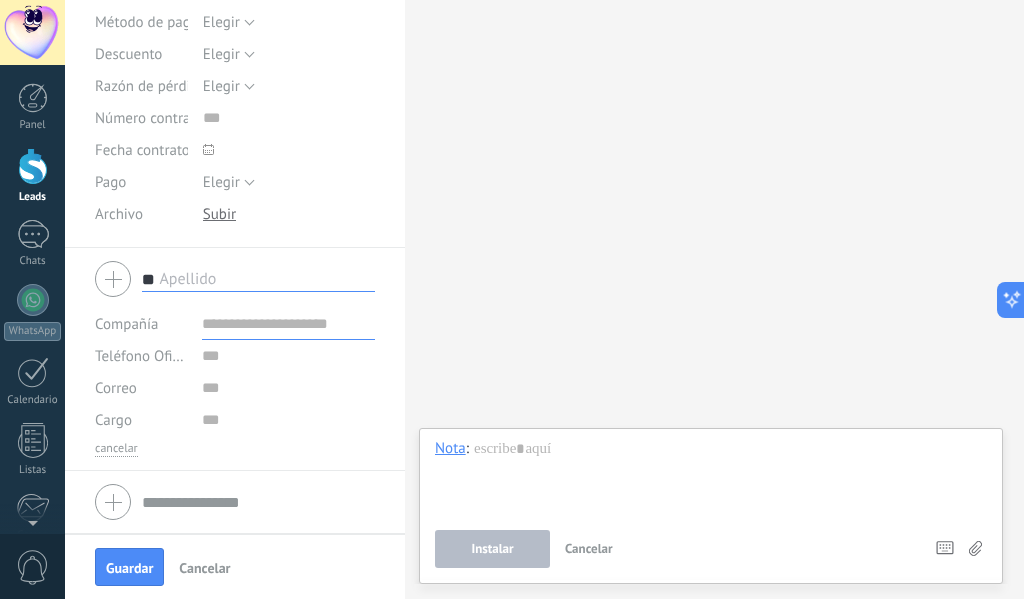 type on "*" 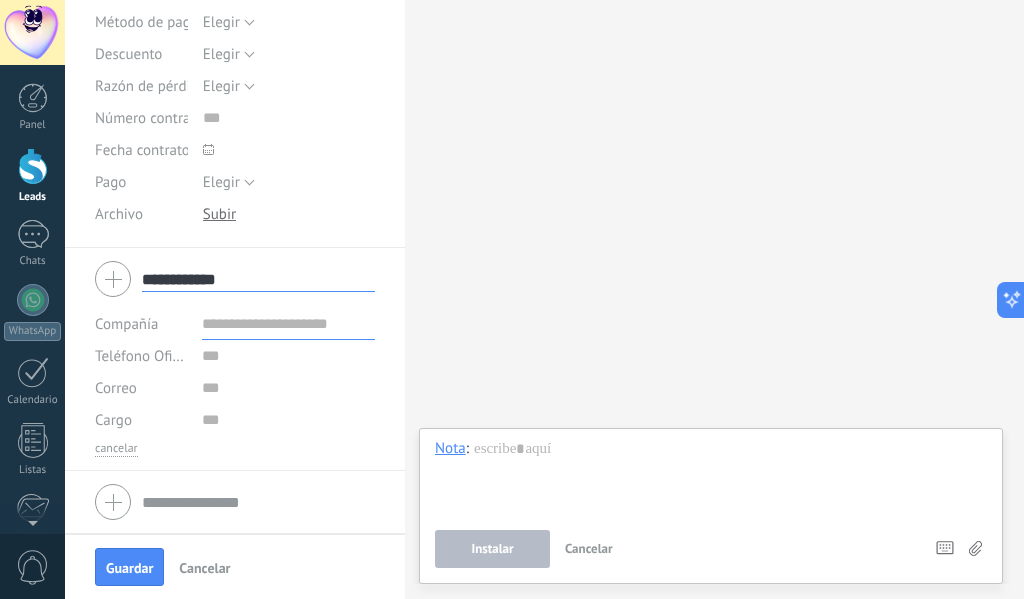 type on "**********" 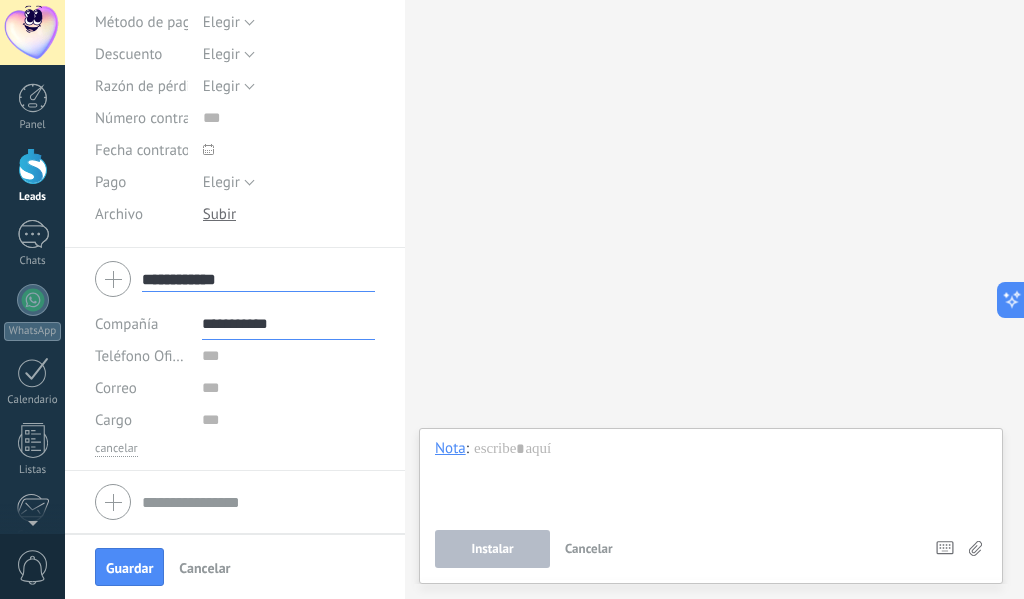 type on "**********" 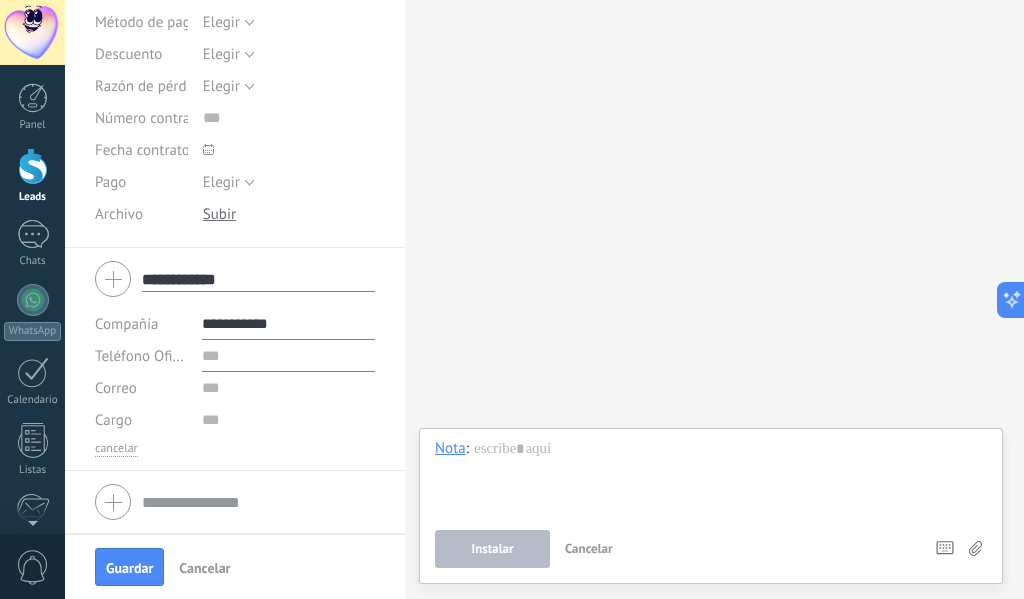 click at bounding box center (288, 356) 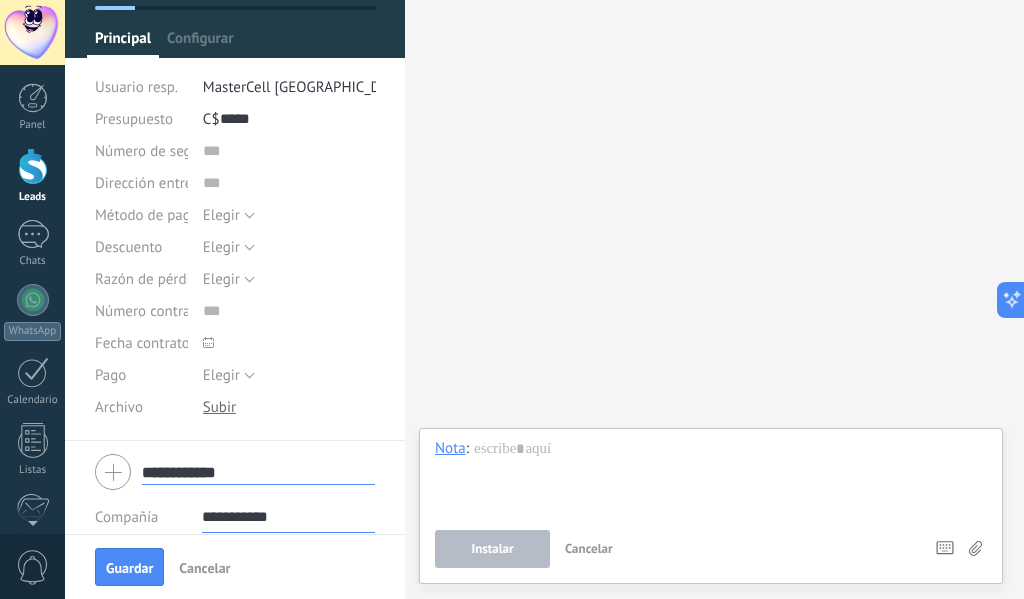 scroll, scrollTop: 0, scrollLeft: 0, axis: both 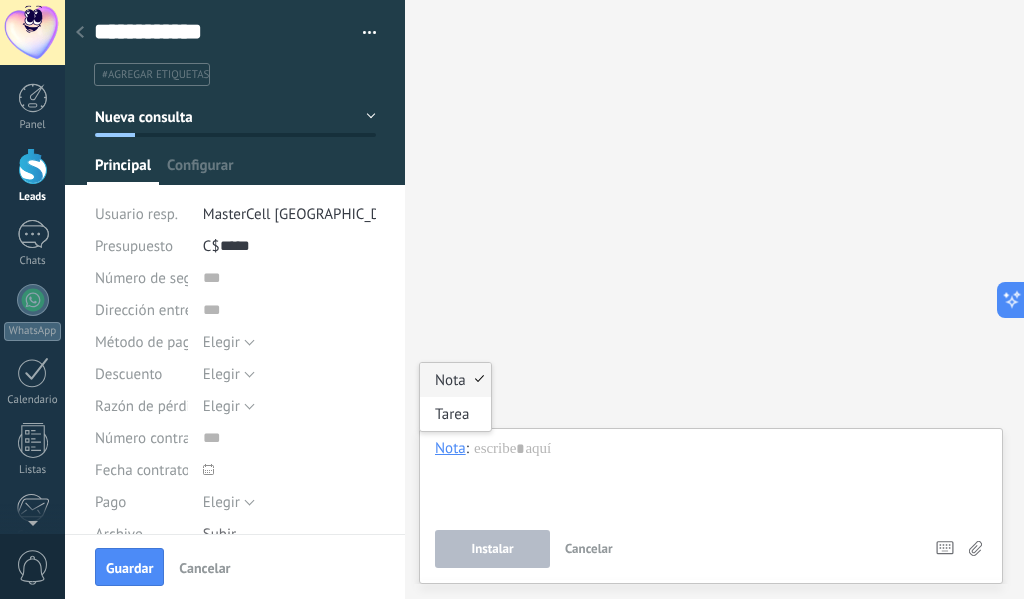 type on "*********" 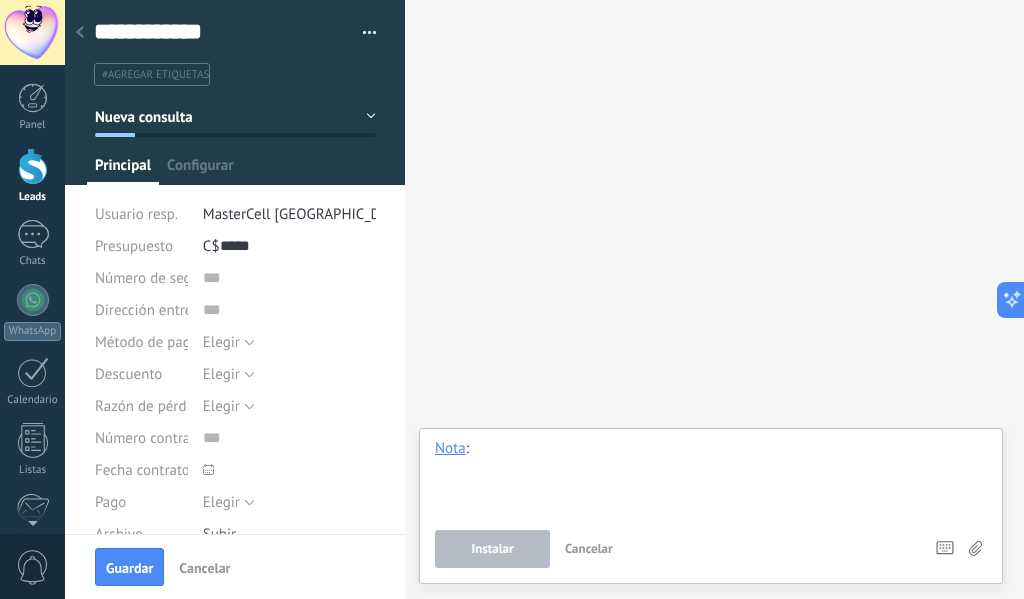 click at bounding box center [711, 477] 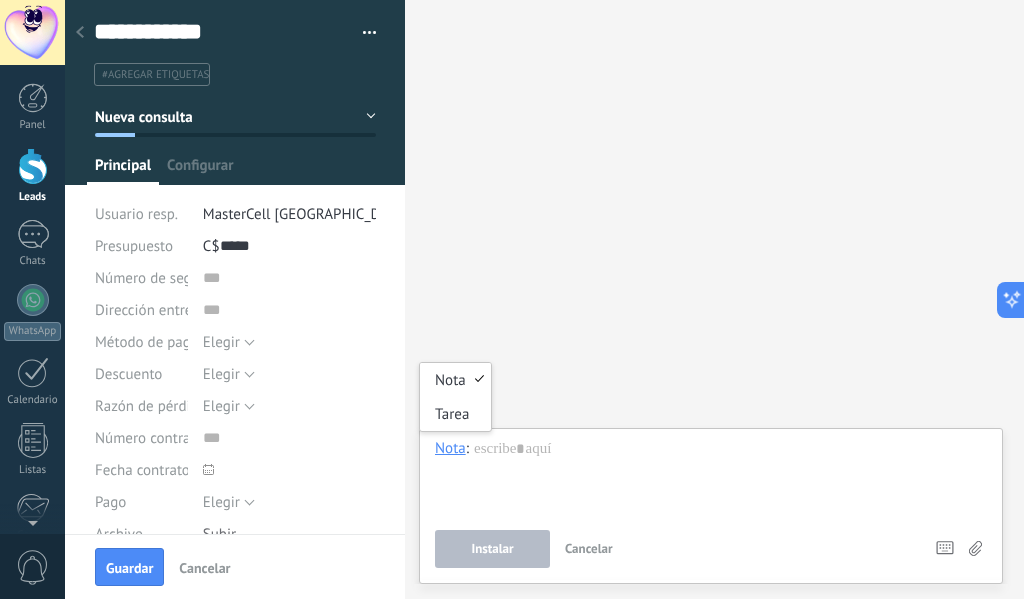 click on "Nota" at bounding box center [450, 448] 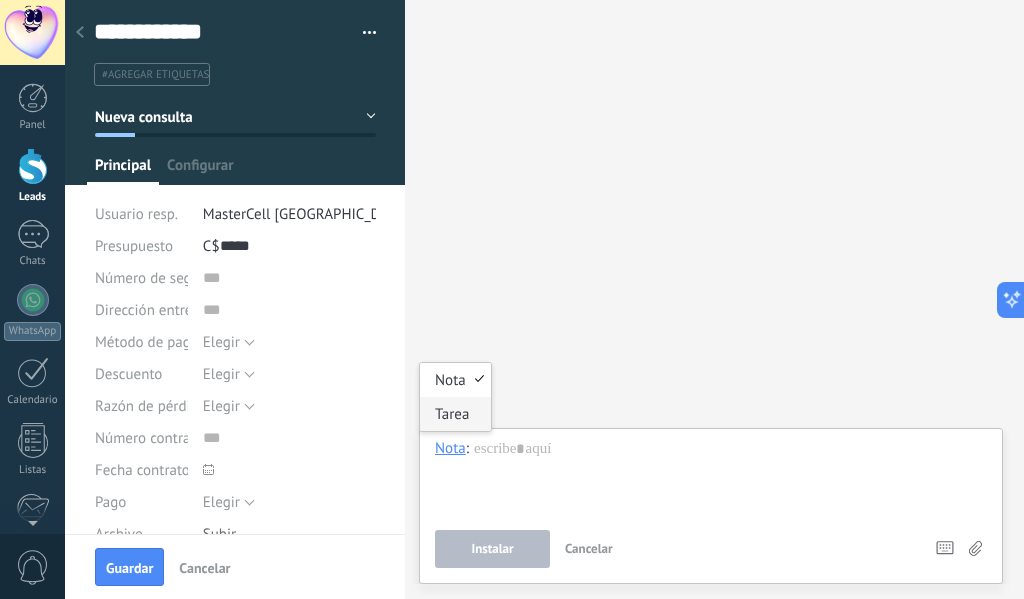 click on "Tarea" at bounding box center [455, 414] 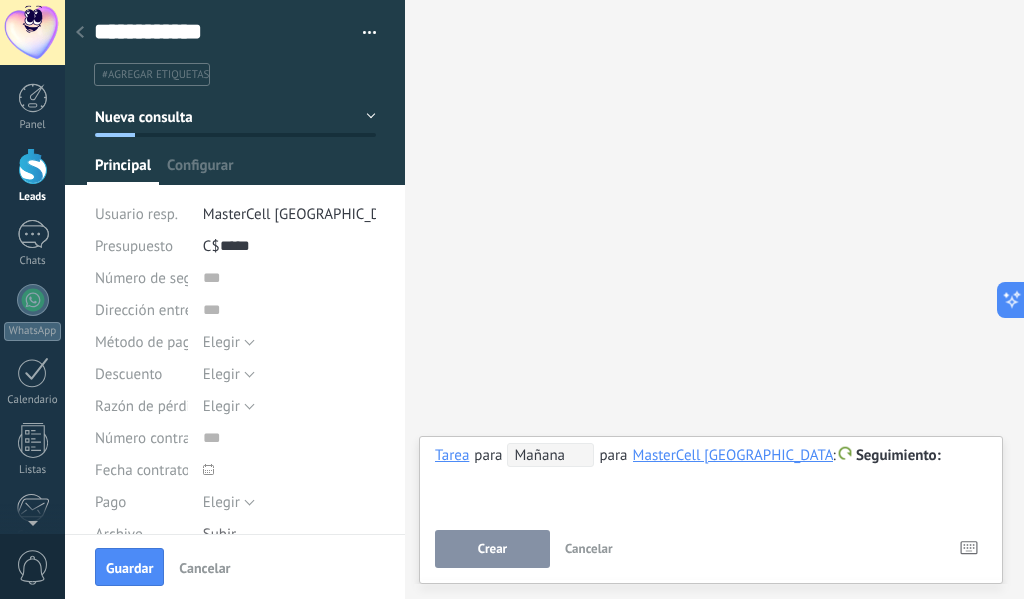 click on "Mañana" at bounding box center [550, 455] 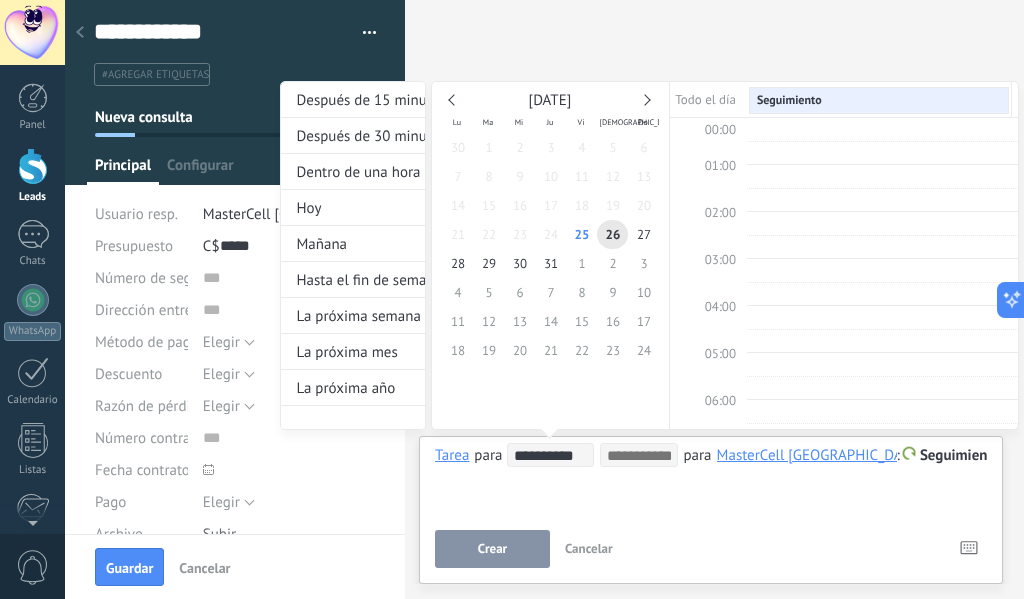 scroll, scrollTop: 377, scrollLeft: 0, axis: vertical 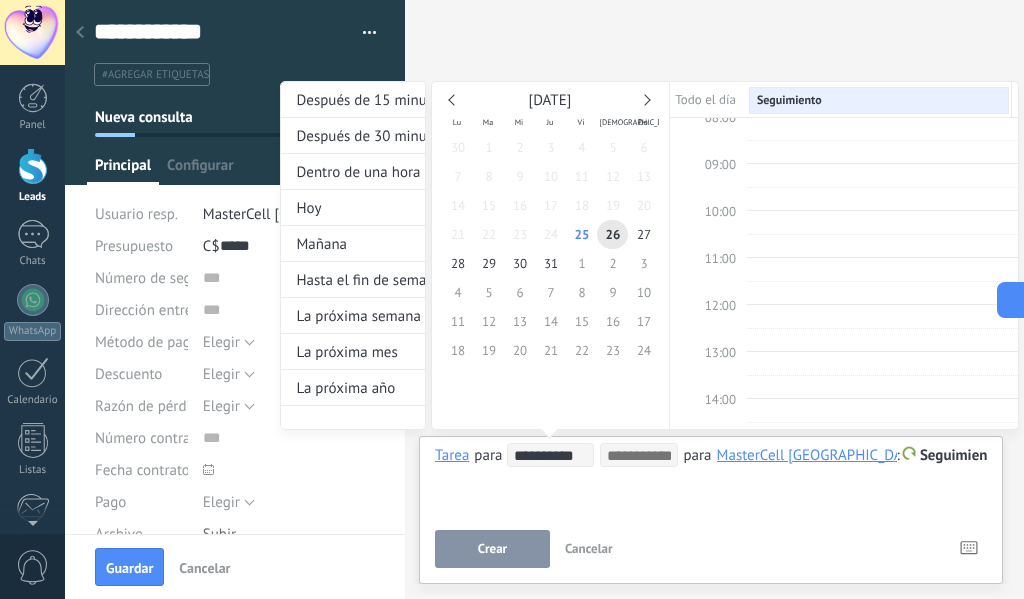 click on "**********" at bounding box center (649, 274) 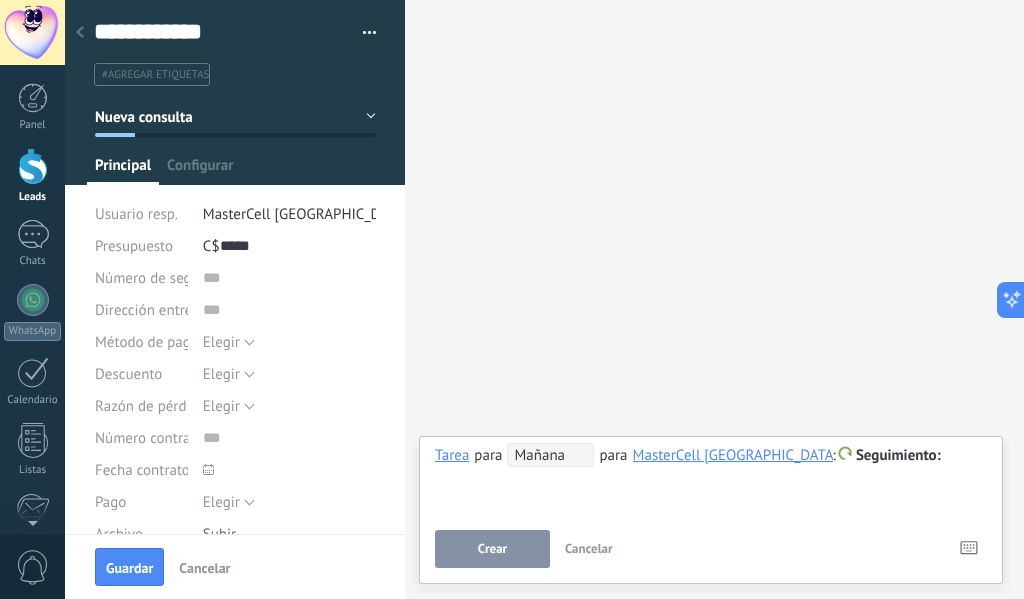 click on "Mañana" at bounding box center (550, 455) 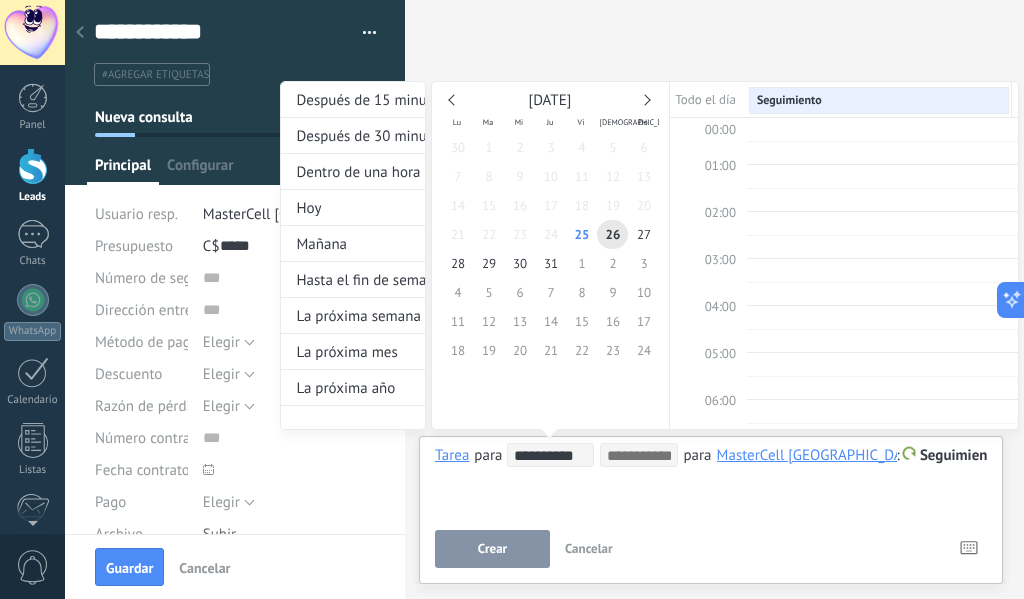 scroll, scrollTop: 377, scrollLeft: 0, axis: vertical 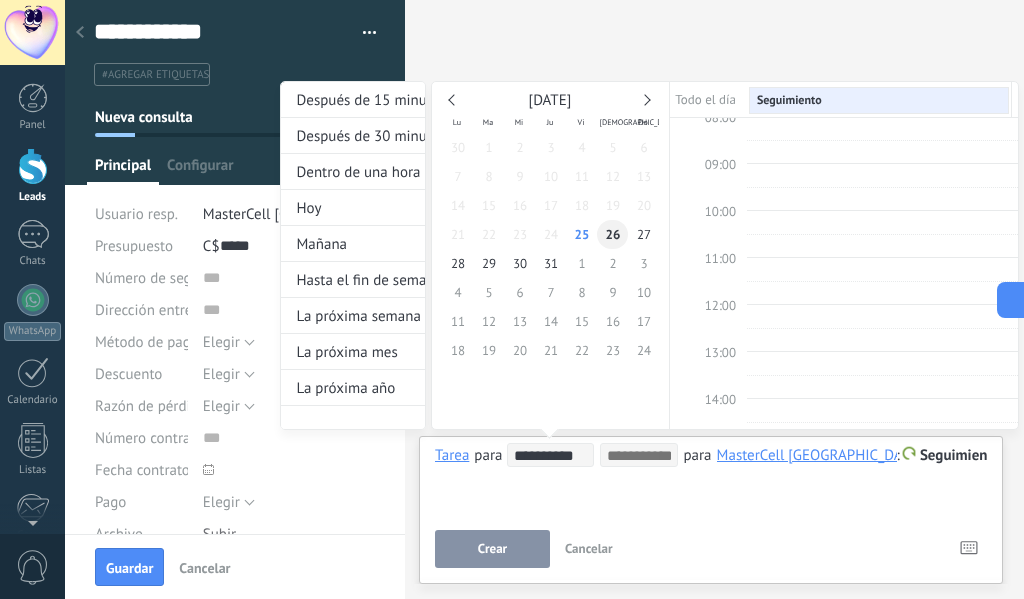 click on "26" at bounding box center (612, 234) 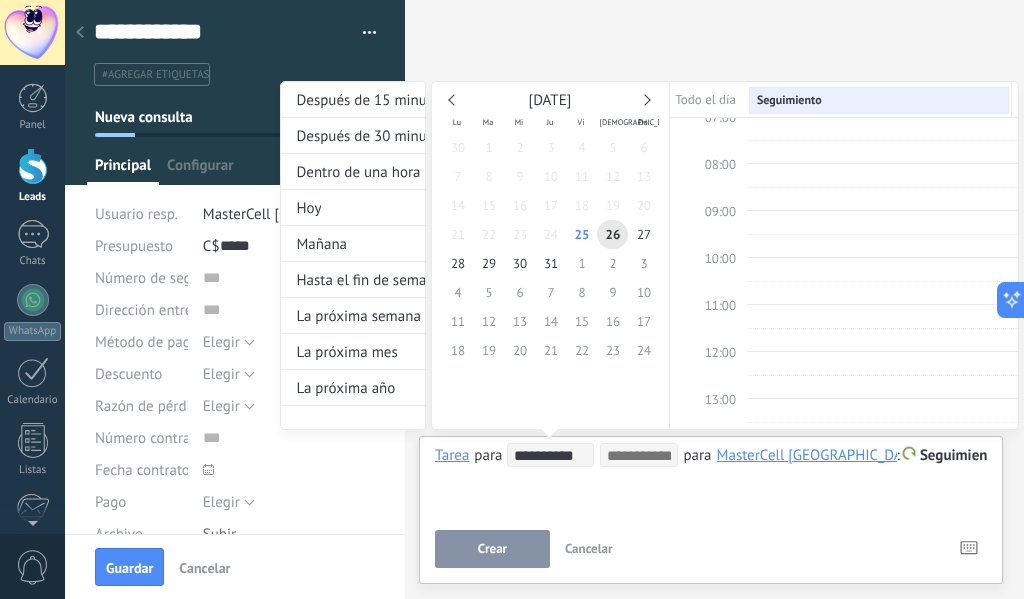 scroll, scrollTop: 277, scrollLeft: 0, axis: vertical 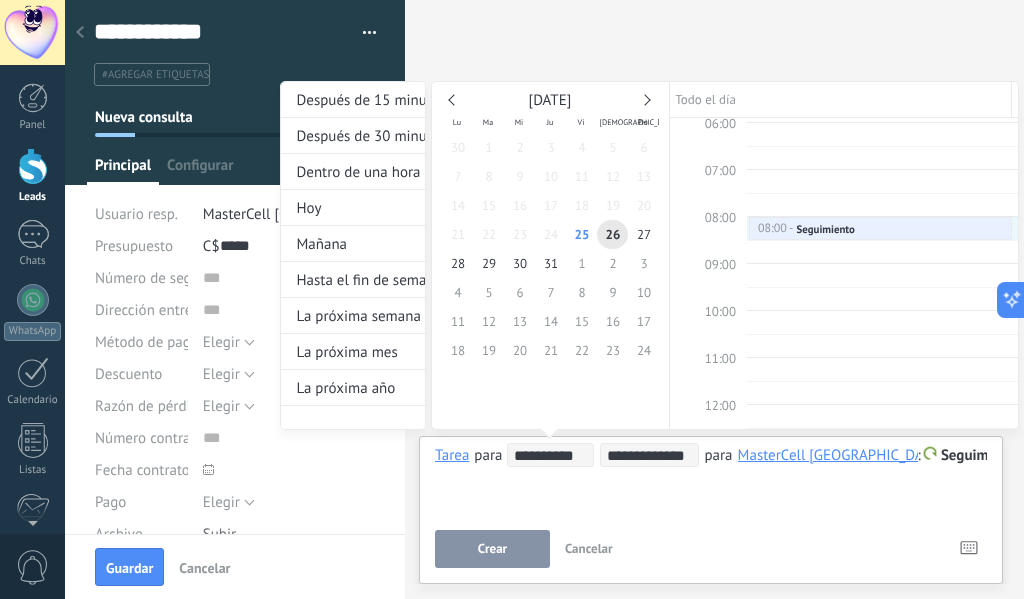 click at bounding box center (882, 252) 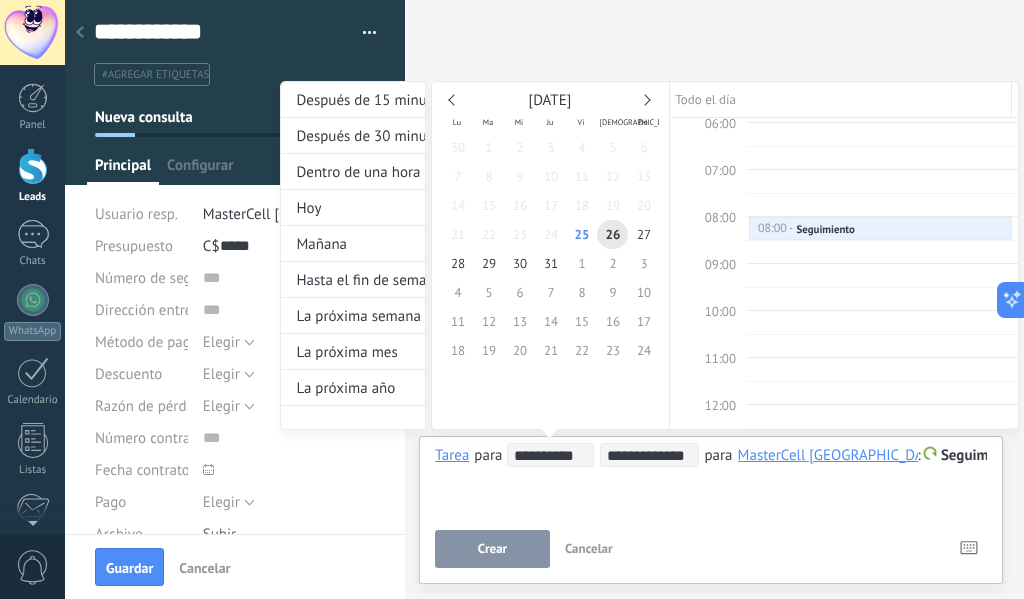 click on "**********" at bounding box center (649, 456) 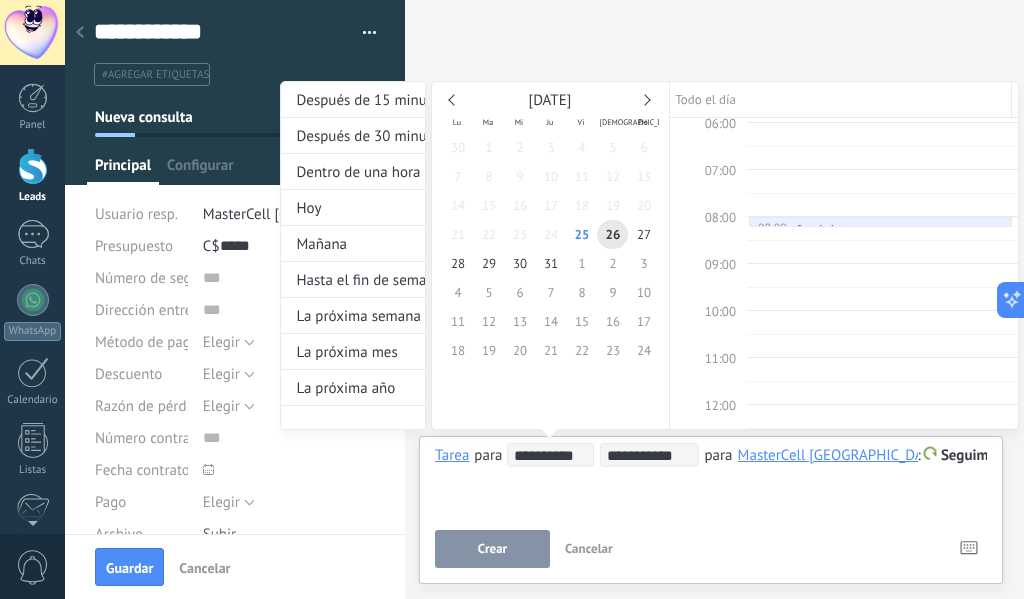 scroll, scrollTop: 352, scrollLeft: 0, axis: vertical 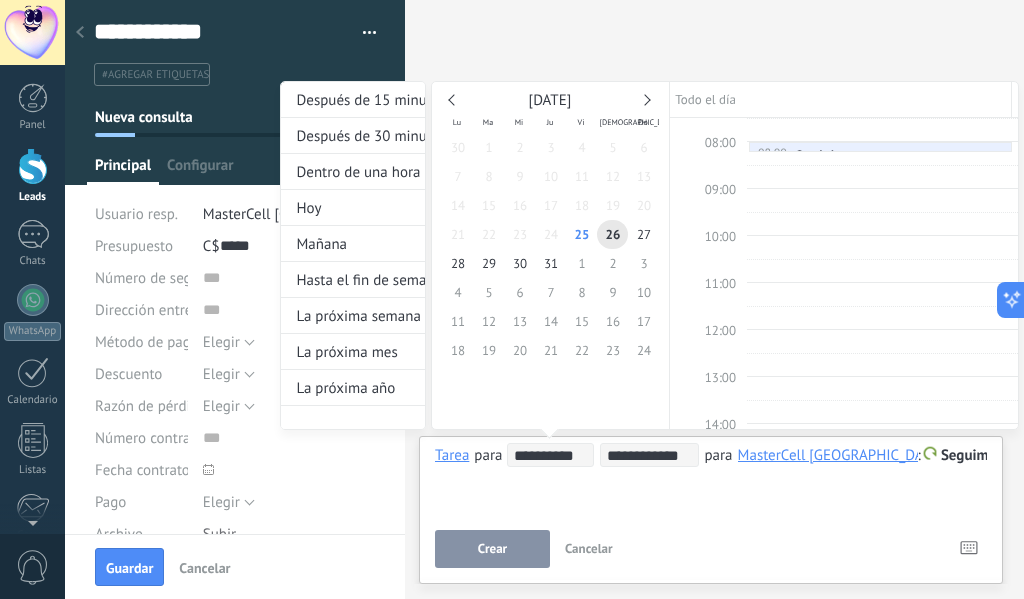 type on "**********" 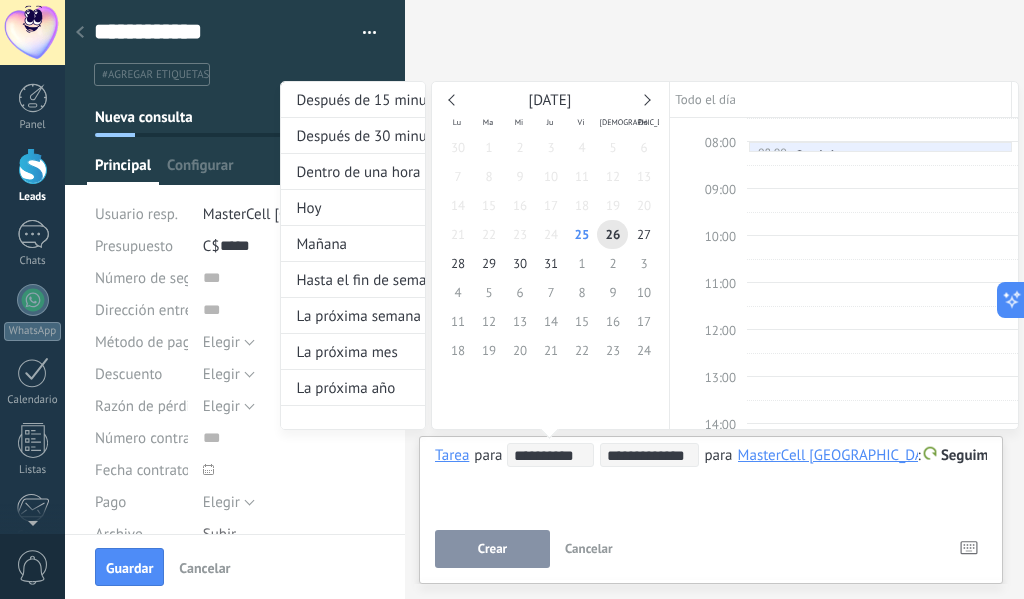 click on "**********" at bounding box center (649, 274) 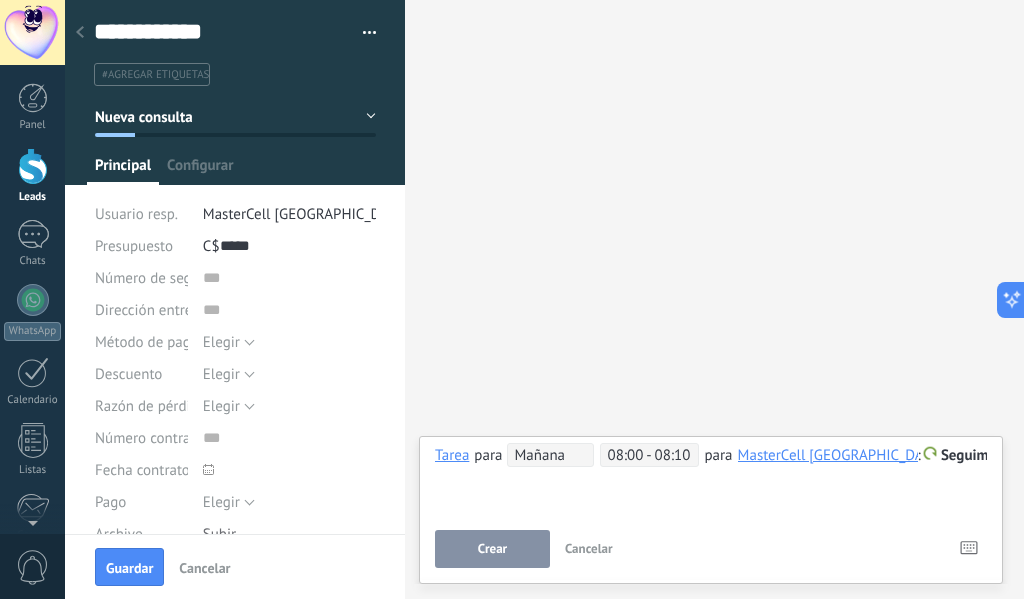 click on "Seguimiento" at bounding box center [983, 455] 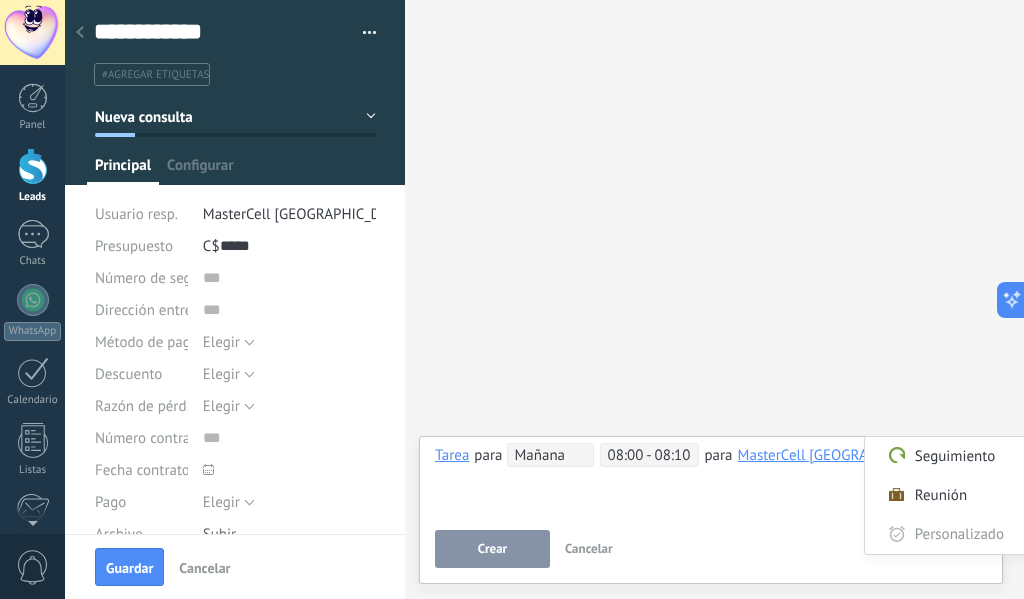 click at bounding box center (512, 299) 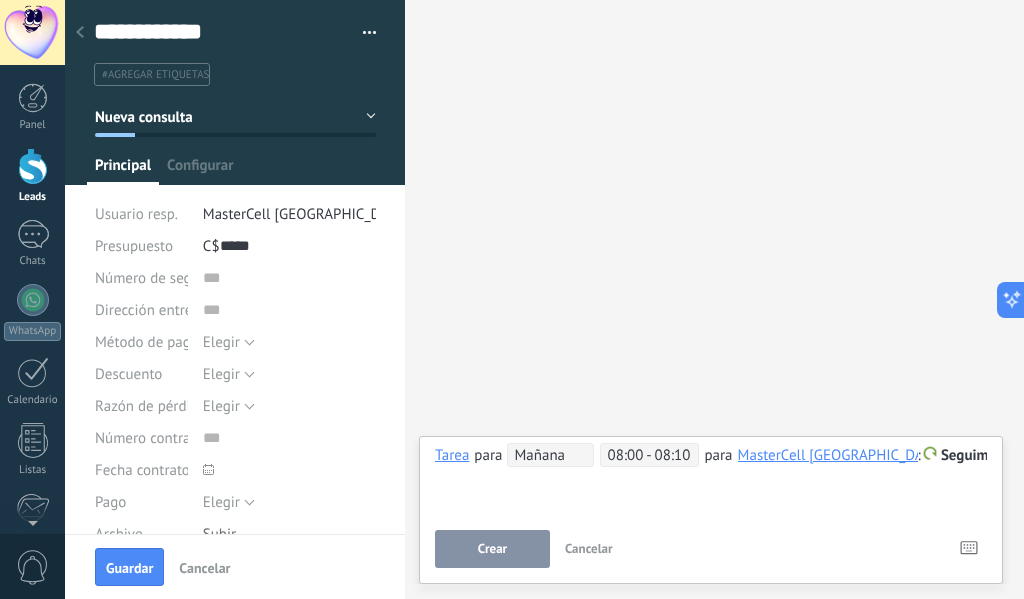 scroll, scrollTop: 0, scrollLeft: 18, axis: horizontal 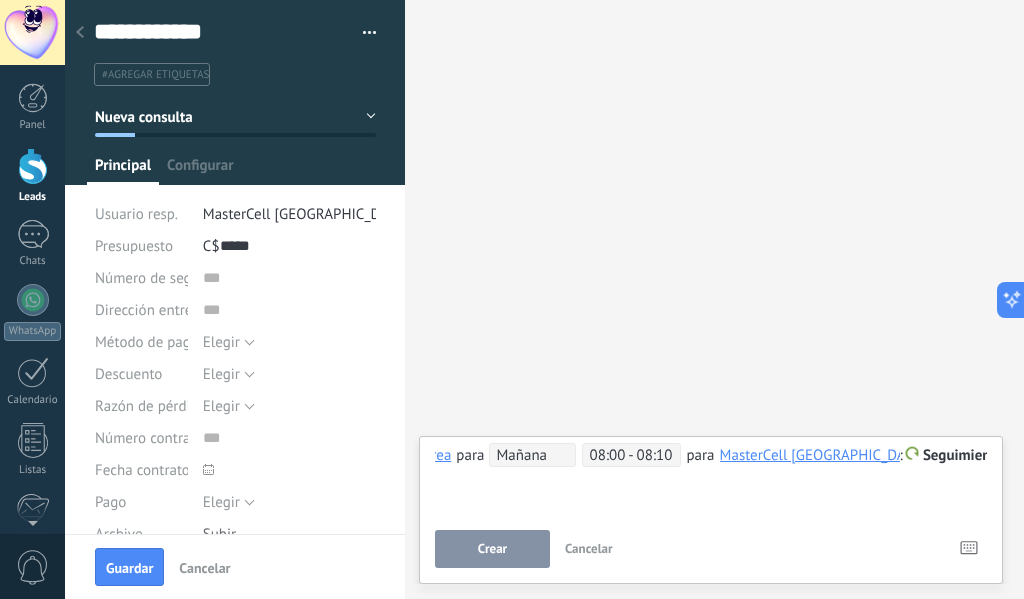 type 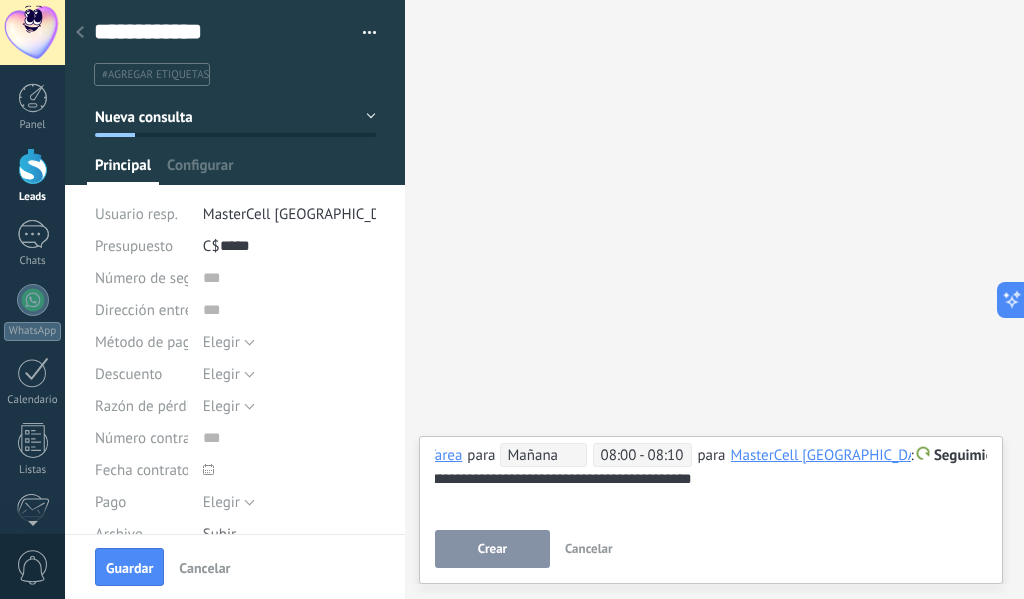 click on "Crear" at bounding box center [492, 549] 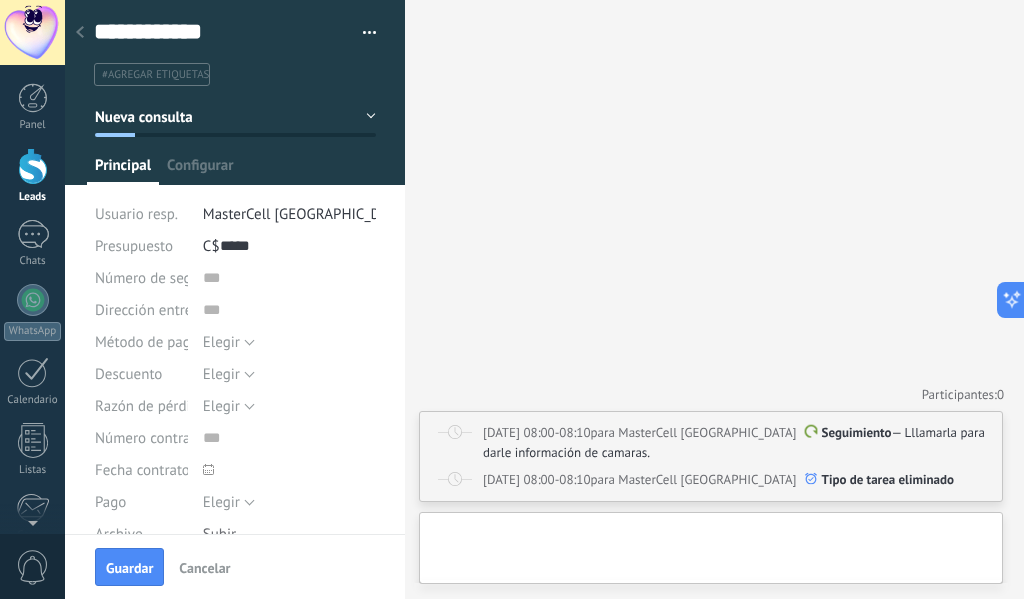 click at bounding box center (80, 33) 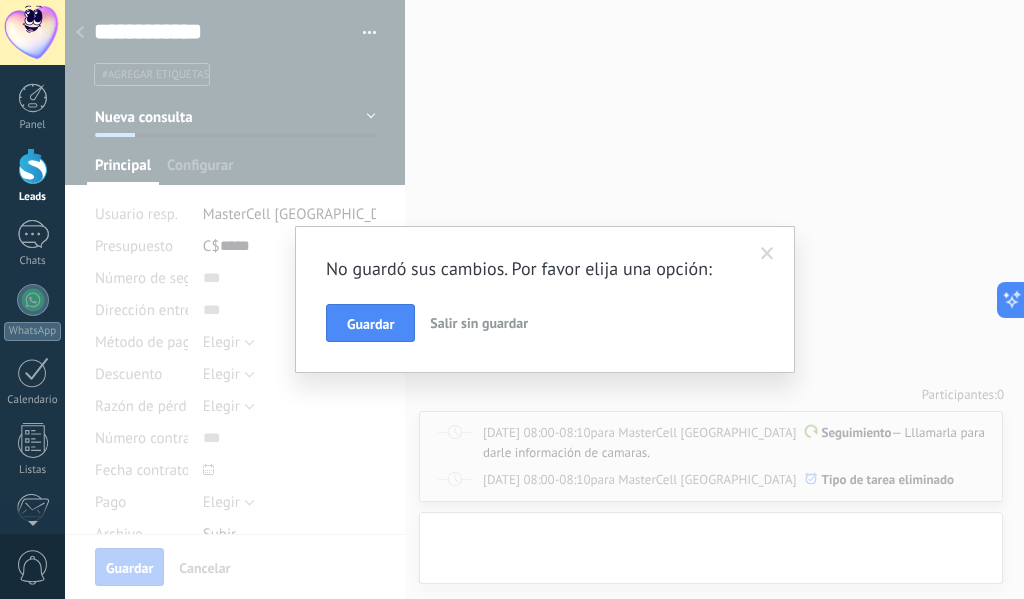 click at bounding box center [767, 254] 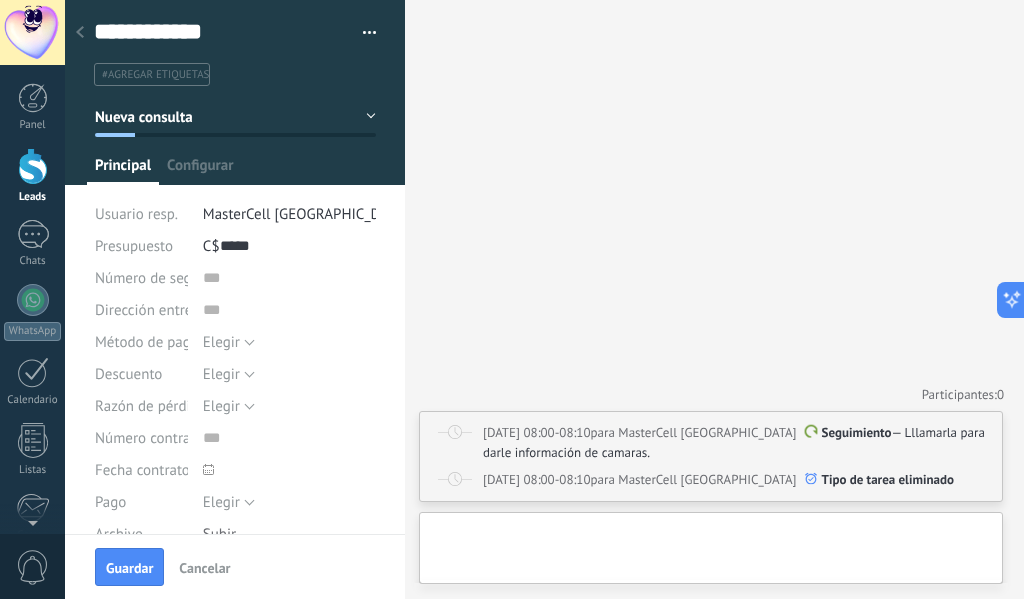 scroll, scrollTop: 300, scrollLeft: 0, axis: vertical 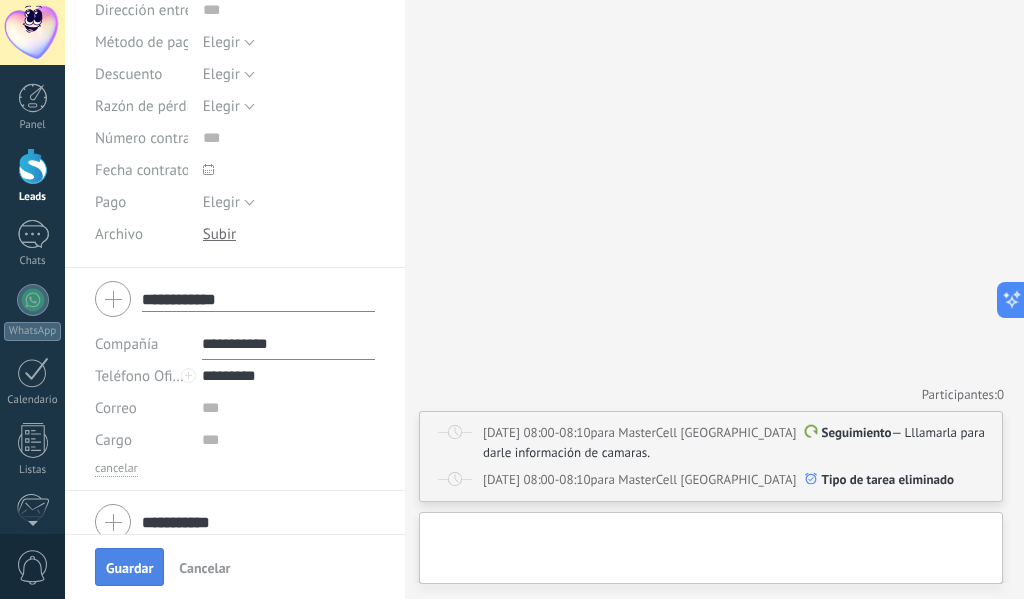 click on "Guardar" at bounding box center [129, 568] 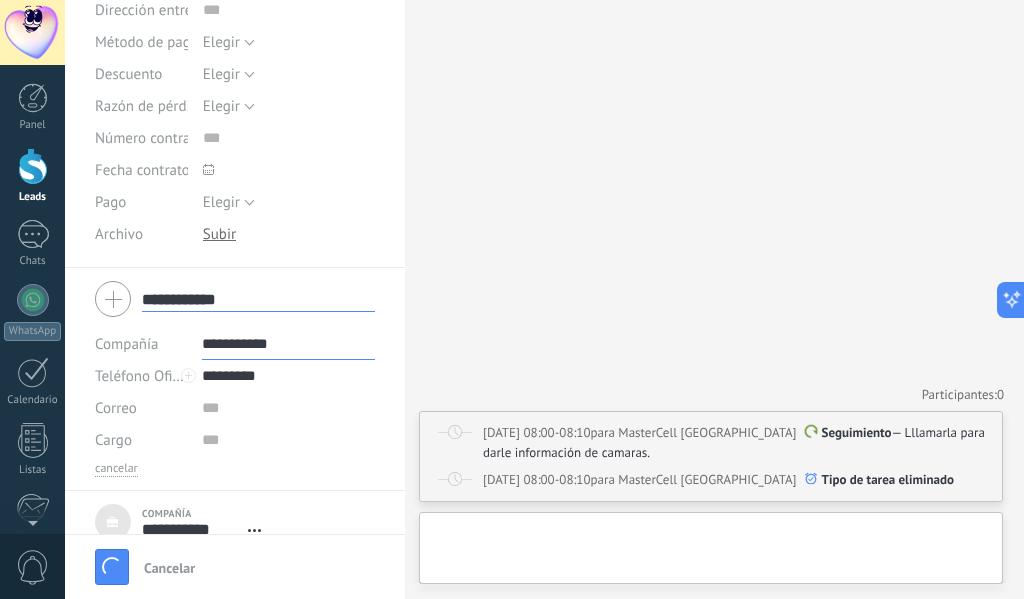 type 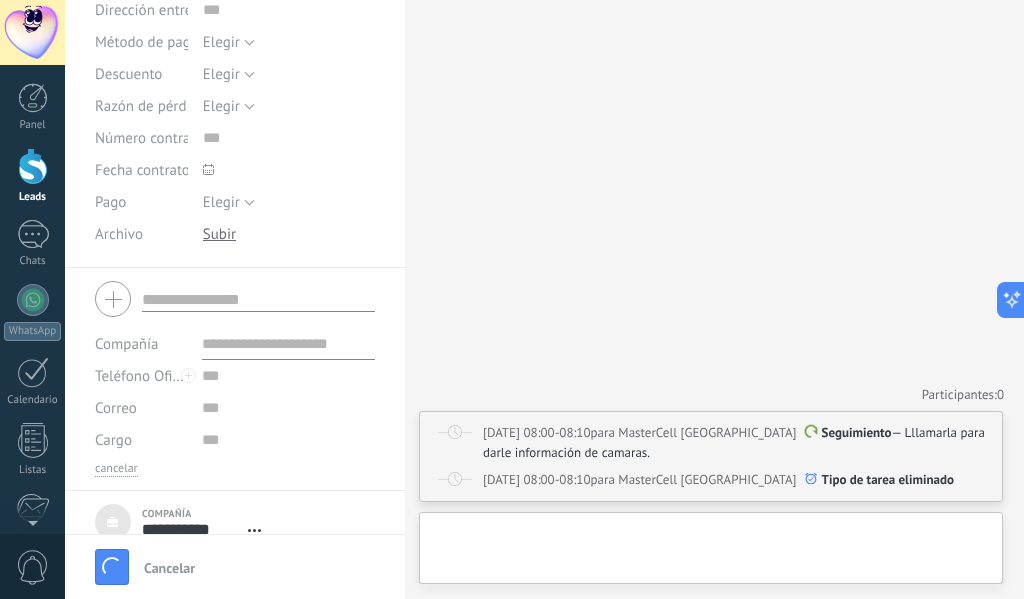 scroll, scrollTop: 20, scrollLeft: 0, axis: vertical 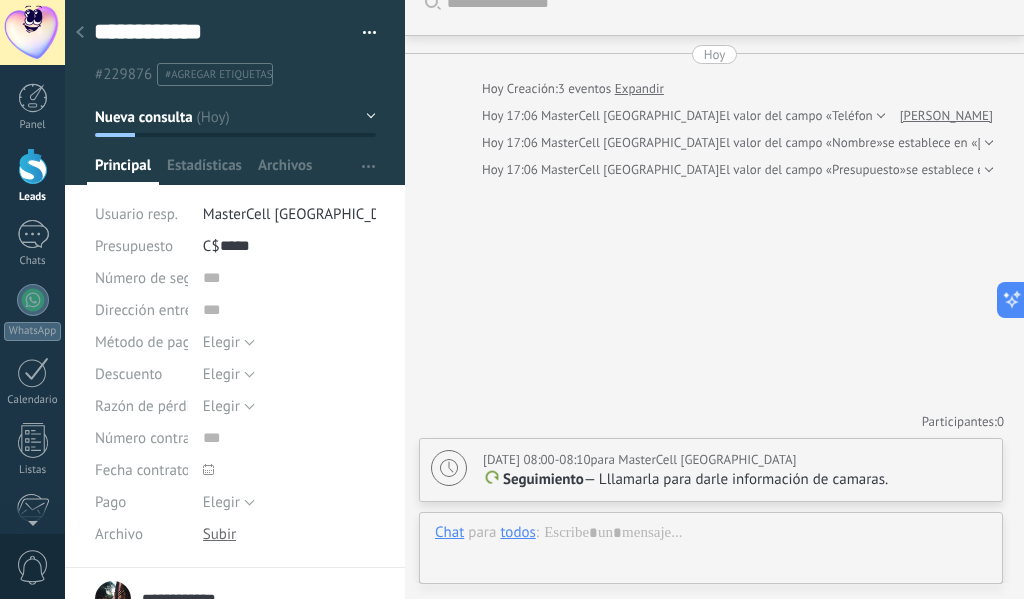 click 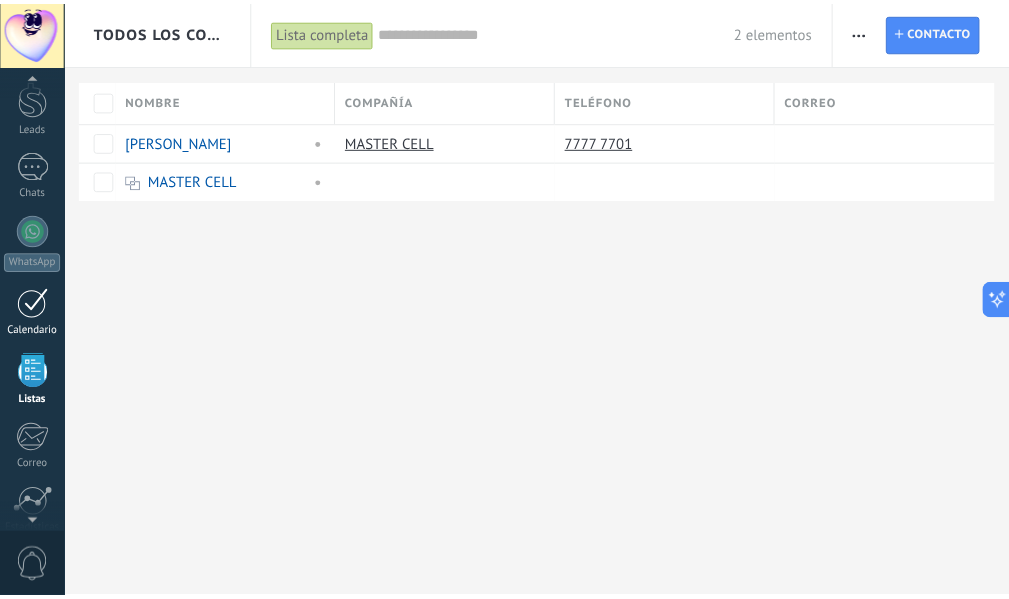 scroll, scrollTop: 0, scrollLeft: 0, axis: both 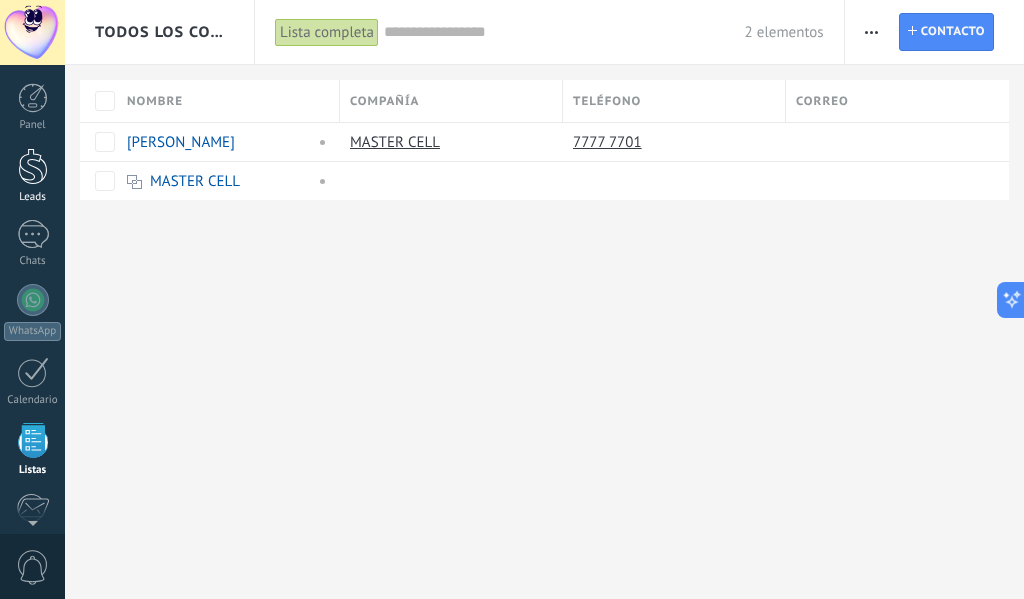 click at bounding box center (33, 166) 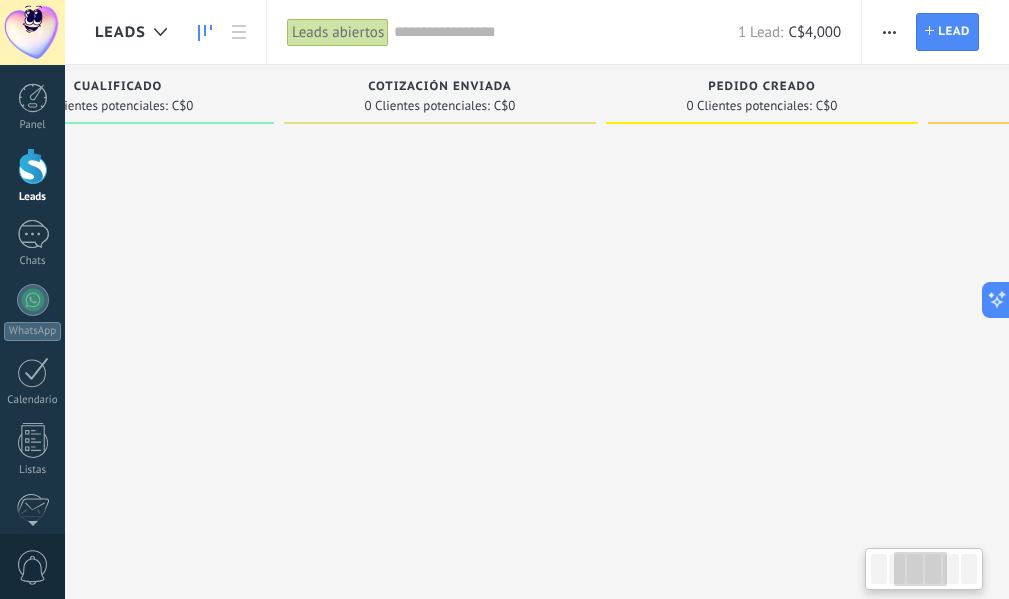 drag, startPoint x: 825, startPoint y: 287, endPoint x: 243, endPoint y: 331, distance: 583.6609 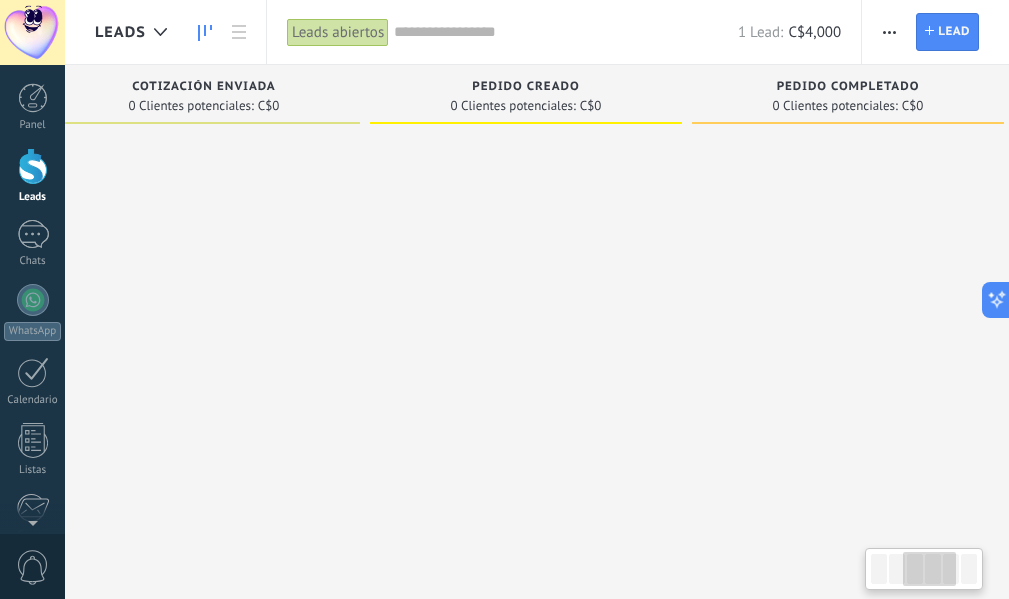 scroll, scrollTop: 0, scrollLeft: 1038, axis: horizontal 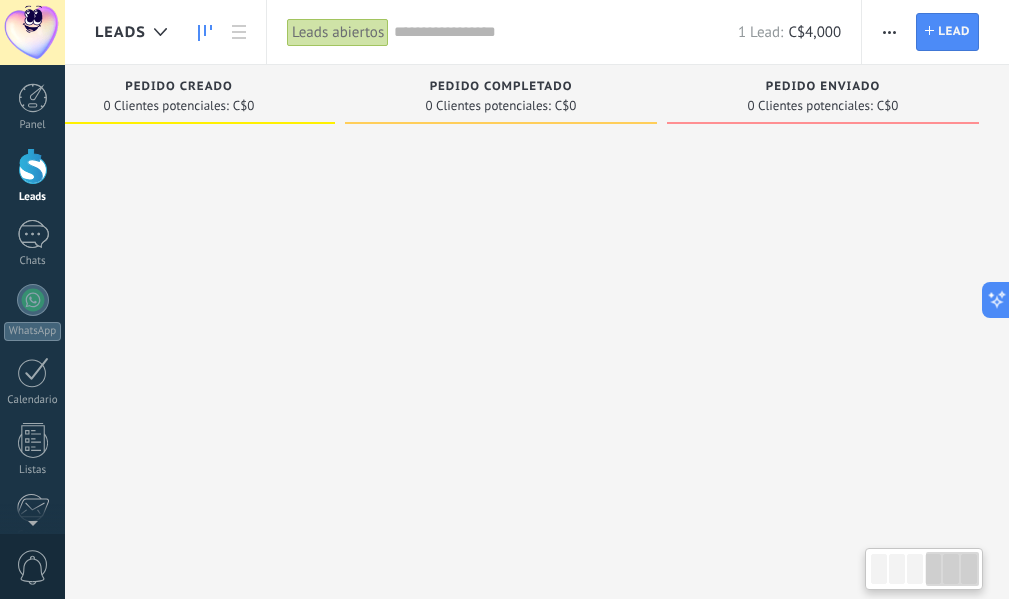 drag, startPoint x: 847, startPoint y: 382, endPoint x: 298, endPoint y: 414, distance: 549.9318 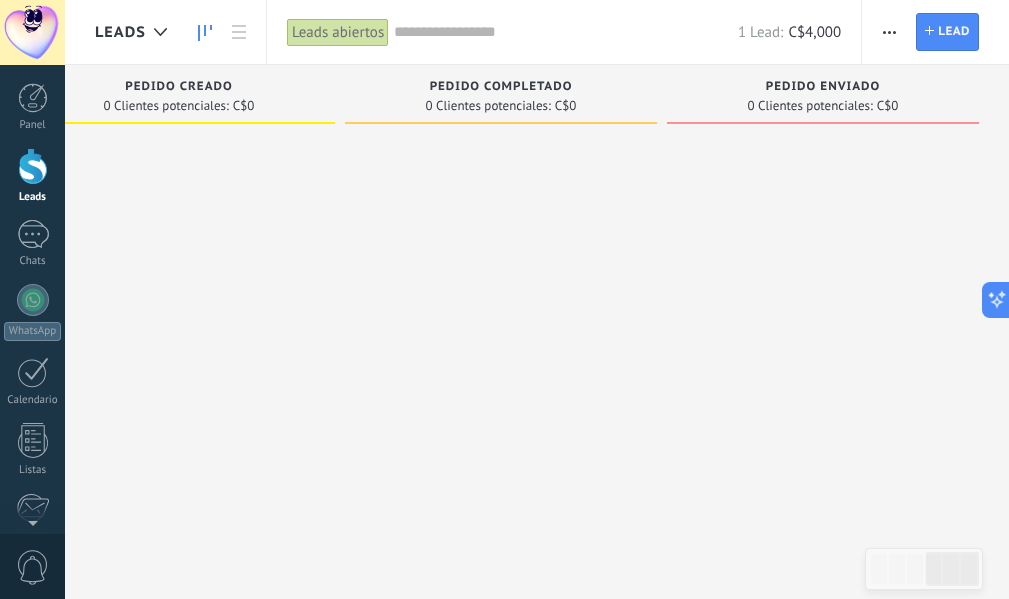 drag, startPoint x: 832, startPoint y: 363, endPoint x: 503, endPoint y: 416, distance: 333.24167 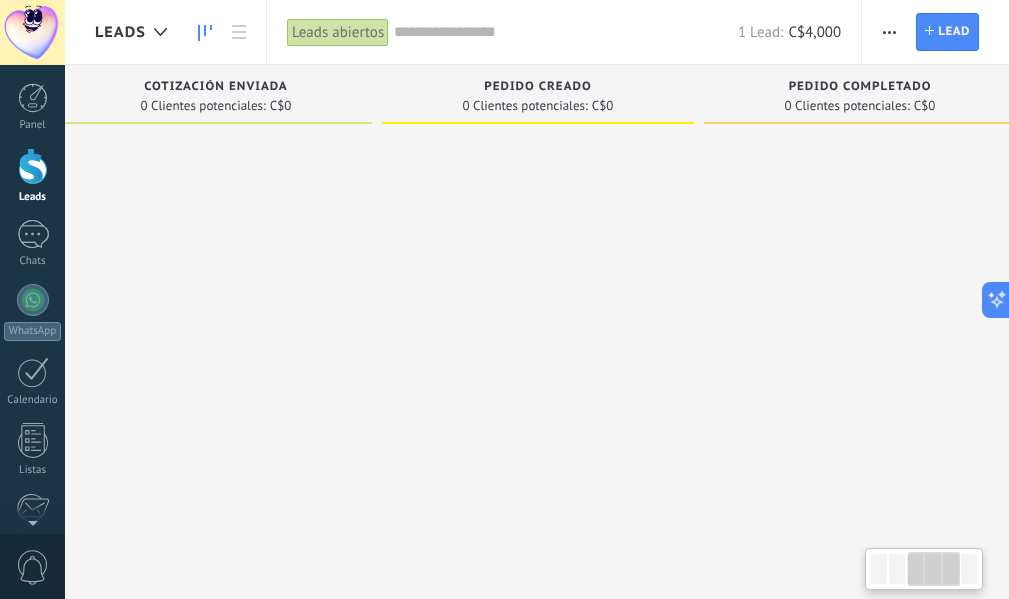 scroll, scrollTop: 0, scrollLeft: 670, axis: horizontal 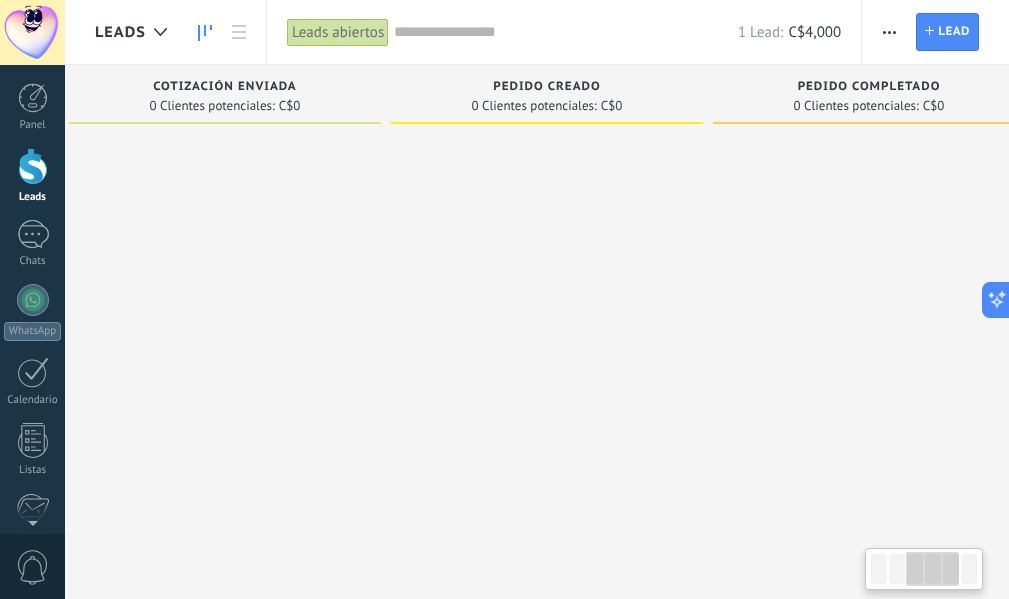 drag, startPoint x: 627, startPoint y: 266, endPoint x: 764, endPoint y: 270, distance: 137.05838 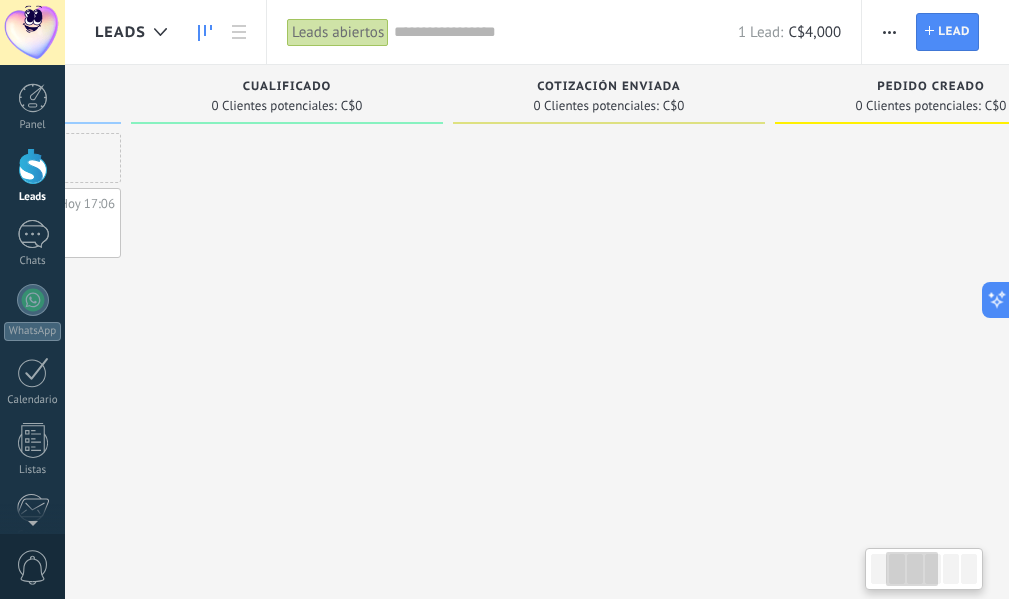 drag, startPoint x: 396, startPoint y: 265, endPoint x: 756, endPoint y: 270, distance: 360.03473 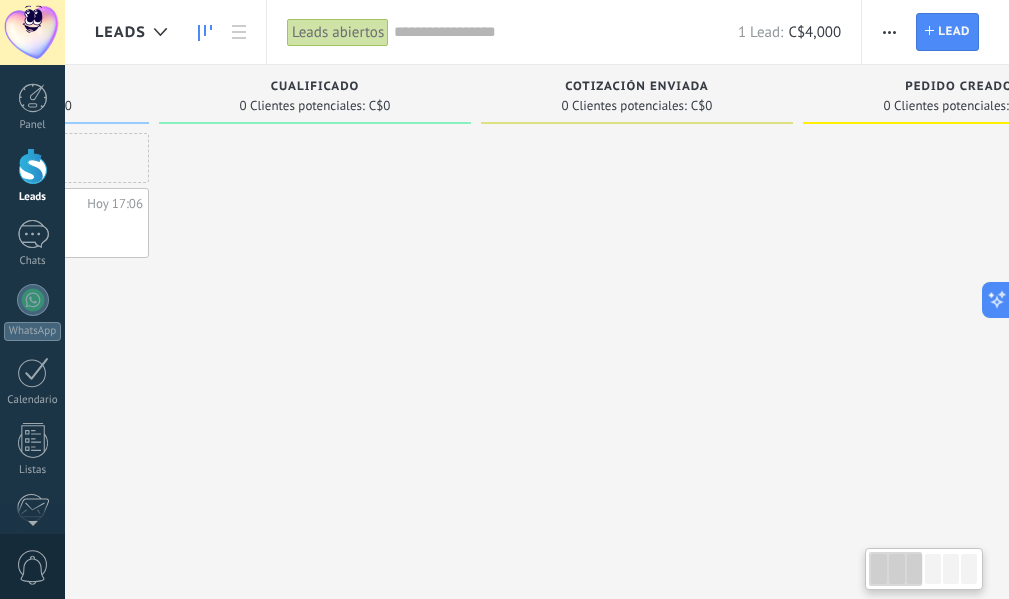 scroll, scrollTop: 0, scrollLeft: 0, axis: both 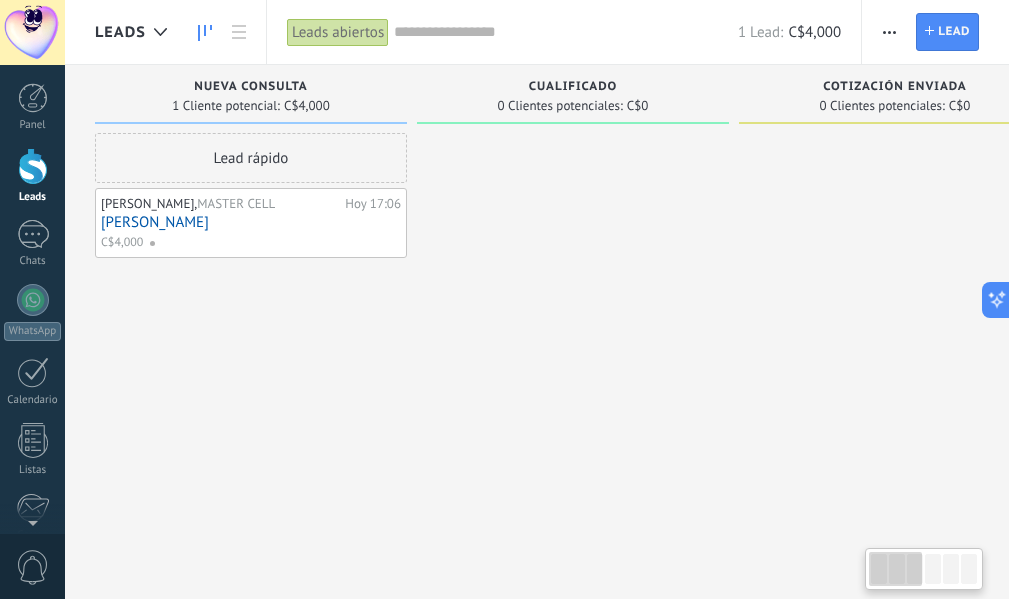 drag, startPoint x: 620, startPoint y: 276, endPoint x: 817, endPoint y: 258, distance: 197.82063 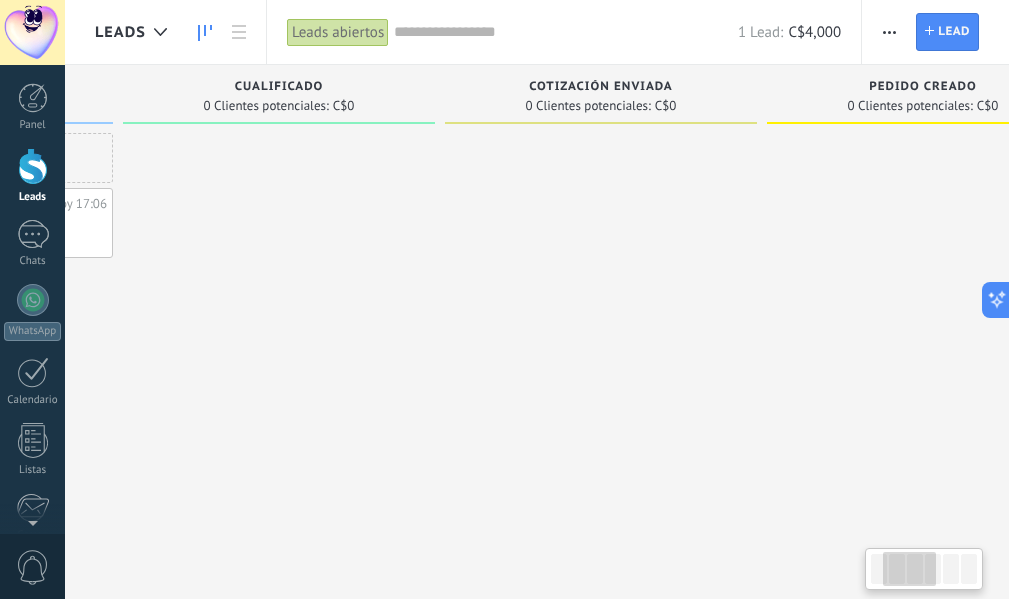 scroll, scrollTop: 0, scrollLeft: 413, axis: horizontal 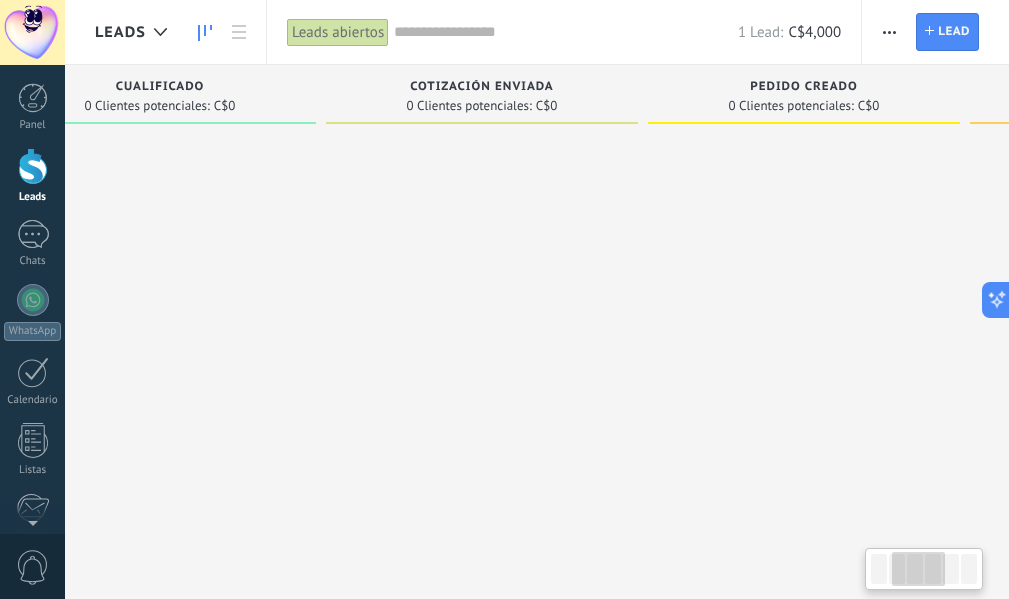 drag, startPoint x: 765, startPoint y: 351, endPoint x: 352, endPoint y: 357, distance: 413.04358 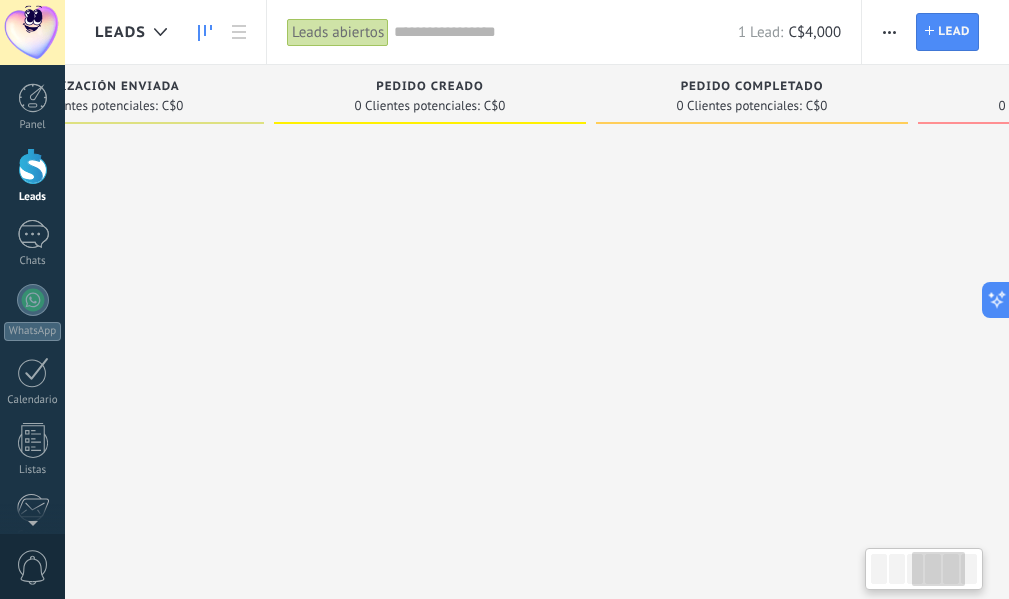 drag, startPoint x: 763, startPoint y: 314, endPoint x: 396, endPoint y: 314, distance: 367 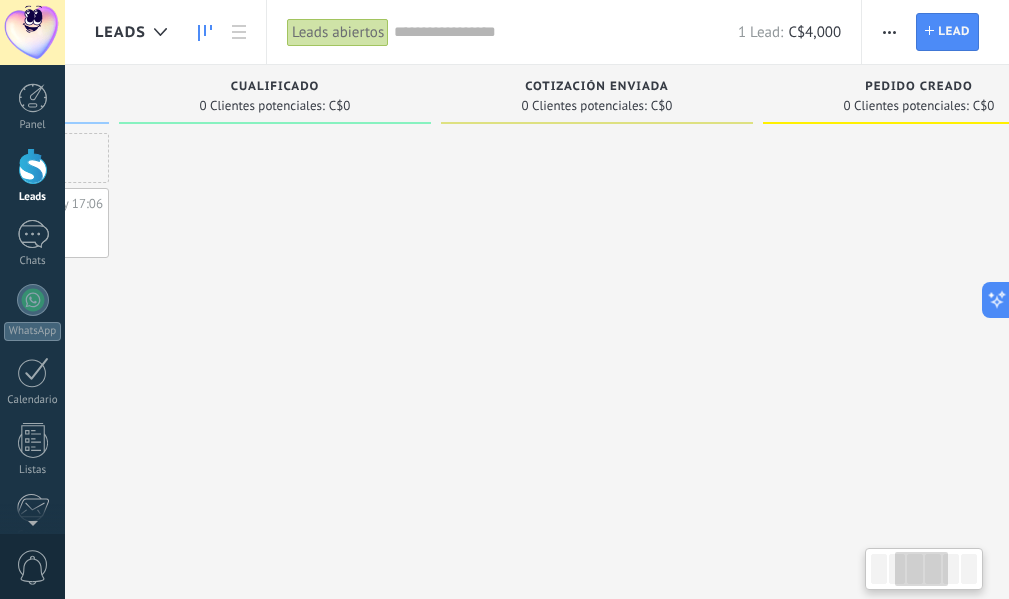 drag, startPoint x: 291, startPoint y: 317, endPoint x: 905, endPoint y: 308, distance: 614.066 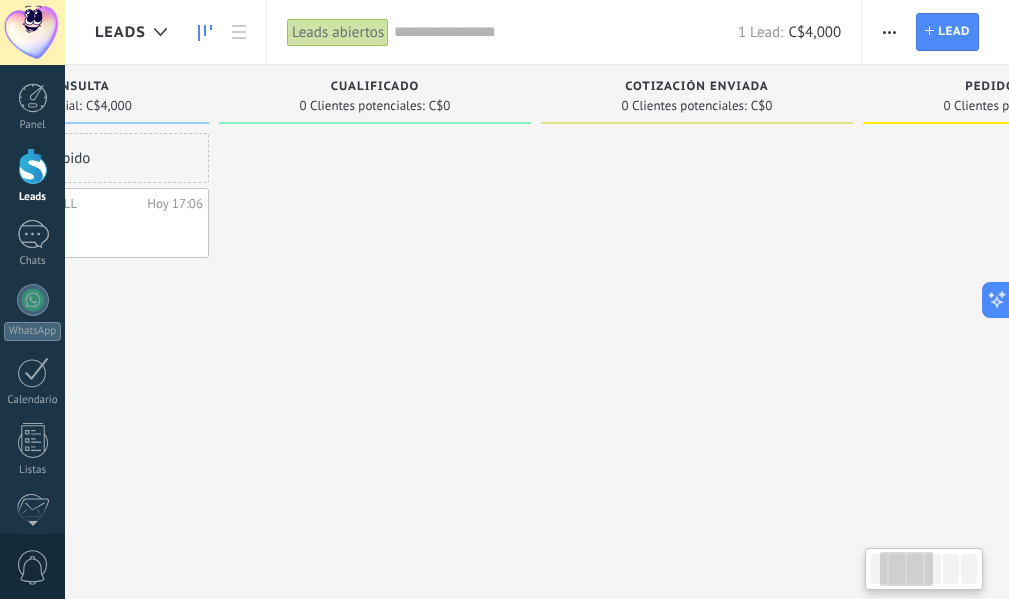 scroll, scrollTop: 0, scrollLeft: 0, axis: both 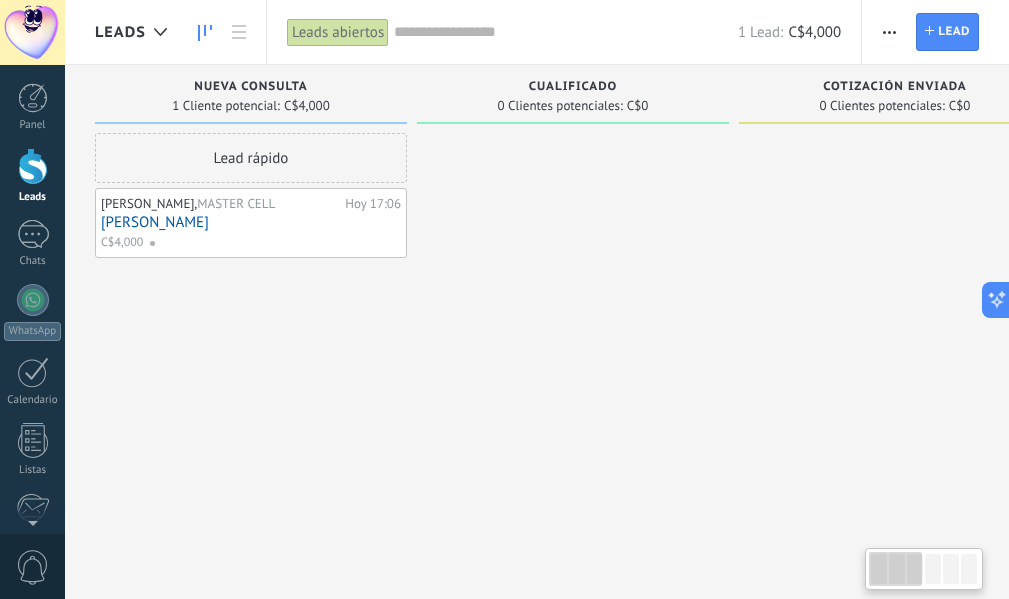 drag, startPoint x: 305, startPoint y: 301, endPoint x: 867, endPoint y: 300, distance: 562.0009 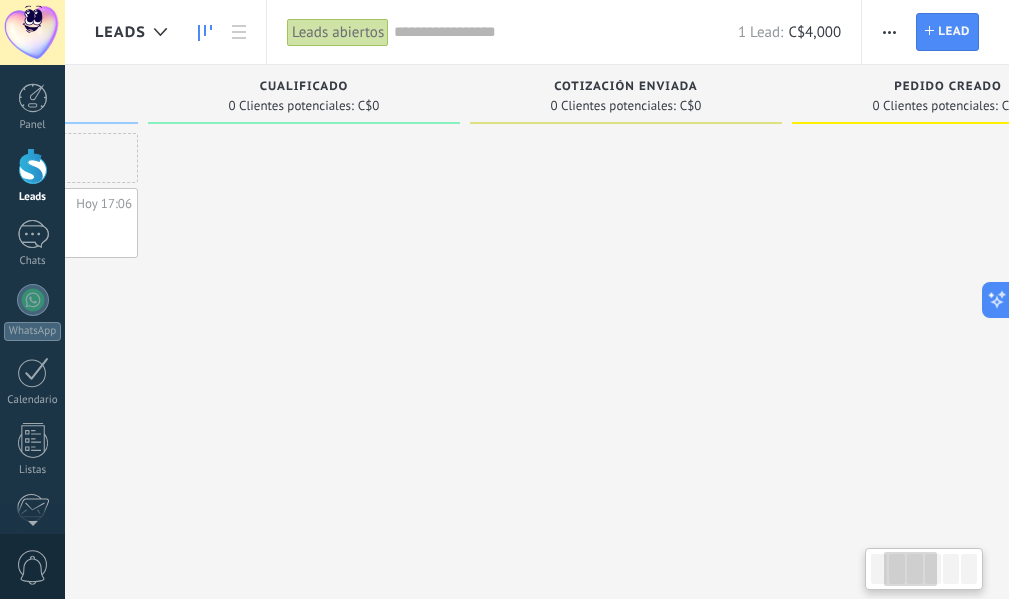 drag, startPoint x: 693, startPoint y: 196, endPoint x: 419, endPoint y: 231, distance: 276.22635 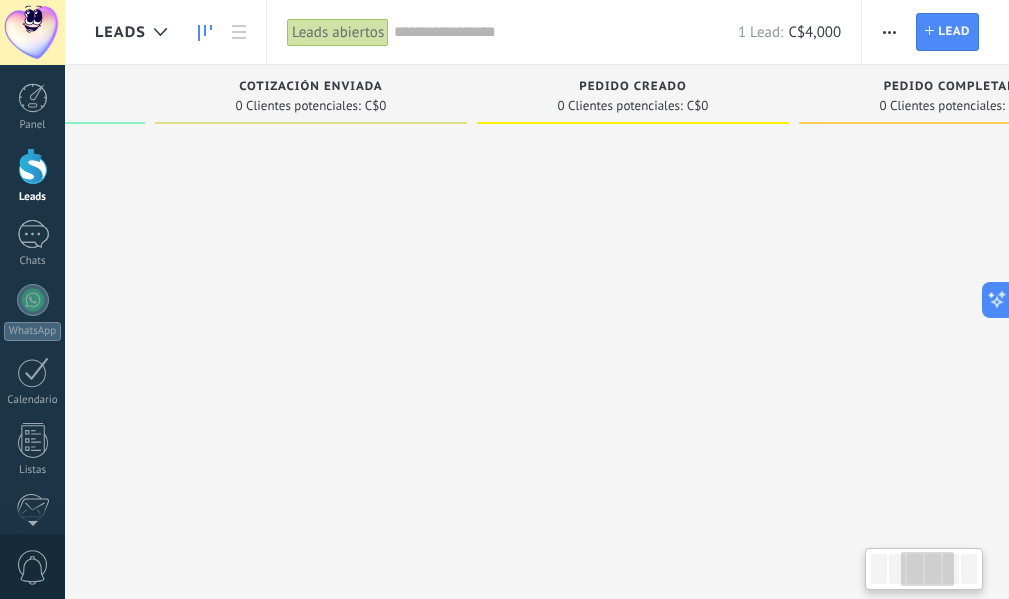 drag, startPoint x: 535, startPoint y: 221, endPoint x: 361, endPoint y: 227, distance: 174.10342 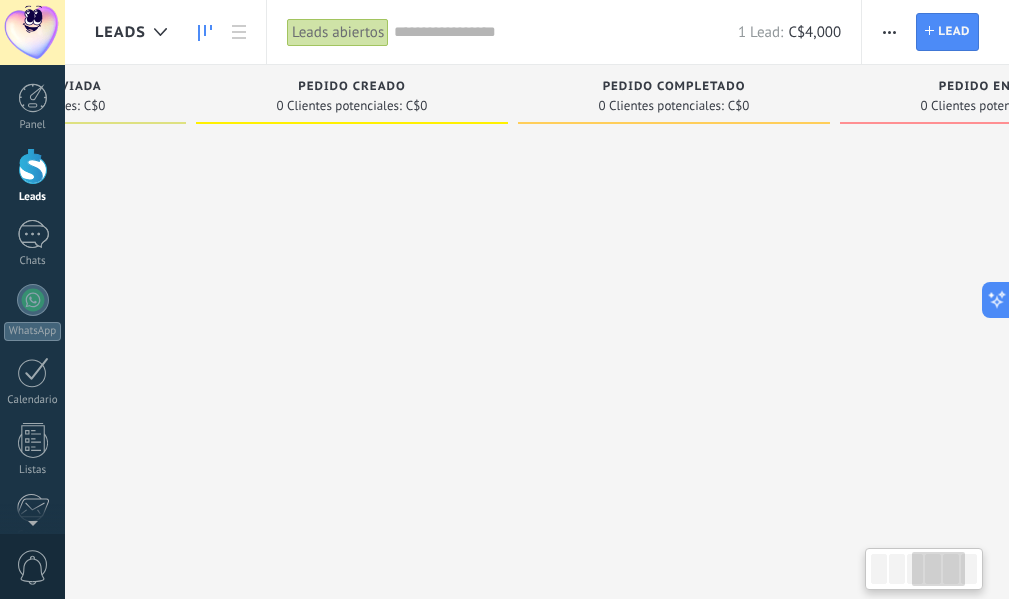 drag, startPoint x: 632, startPoint y: 231, endPoint x: 334, endPoint y: 265, distance: 299.93332 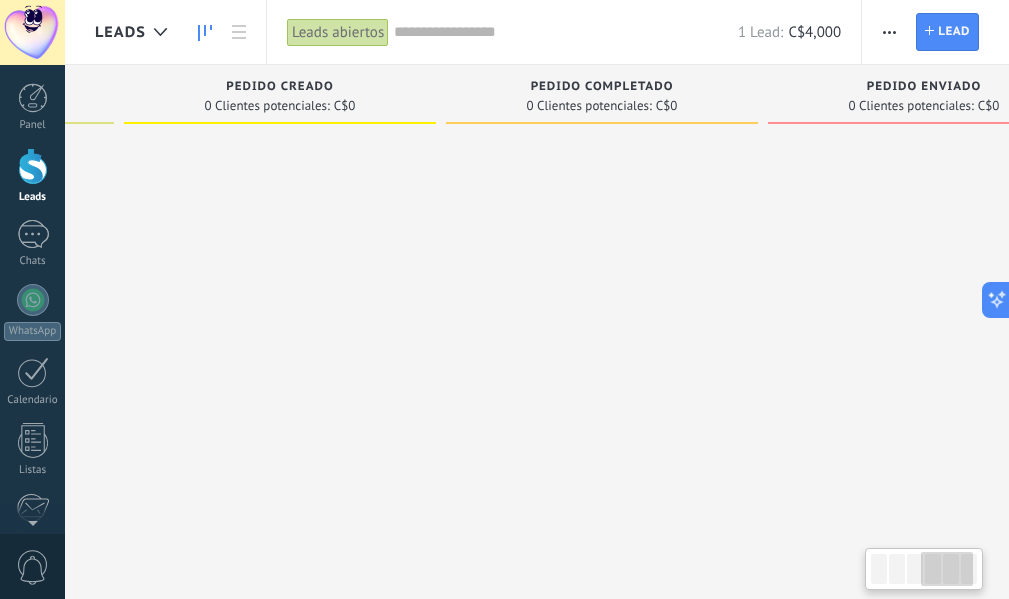 scroll, scrollTop: 0, scrollLeft: 946, axis: horizontal 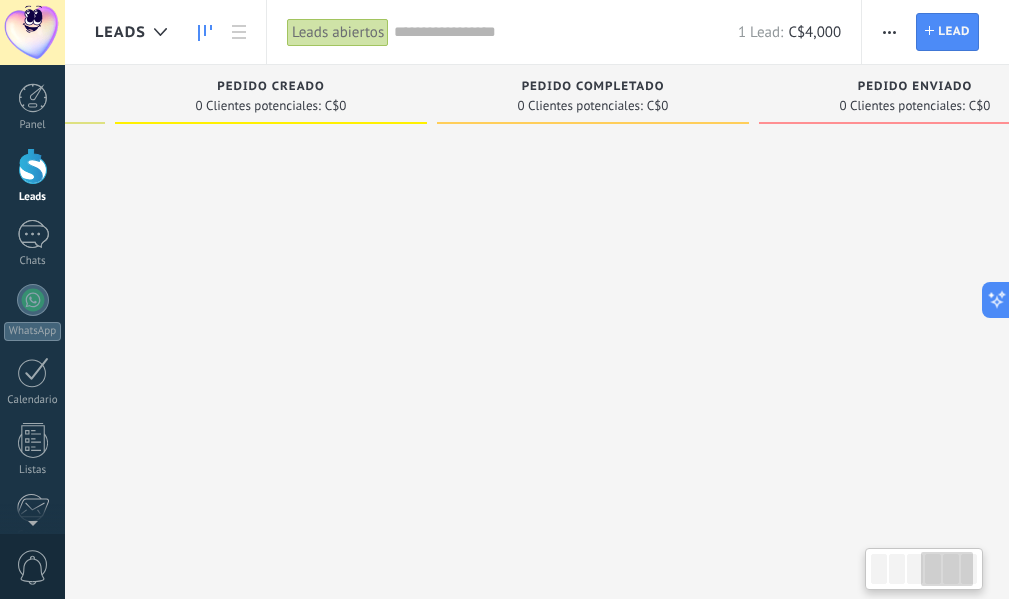 drag, startPoint x: 718, startPoint y: 238, endPoint x: 639, endPoint y: 245, distance: 79.30952 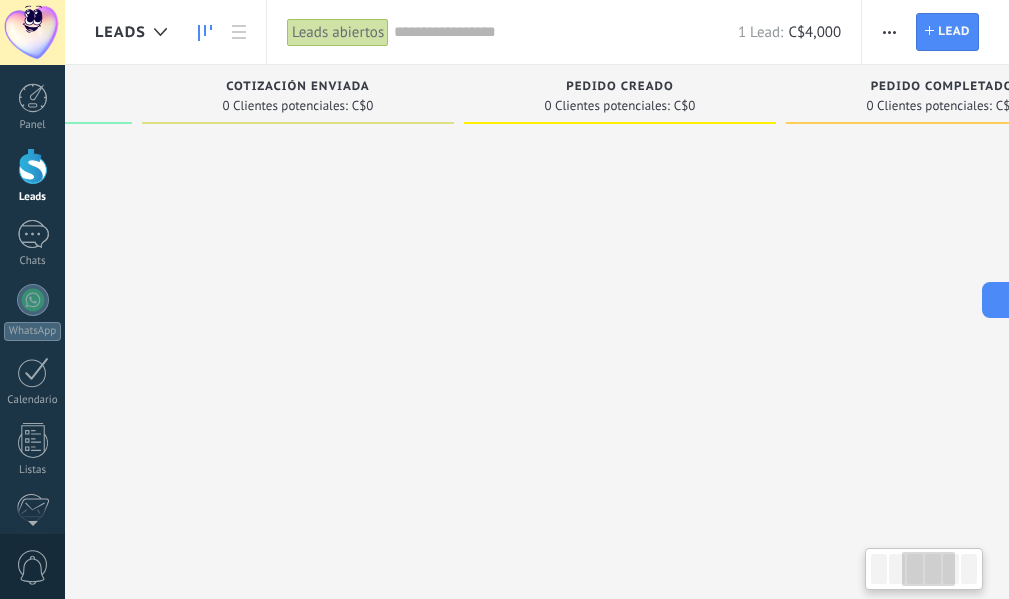 drag, startPoint x: 443, startPoint y: 224, endPoint x: 786, endPoint y: 203, distance: 343.64224 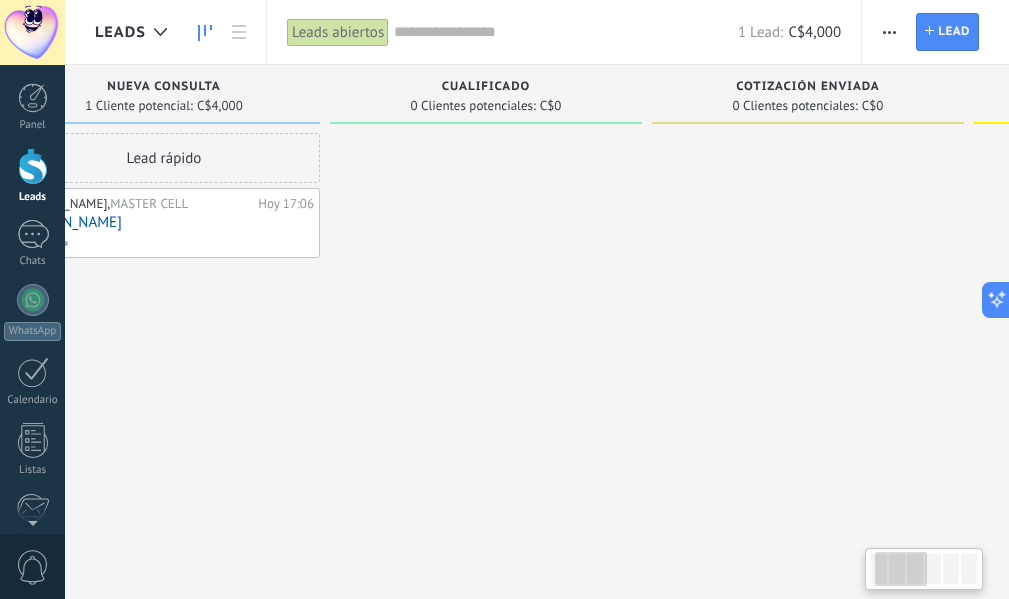 drag, startPoint x: 199, startPoint y: 234, endPoint x: 702, endPoint y: 197, distance: 504.359 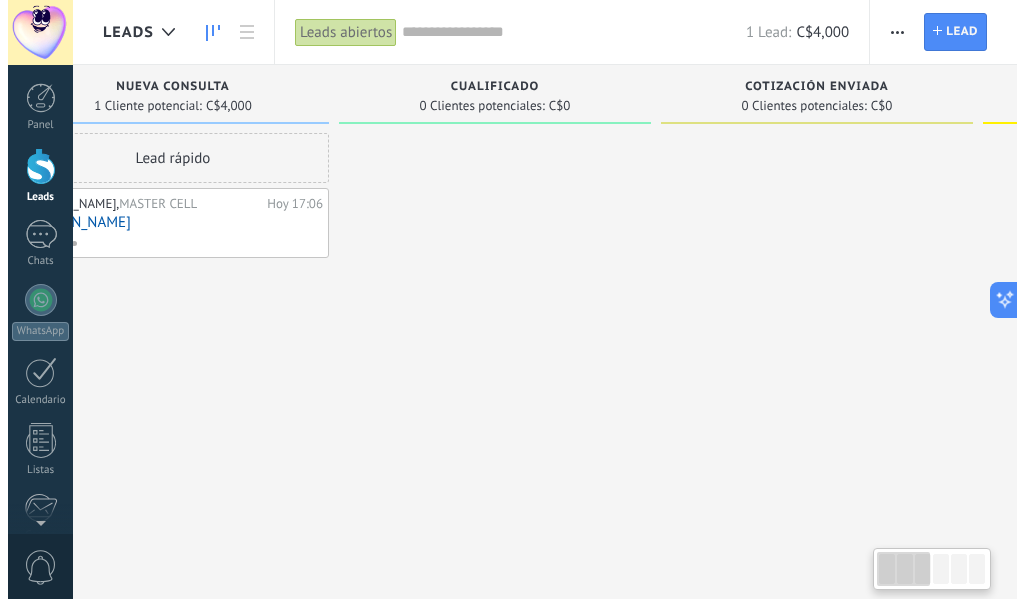 scroll, scrollTop: 0, scrollLeft: 0, axis: both 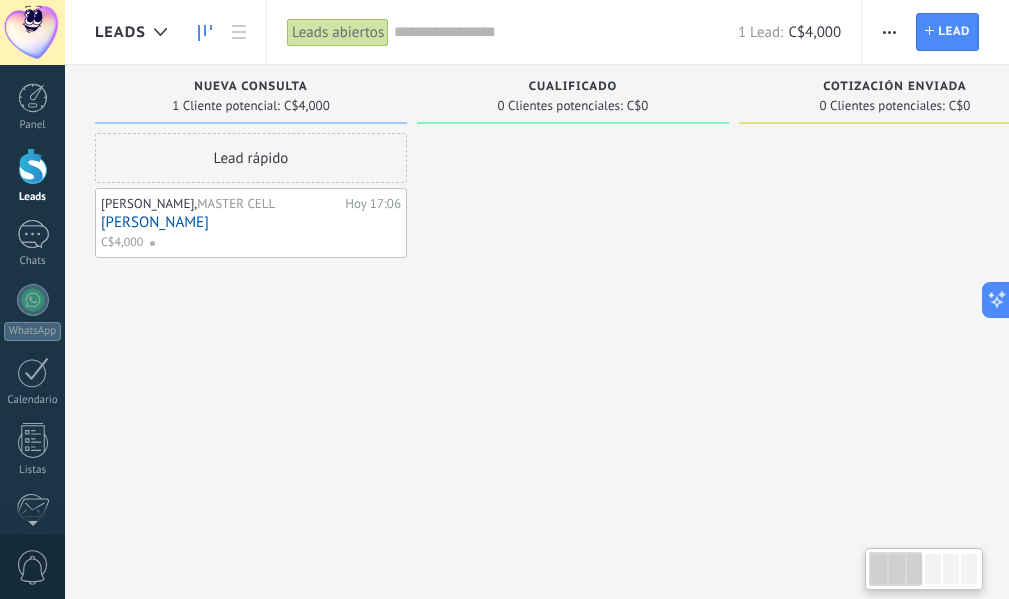 drag, startPoint x: 332, startPoint y: 284, endPoint x: 534, endPoint y: 330, distance: 207.17143 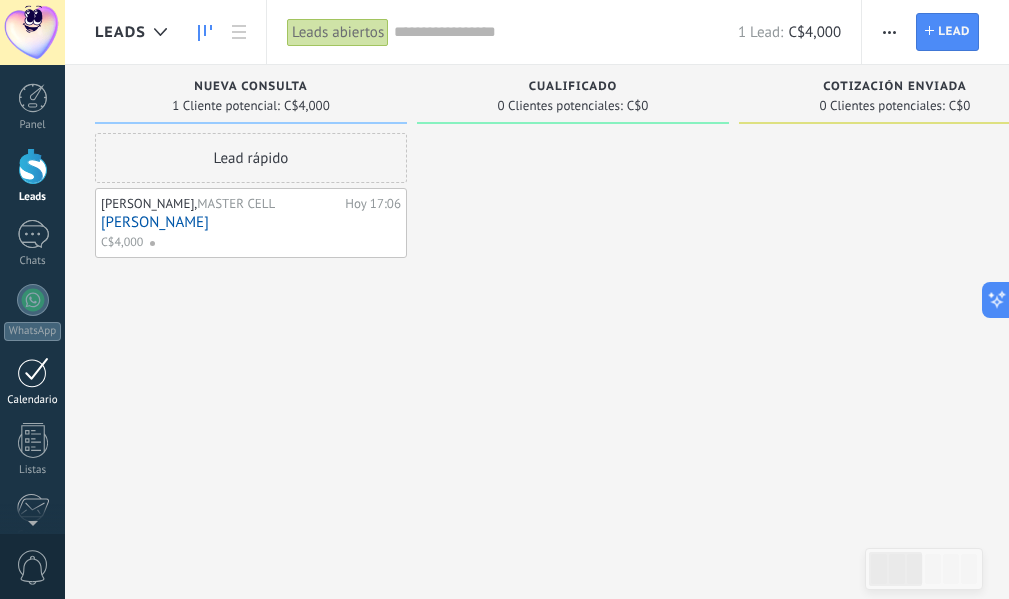 click at bounding box center [33, 372] 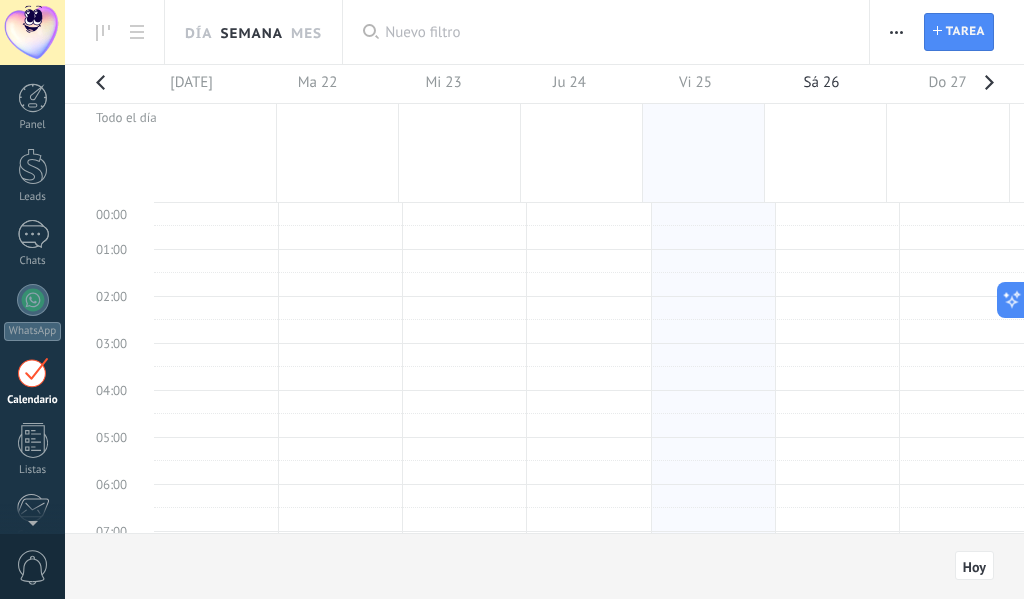 scroll, scrollTop: 377, scrollLeft: 0, axis: vertical 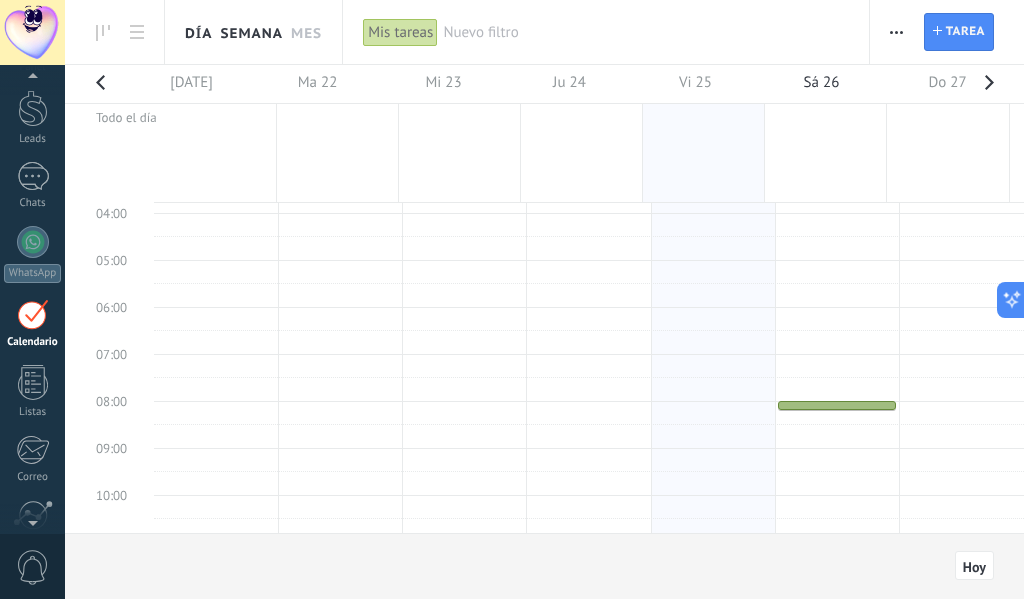 click on "Día" at bounding box center [198, 32] 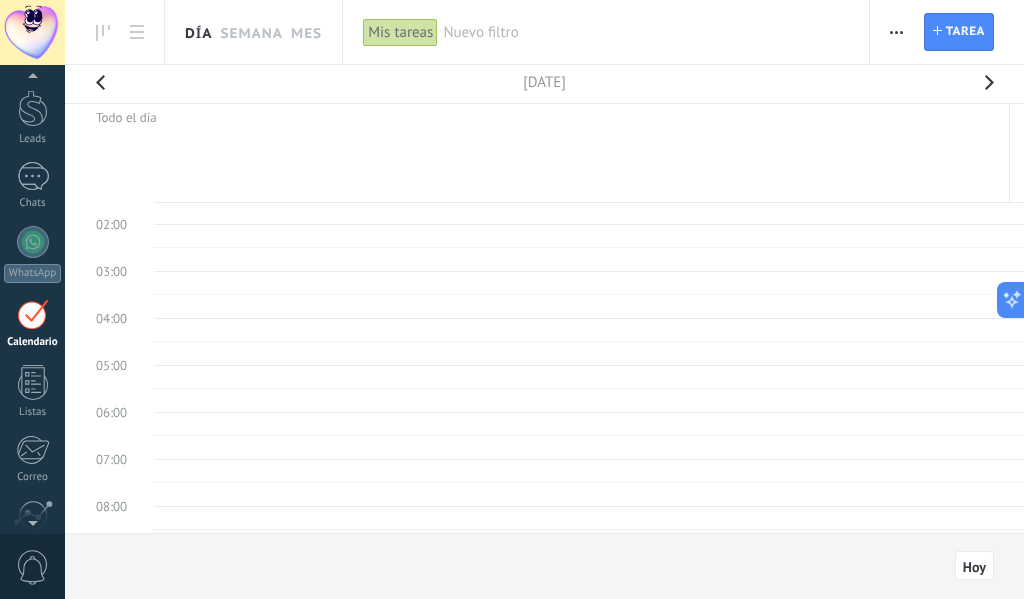 scroll, scrollTop: 100, scrollLeft: 0, axis: vertical 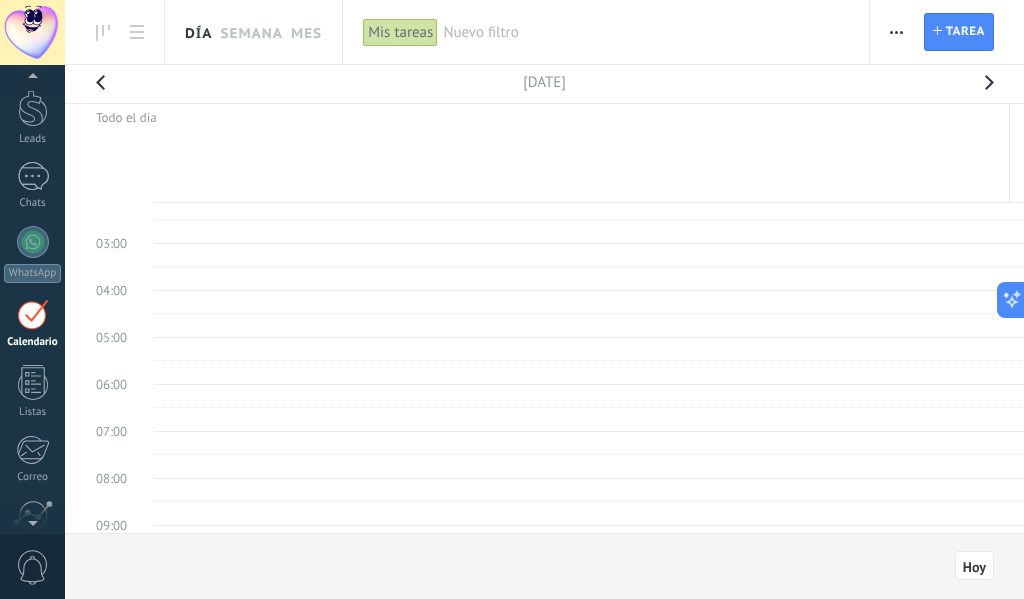click at bounding box center (989, 88) 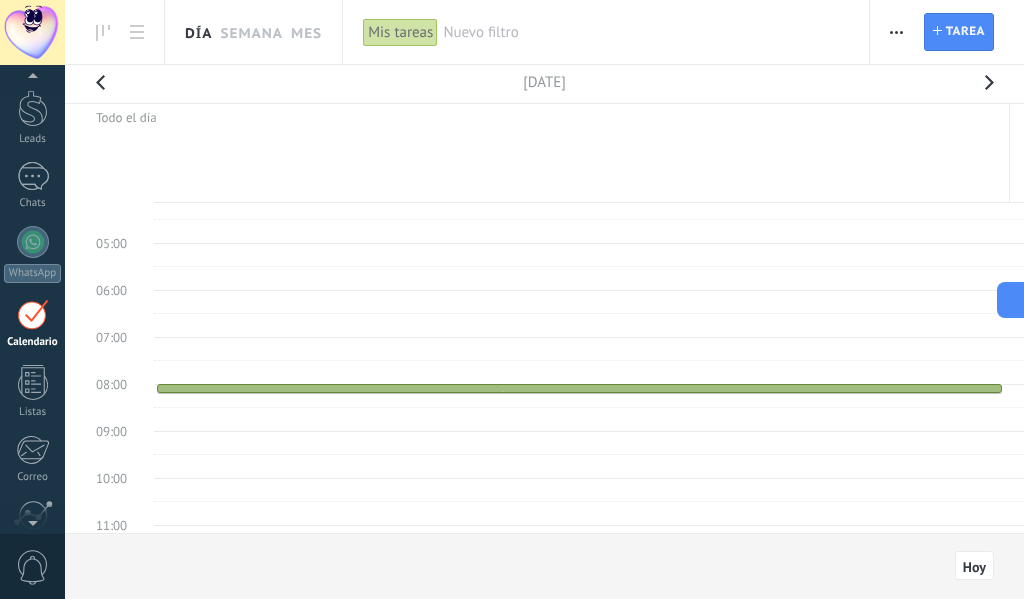 scroll, scrollTop: 177, scrollLeft: 0, axis: vertical 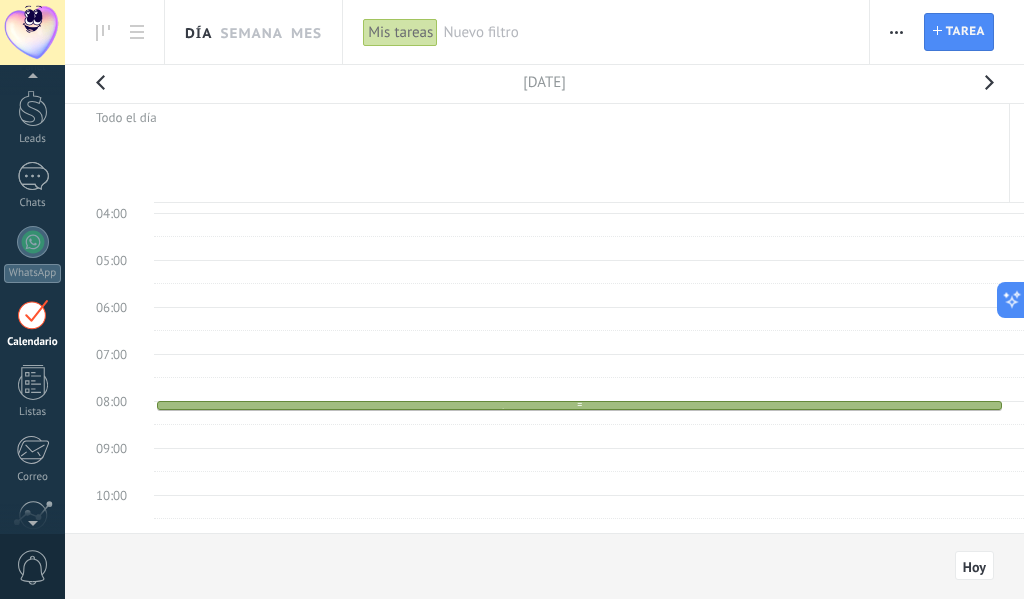 click on "[PERSON_NAME] 08:00 - 08:10 Seguimiento: Lllamarla para darle información de camaras." at bounding box center (579, 405) 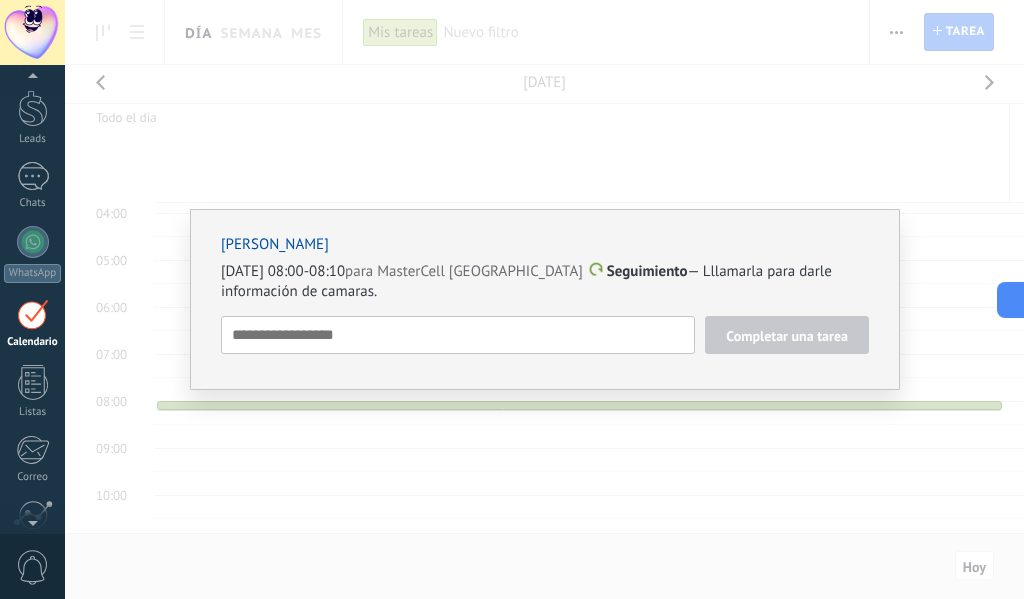 drag, startPoint x: 292, startPoint y: 270, endPoint x: 500, endPoint y: 289, distance: 208.86598 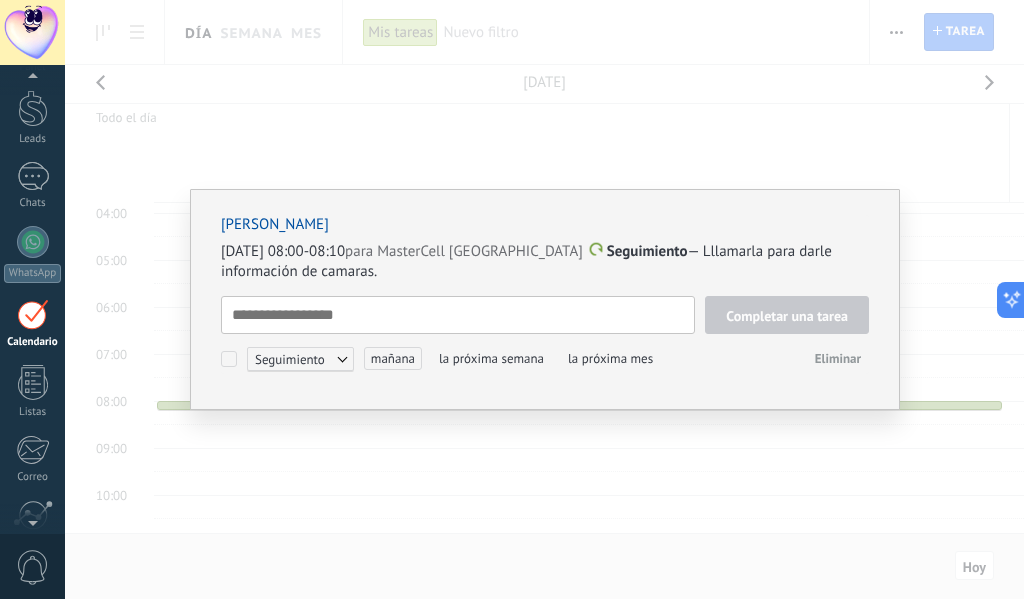 click on "[PERSON_NAME][DATE] 08:00-08:10  para MasterCell [GEOGRAPHIC_DATA] Seguimiento  — Lllamarla para darle información de camaras. Completar una tarea Seguimiento Seguimiento Reunión Personalizado [DATE] la próxima semana la próxima mes Eliminar" at bounding box center [545, 294] 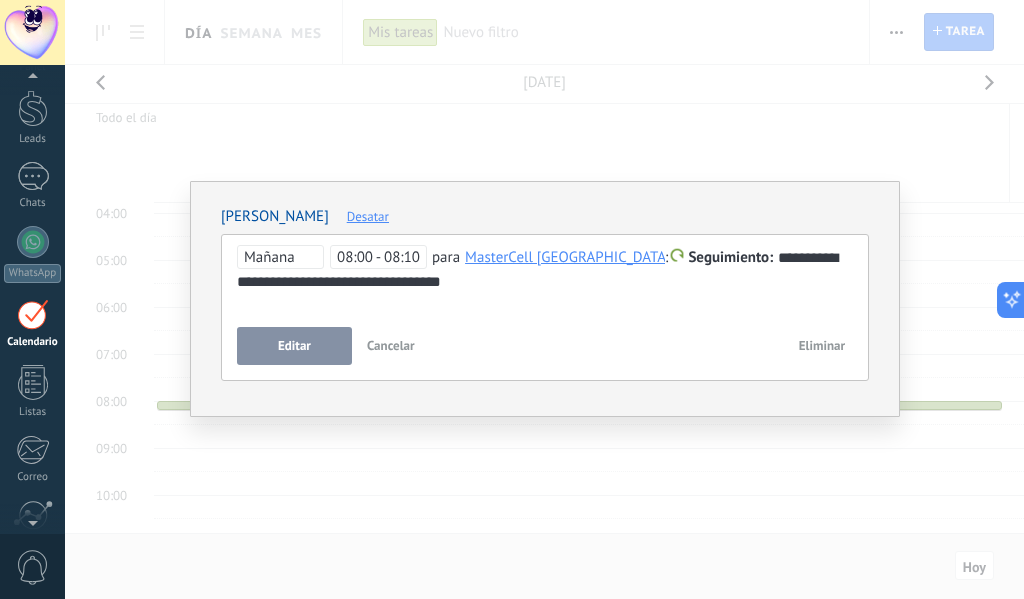 click on "**********" at bounding box center (545, 294) 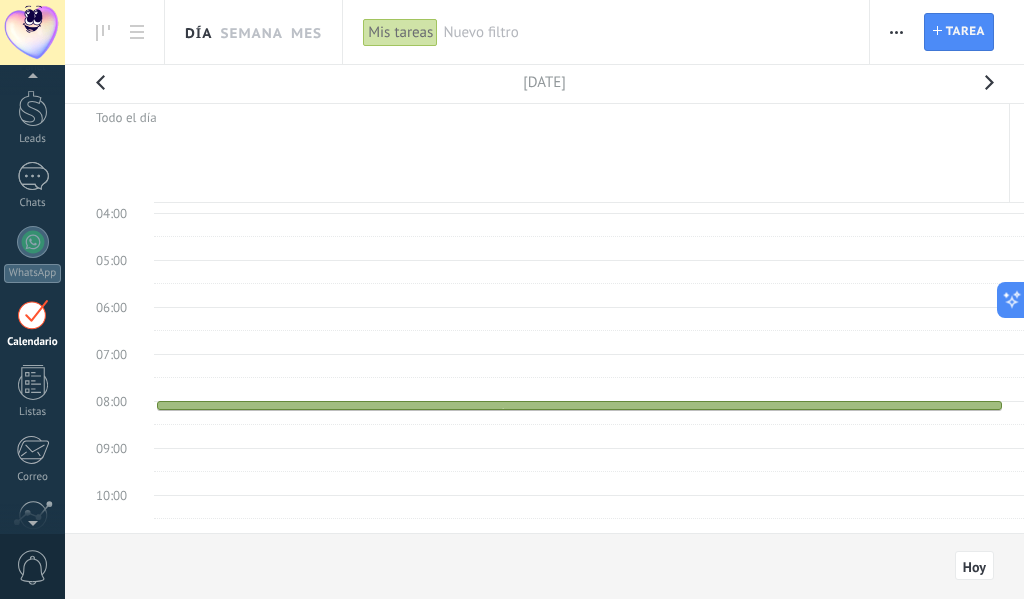 click at bounding box center [589, 413] 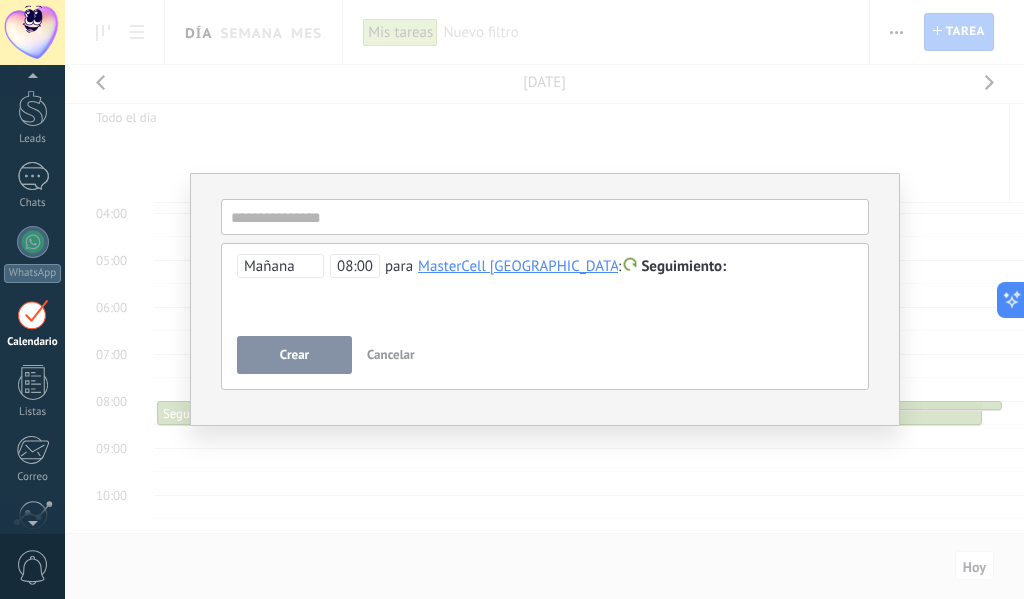 click on "**********" at bounding box center [544, 299] 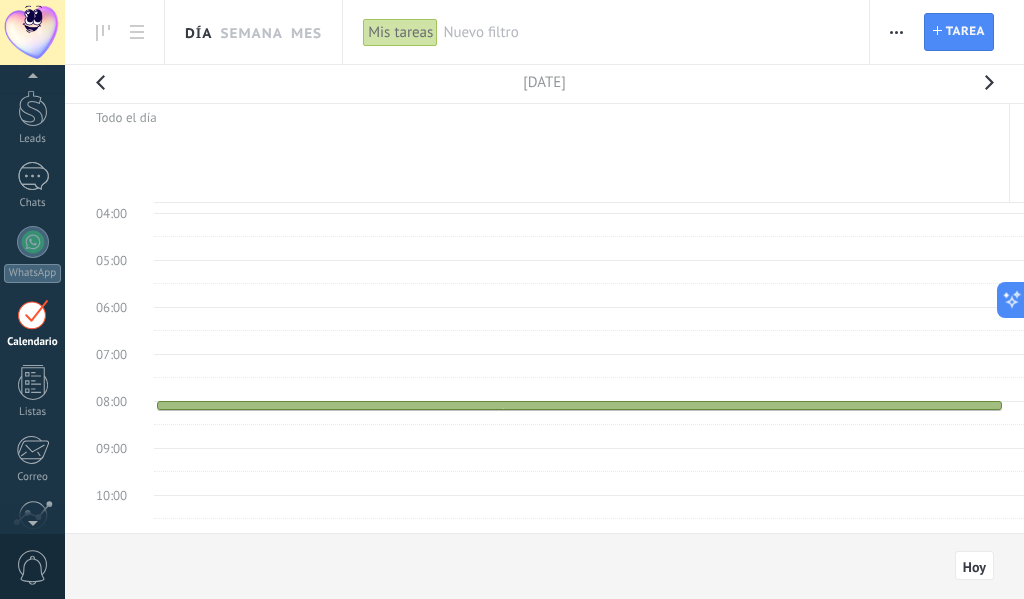 click at bounding box center [589, 413] 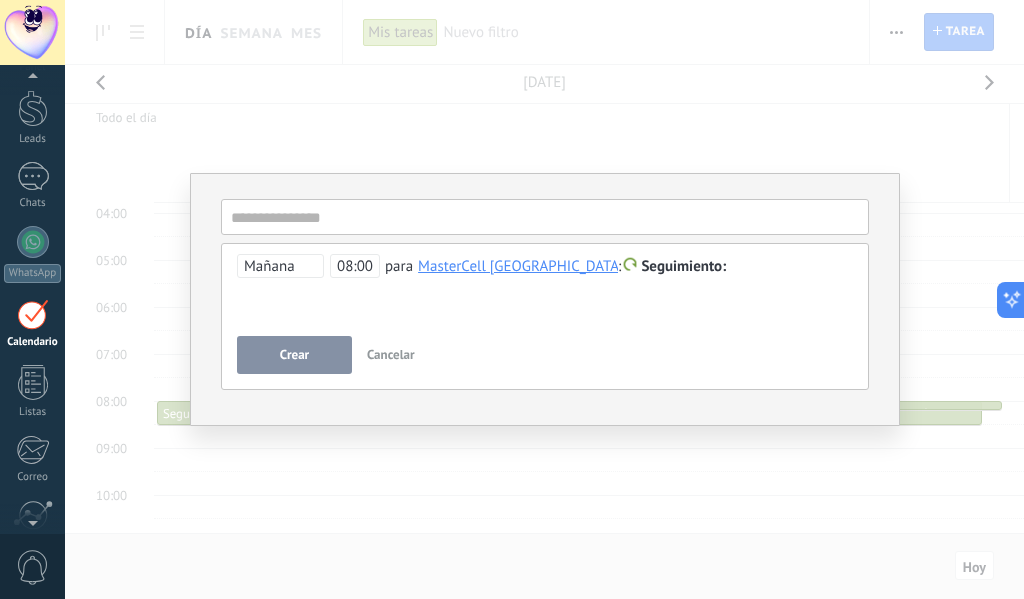click on "**********" at bounding box center [544, 299] 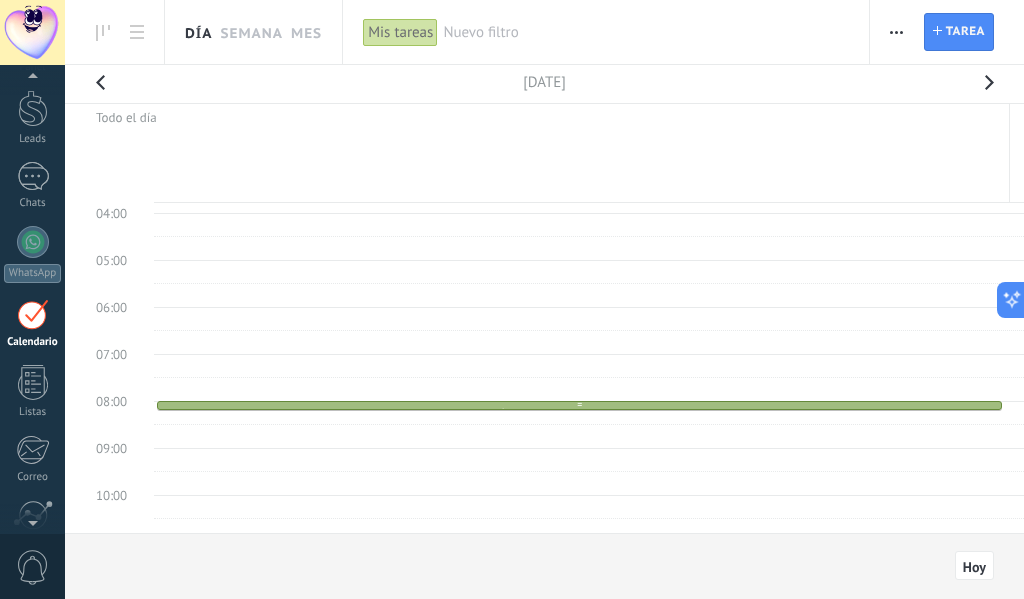 click on "[PERSON_NAME] 08:00 - 08:10 Seguimiento: Lllamarla para darle información de camaras." at bounding box center [579, 405] 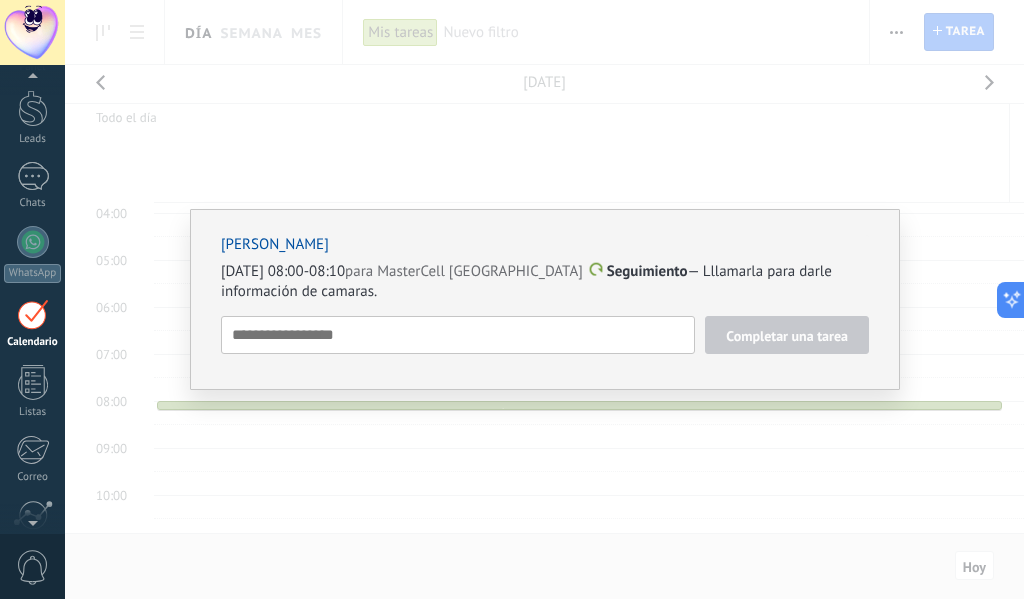 click at bounding box center (458, 335) 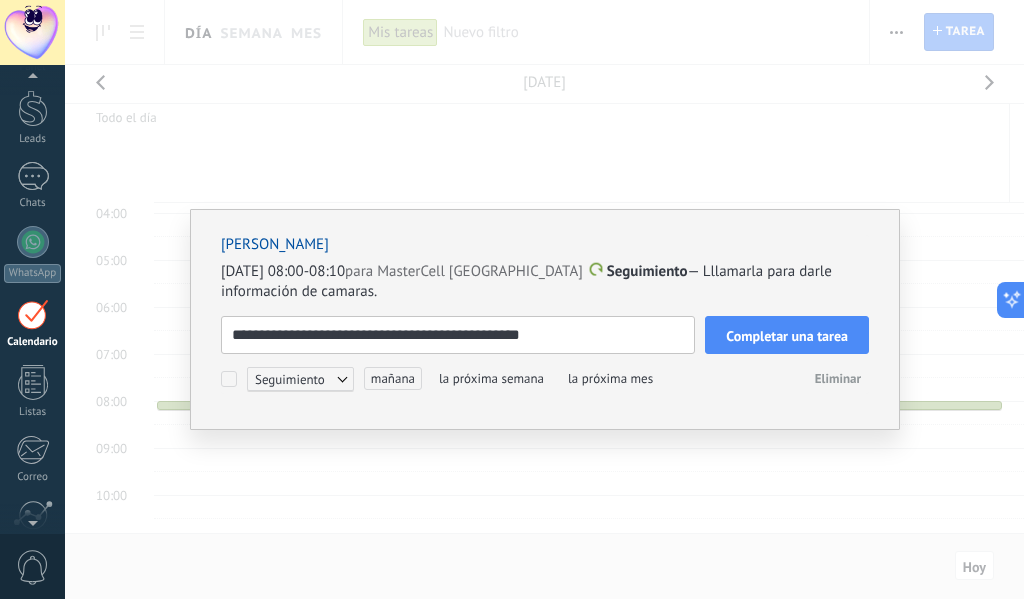 type on "**********" 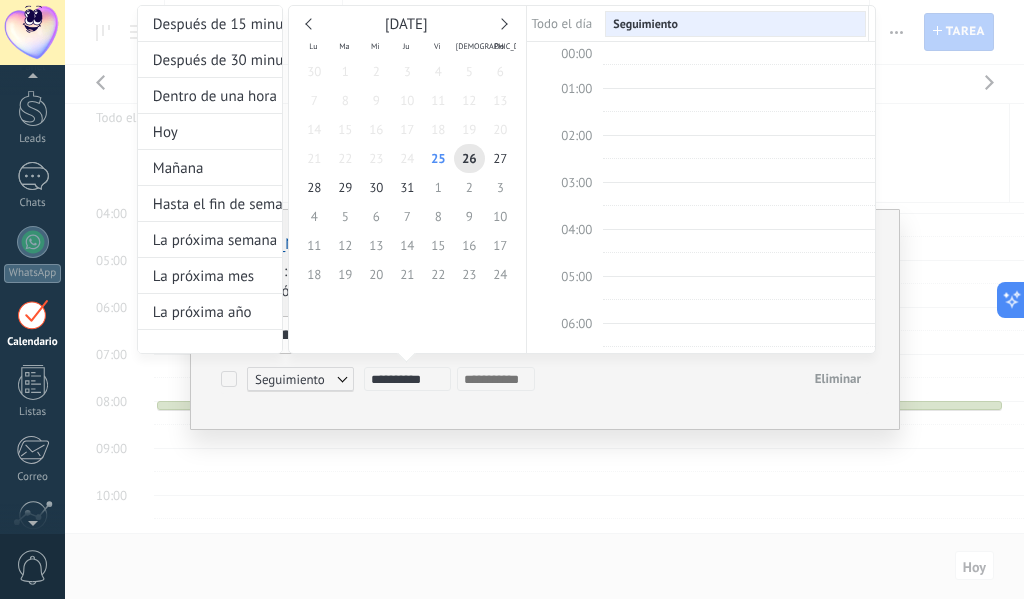 scroll, scrollTop: 377, scrollLeft: 0, axis: vertical 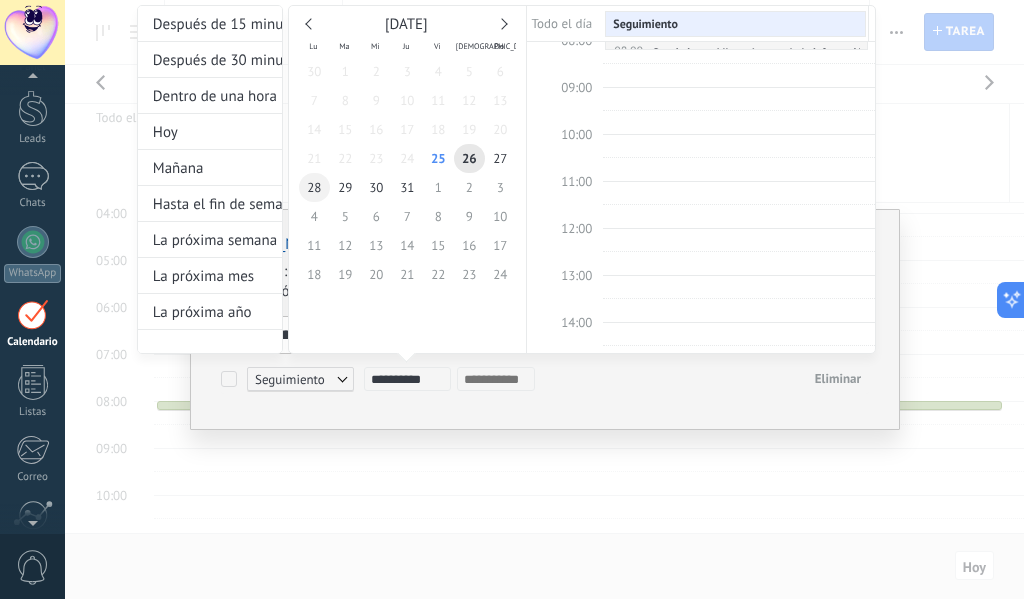 type on "**********" 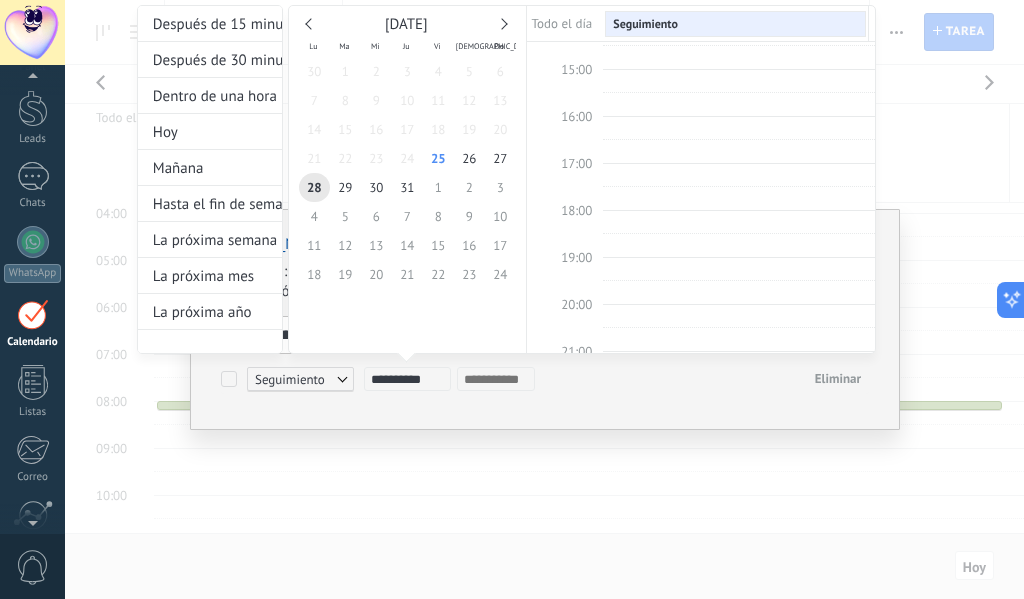 scroll, scrollTop: 577, scrollLeft: 0, axis: vertical 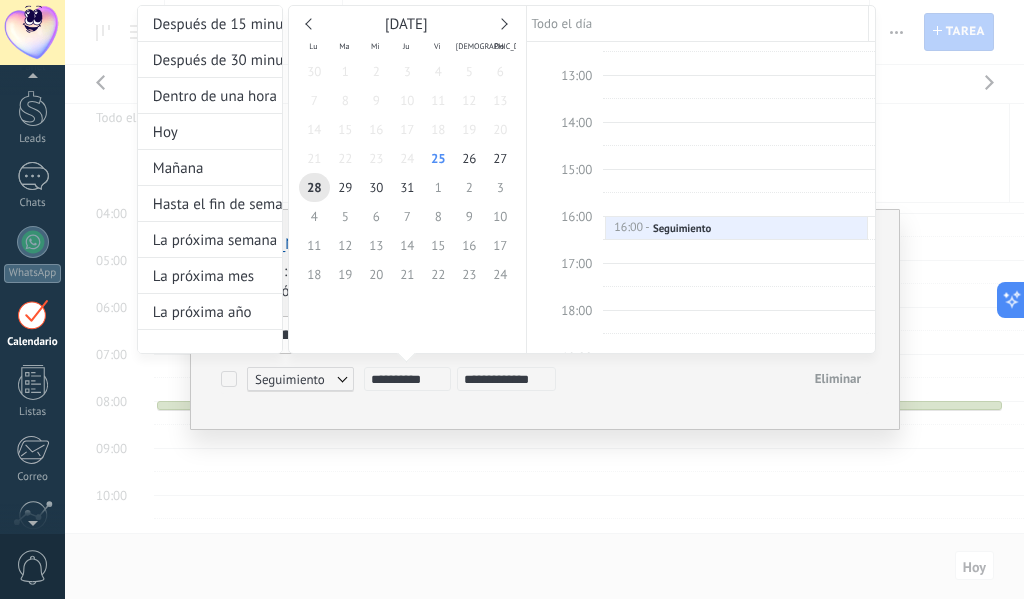 click on "**********" at bounding box center (506, 380) 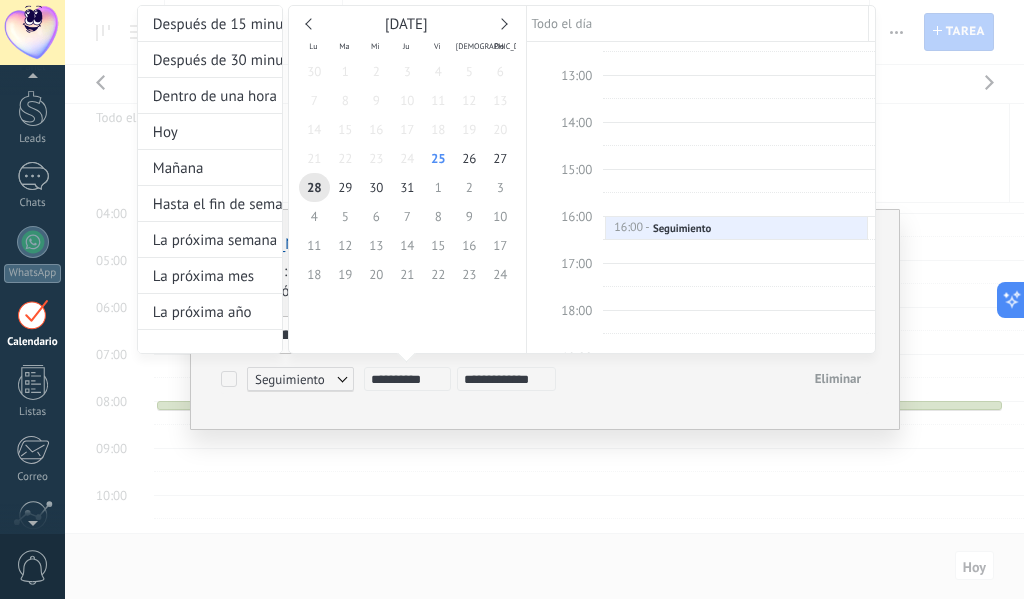 drag, startPoint x: 533, startPoint y: 379, endPoint x: 523, endPoint y: 382, distance: 10.440307 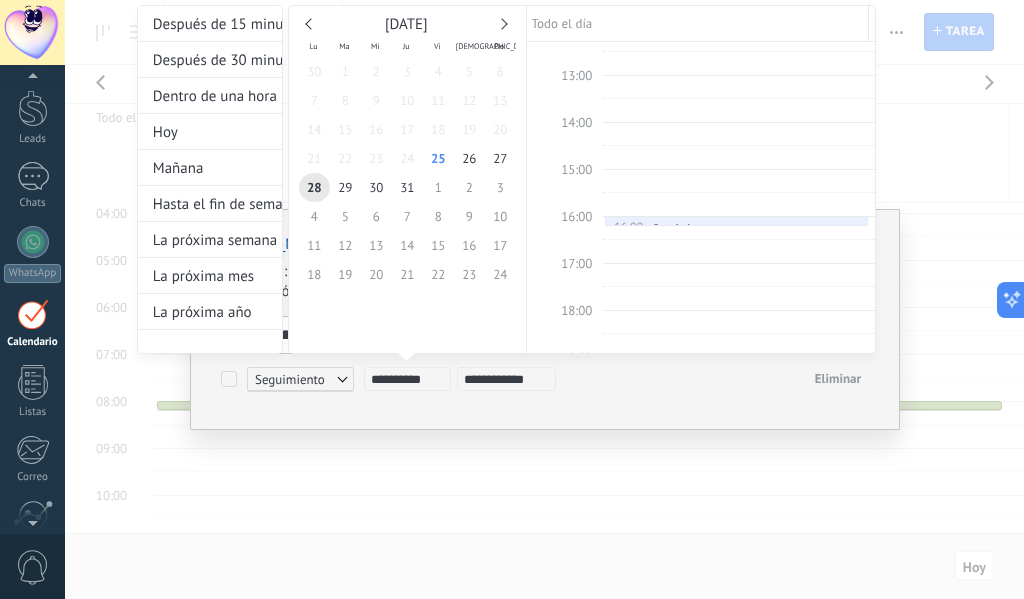 scroll, scrollTop: 728, scrollLeft: 0, axis: vertical 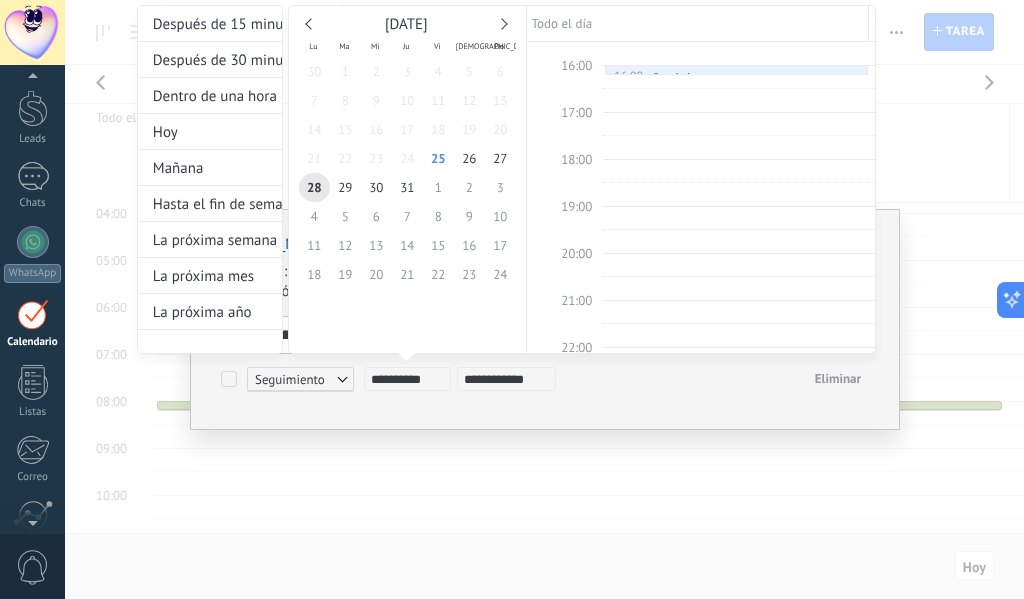 type on "**********" 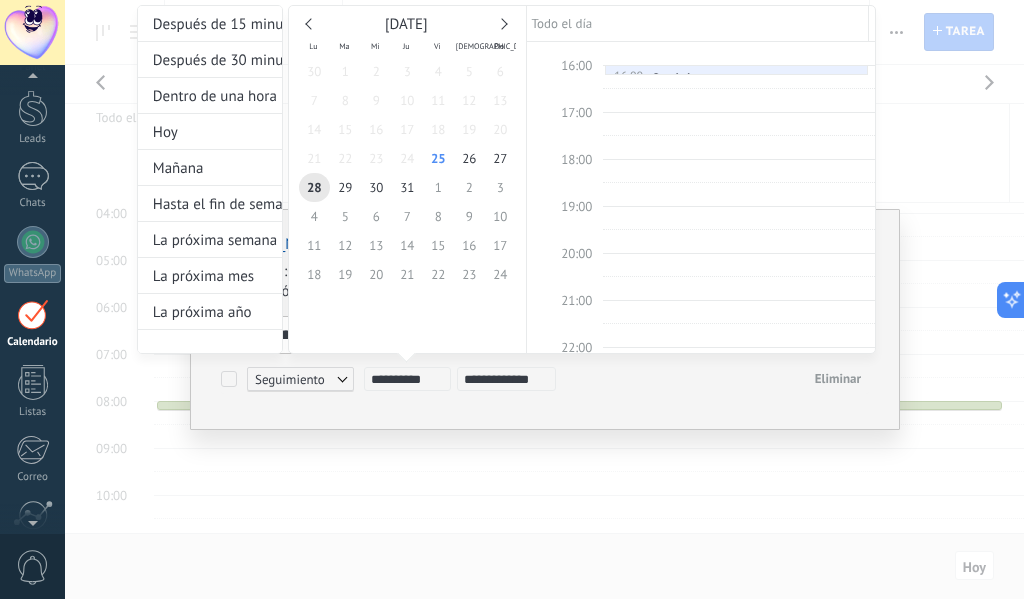 click on "**********" at bounding box center (506, 198) 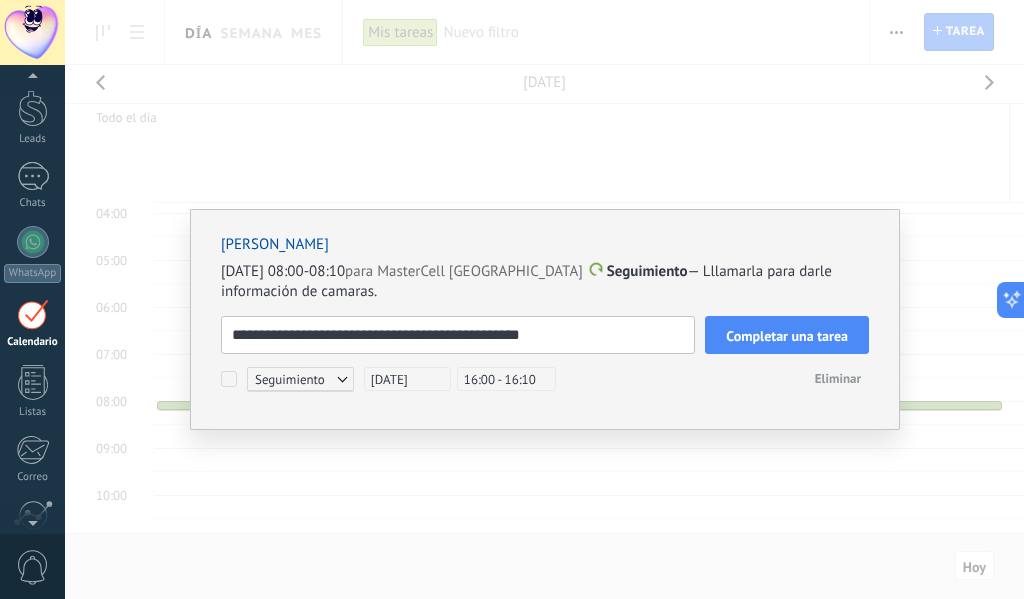 click on "Completar una tarea" at bounding box center (787, 335) 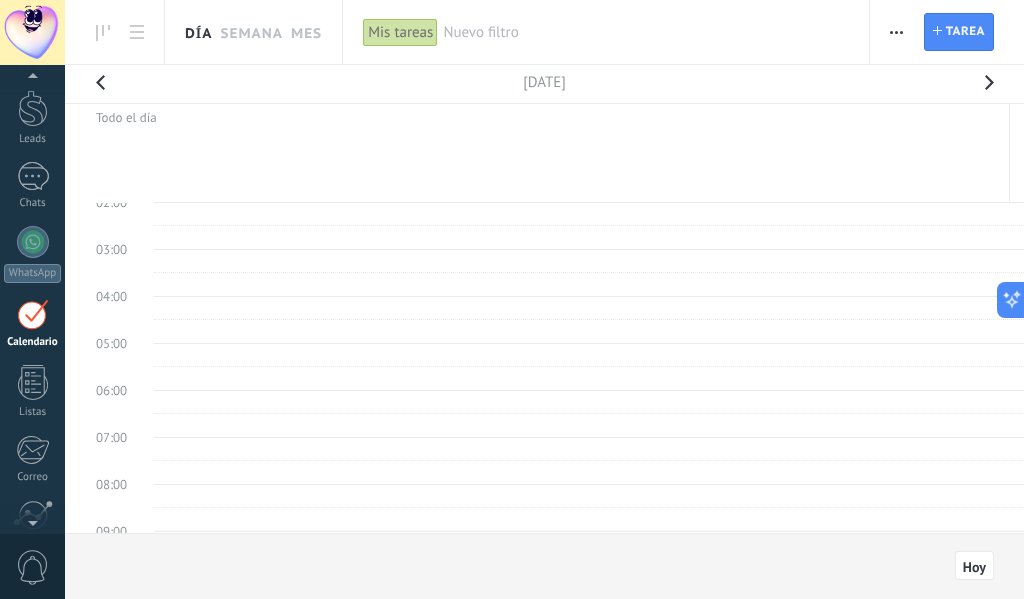 scroll, scrollTop: 200, scrollLeft: 0, axis: vertical 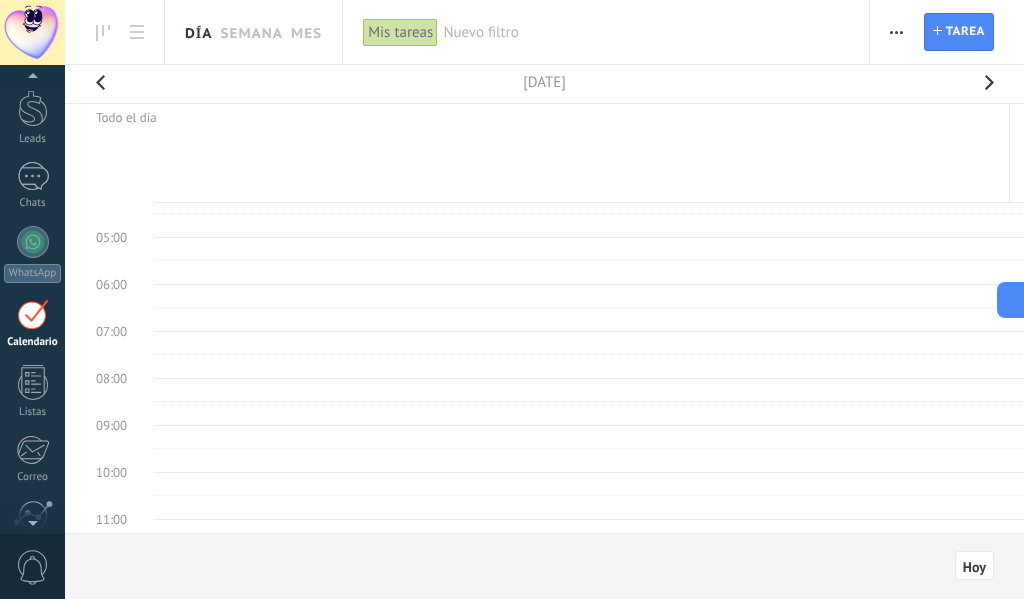 click at bounding box center (989, 88) 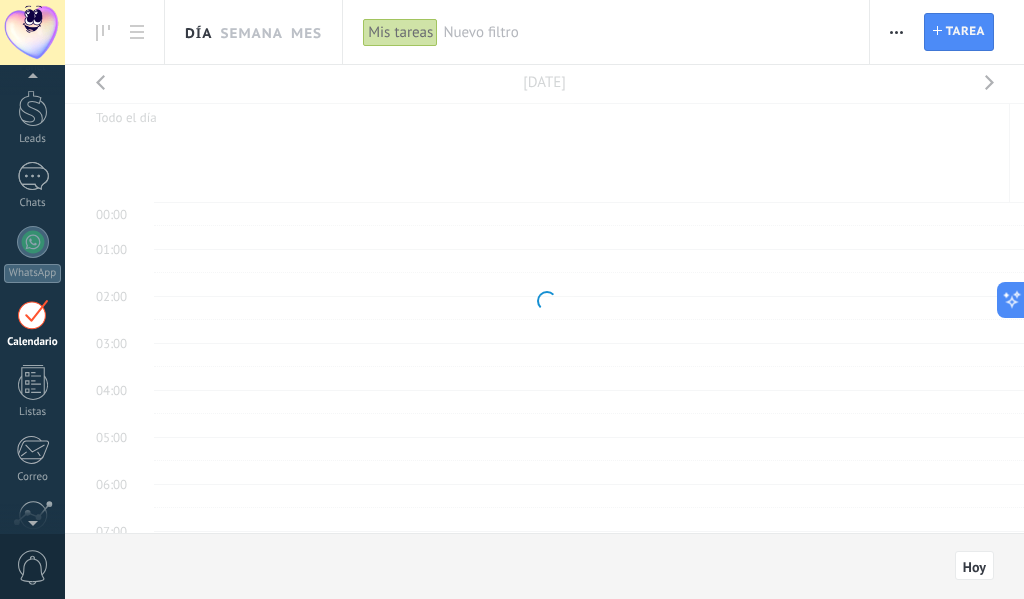 scroll, scrollTop: 377, scrollLeft: 0, axis: vertical 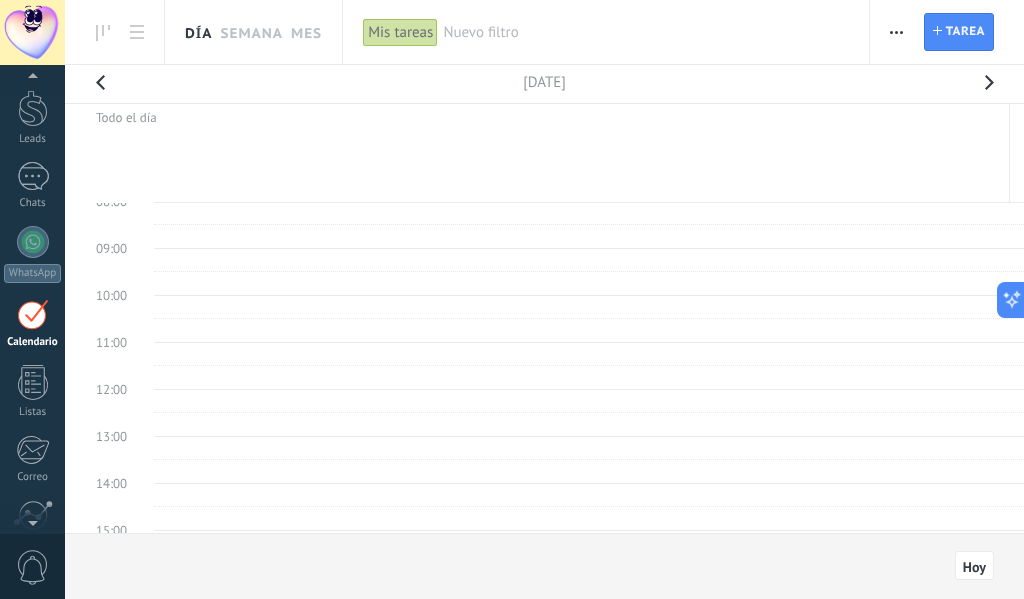 click at bounding box center (989, 88) 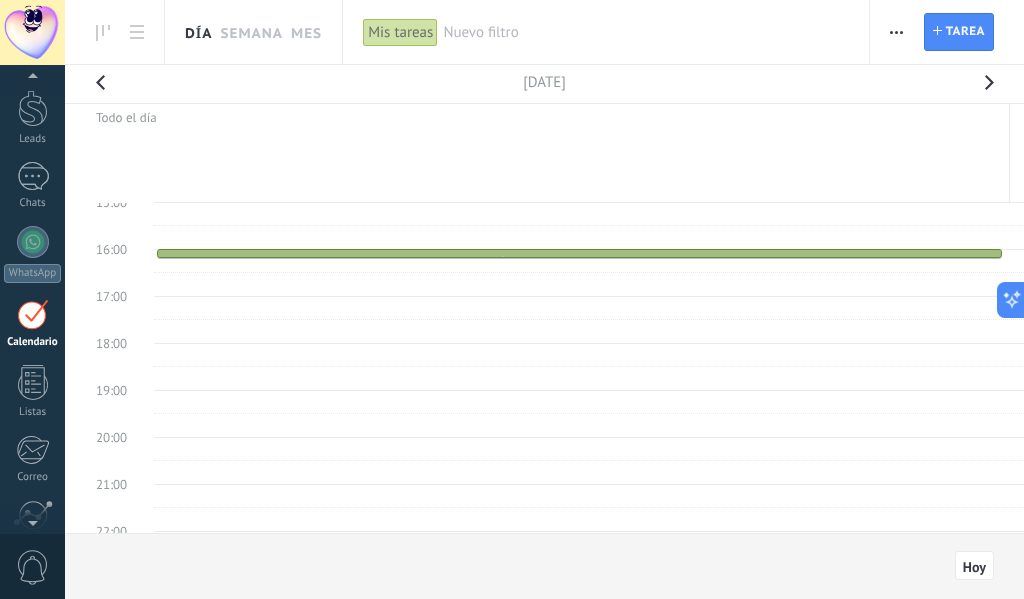 scroll, scrollTop: 596, scrollLeft: 0, axis: vertical 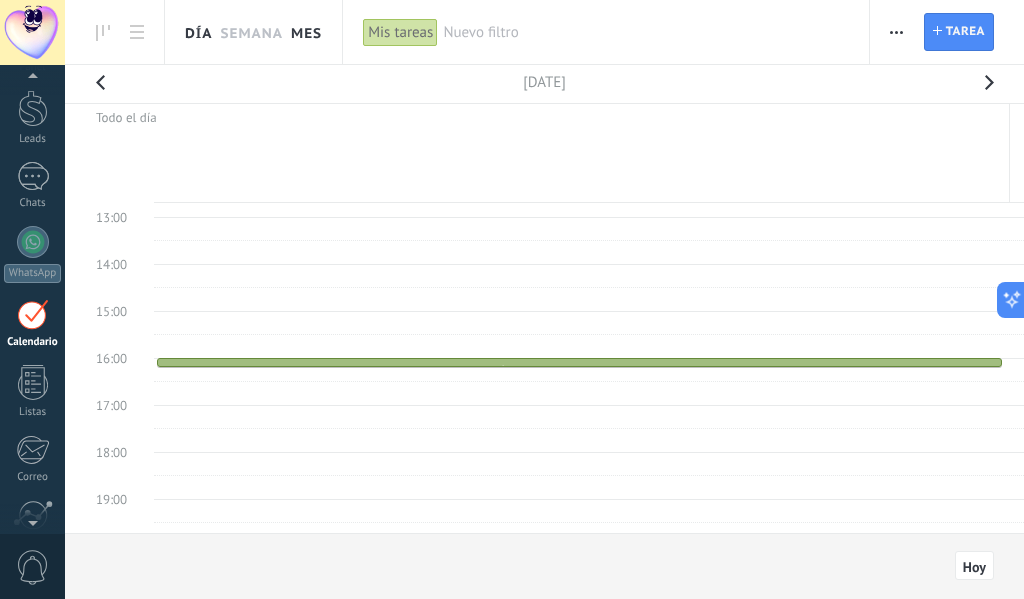click on "Mes" at bounding box center [306, 32] 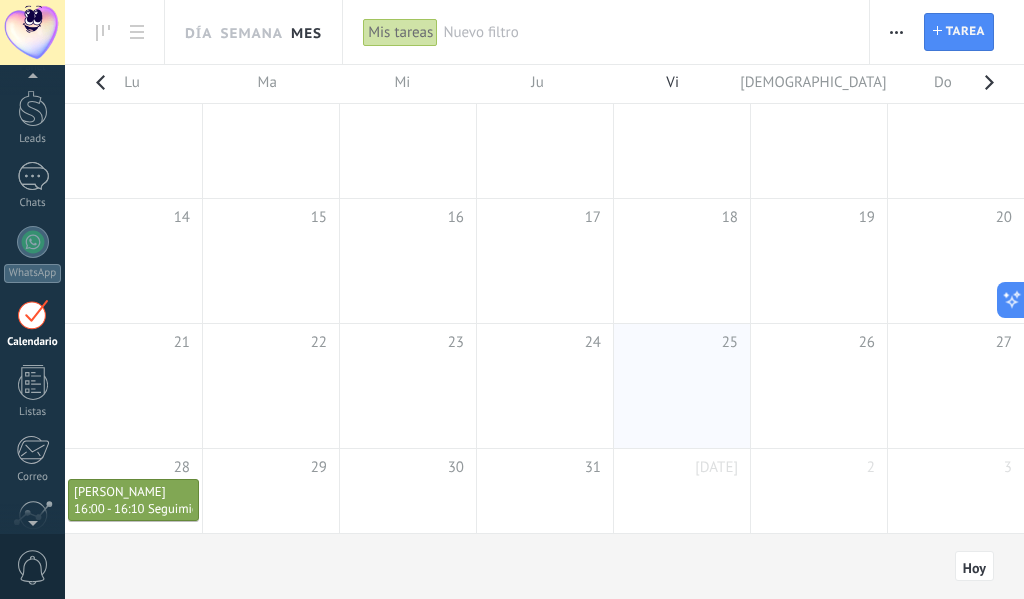 scroll, scrollTop: 195, scrollLeft: 0, axis: vertical 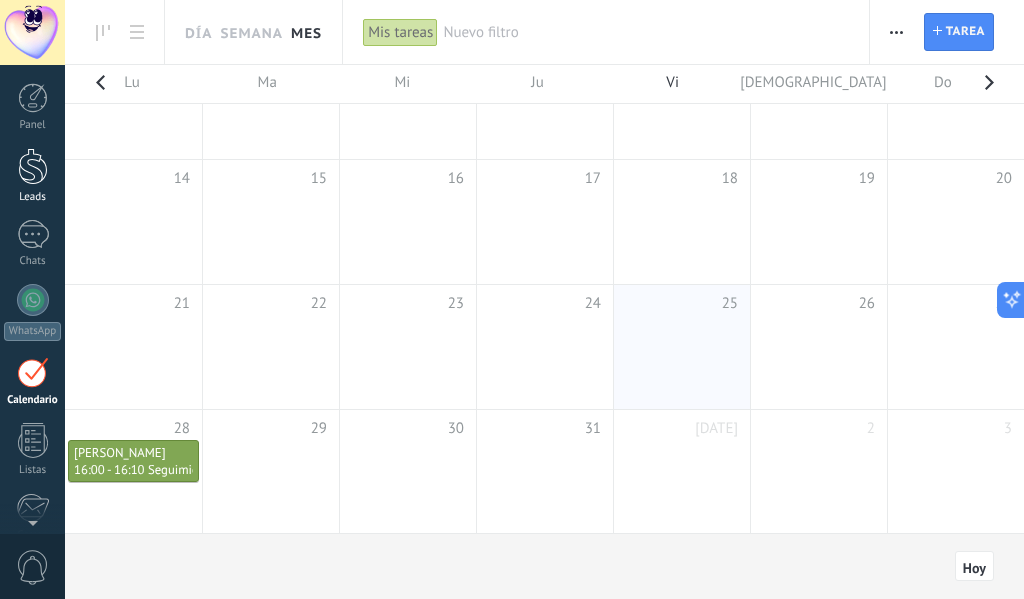 click at bounding box center [33, 166] 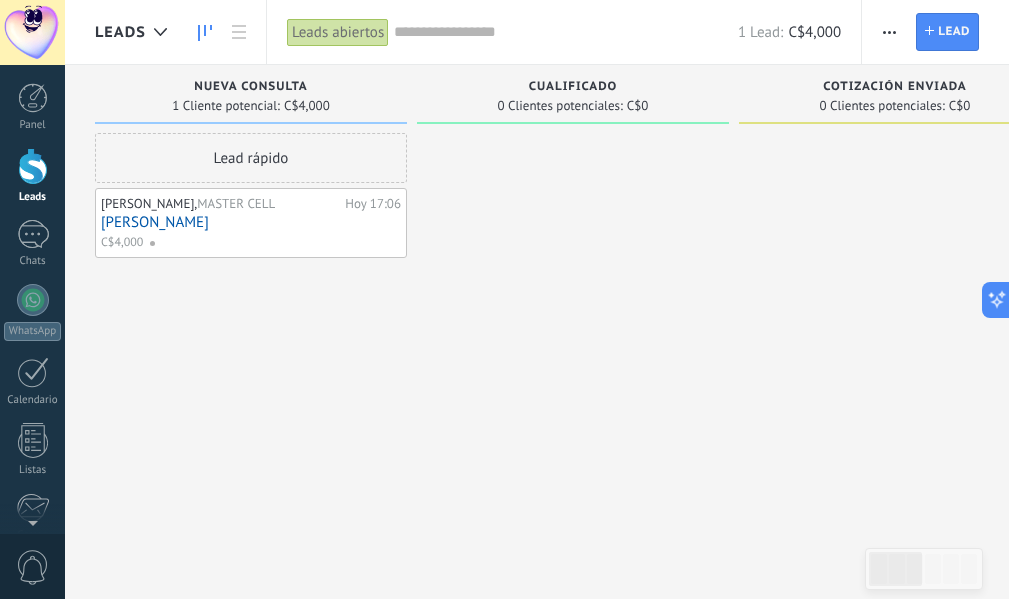 click on "[PERSON_NAME]" at bounding box center (251, 222) 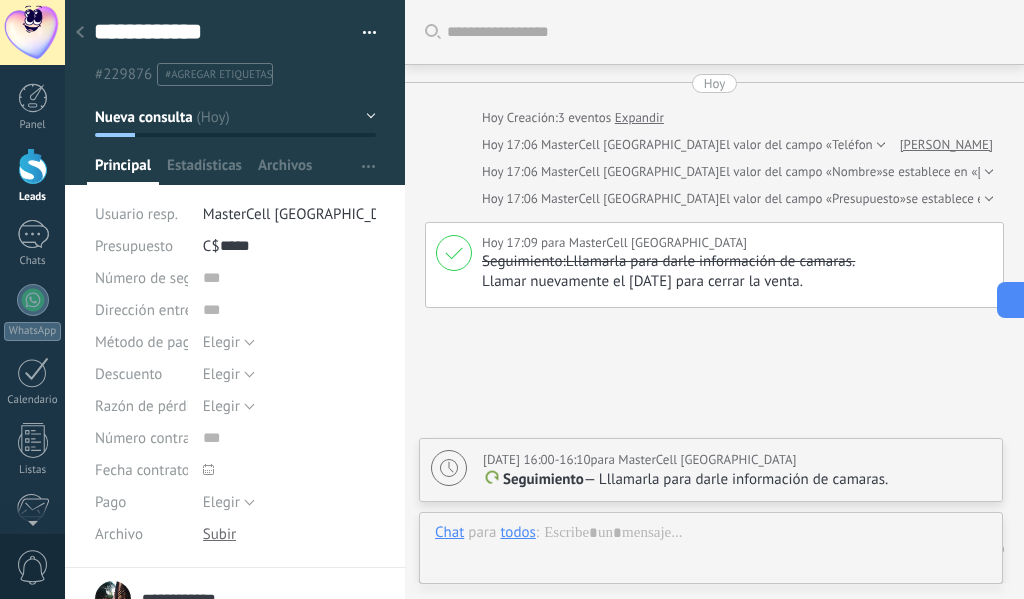 scroll, scrollTop: 20, scrollLeft: 0, axis: vertical 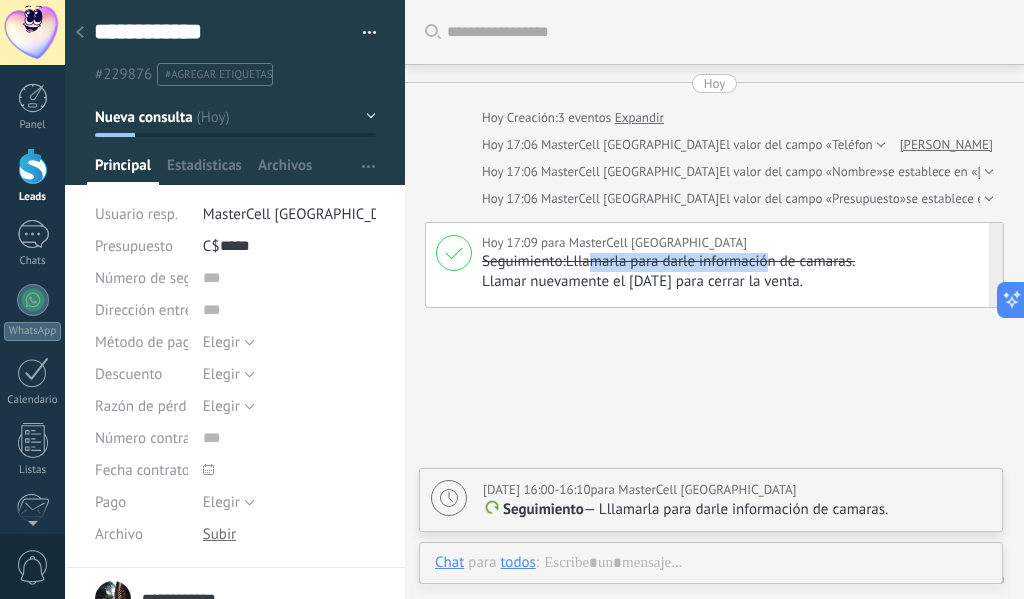 drag, startPoint x: 597, startPoint y: 259, endPoint x: 771, endPoint y: 260, distance: 174.00287 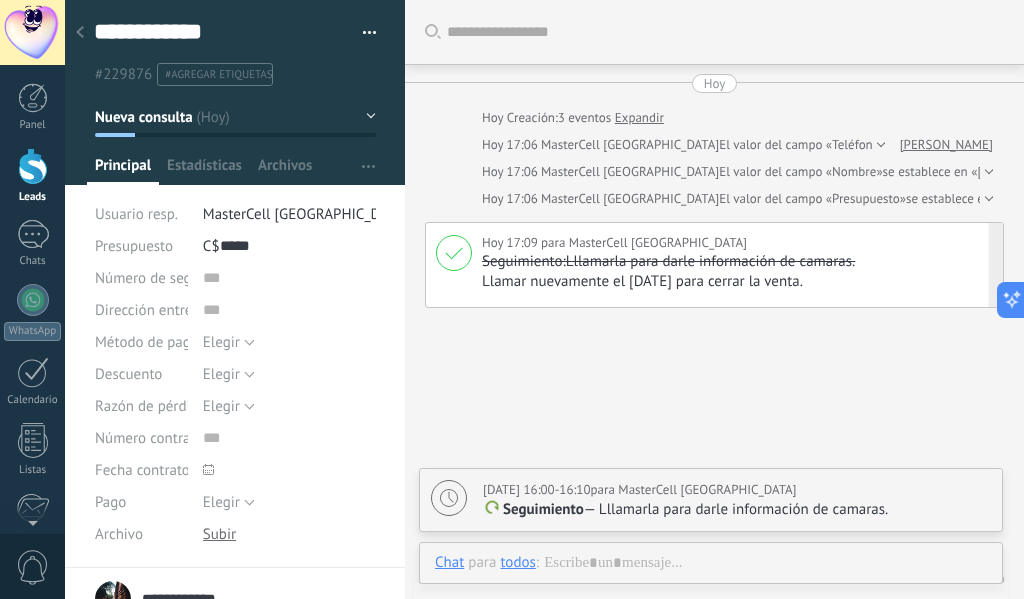 scroll, scrollTop: 20, scrollLeft: 0, axis: vertical 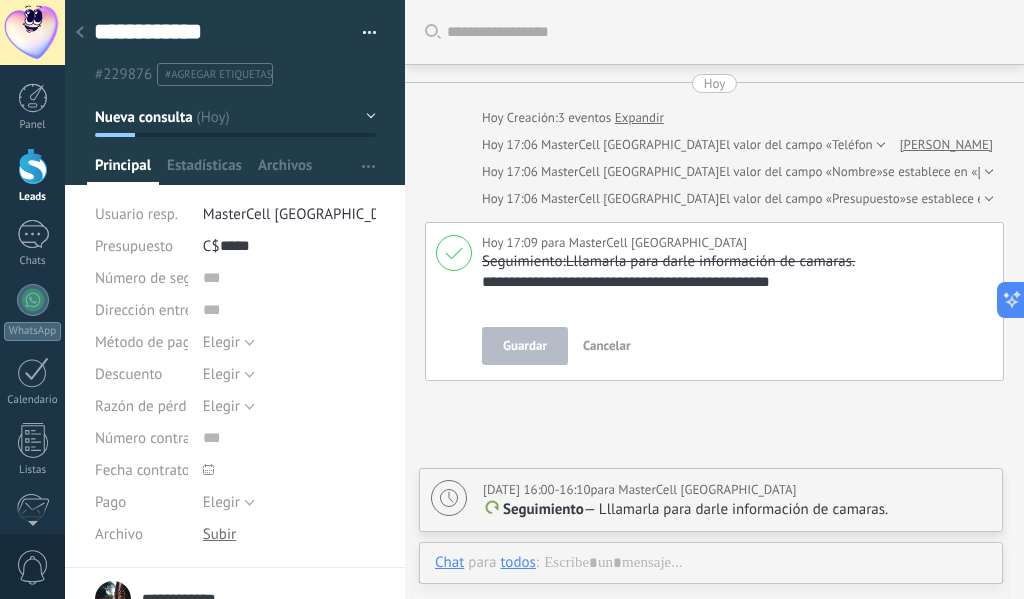 click on "Lllamarla para darle información de camaras." at bounding box center [735, 262] 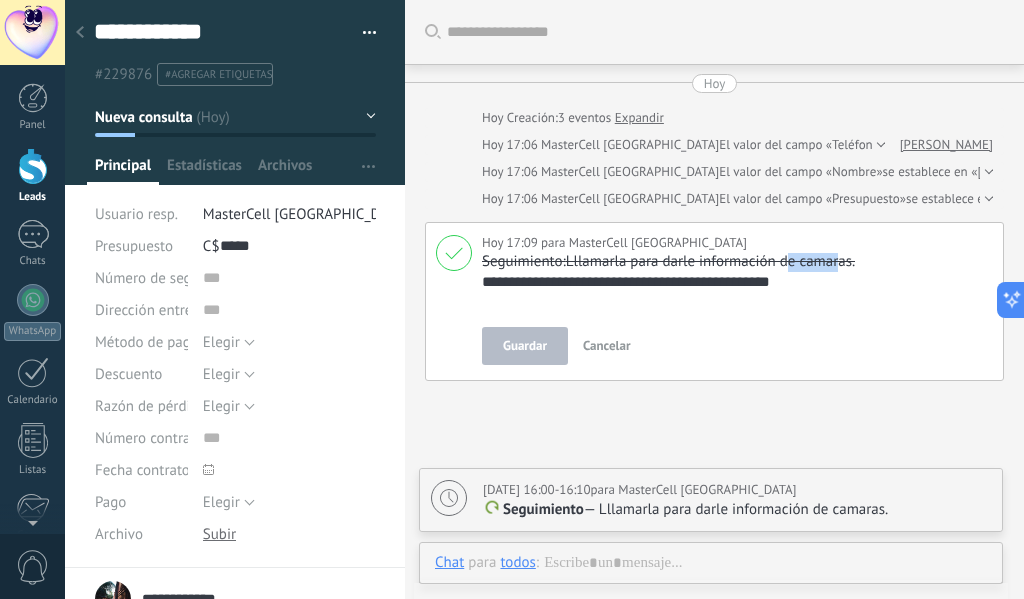 drag, startPoint x: 845, startPoint y: 262, endPoint x: 791, endPoint y: 264, distance: 54.037025 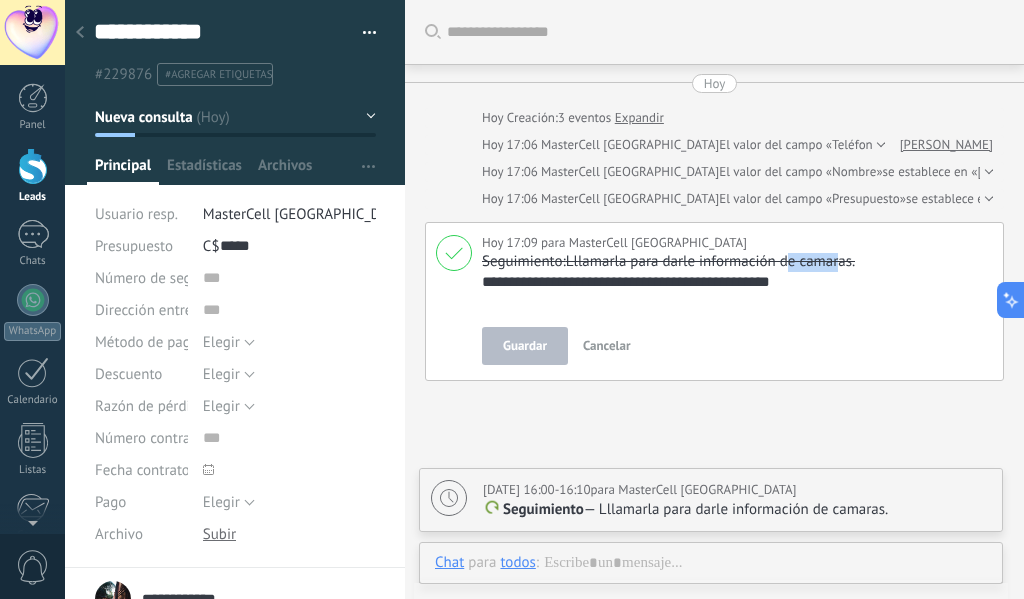 click on "Lllamarla para darle información de camaras." at bounding box center [735, 262] 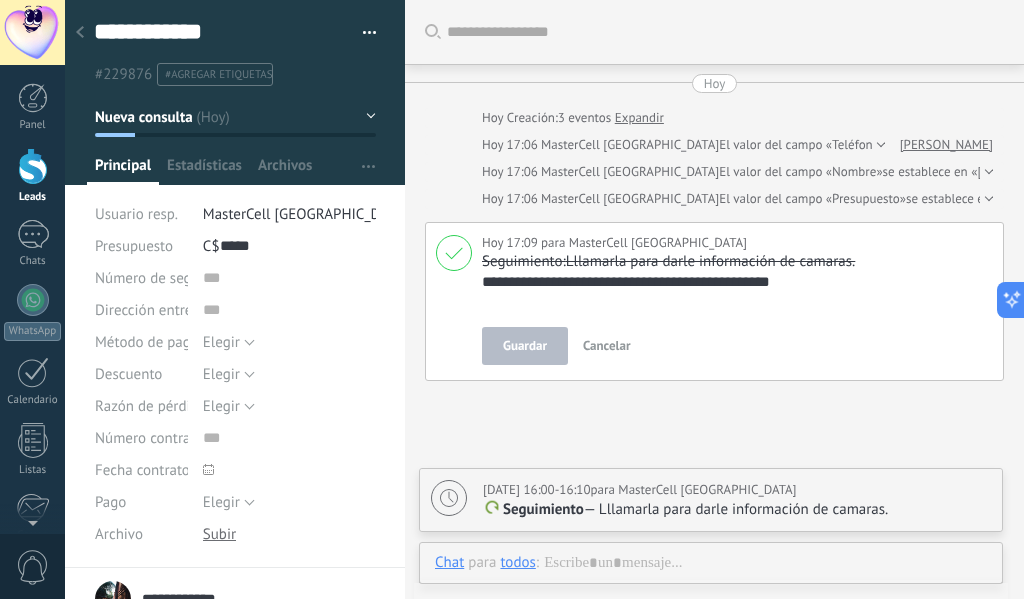 drag, startPoint x: 800, startPoint y: 285, endPoint x: 500, endPoint y: 285, distance: 300 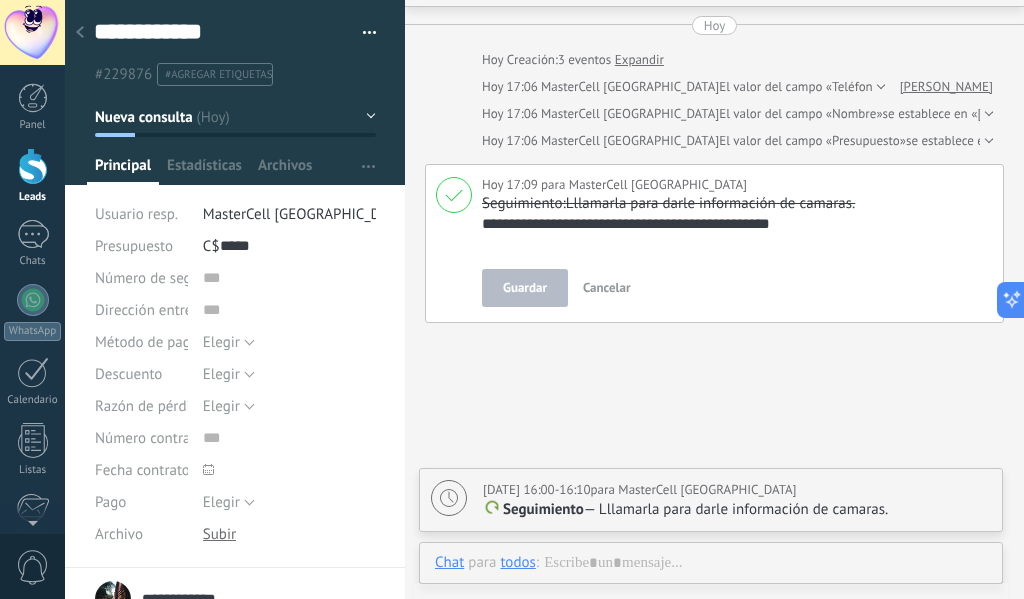 scroll, scrollTop: 100, scrollLeft: 0, axis: vertical 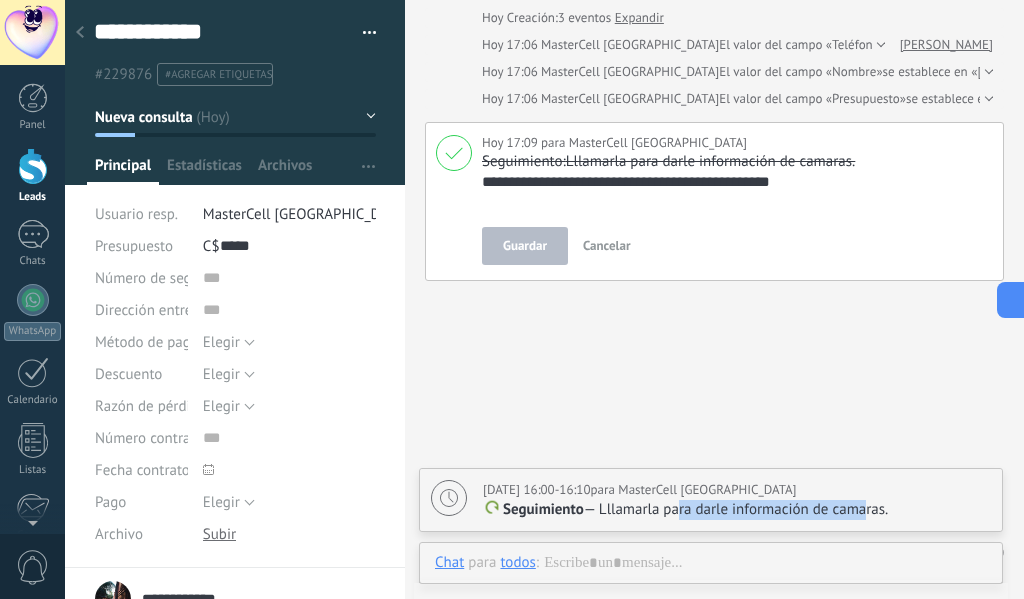 drag, startPoint x: 673, startPoint y: 508, endPoint x: 867, endPoint y: 503, distance: 194.06442 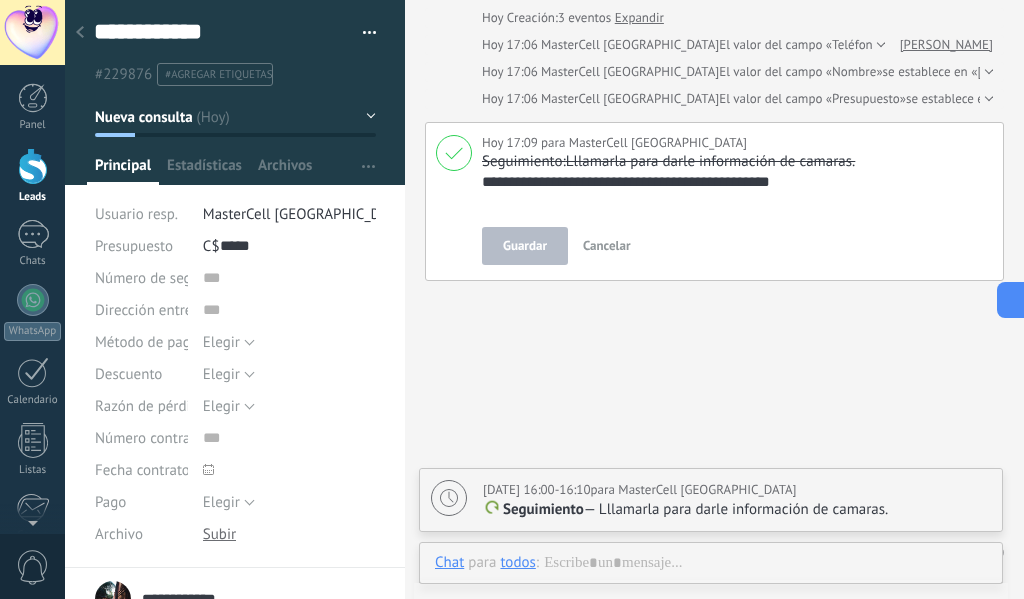 scroll, scrollTop: 213, scrollLeft: 0, axis: vertical 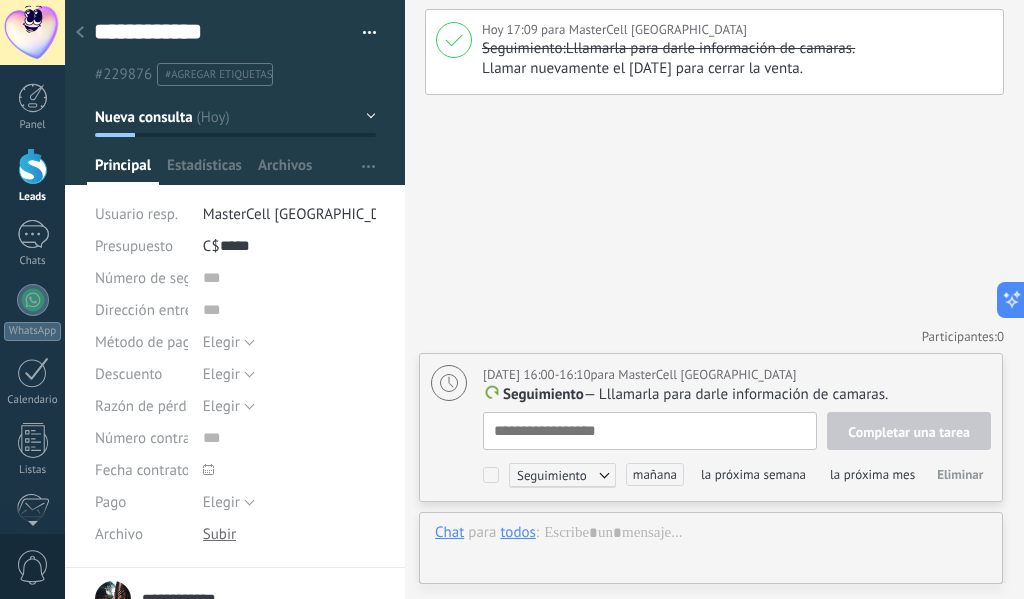 click on "Buscar Carga más [DATE] [DATE] Creación:  3  eventos   Expandir [DATE] 17:06 MasterCell [GEOGRAPHIC_DATA]  El valor del campo «Teléfono»  se establece en «77777701» [PERSON_NAME][DATE] 17:06 MasterCell [GEOGRAPHIC_DATA]  El valor del campo «Nombre»  se establece en «[PERSON_NAME]» [DATE] 17:06 MasterCell [GEOGRAPHIC_DATA]  El valor del campo «Presupuesto»  se establece en «4000» [DATE] 17:09  para MasterCell [GEOGRAPHIC_DATA] Seguimiento:  Lllamarla para darle información de camaras. Llamar nuevamente el [DATE] para cerrar la venta. Eliminar Editar Participantes:  0 Agregar usuario Bots:  0 [DATE] 16:00-16:10  para MasterCell [GEOGRAPHIC_DATA] Seguimiento  — Lllamarla para darle información de camaras. Completar una tarea Seguimiento Seguimiento Reunión Personalizado [DATE] la próxima semana la próxima mes Eliminar" at bounding box center (714, 193) 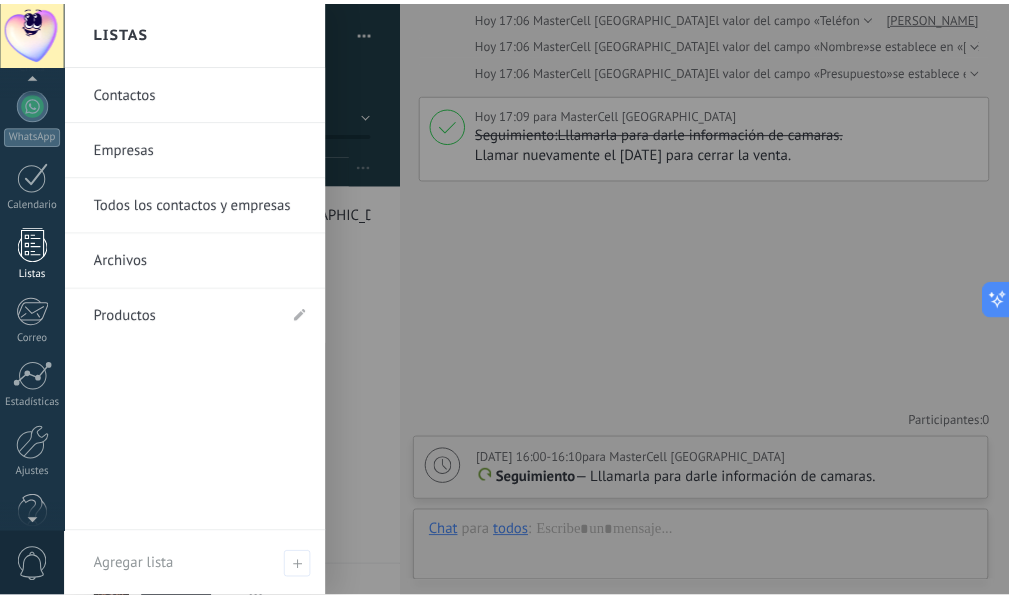 scroll, scrollTop: 200, scrollLeft: 0, axis: vertical 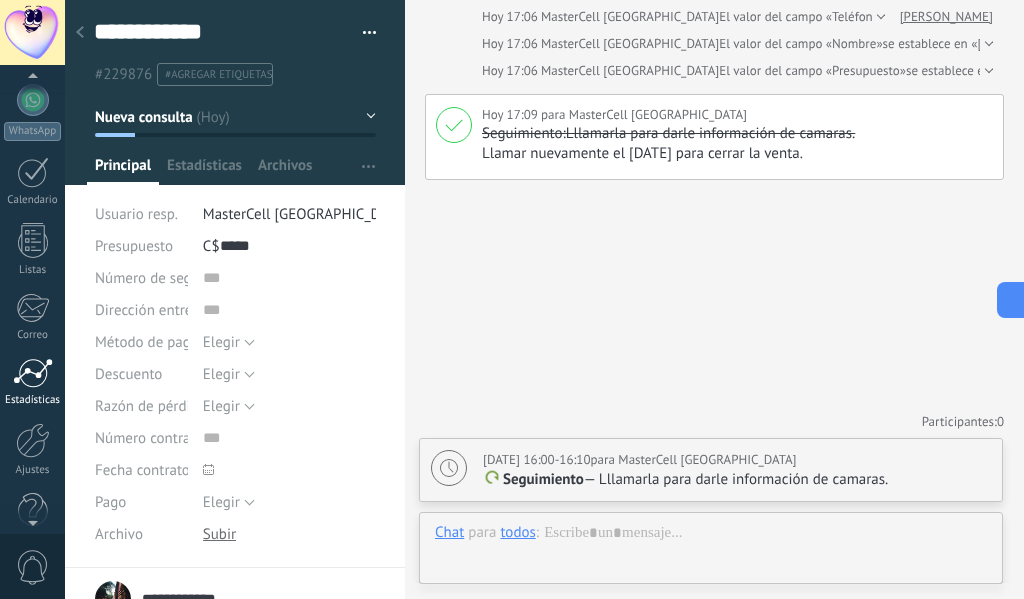 click at bounding box center (33, 373) 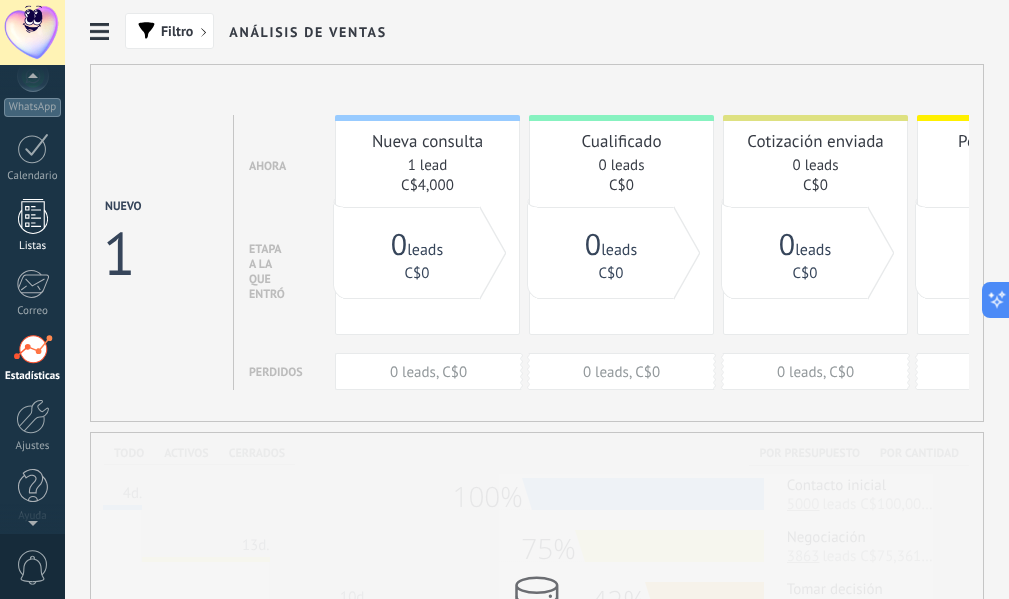 scroll, scrollTop: 233, scrollLeft: 0, axis: vertical 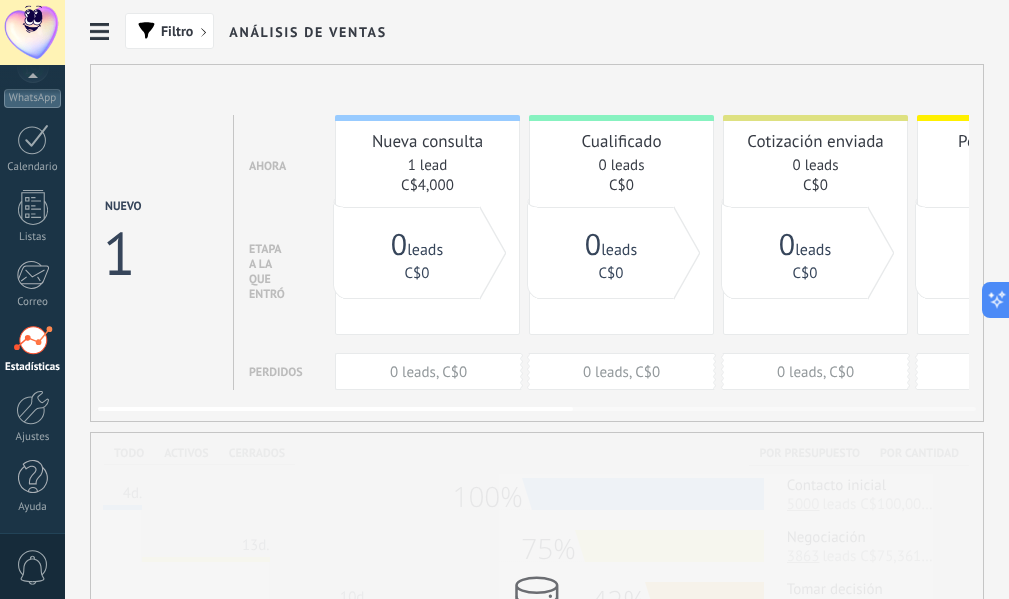 drag, startPoint x: 840, startPoint y: 141, endPoint x: 618, endPoint y: 165, distance: 223.29353 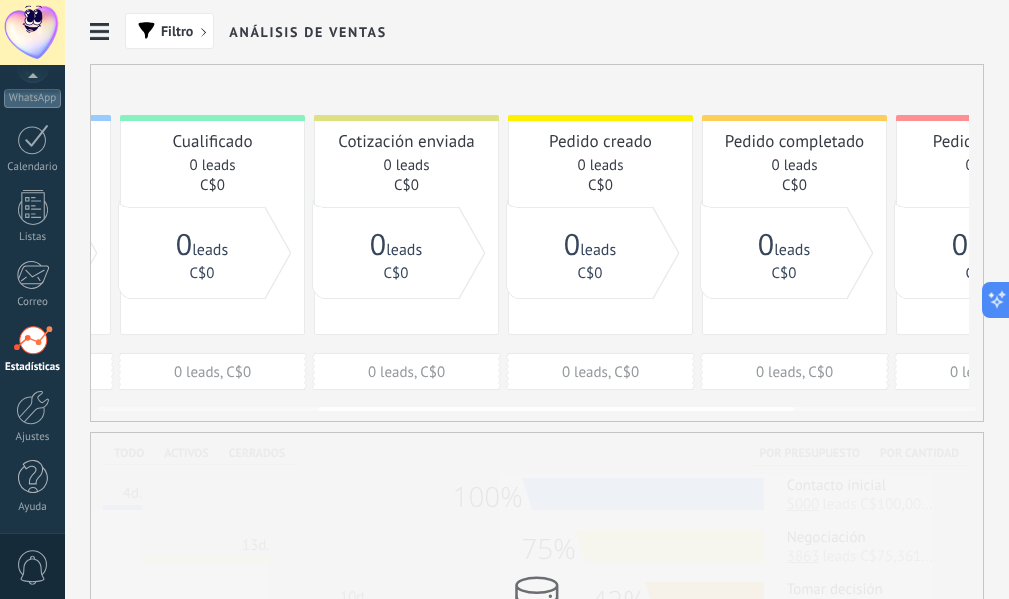 drag, startPoint x: 757, startPoint y: 221, endPoint x: 340, endPoint y: 231, distance: 417.11987 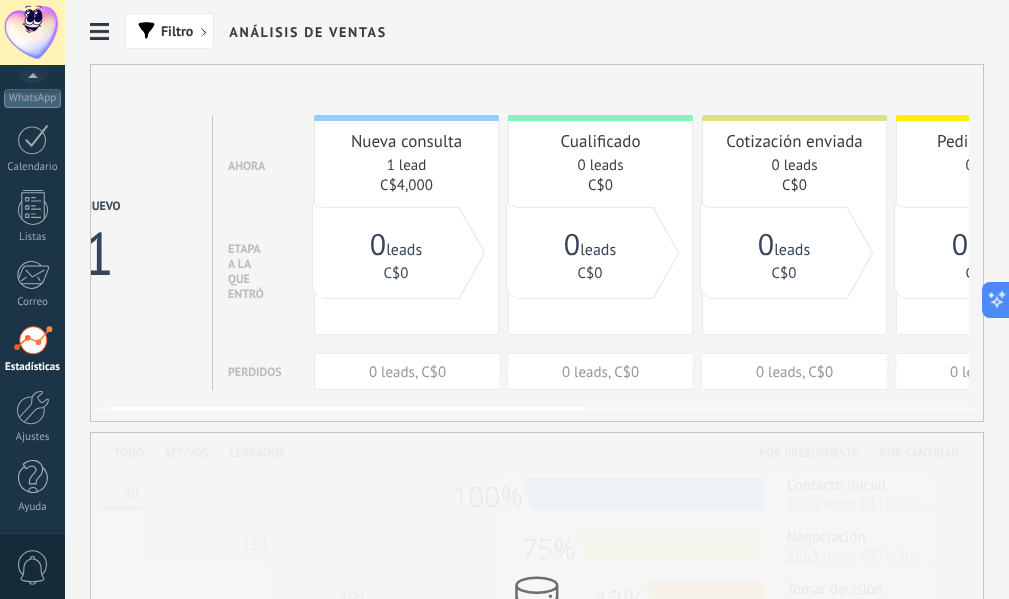 scroll, scrollTop: 0, scrollLeft: 0, axis: both 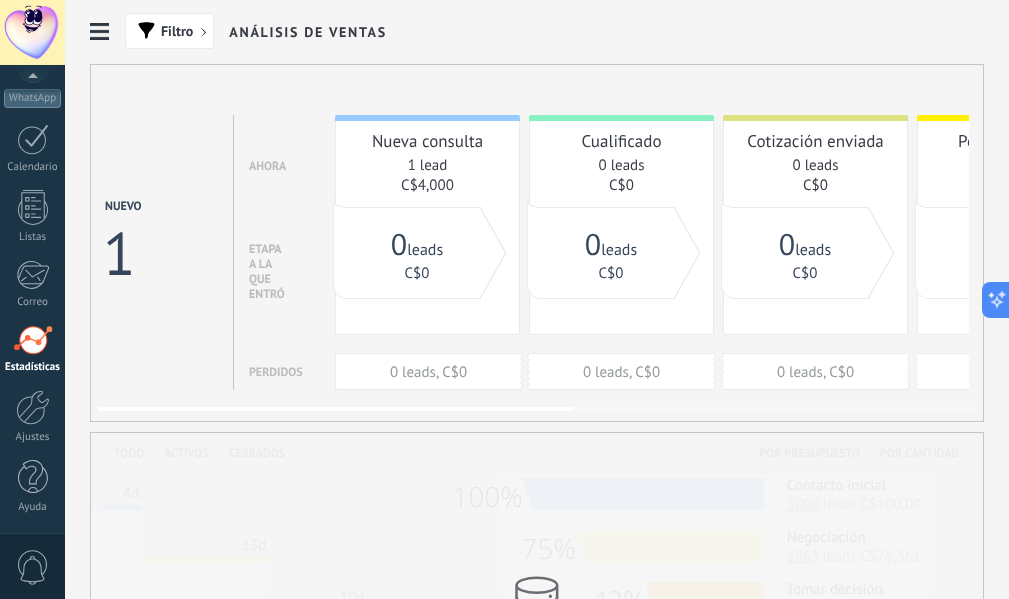 drag, startPoint x: 340, startPoint y: 231, endPoint x: 901, endPoint y: 212, distance: 561.32166 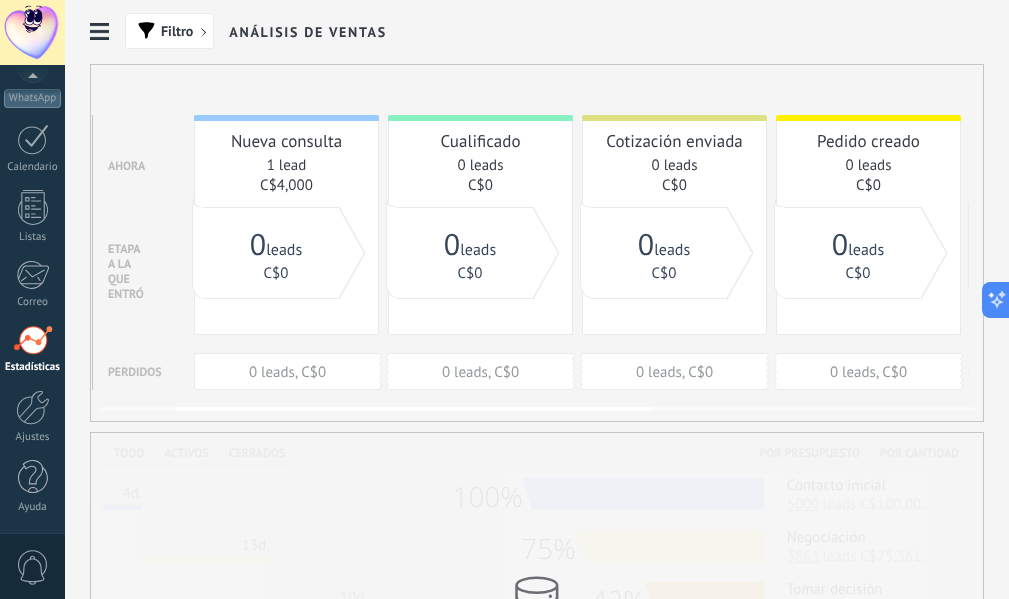 drag, startPoint x: 658, startPoint y: 199, endPoint x: 497, endPoint y: 226, distance: 163.24828 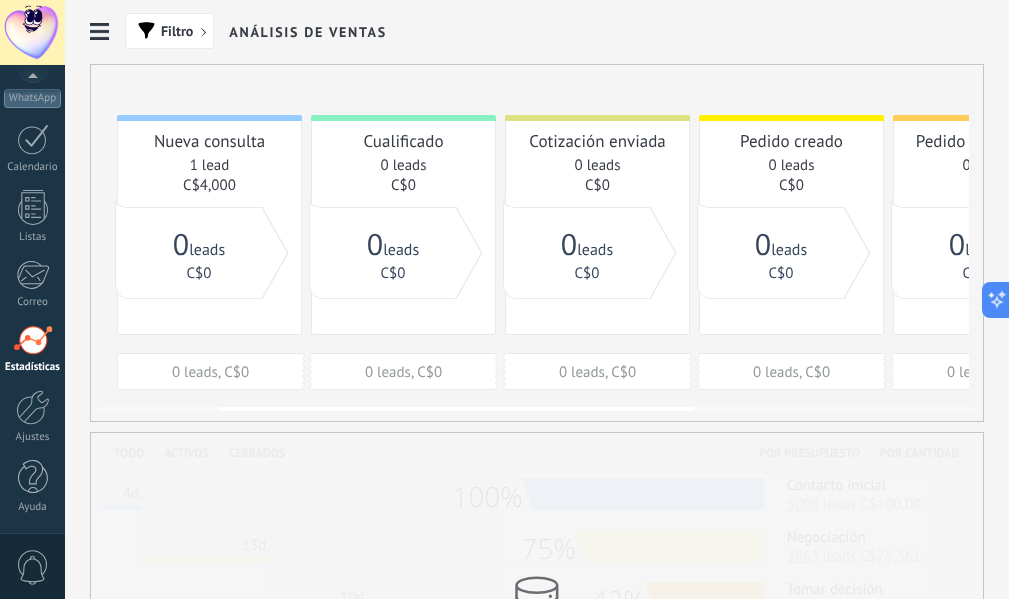 scroll, scrollTop: 0, scrollLeft: 225, axis: horizontal 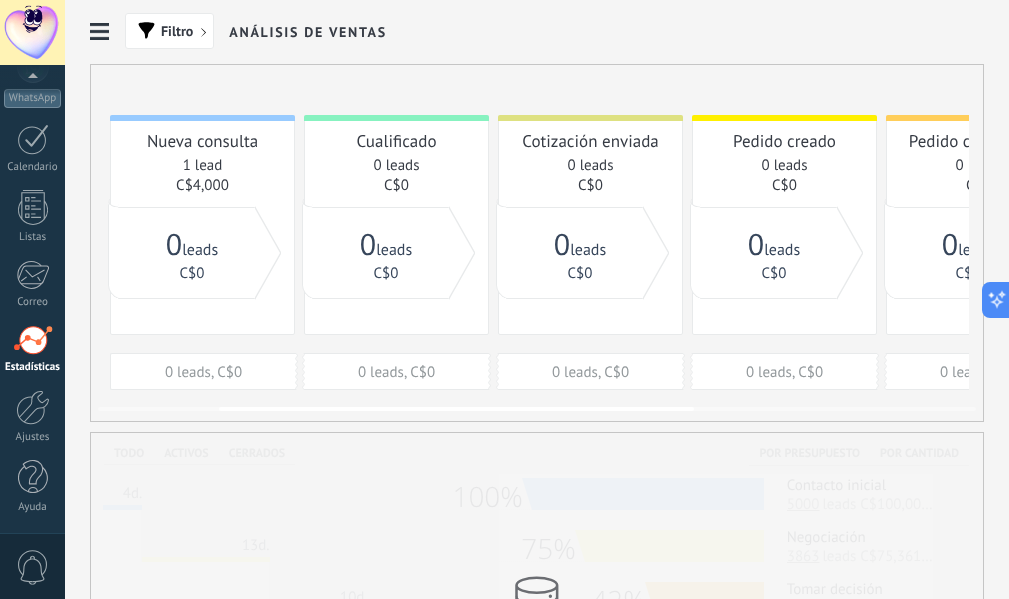 drag, startPoint x: 807, startPoint y: 176, endPoint x: 737, endPoint y: 191, distance: 71.5891 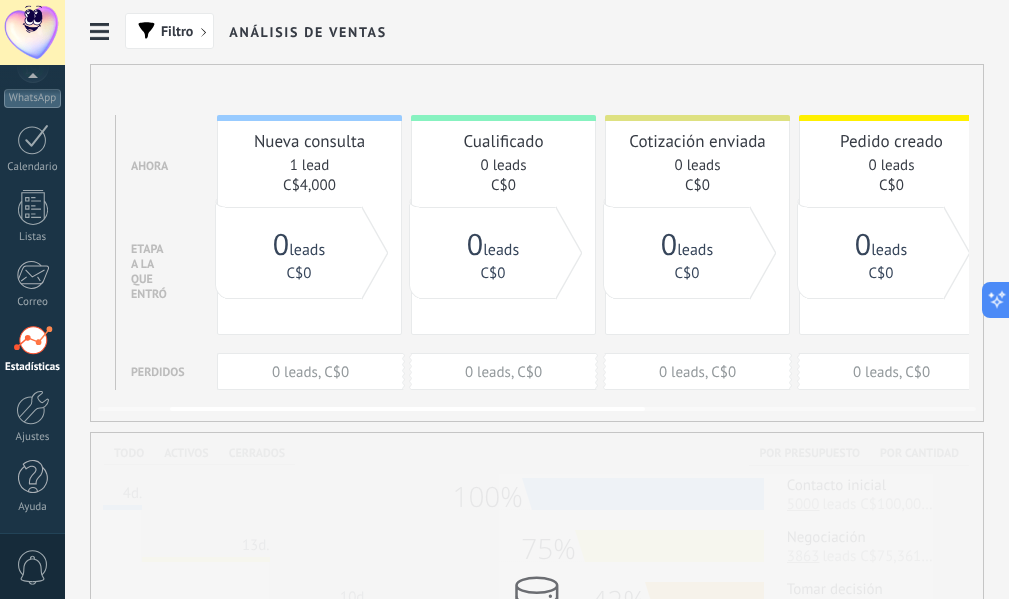 drag, startPoint x: 452, startPoint y: 198, endPoint x: 473, endPoint y: 194, distance: 21.377558 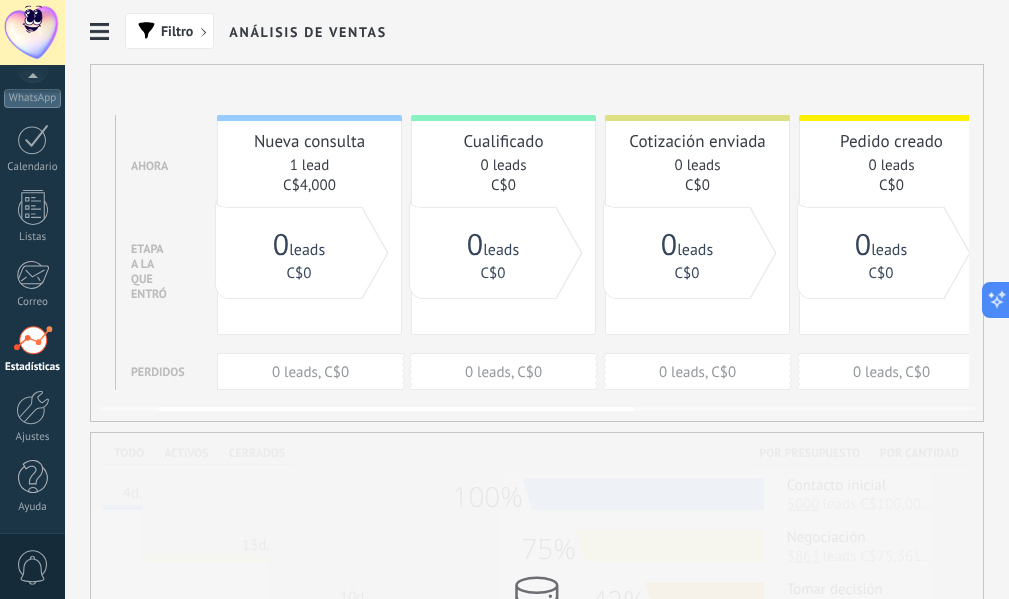 scroll, scrollTop: 0, scrollLeft: 112, axis: horizontal 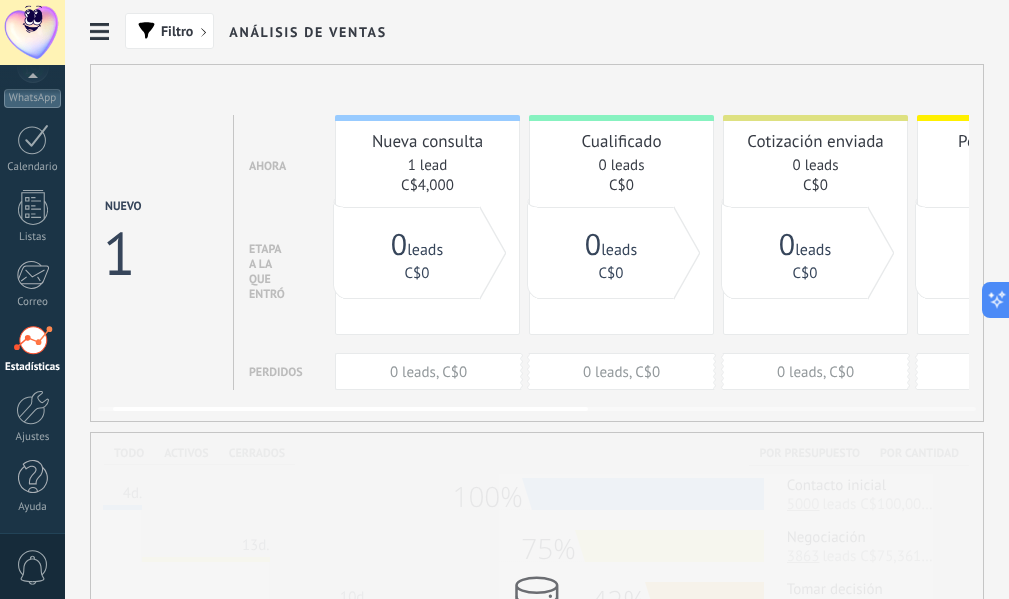 drag, startPoint x: 595, startPoint y: 261, endPoint x: 713, endPoint y: 248, distance: 118.71394 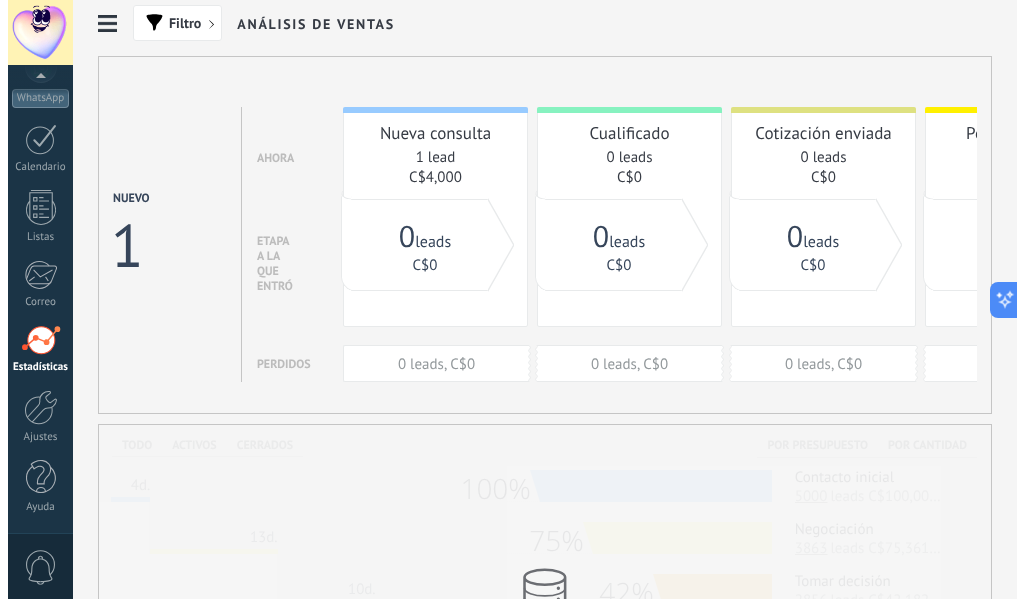 scroll, scrollTop: 0, scrollLeft: 0, axis: both 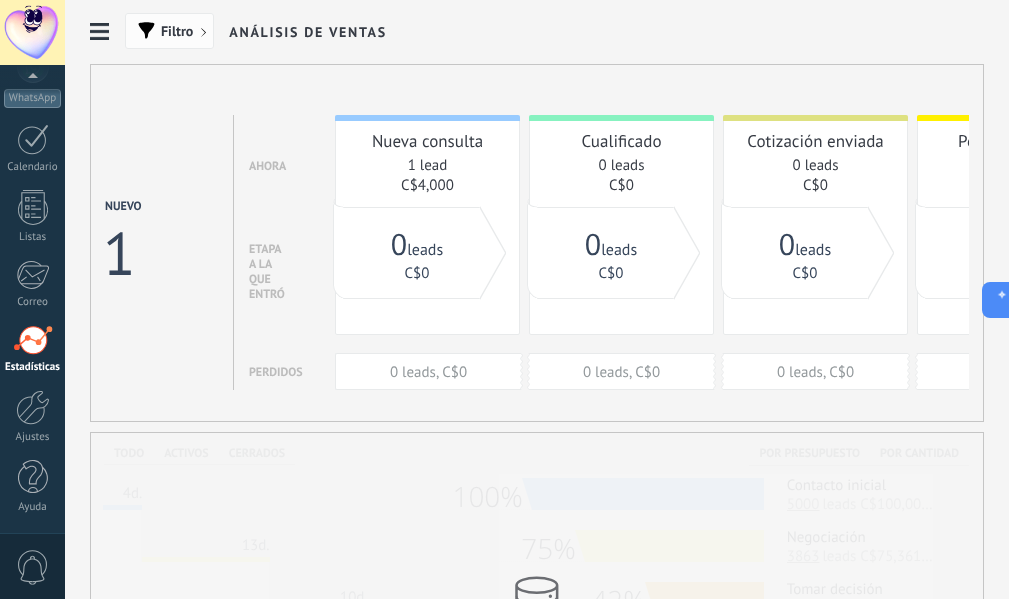 click on "Filtro" at bounding box center [169, 31] 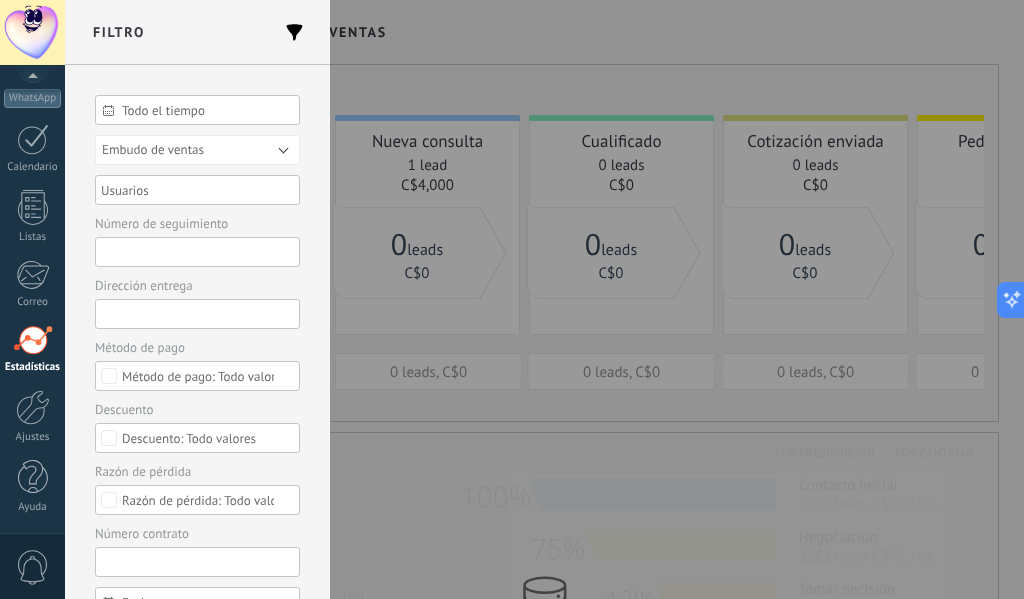 click 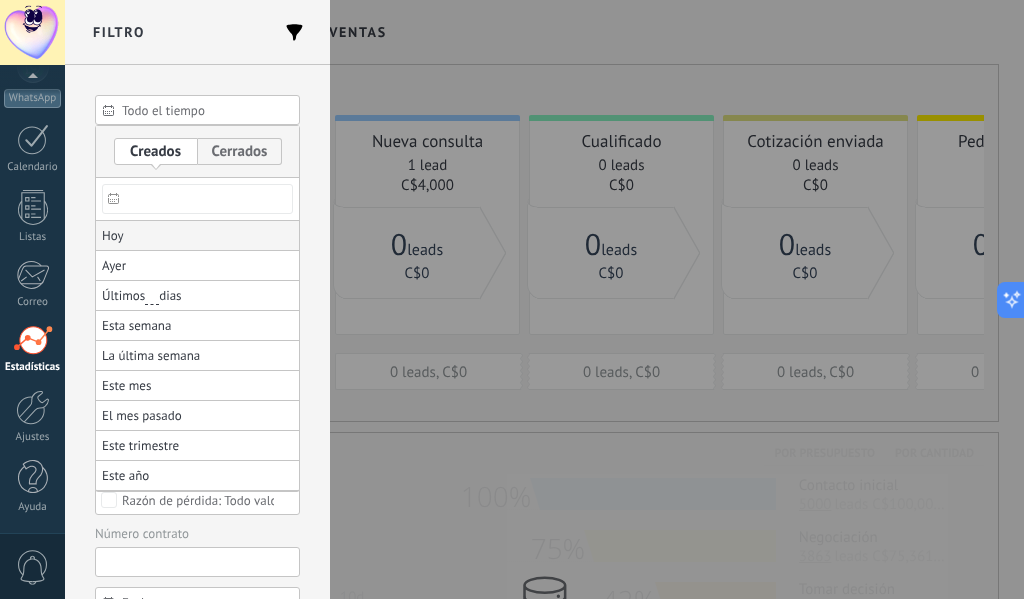 click on "Hoy" at bounding box center (113, 236) 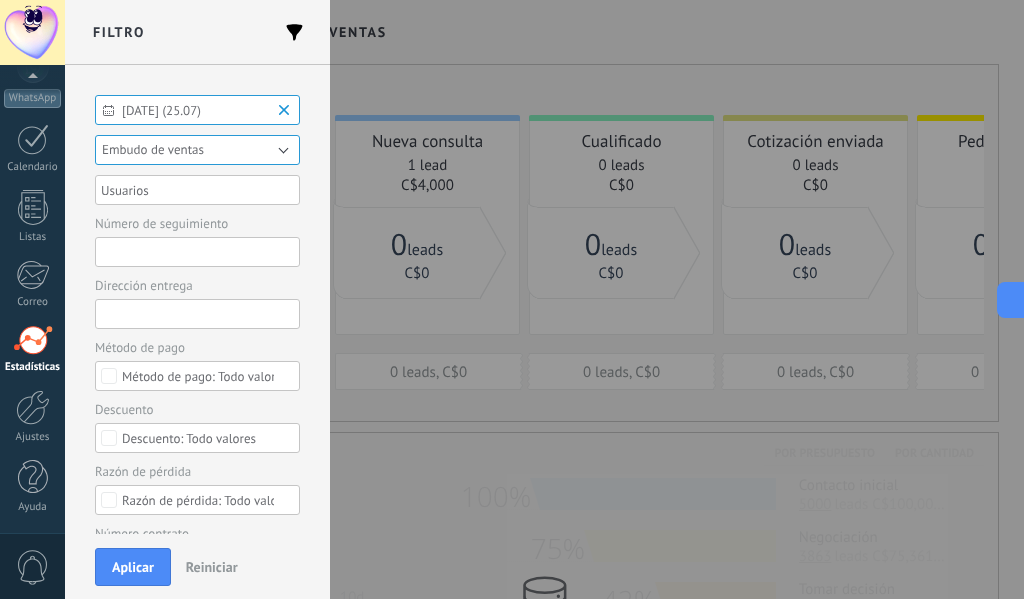 click on "Embudo de ventas" at bounding box center (197, 150) 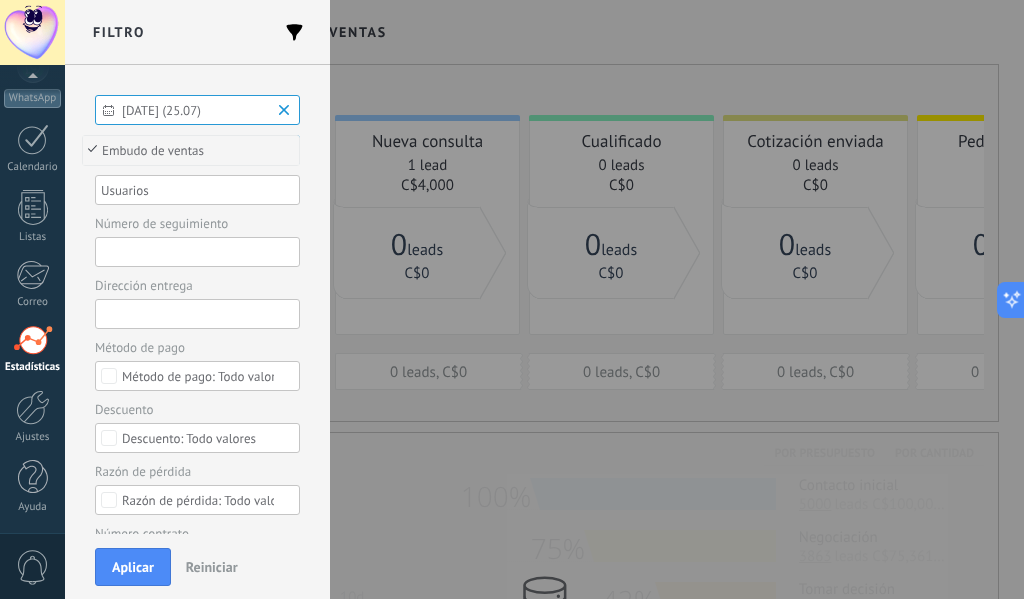 click on "Embudo de ventas" at bounding box center [188, 150] 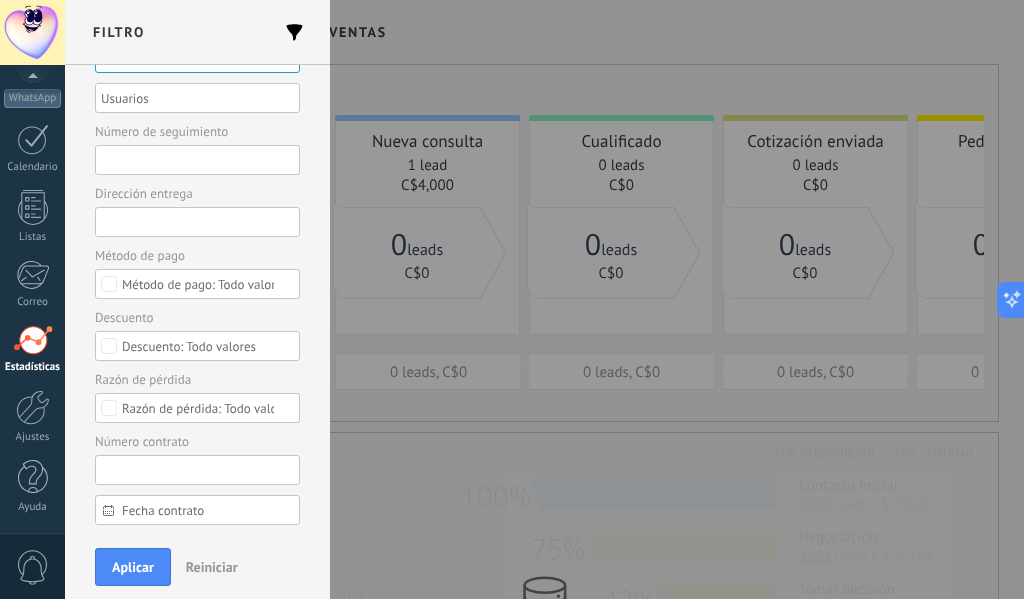 scroll, scrollTop: 200, scrollLeft: 0, axis: vertical 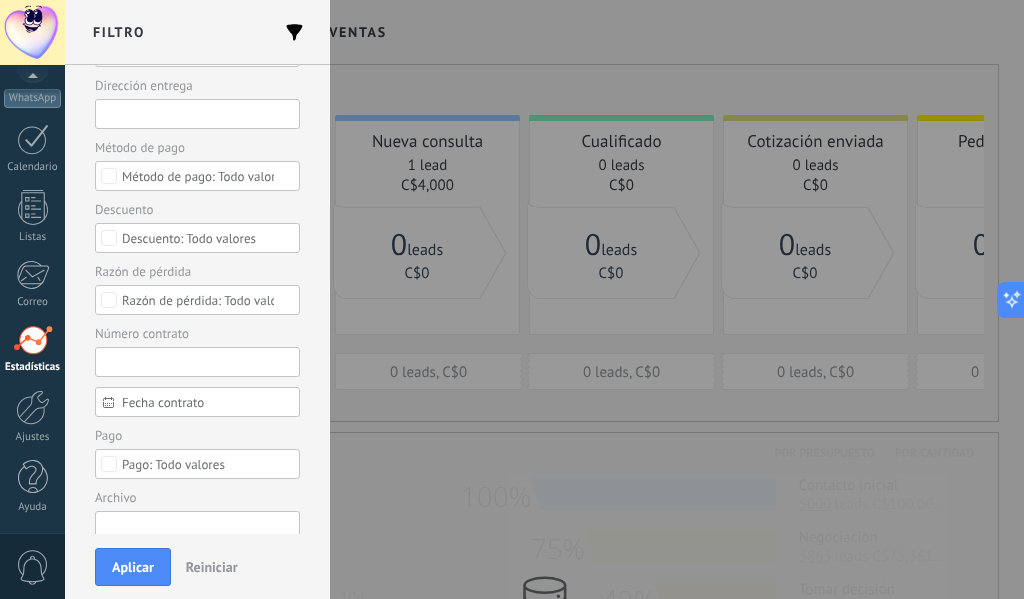 click on "Todo  valores" at bounding box center [208, 300] 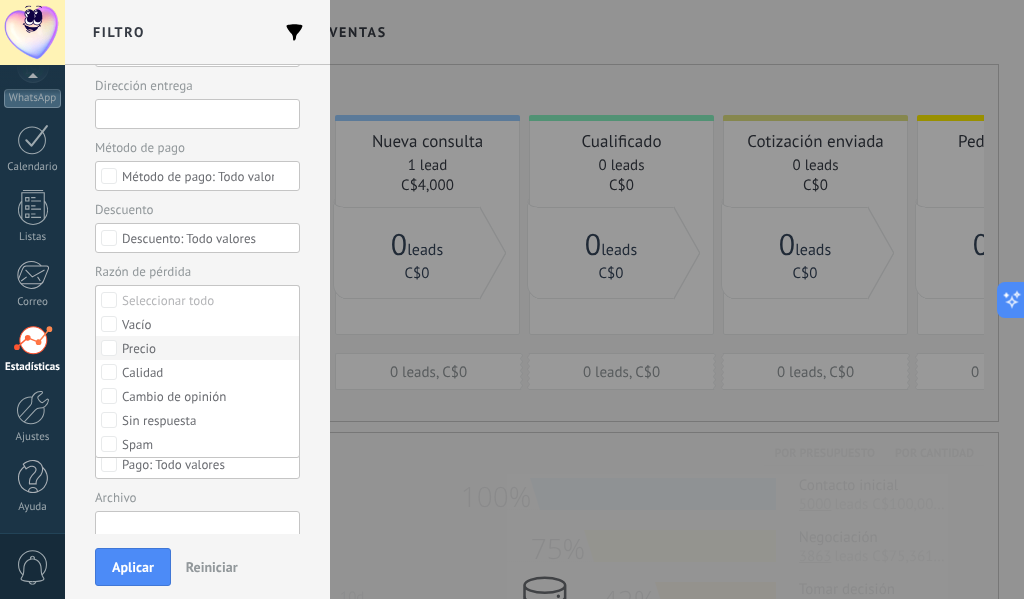 click on "Precio" at bounding box center [139, 349] 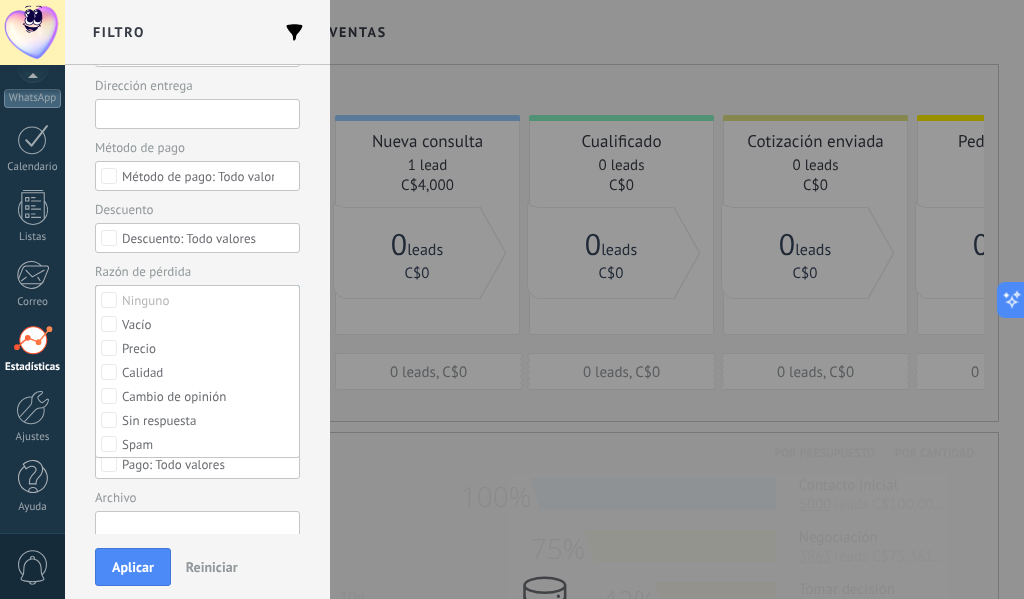 click on "Número de seguimiento Dirección entrega Método de pago Seleccionar todo Vacío Factura Pago con tarjeta Efectivo Todo  valores Descuento Seleccionar todo Vacío 5% 10% 15% Todo  valores Razón de pérdida Ninguno Vacío Precio Calidad Cambio de opinión Sin respuesta Spam Precio Número contrato Fecha contrato Fecha contrato [DATE] [DATE] Últimos  ** 30  dias Esta semana La última semana Este mes El mes pasado Este trimestre Este año Pago Seleccionar todo Vacío Completo Déposito Todo  valores Archivo" at bounding box center (197, 278) 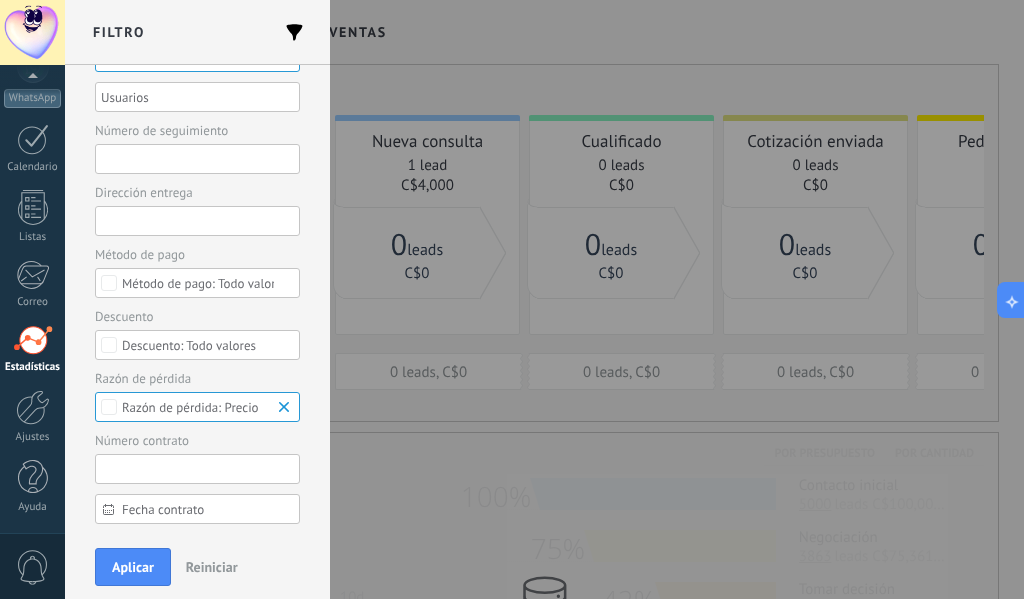 scroll, scrollTop: 200, scrollLeft: 0, axis: vertical 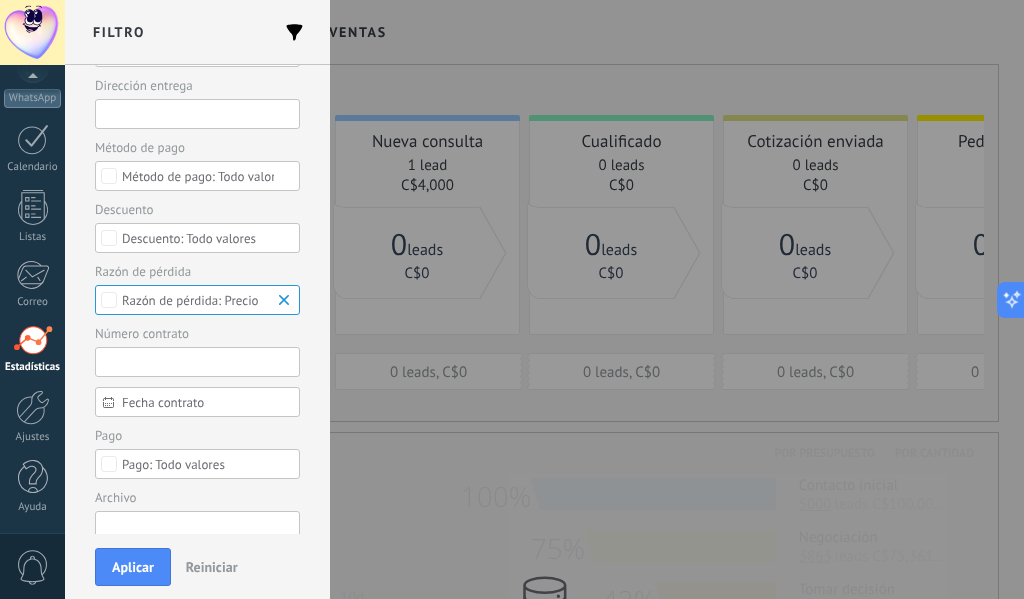 click at bounding box center (287, 300) 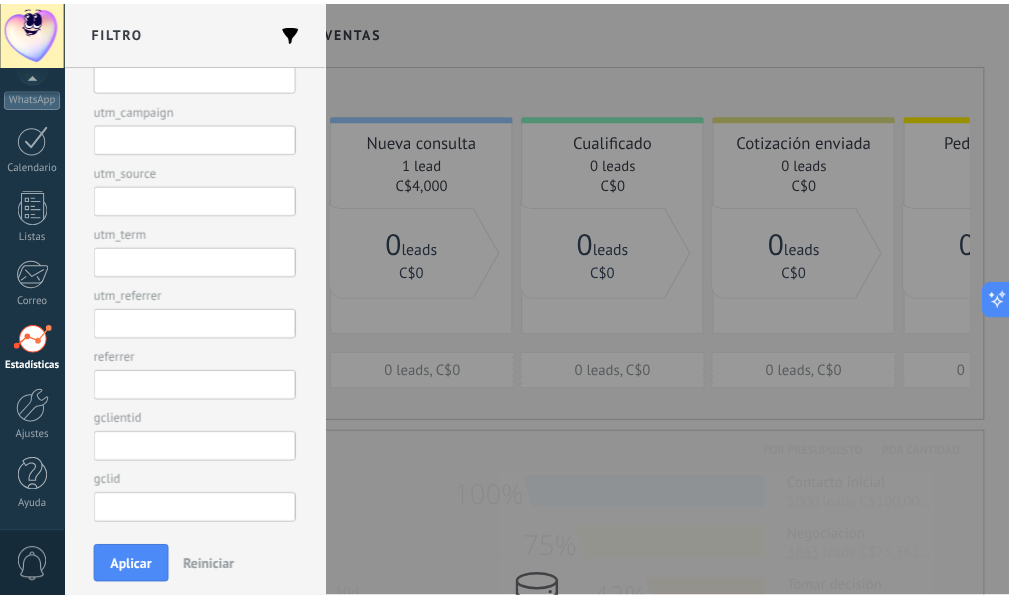scroll, scrollTop: 923, scrollLeft: 0, axis: vertical 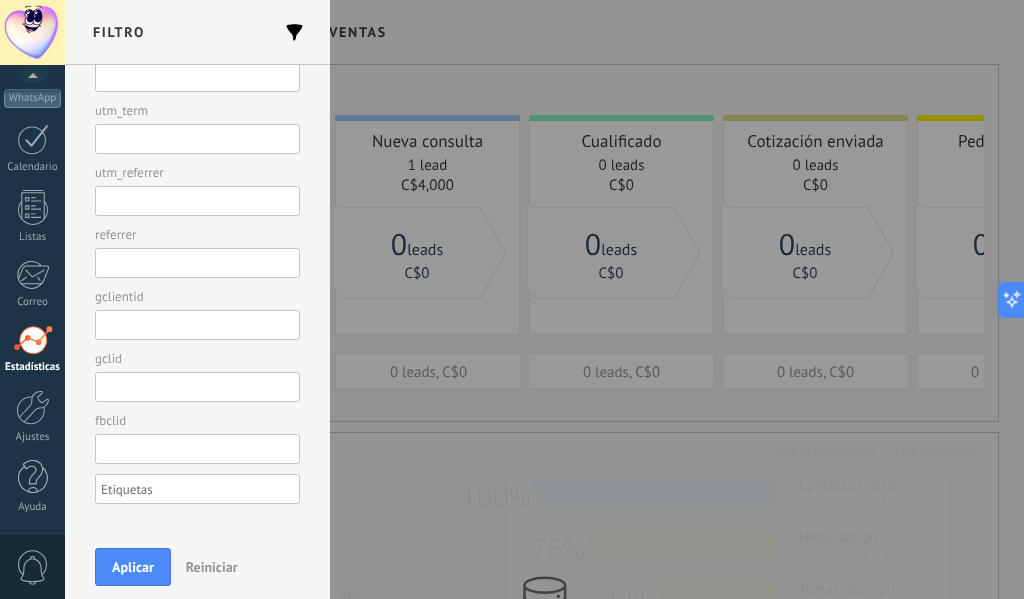 click on "Aplicar" at bounding box center [133, 567] 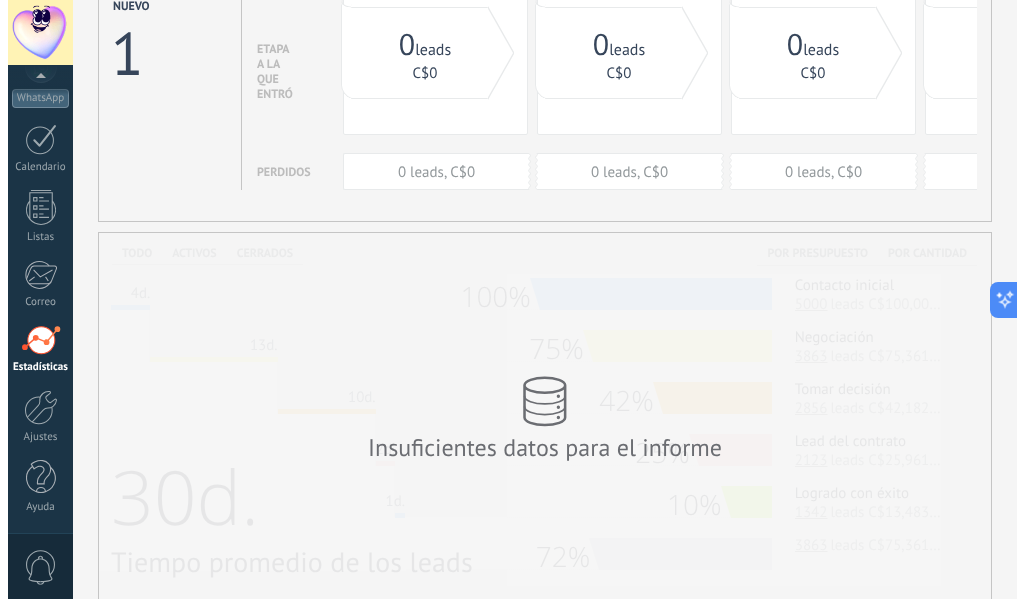 scroll, scrollTop: 0, scrollLeft: 0, axis: both 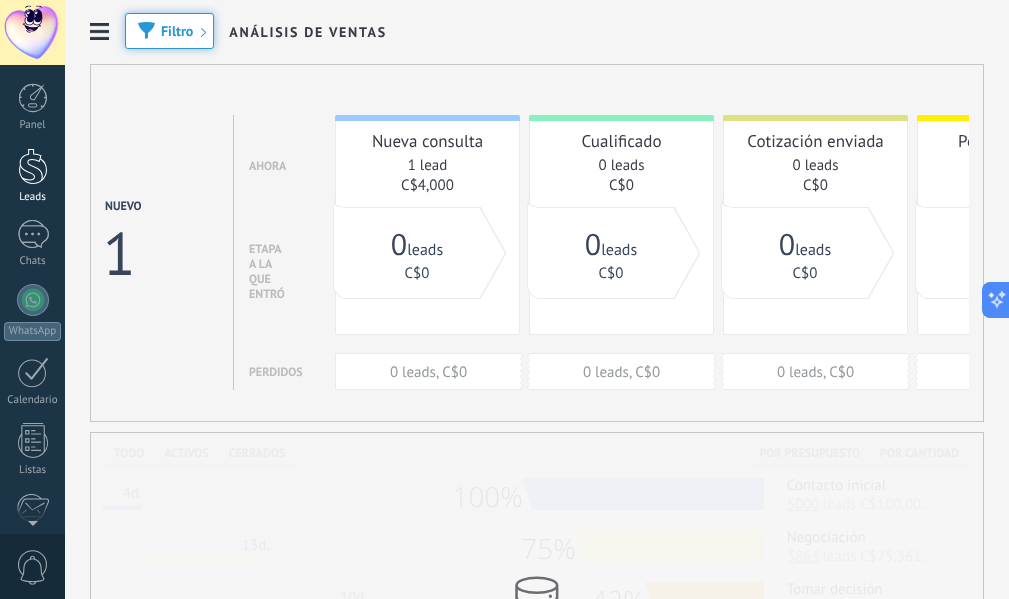 click at bounding box center [33, 166] 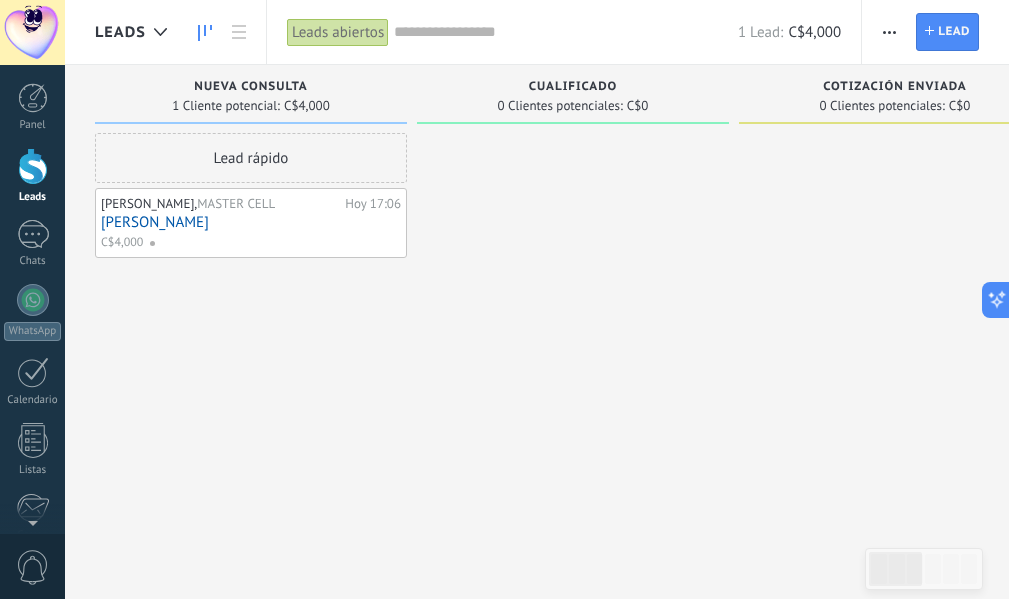 click on "[PERSON_NAME]" at bounding box center (251, 222) 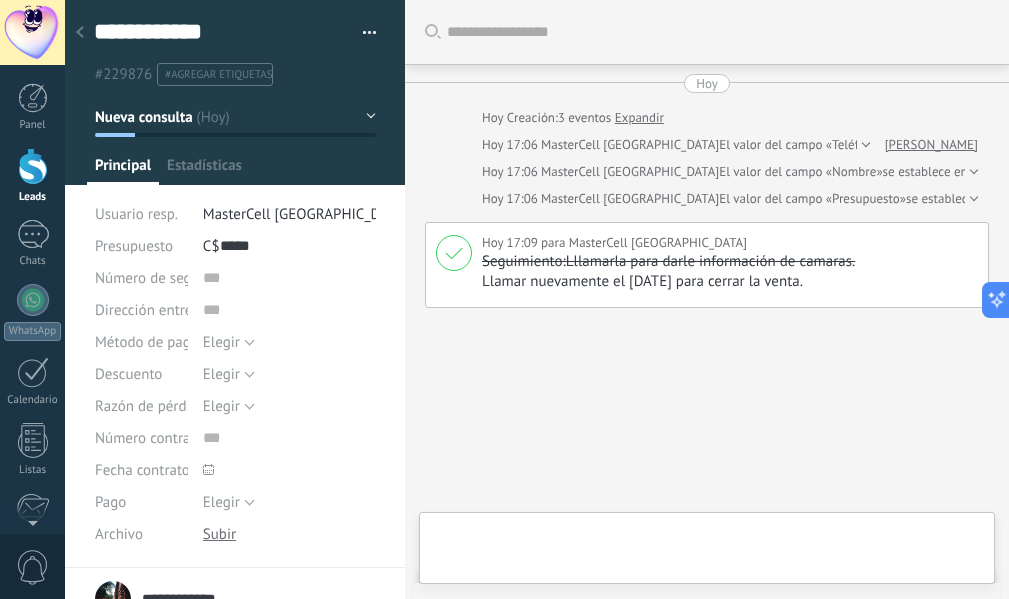 type on "***" 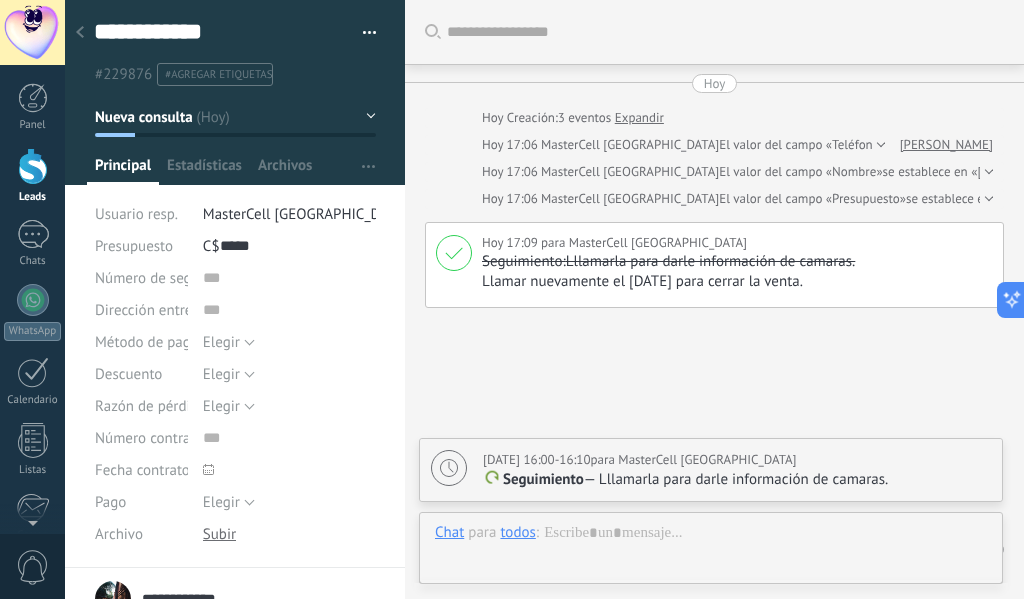 scroll, scrollTop: 20, scrollLeft: 0, axis: vertical 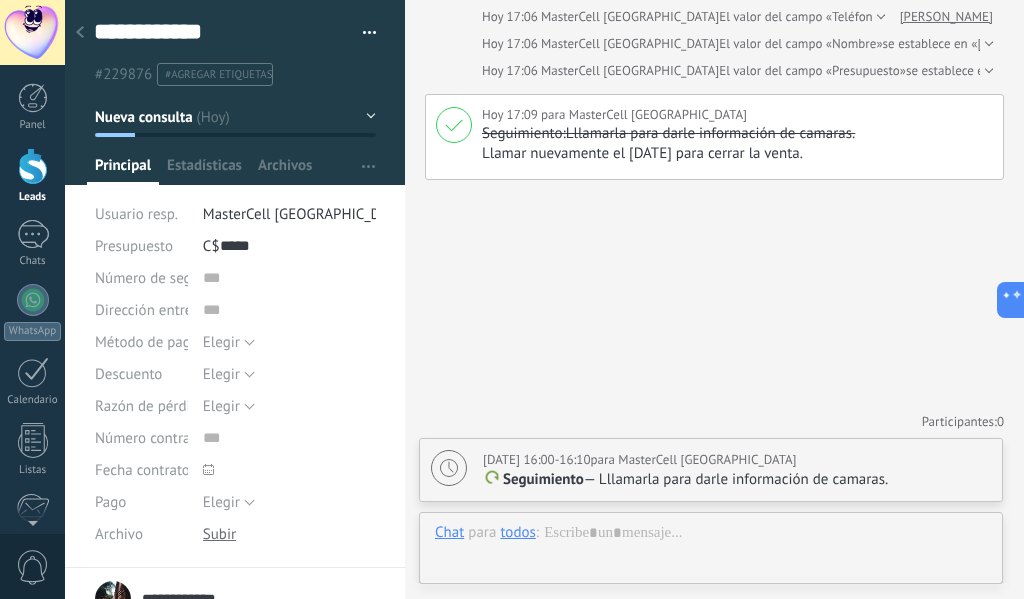 click on "#agregar etiquetas" at bounding box center (218, 75) 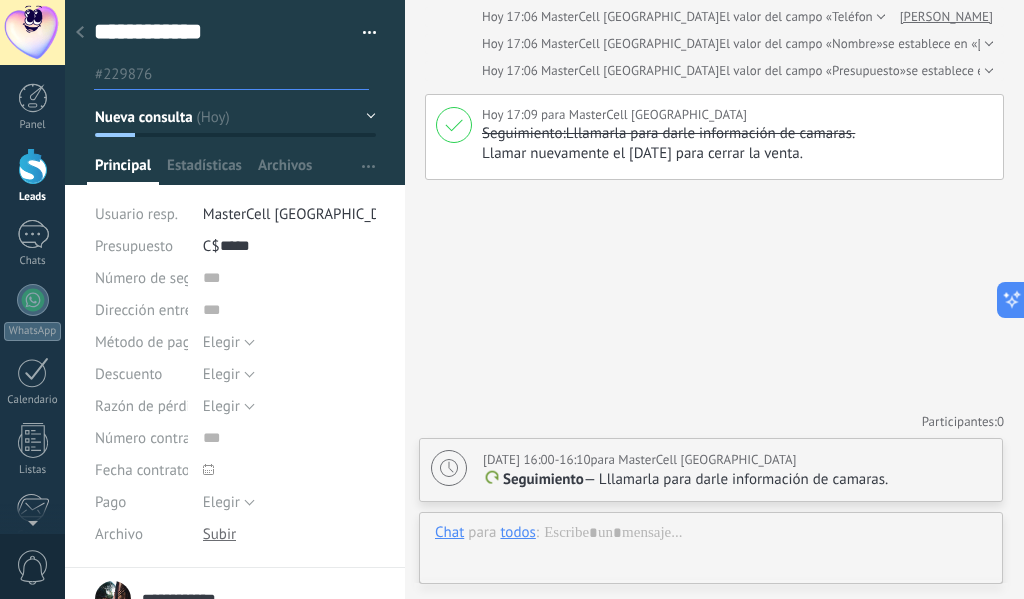 click at bounding box center (265, 74) 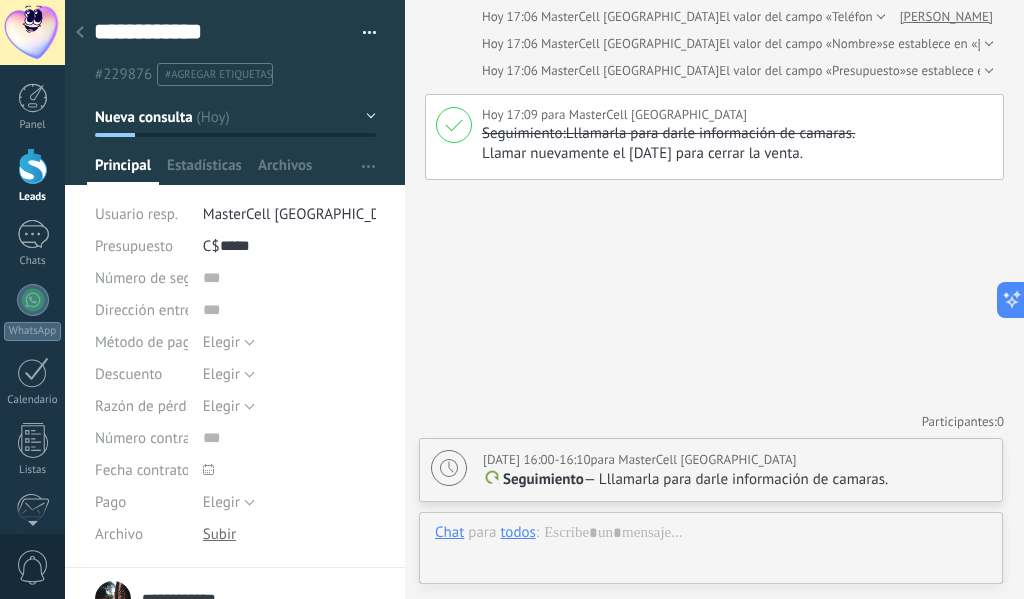 click on "#agregar etiquetas" at bounding box center [215, 74] 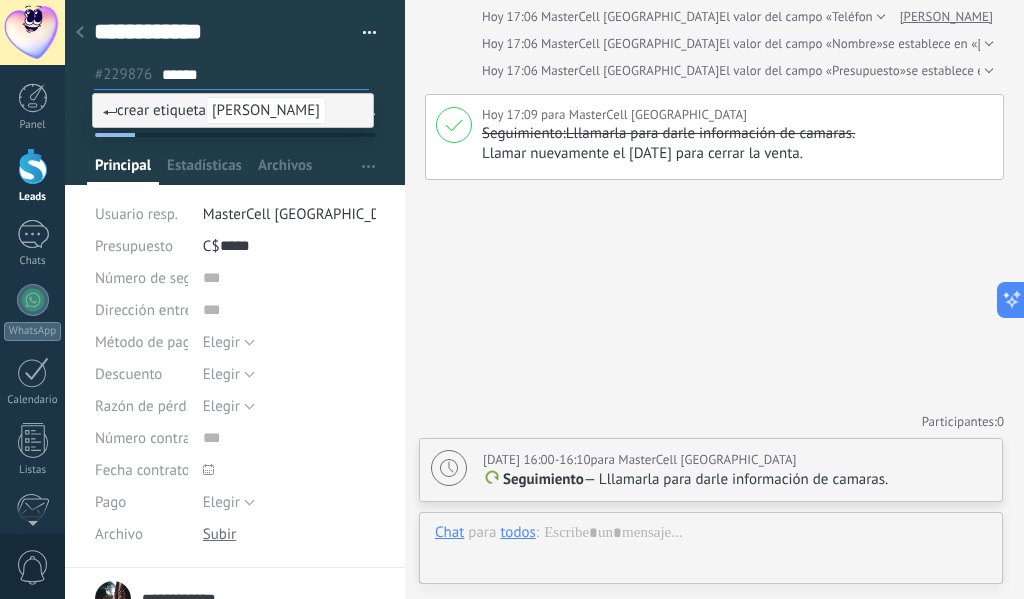 type on "******" 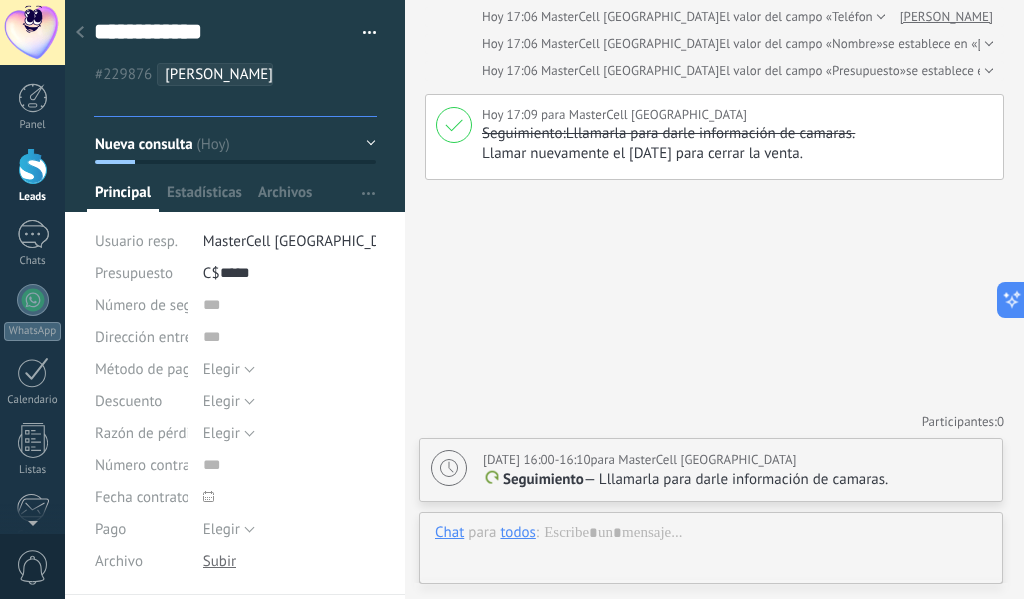 click 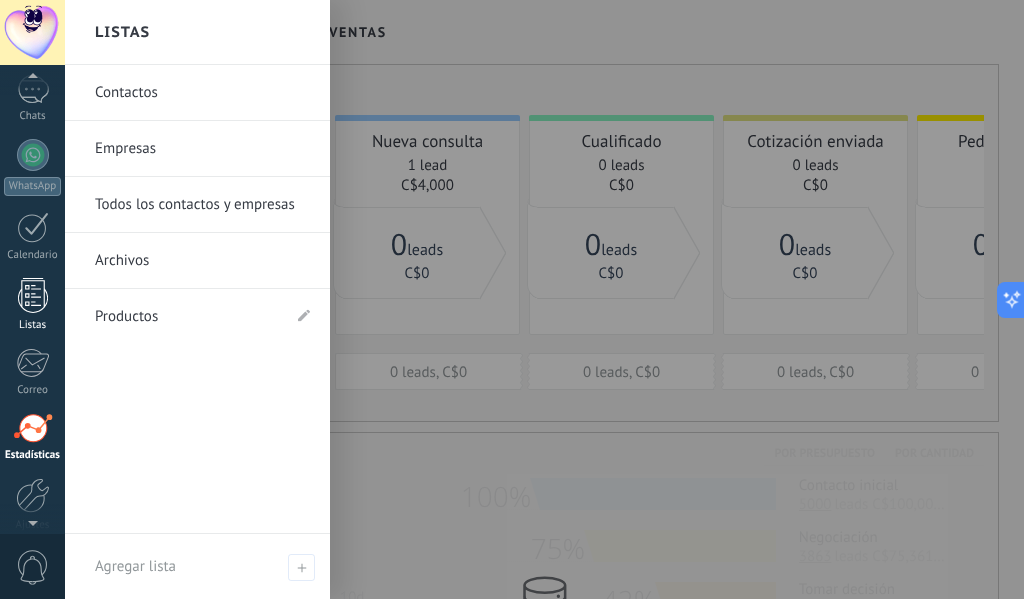 scroll, scrollTop: 0, scrollLeft: 0, axis: both 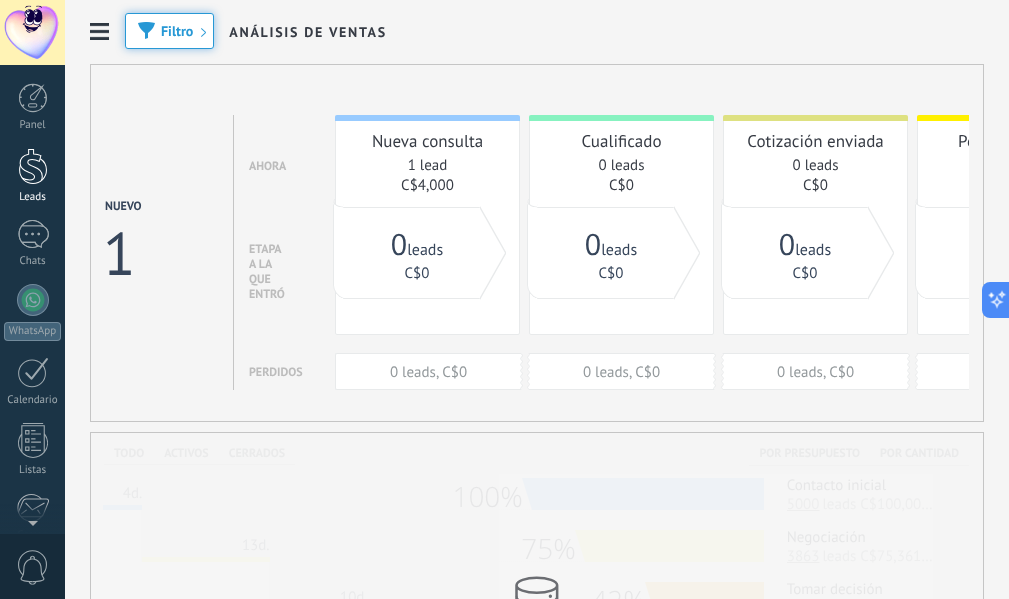 click at bounding box center (33, 166) 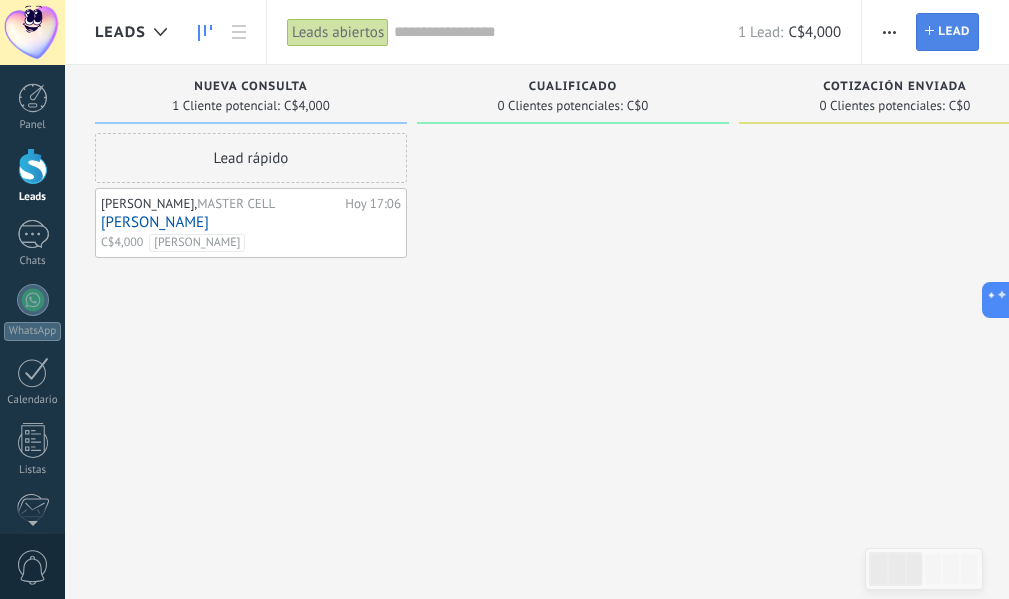 click on "Lead" at bounding box center [954, 32] 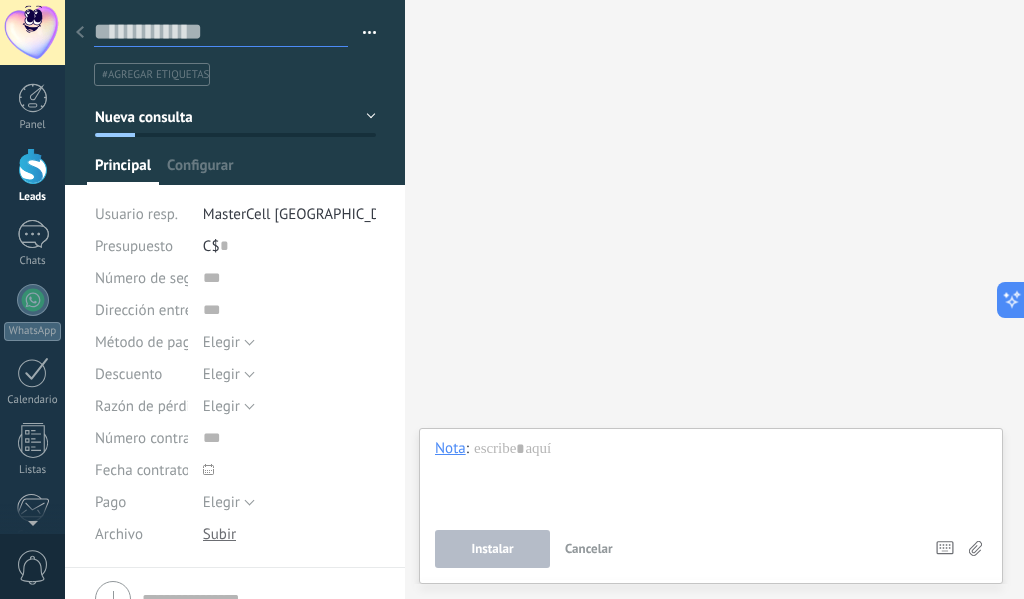 click at bounding box center (221, 32) 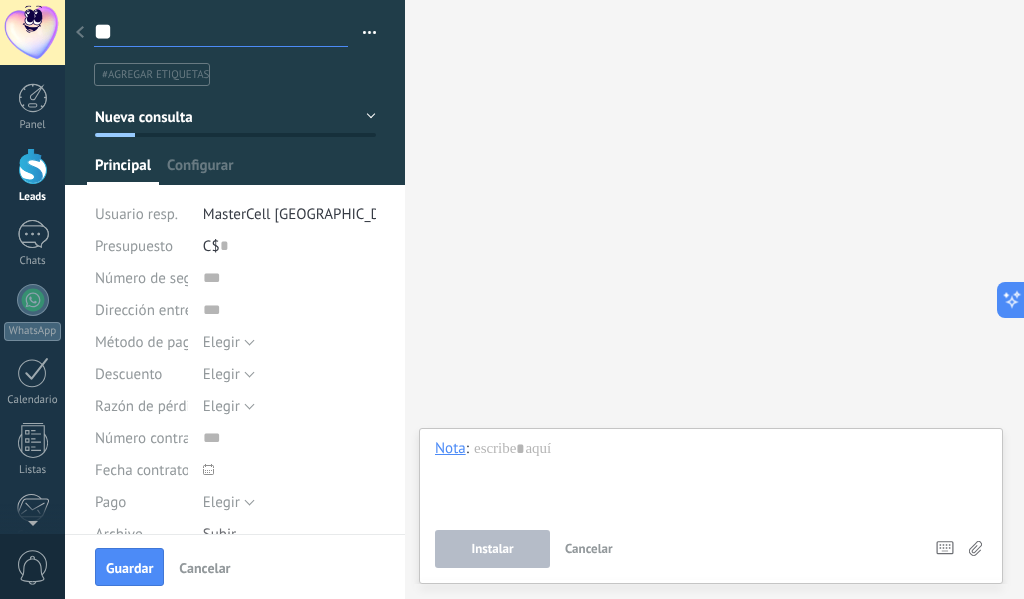 type on "*" 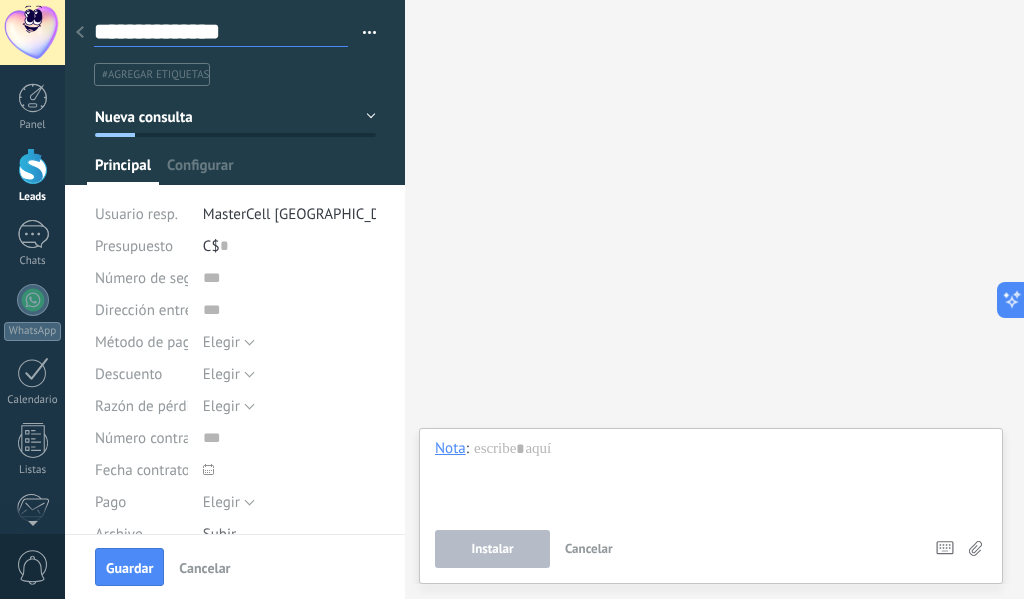 type on "**********" 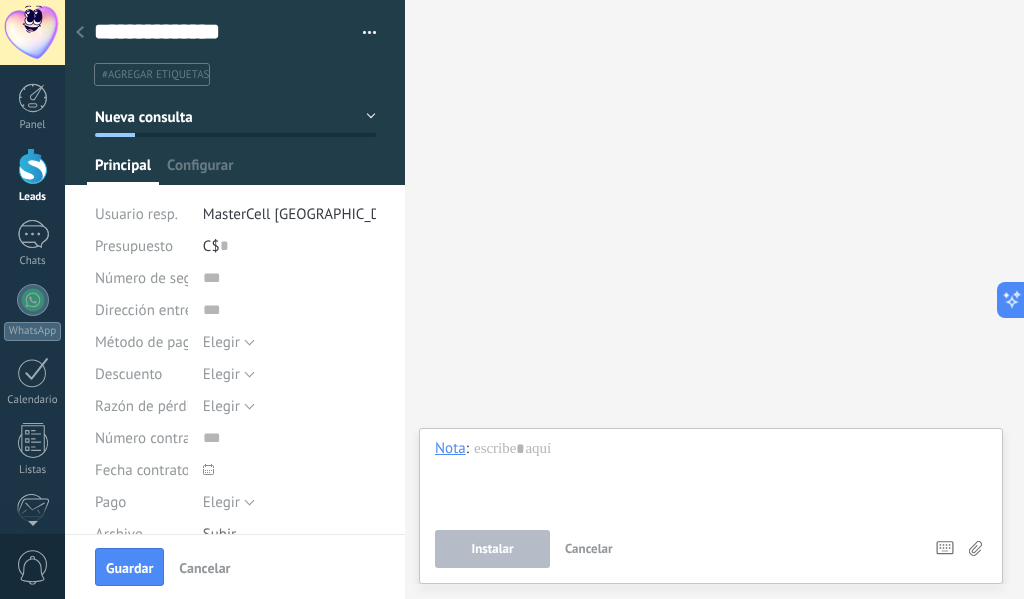 click on "Nueva consulta" at bounding box center [144, 117] 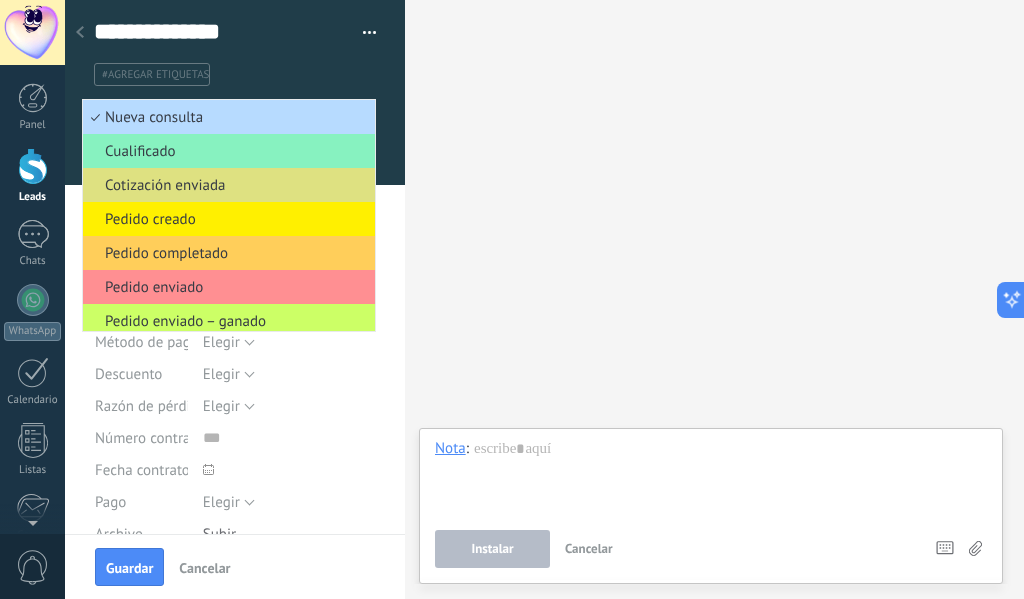 click on "Nueva consulta" at bounding box center [226, 117] 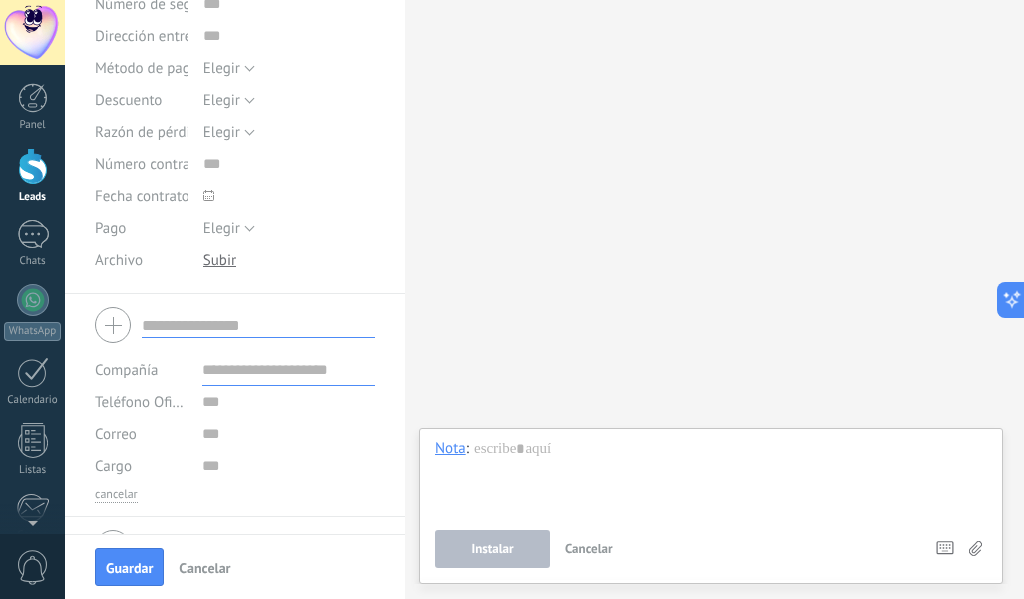 scroll, scrollTop: 320, scrollLeft: 0, axis: vertical 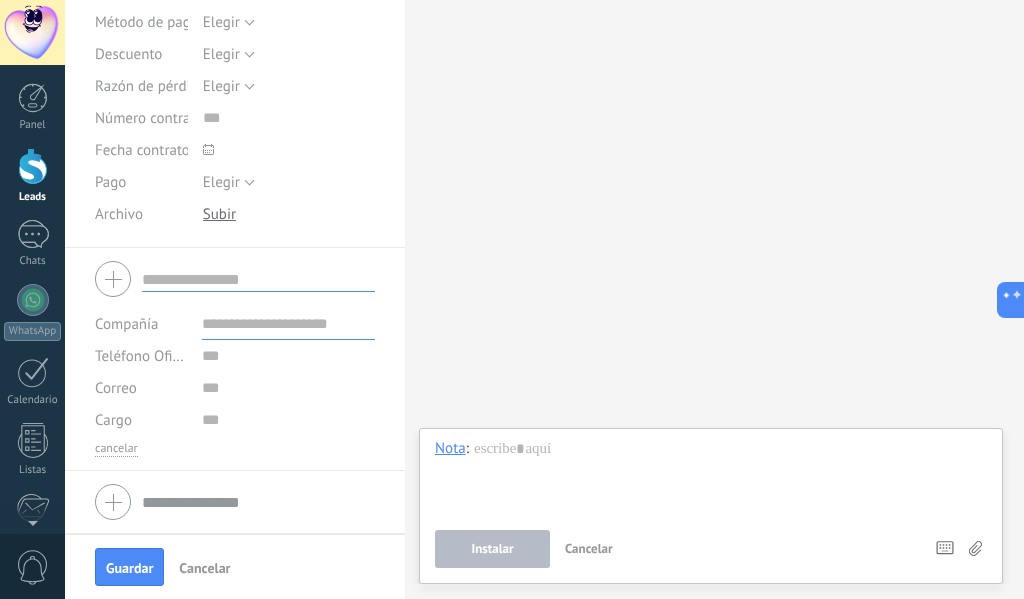 click at bounding box center [258, 279] 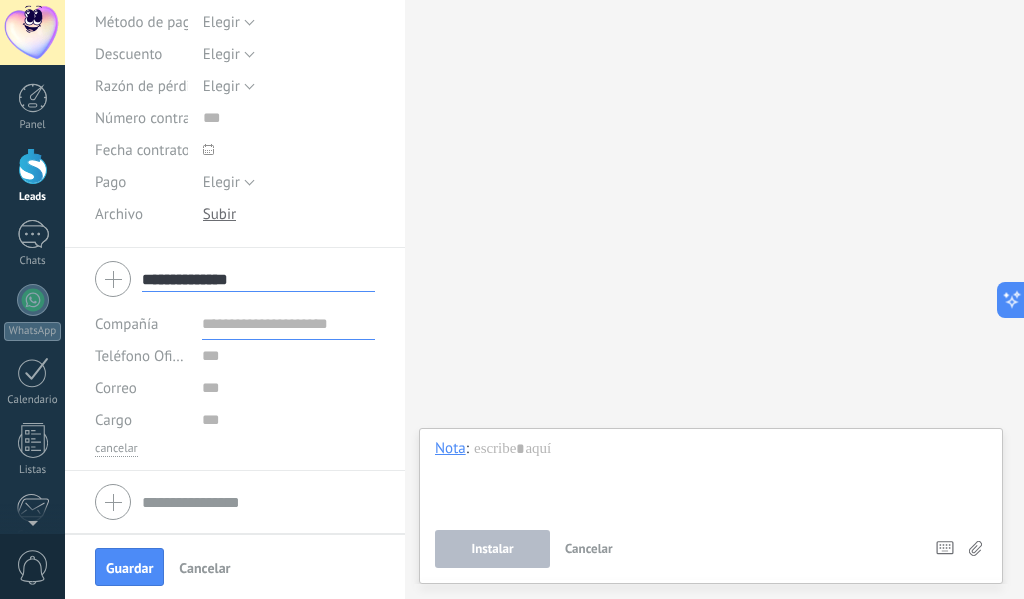 type on "**********" 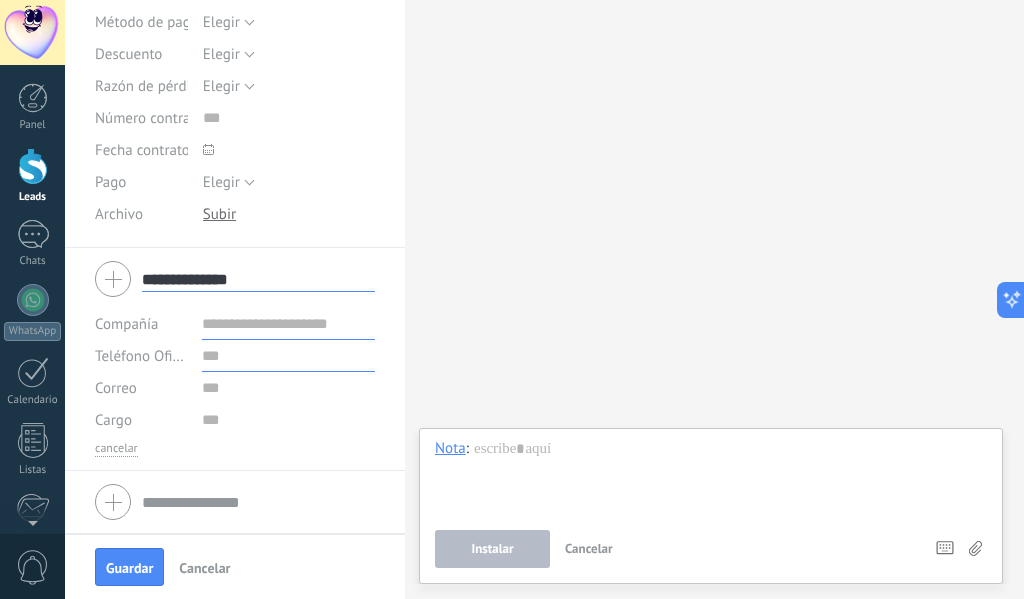 click at bounding box center (288, 356) 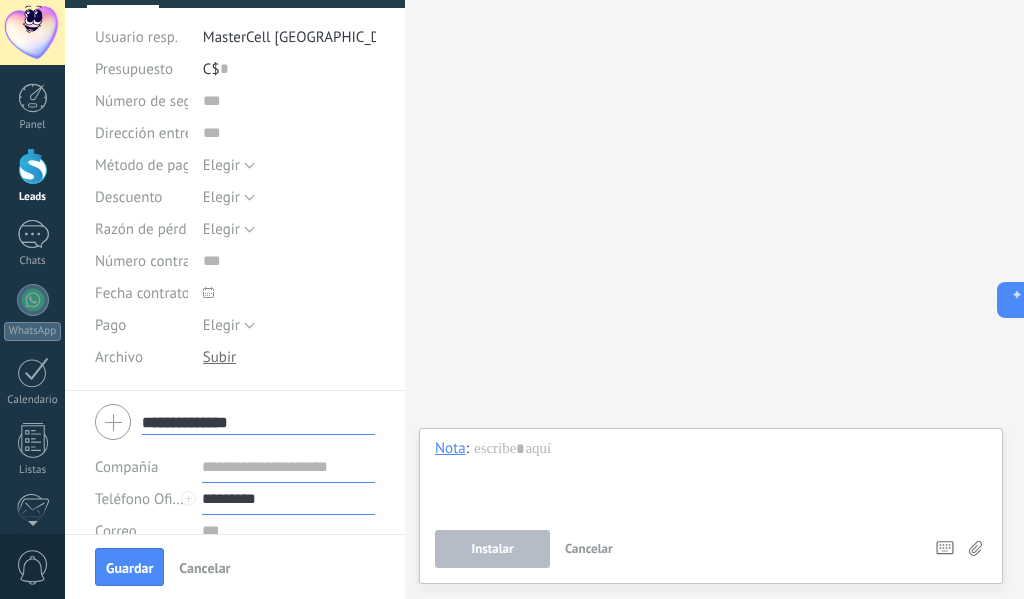 scroll, scrollTop: 0, scrollLeft: 0, axis: both 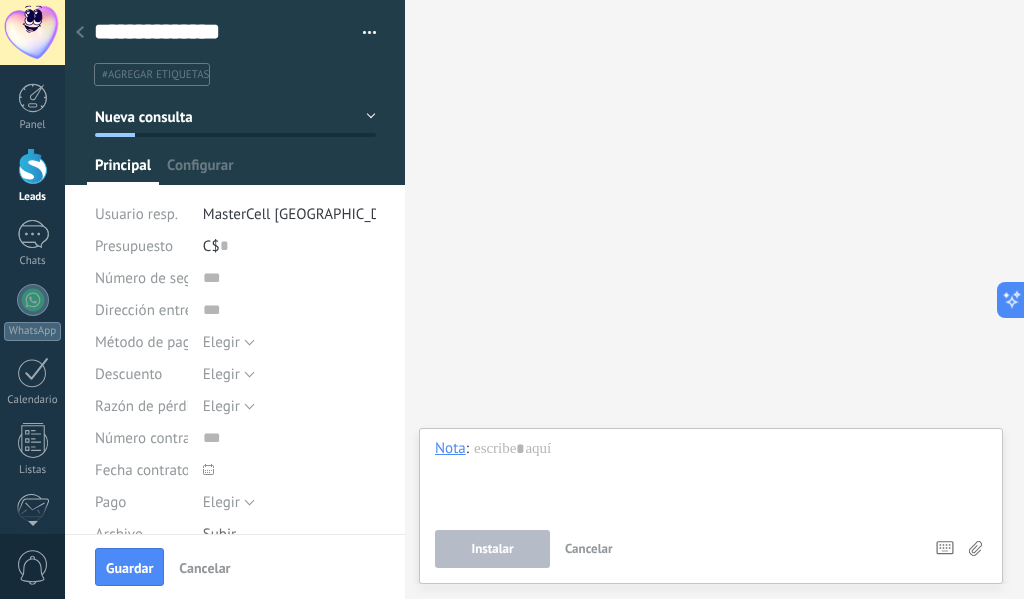 click on "#agregar etiquetas" at bounding box center (155, 75) 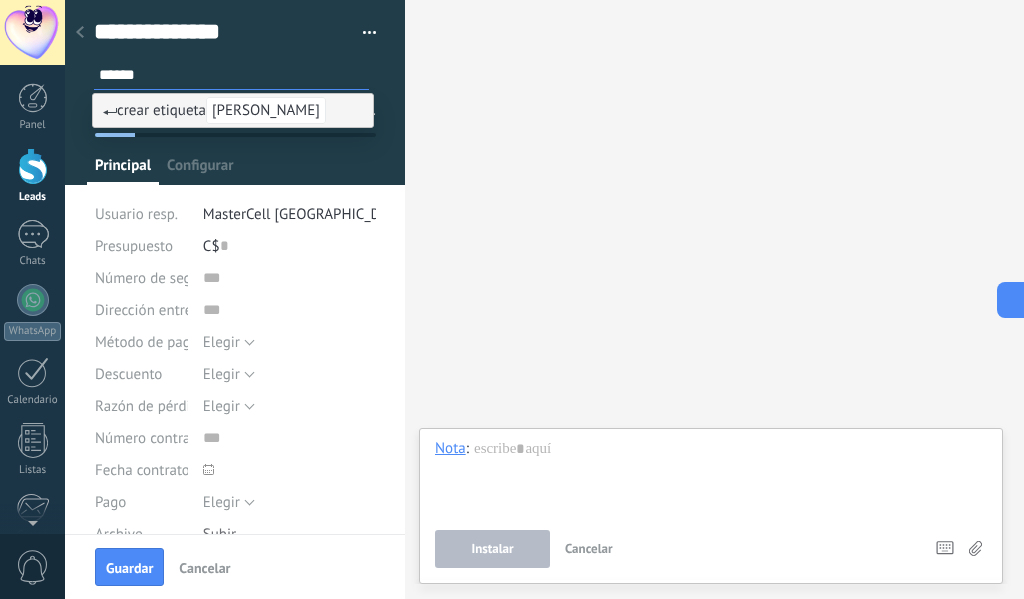 type on "******" 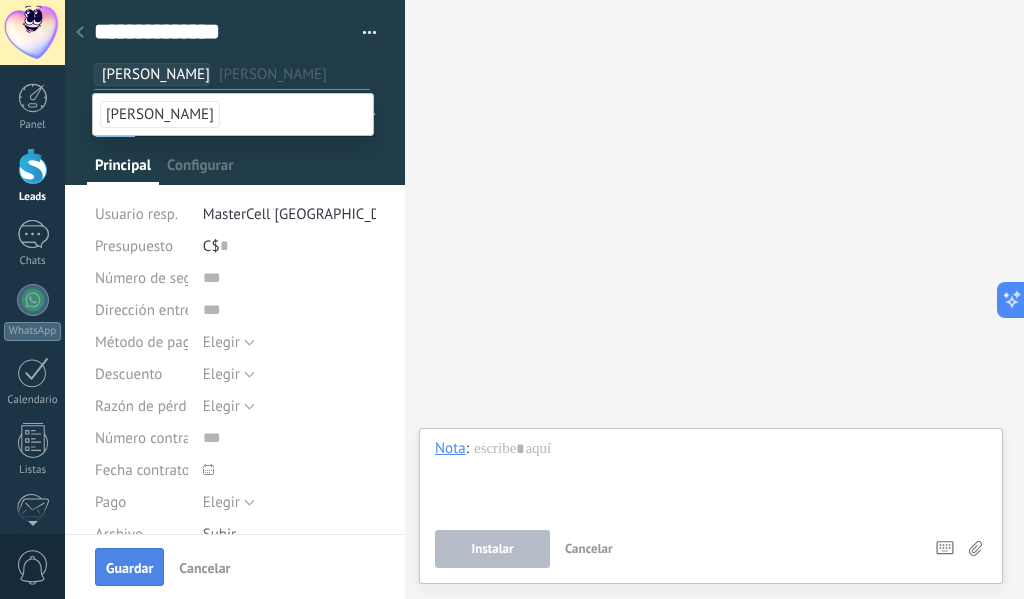 click on "Guardar" at bounding box center [129, 568] 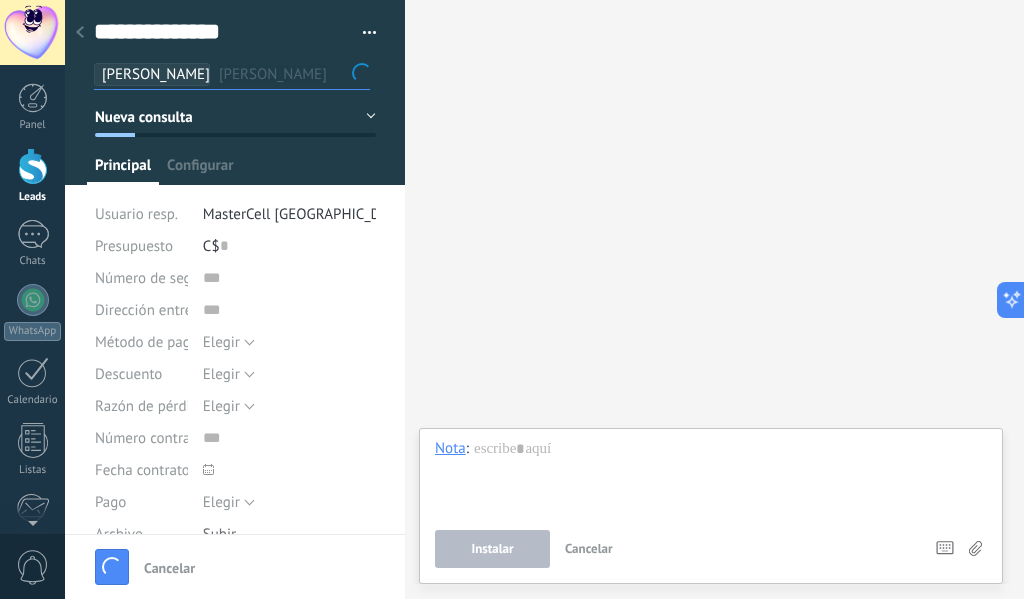 type 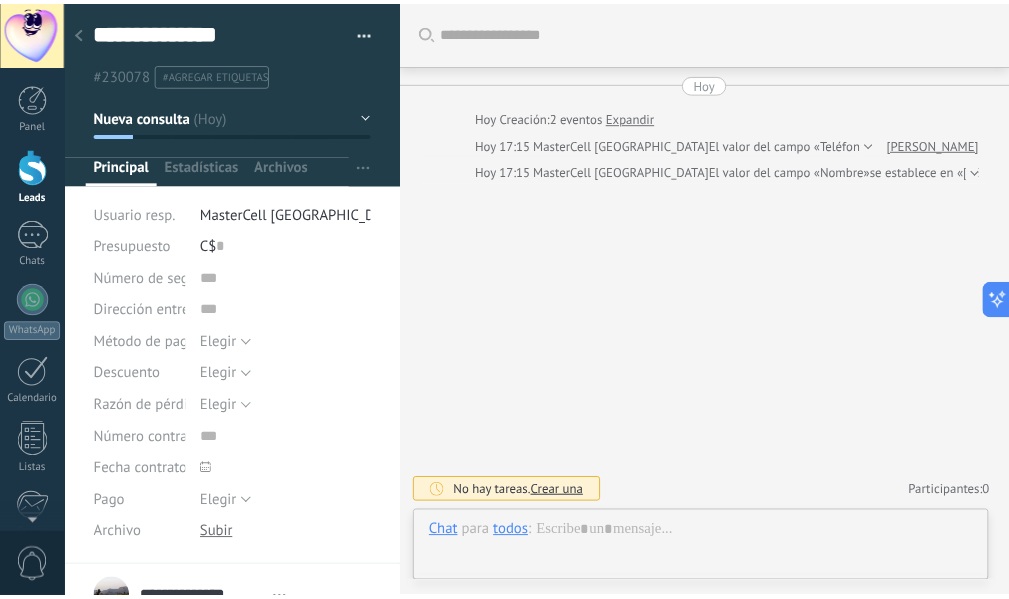 scroll, scrollTop: 30, scrollLeft: 0, axis: vertical 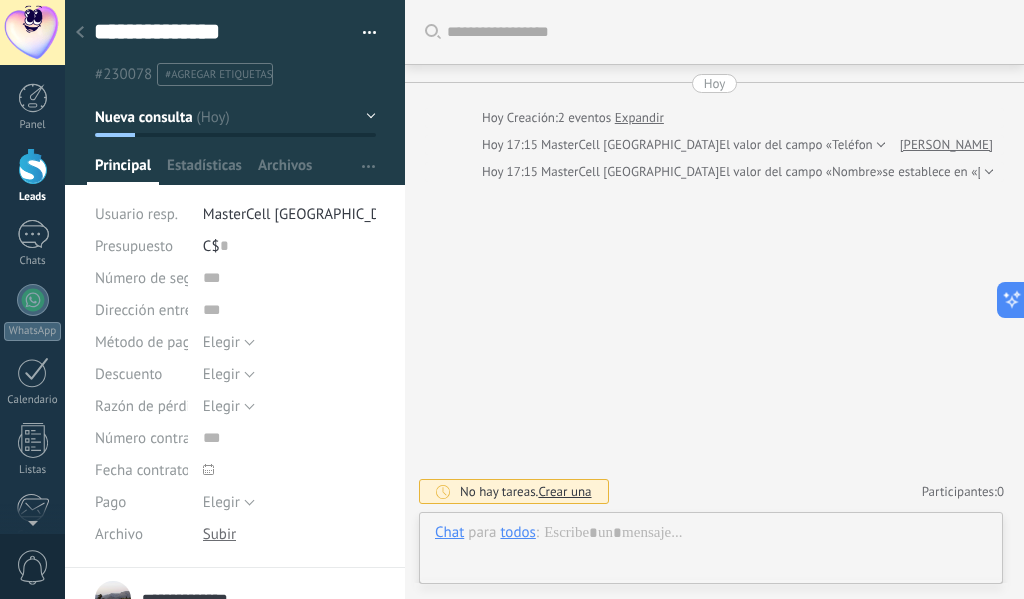 click 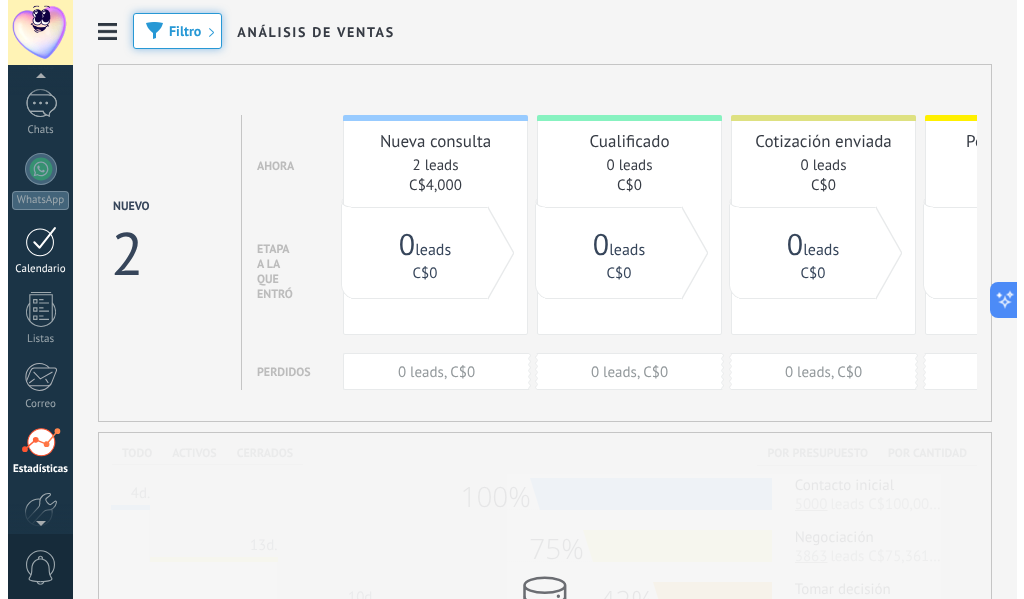 scroll, scrollTop: 0, scrollLeft: 0, axis: both 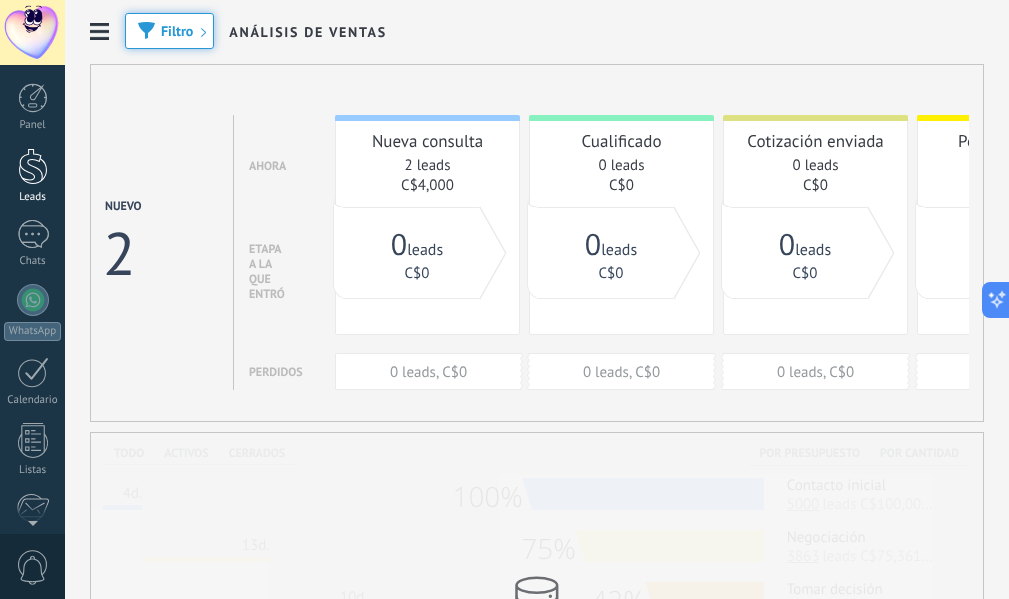 click on "Leads" at bounding box center [32, 176] 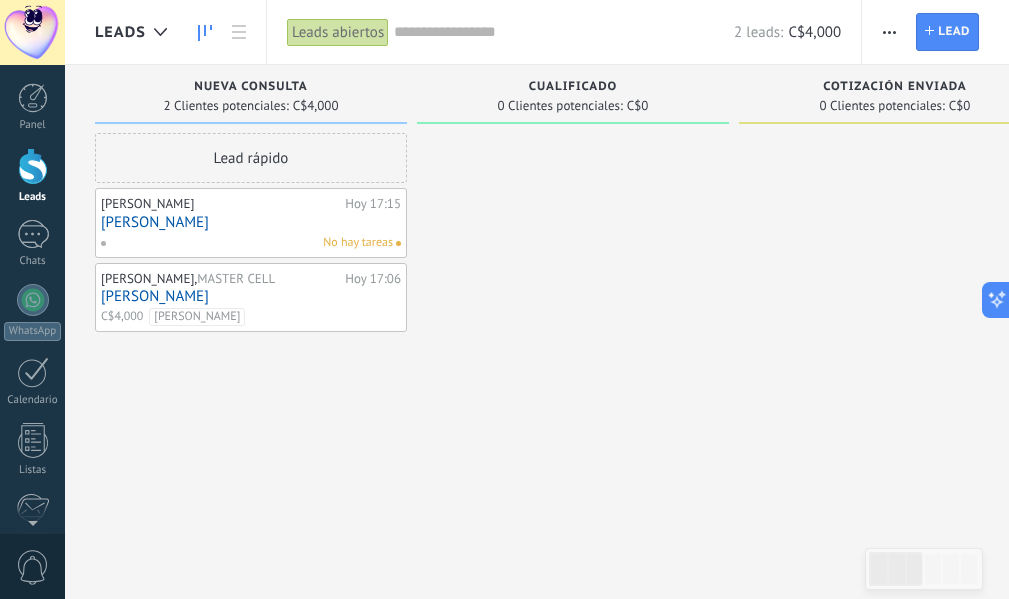 click on "[PERSON_NAME]" at bounding box center [251, 222] 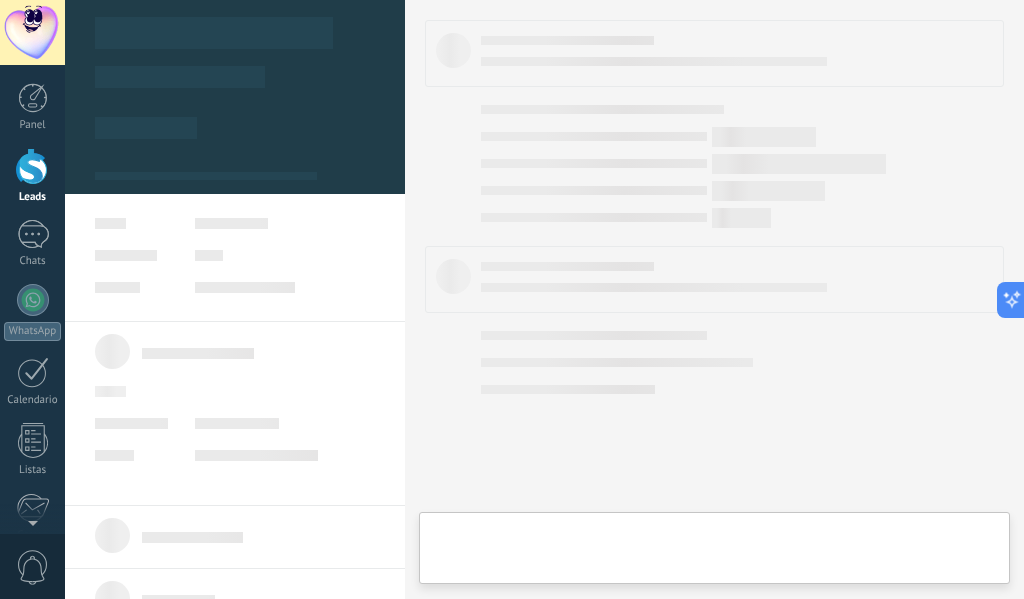 type on "**********" 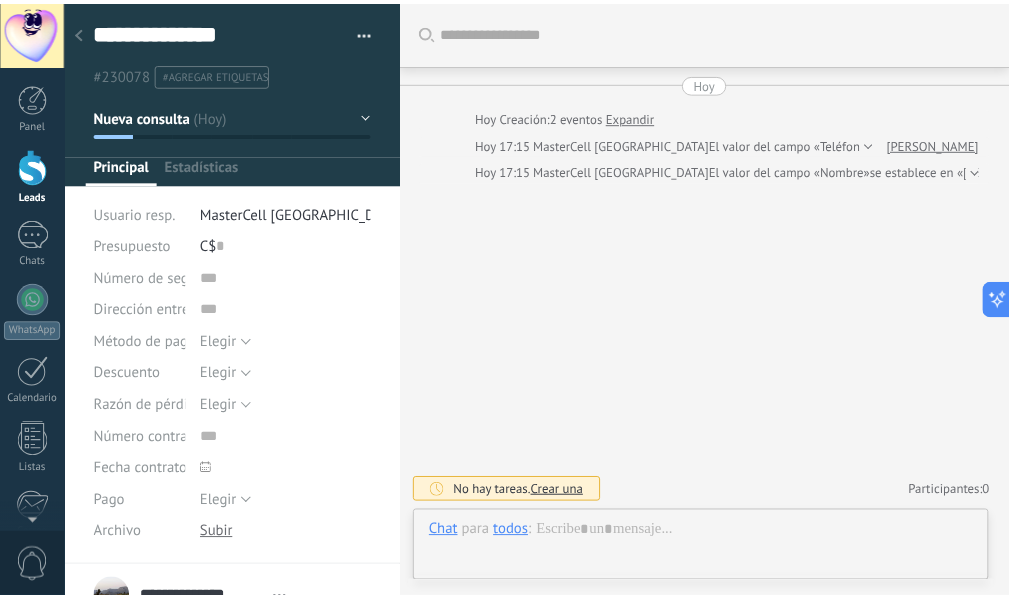 scroll, scrollTop: 30, scrollLeft: 0, axis: vertical 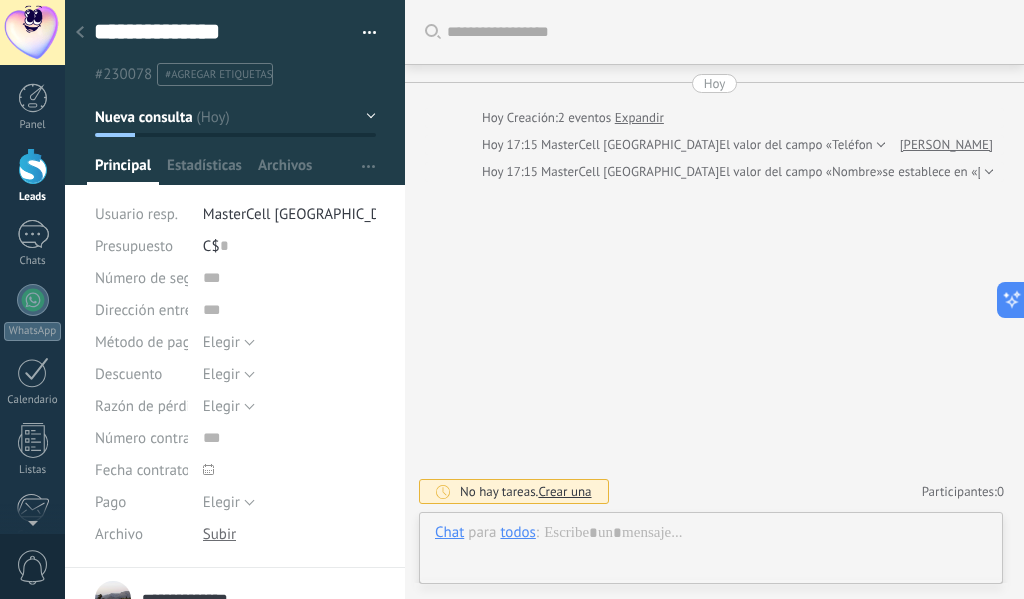 click on "#agregar etiquetas" at bounding box center (218, 75) 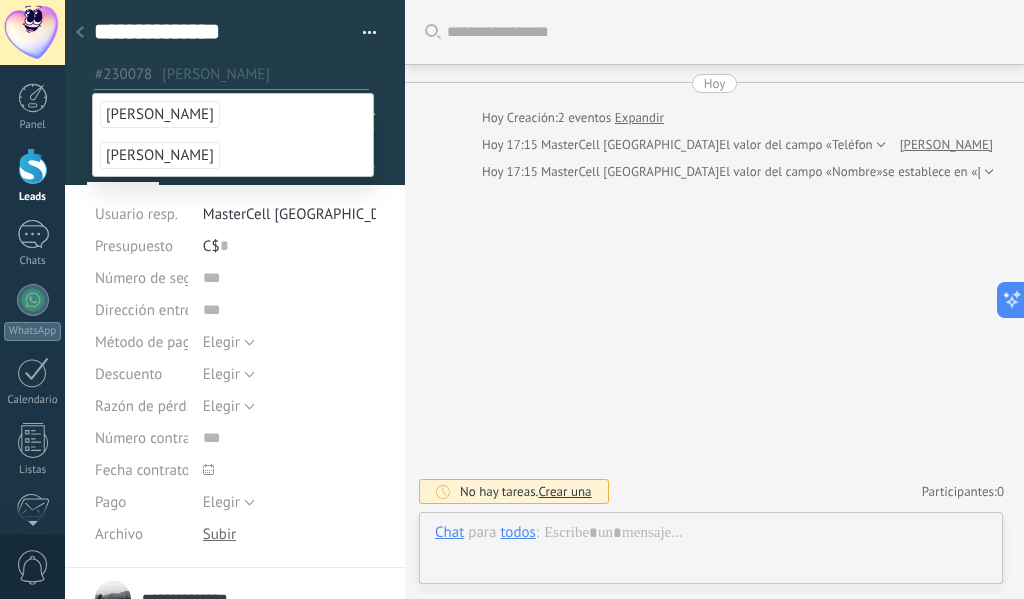 click on "[PERSON_NAME]" at bounding box center [160, 155] 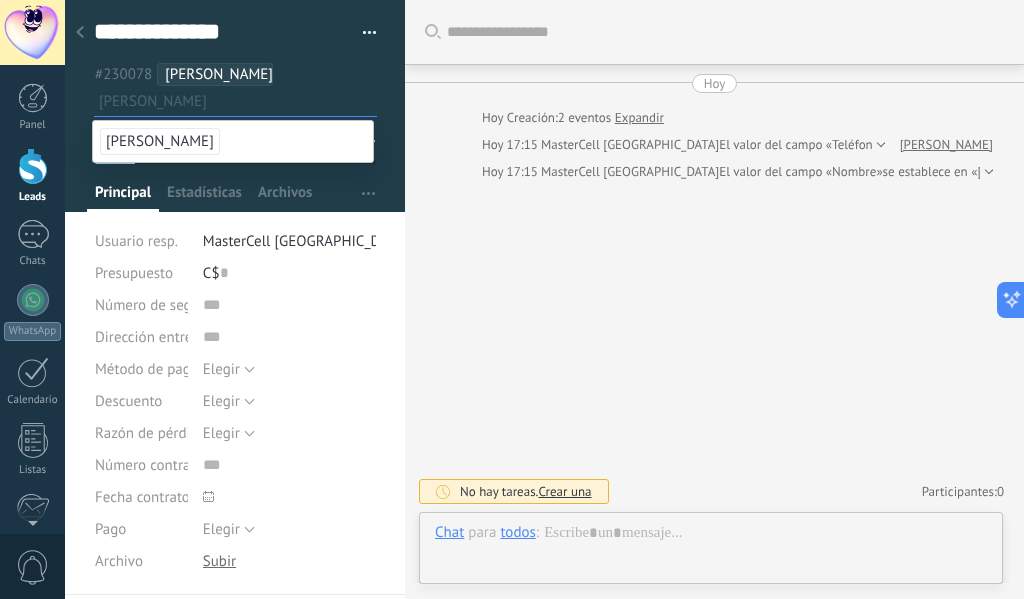 click at bounding box center [80, 33] 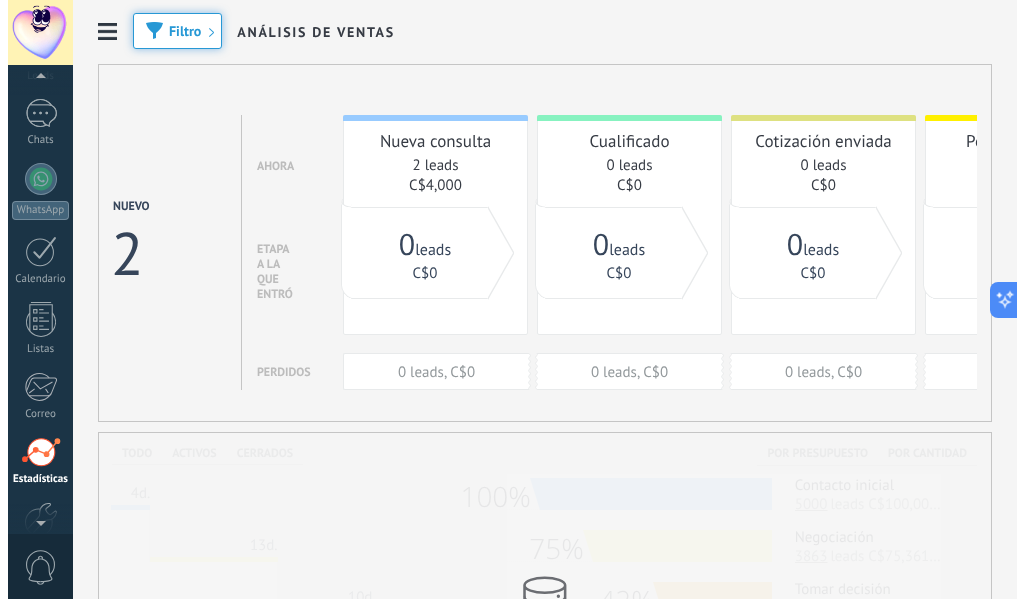 scroll, scrollTop: 0, scrollLeft: 0, axis: both 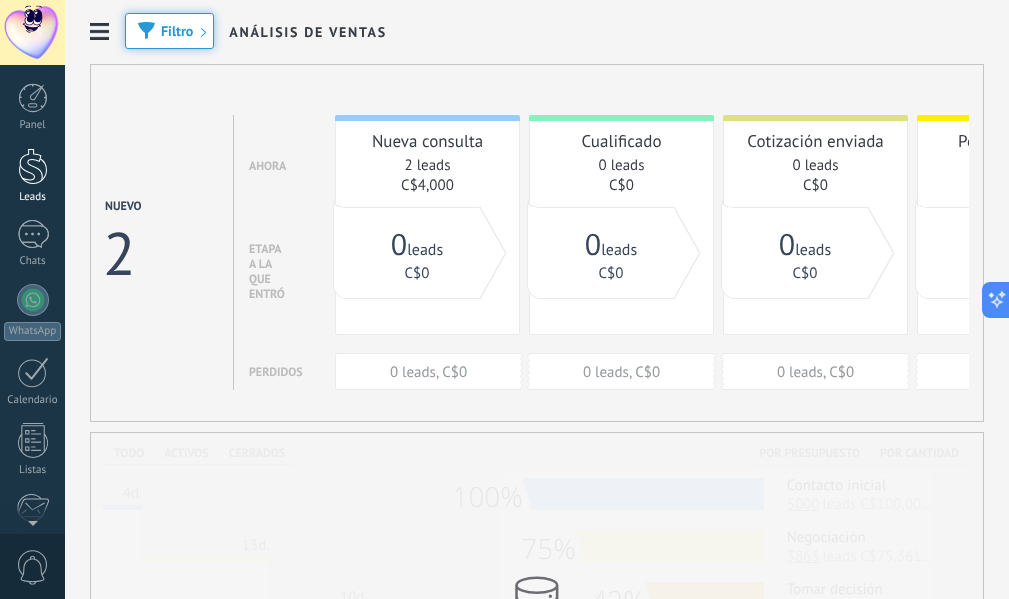 click at bounding box center [33, 166] 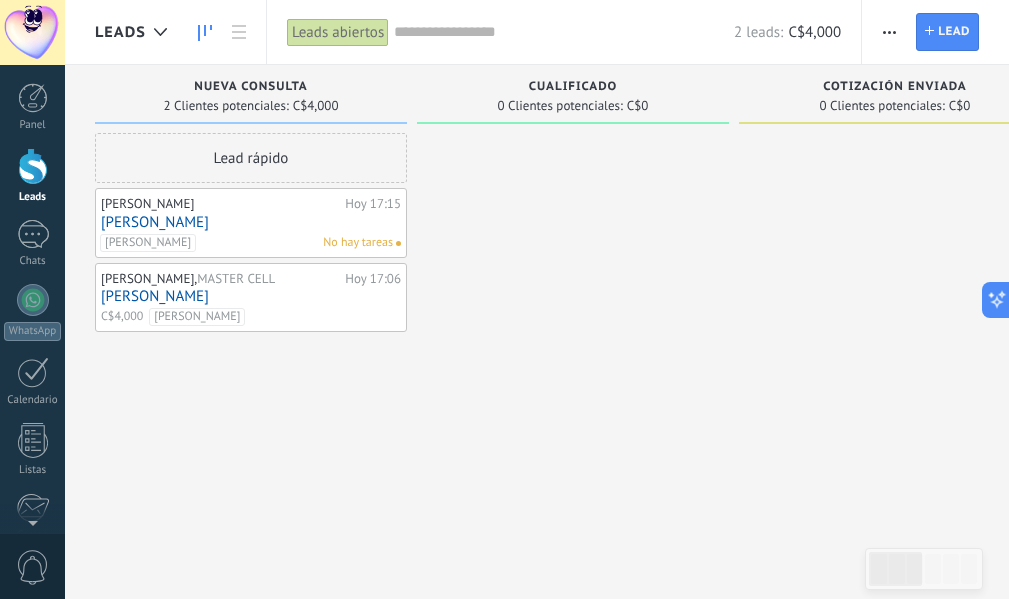 click on "Leads abiertos" at bounding box center (338, 32) 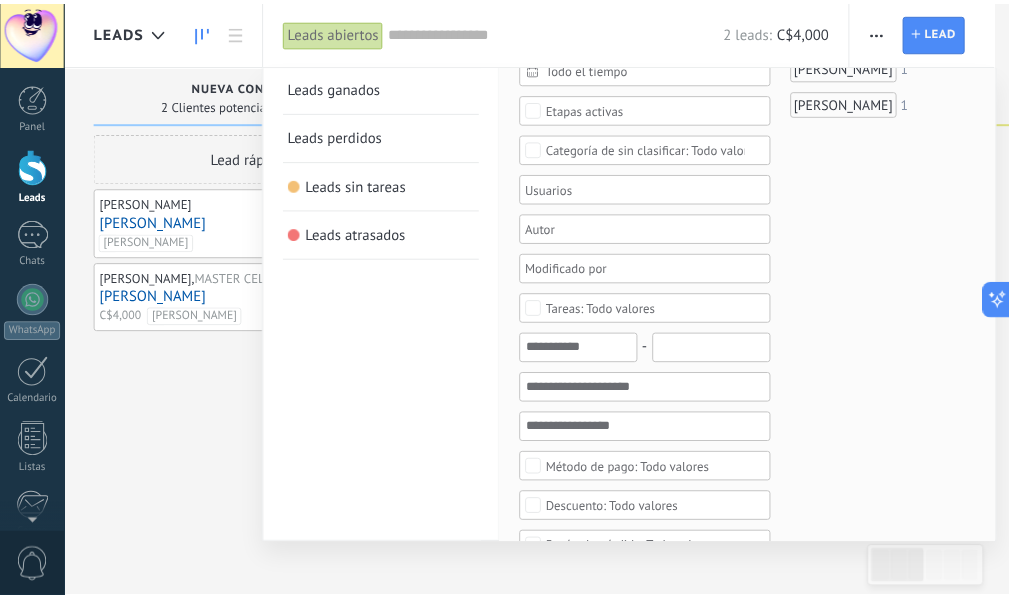 scroll, scrollTop: 0, scrollLeft: 0, axis: both 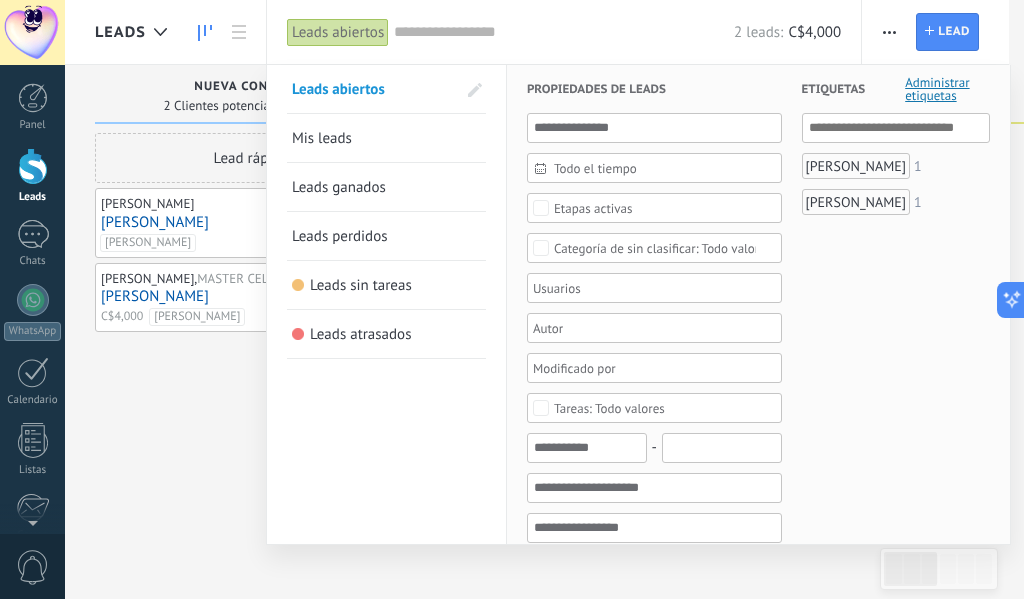 click on "[PERSON_NAME]" at bounding box center (856, 166) 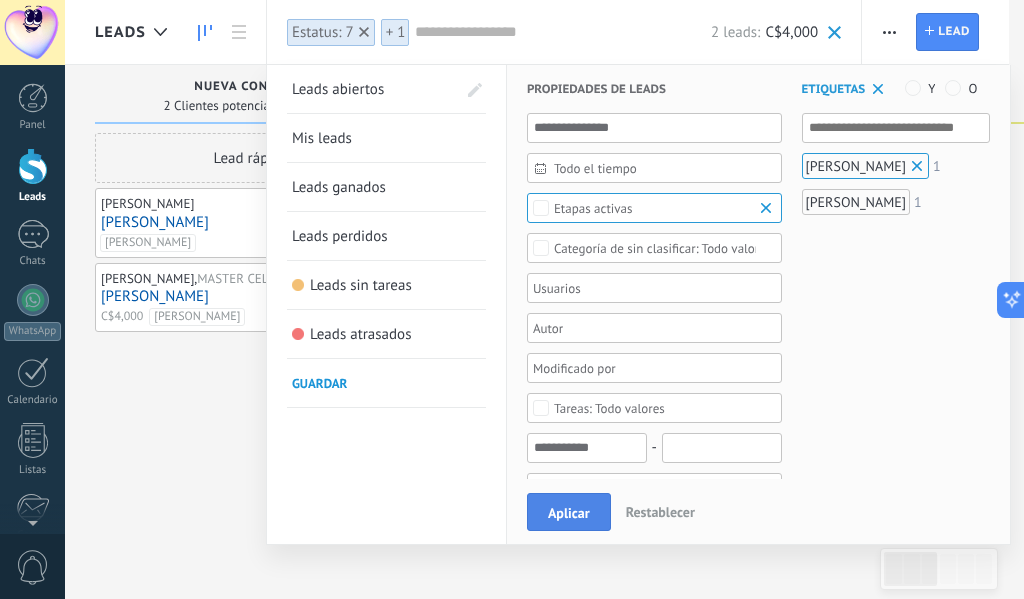 click on "Aplicar" at bounding box center [569, 513] 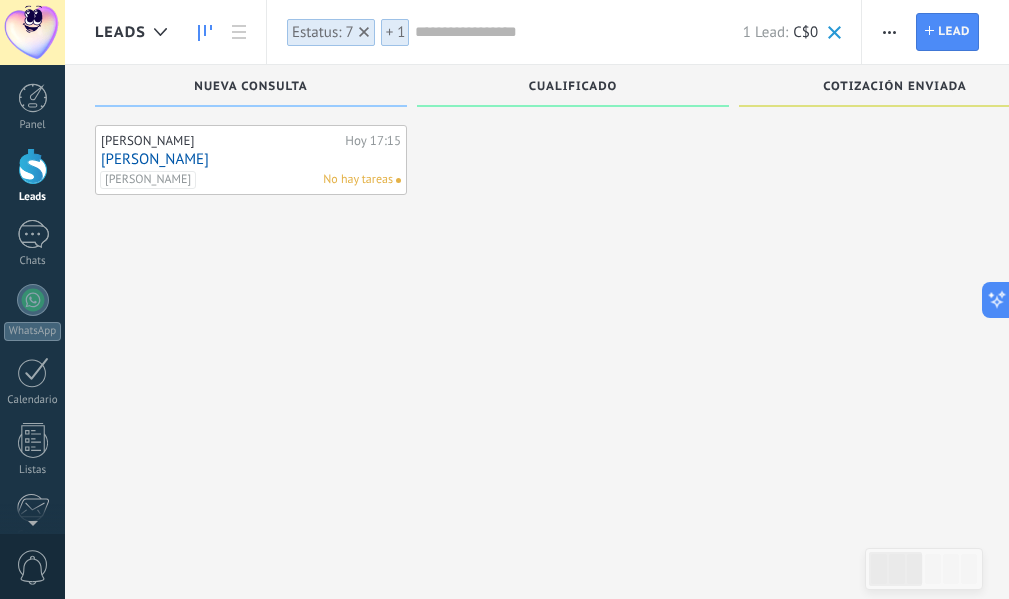 scroll, scrollTop: 0, scrollLeft: 0, axis: both 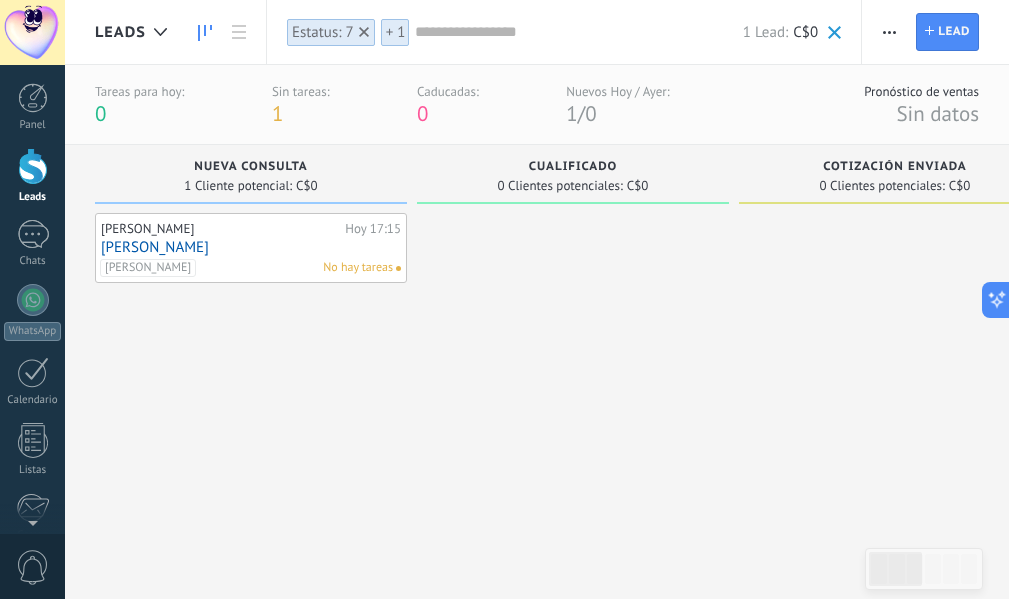 click 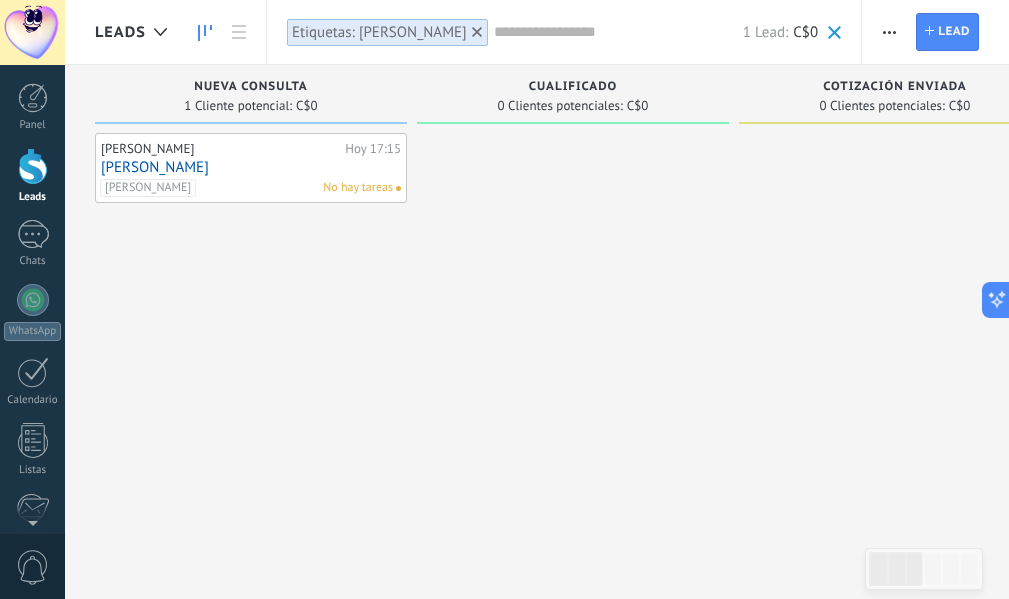 click 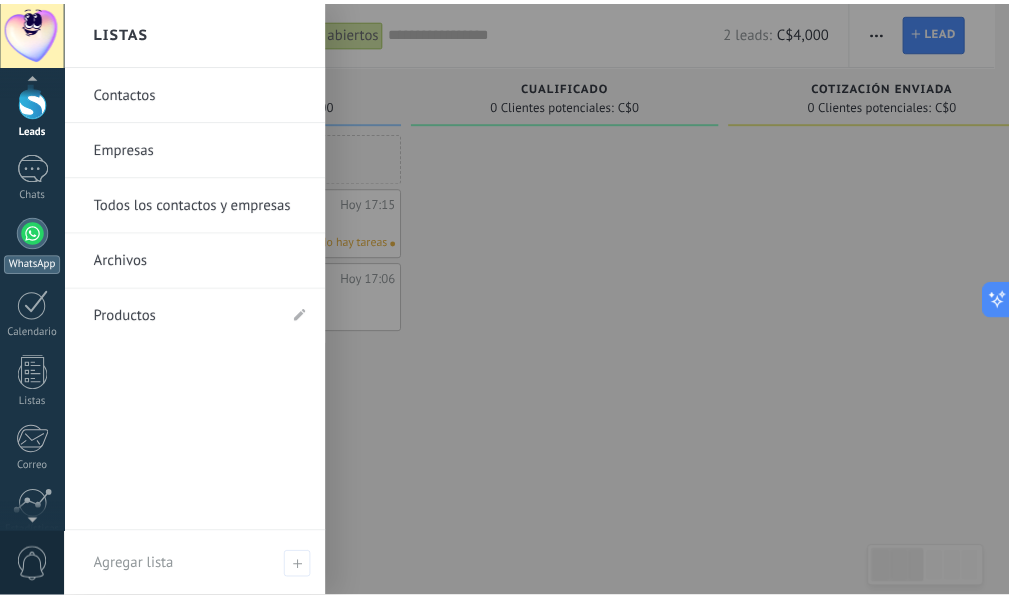 scroll, scrollTop: 0, scrollLeft: 0, axis: both 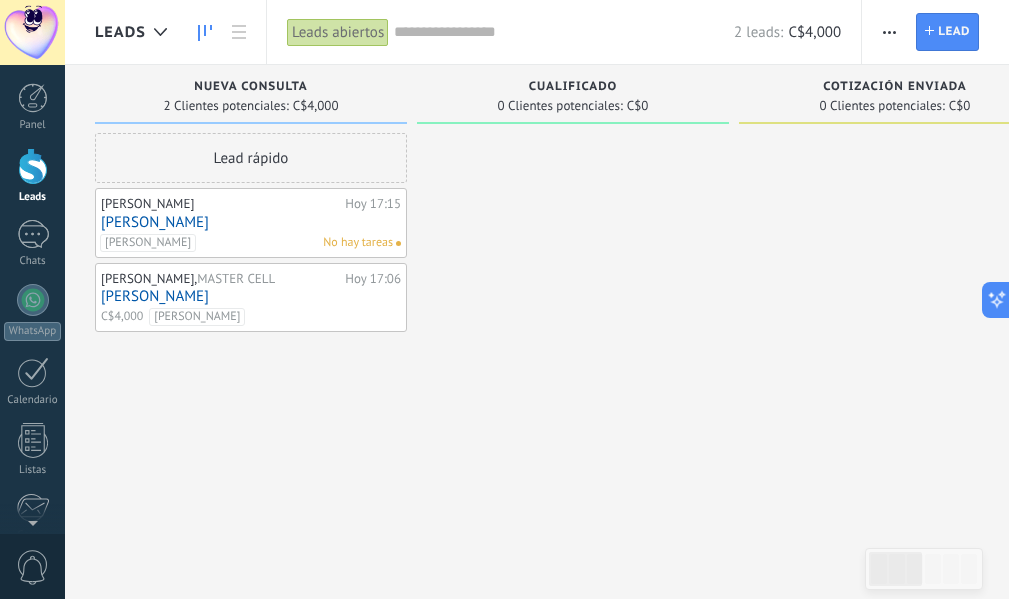 click at bounding box center (33, 166) 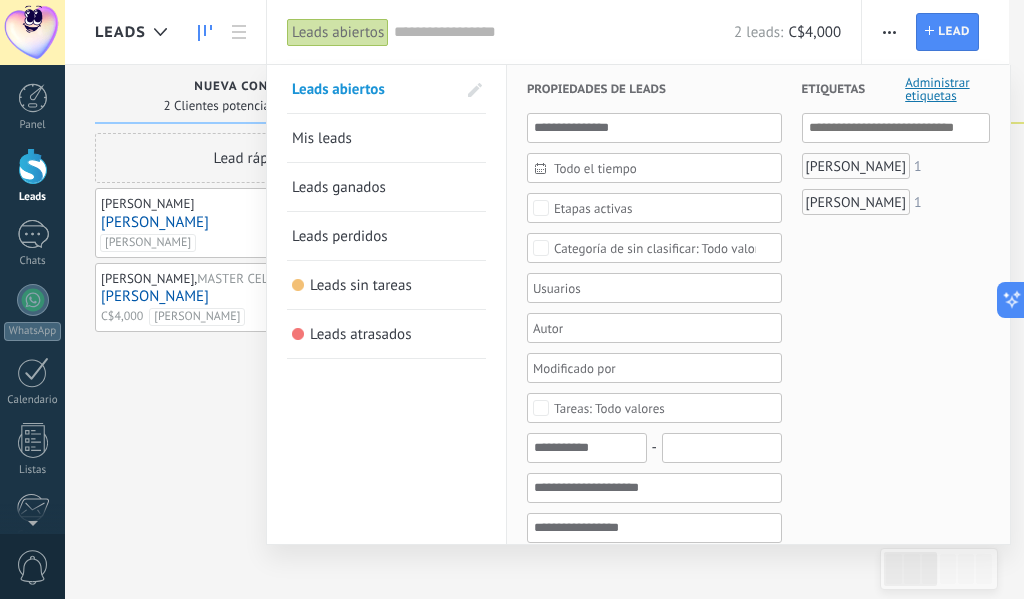click on "[PERSON_NAME]" at bounding box center [856, 202] 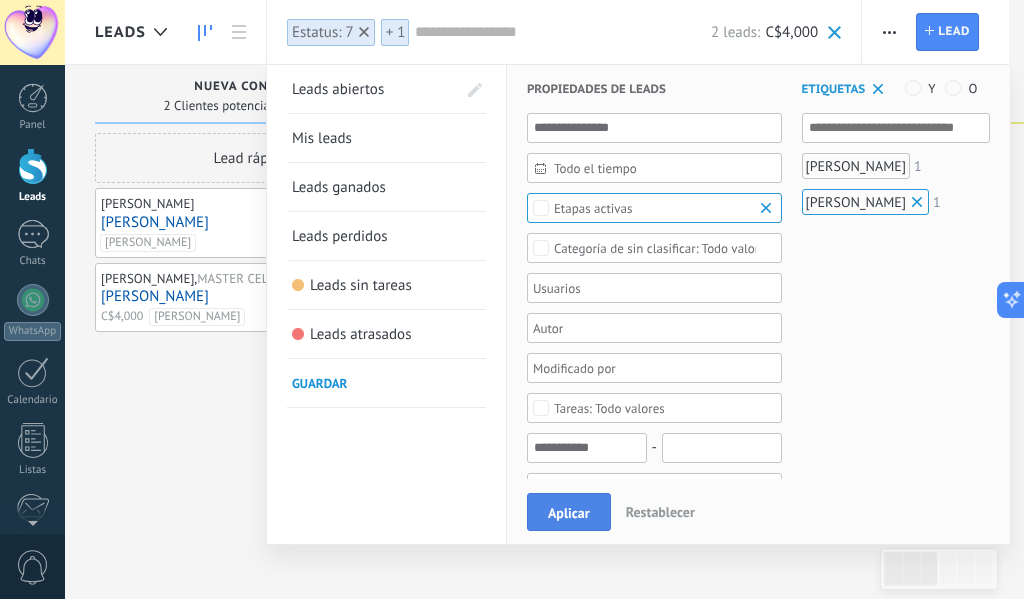 click on "Aplicar" at bounding box center [569, 513] 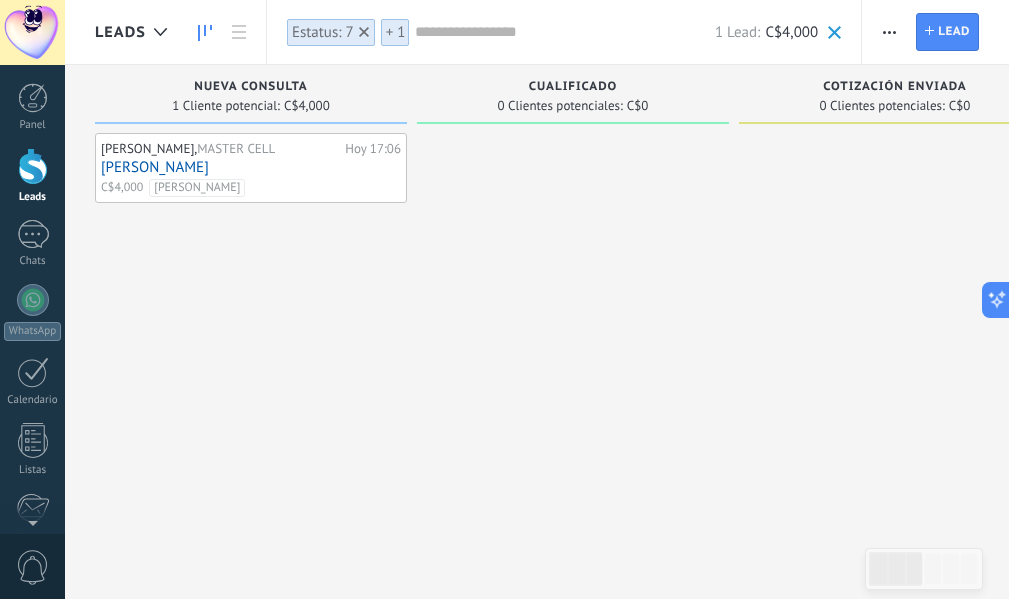 click at bounding box center (33, 166) 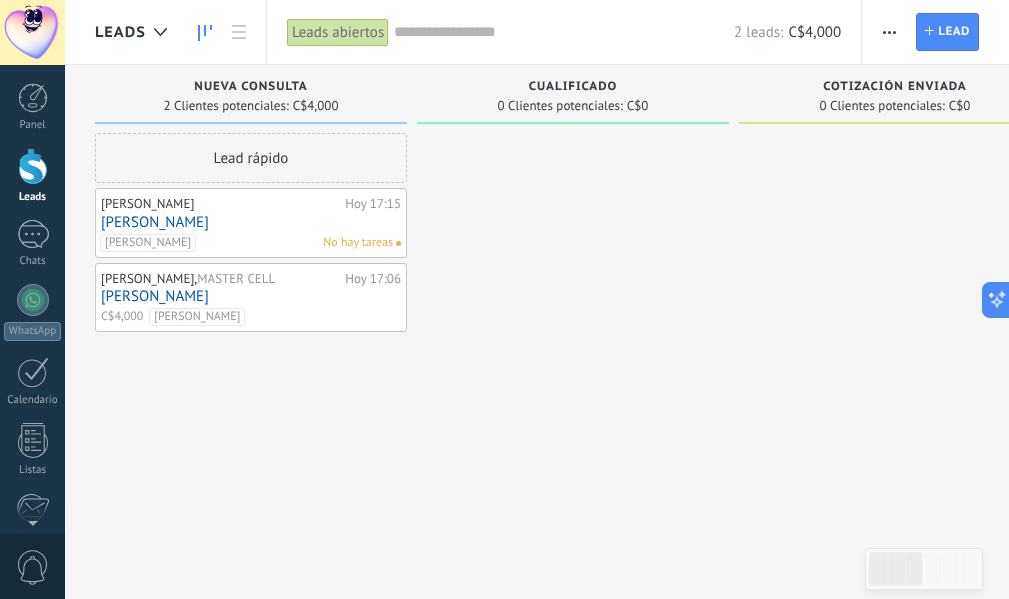 click 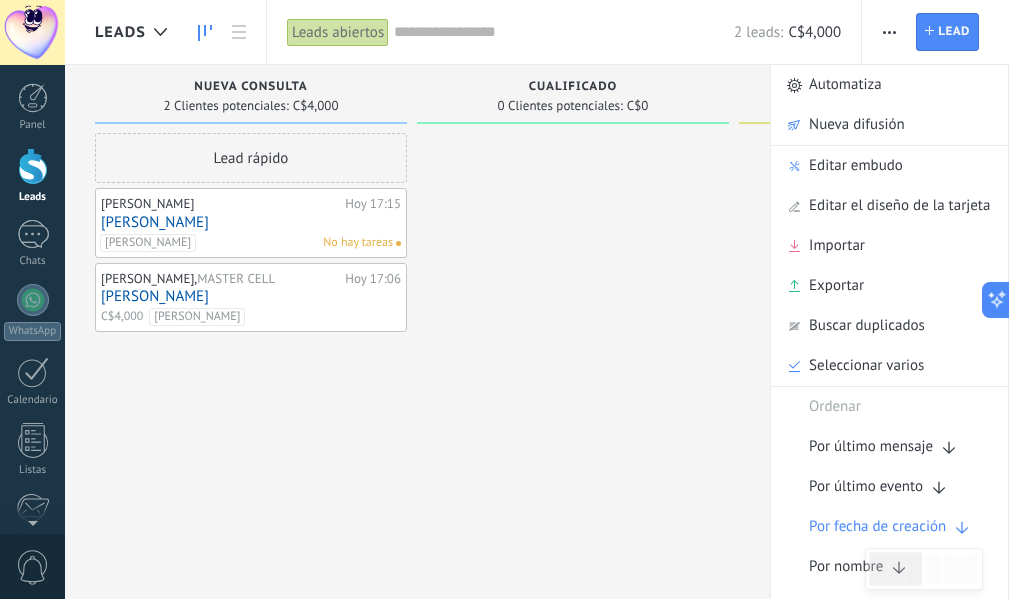 click at bounding box center [573, 302] 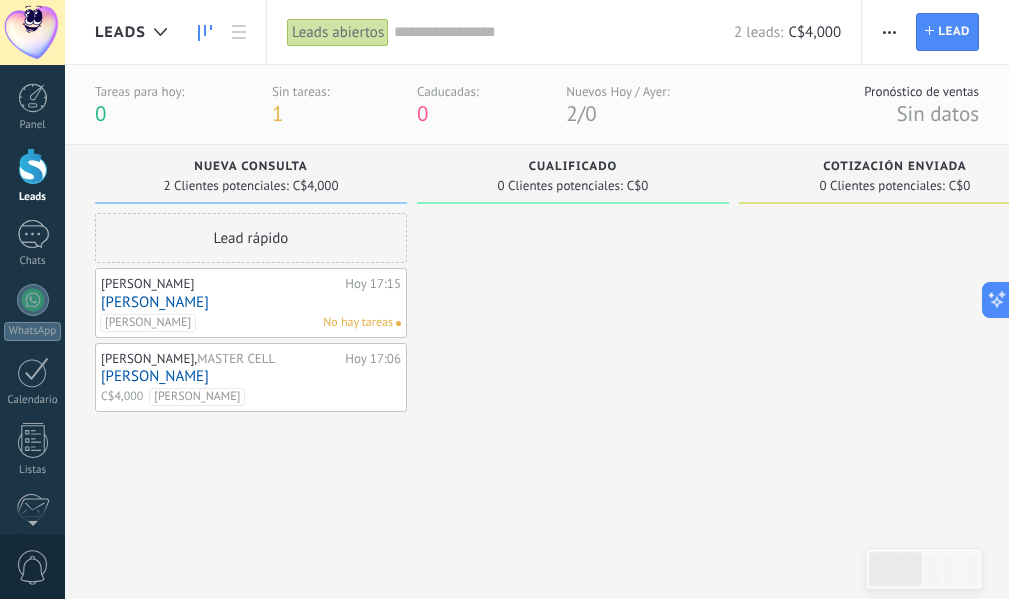 click on "Cualificado" at bounding box center (573, 167) 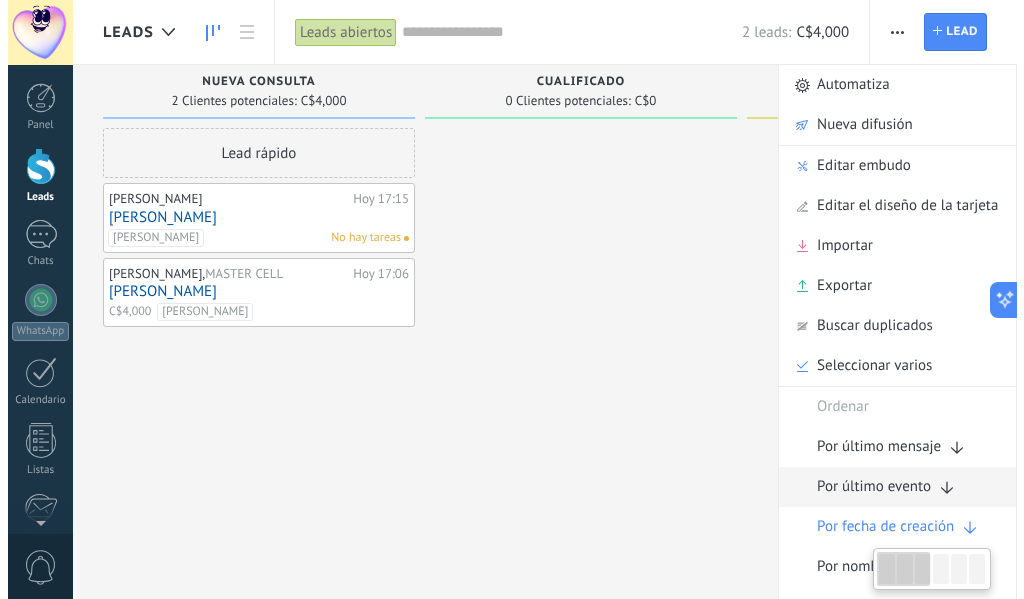 scroll, scrollTop: 0, scrollLeft: 0, axis: both 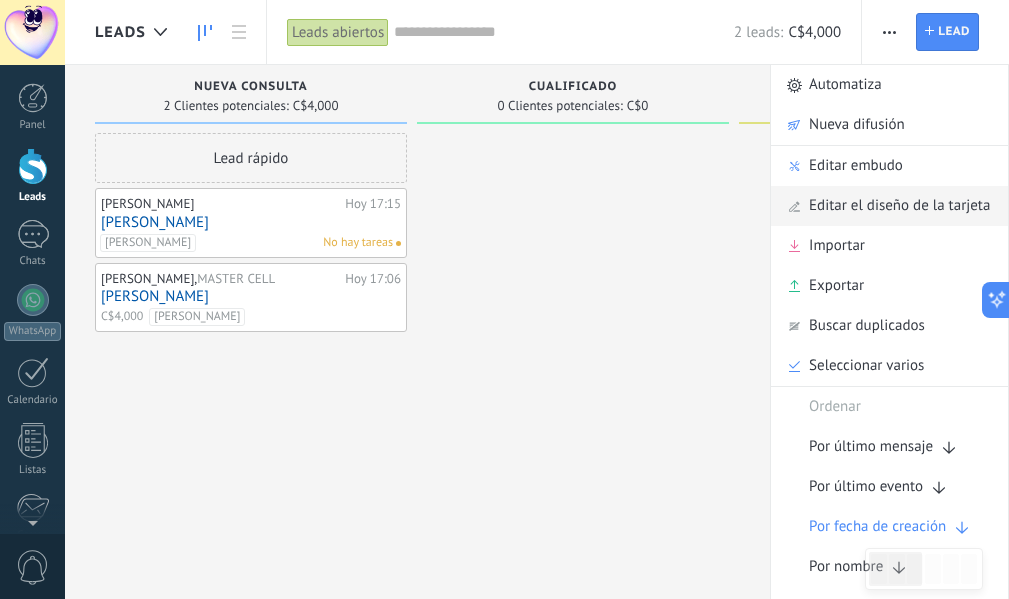 click on "Editar el diseño de la tarjeta" at bounding box center [899, 206] 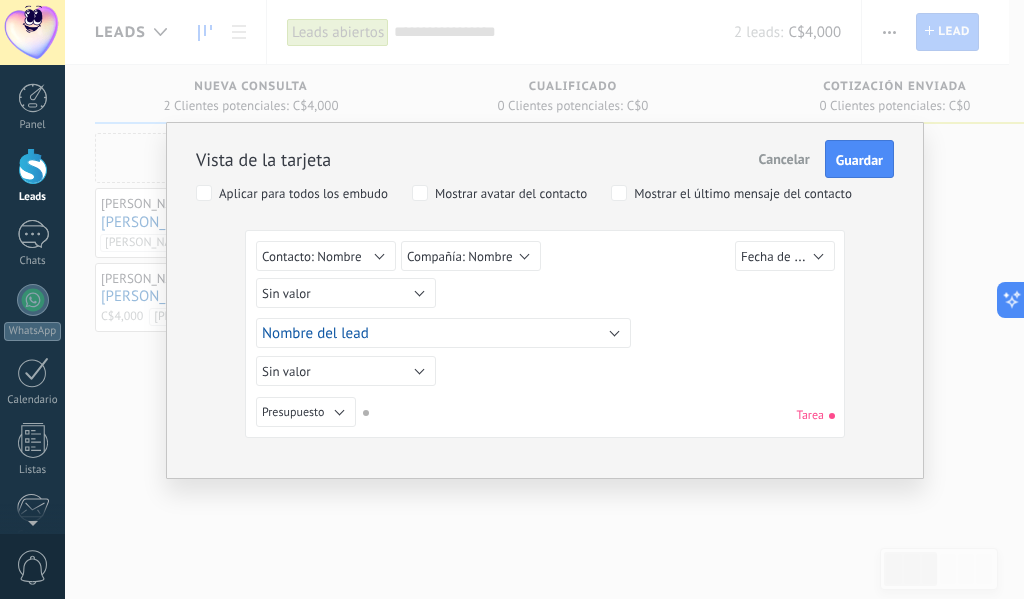 click on "Cancelar" at bounding box center (784, 159) 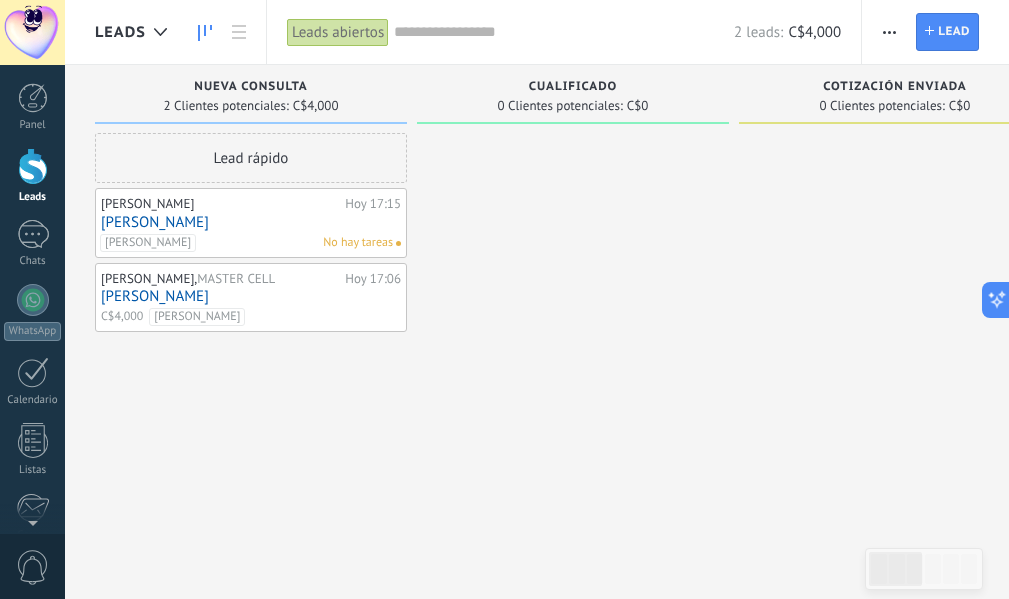 click at bounding box center [889, 32] 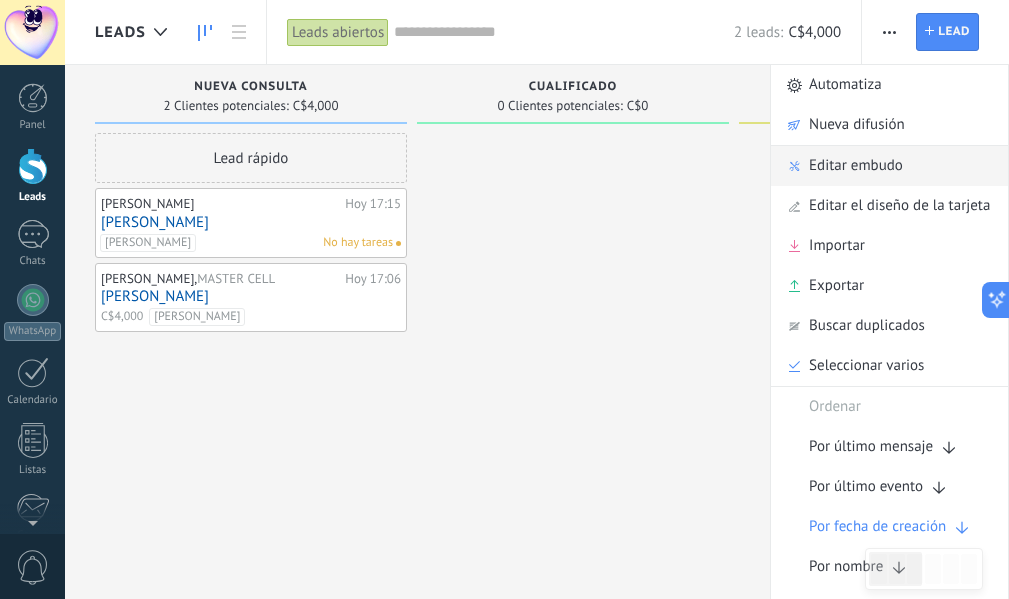 click on "Editar embudo" at bounding box center (856, 166) 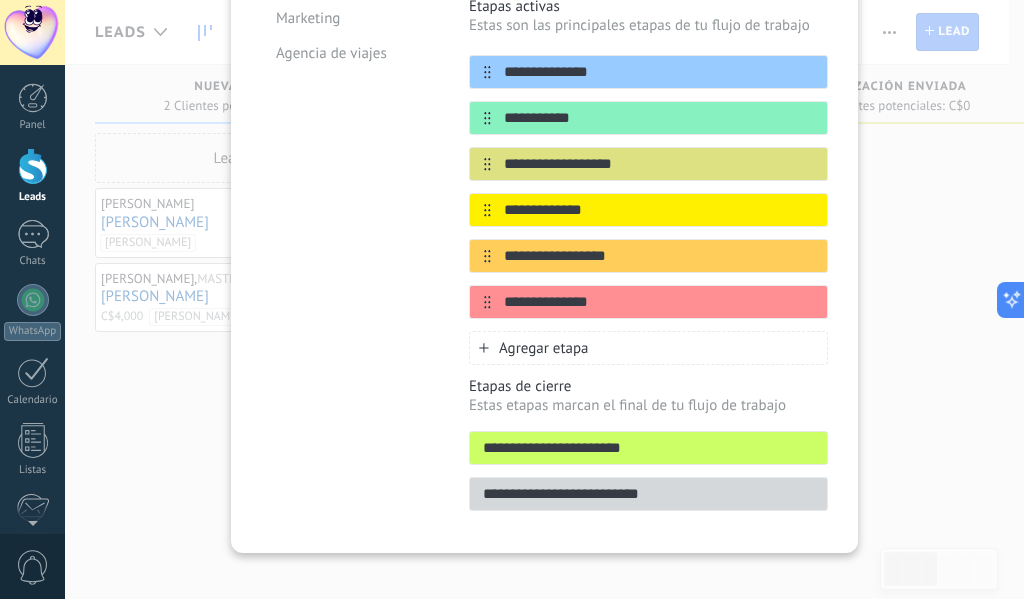 scroll, scrollTop: 277, scrollLeft: 0, axis: vertical 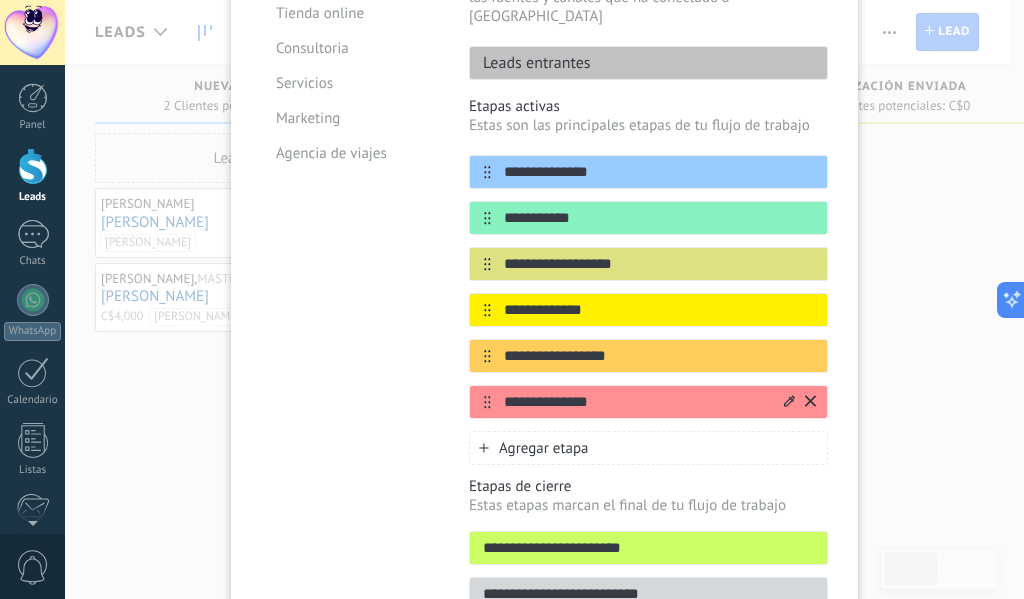 click 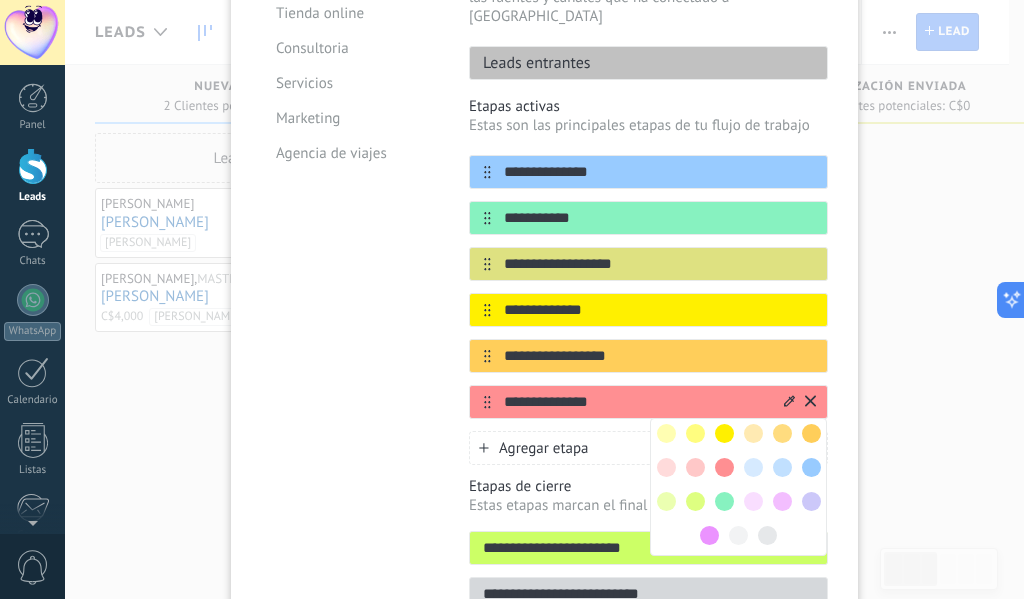 click on "**********" at bounding box center [636, 402] 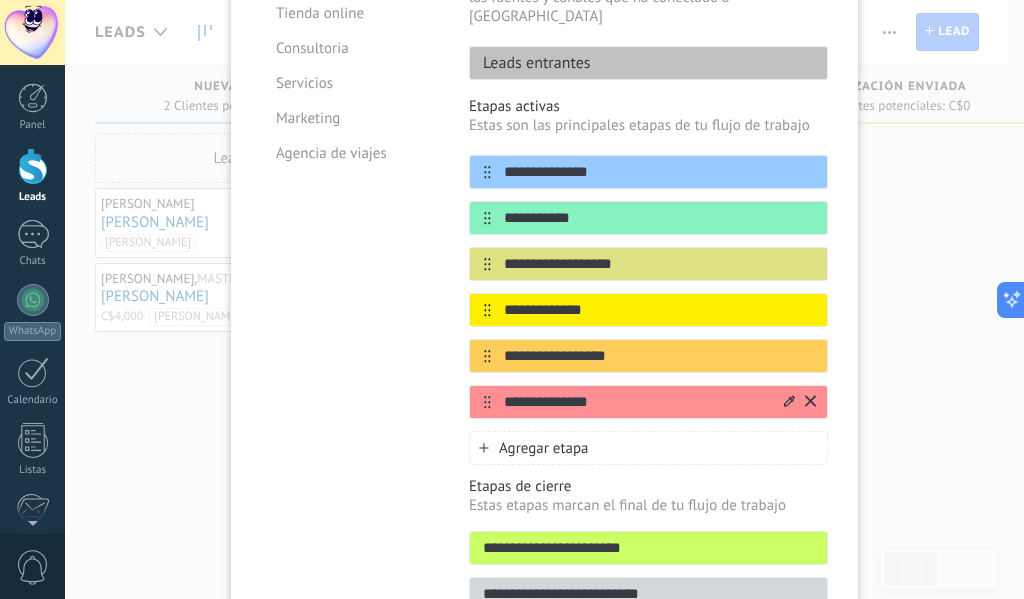 drag, startPoint x: 608, startPoint y: 380, endPoint x: 496, endPoint y: 392, distance: 112.64102 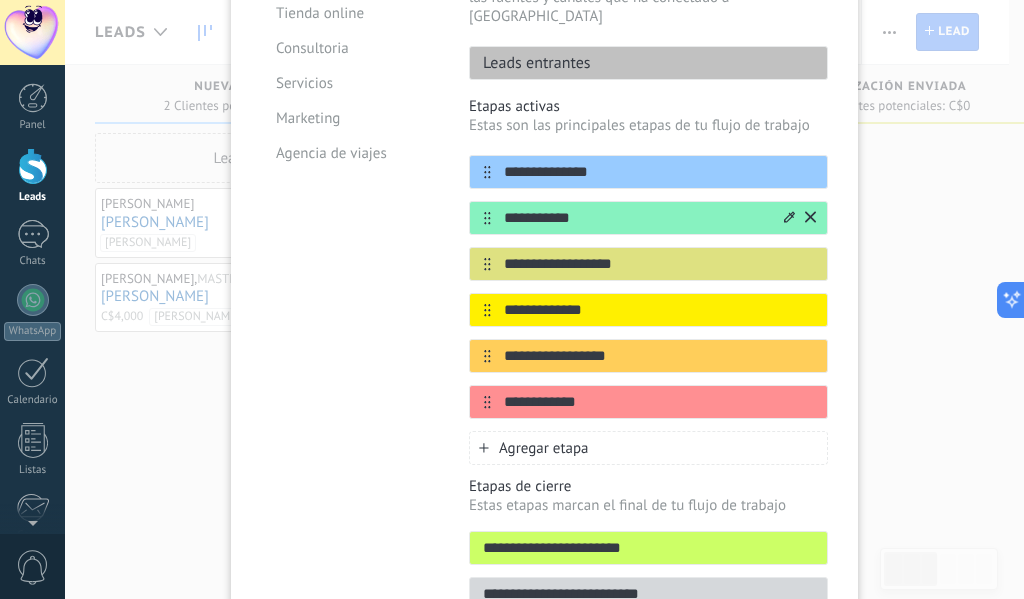 type on "**********" 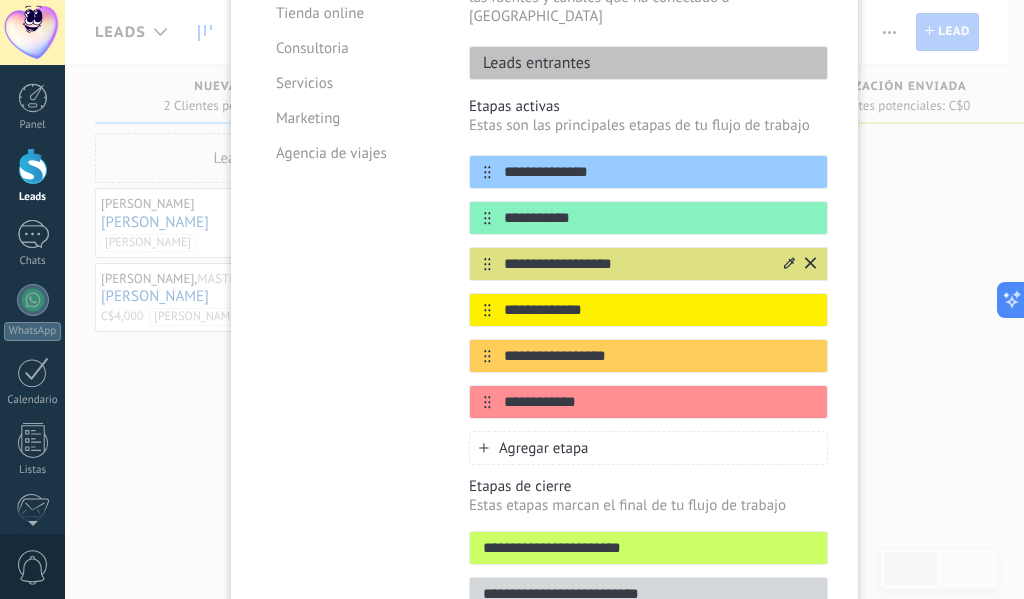 type on "**********" 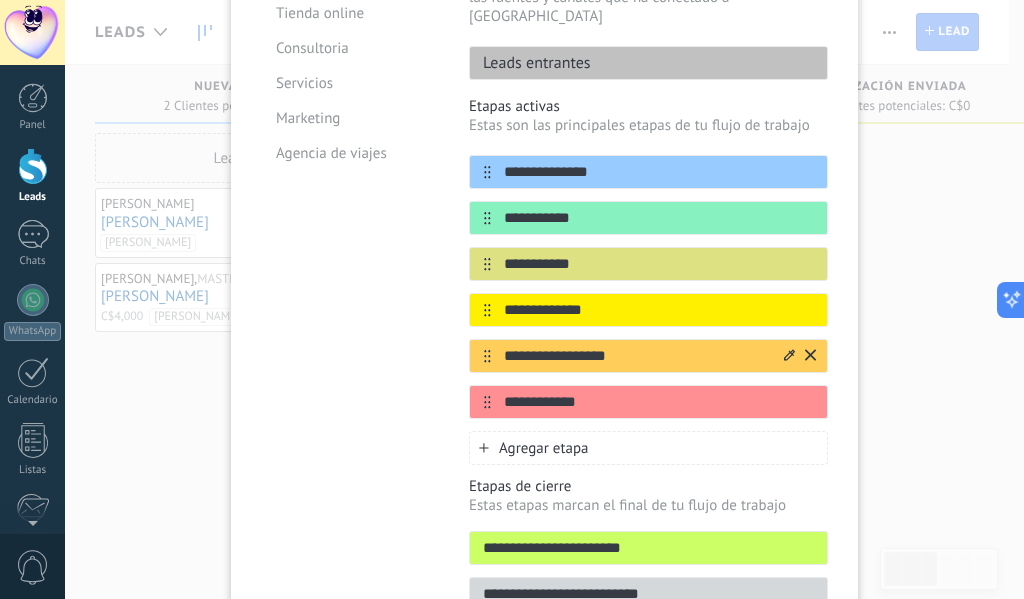 type on "**********" 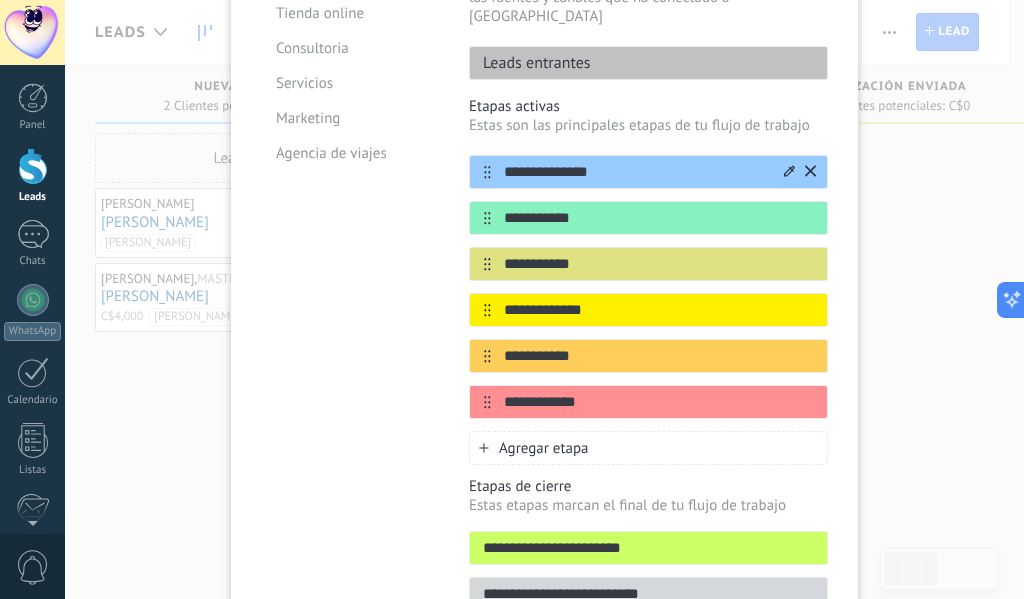 type on "**********" 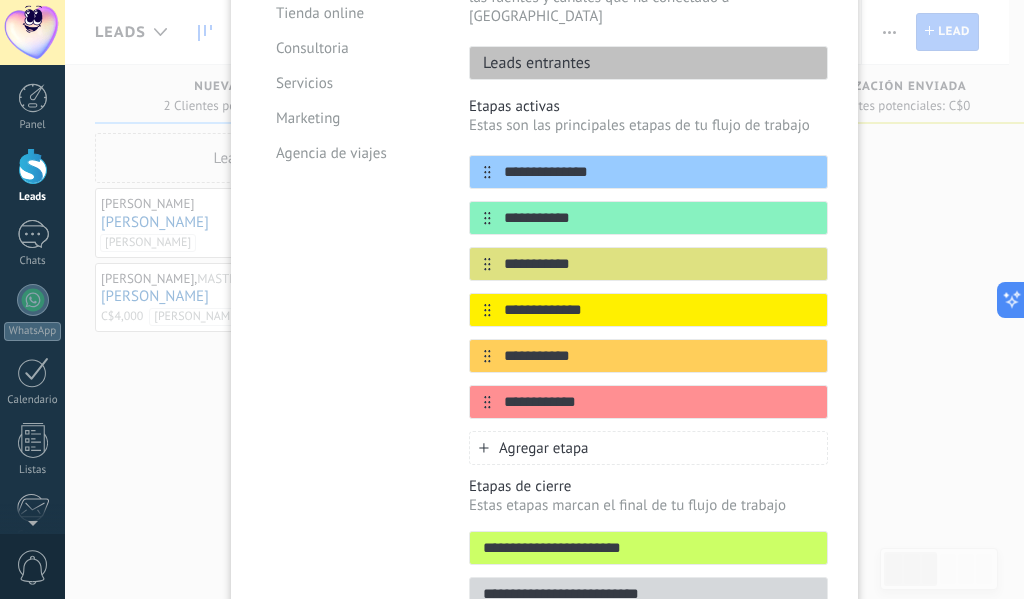 drag, startPoint x: 614, startPoint y: 151, endPoint x: 442, endPoint y: 154, distance: 172.02615 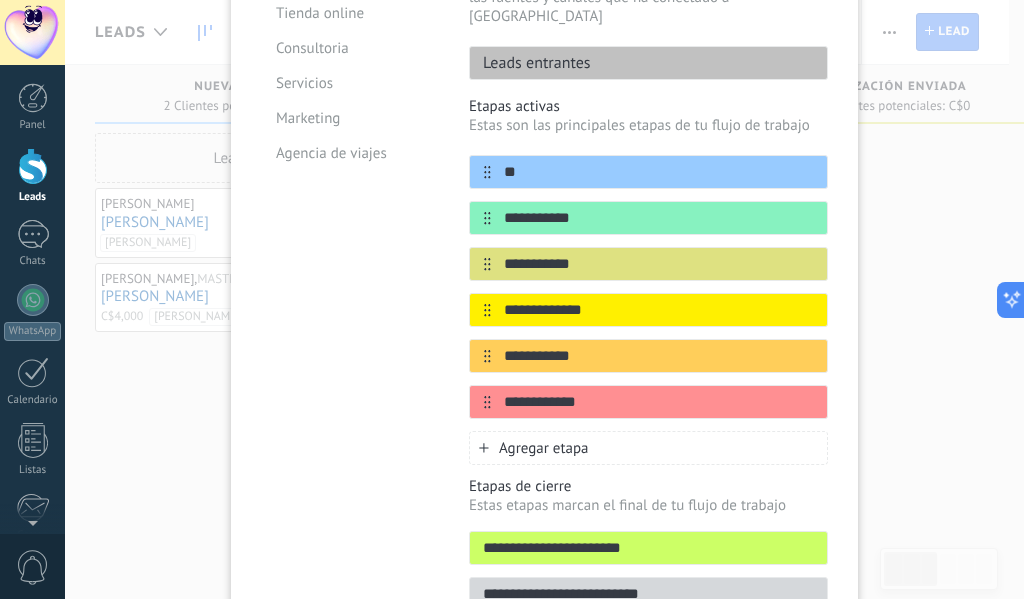 type on "*" 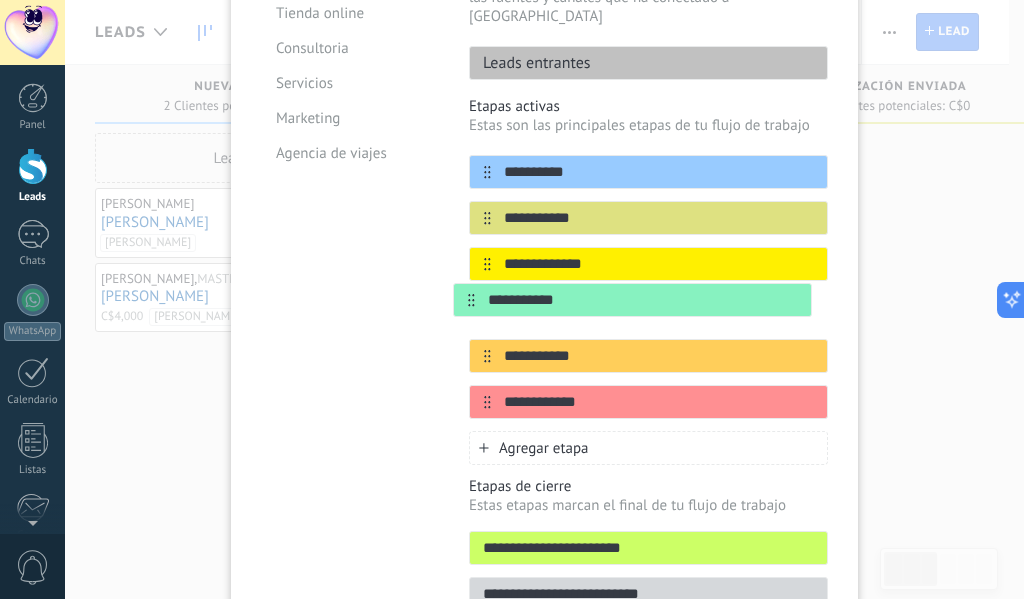 drag, startPoint x: 482, startPoint y: 202, endPoint x: 469, endPoint y: 312, distance: 110.76552 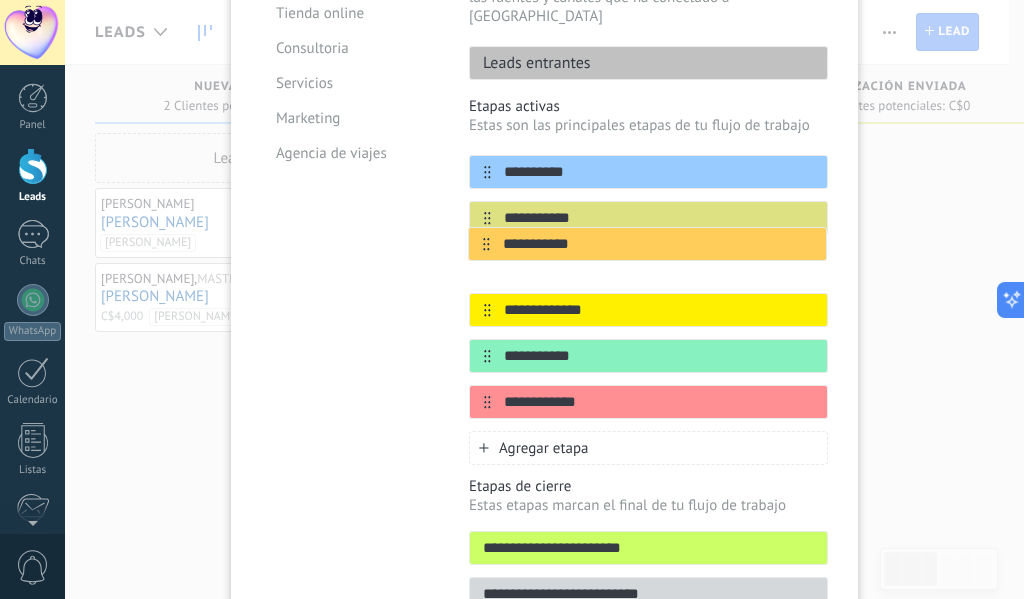 drag, startPoint x: 478, startPoint y: 335, endPoint x: 480, endPoint y: 236, distance: 99.0202 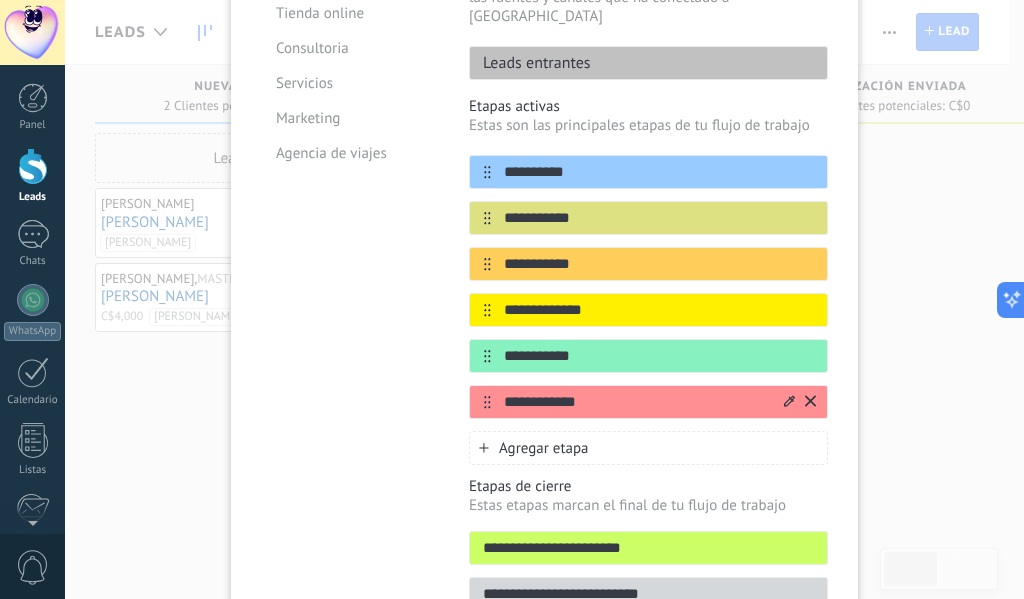 type on "**********" 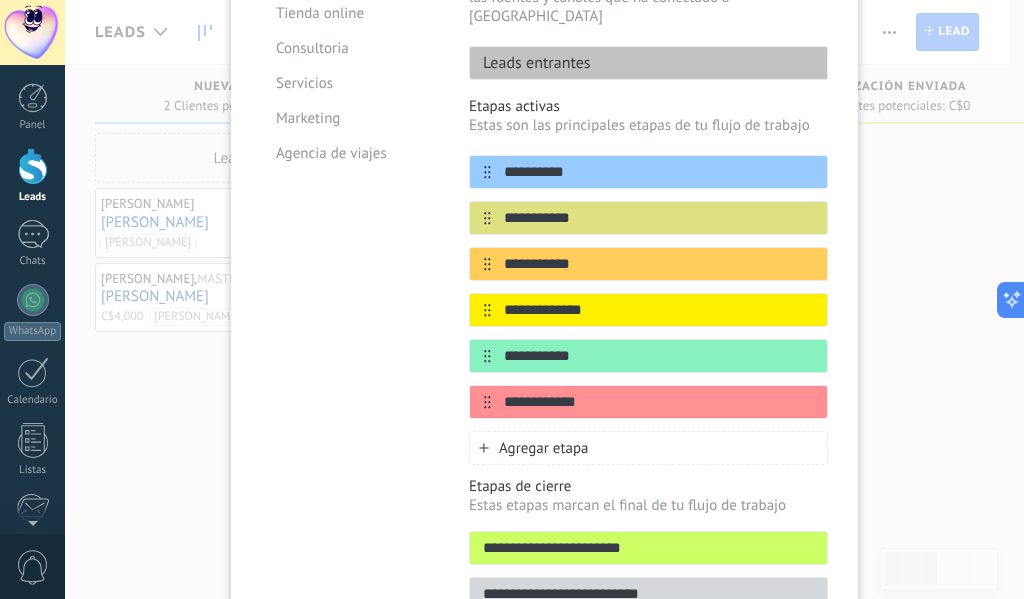 scroll, scrollTop: 377, scrollLeft: 0, axis: vertical 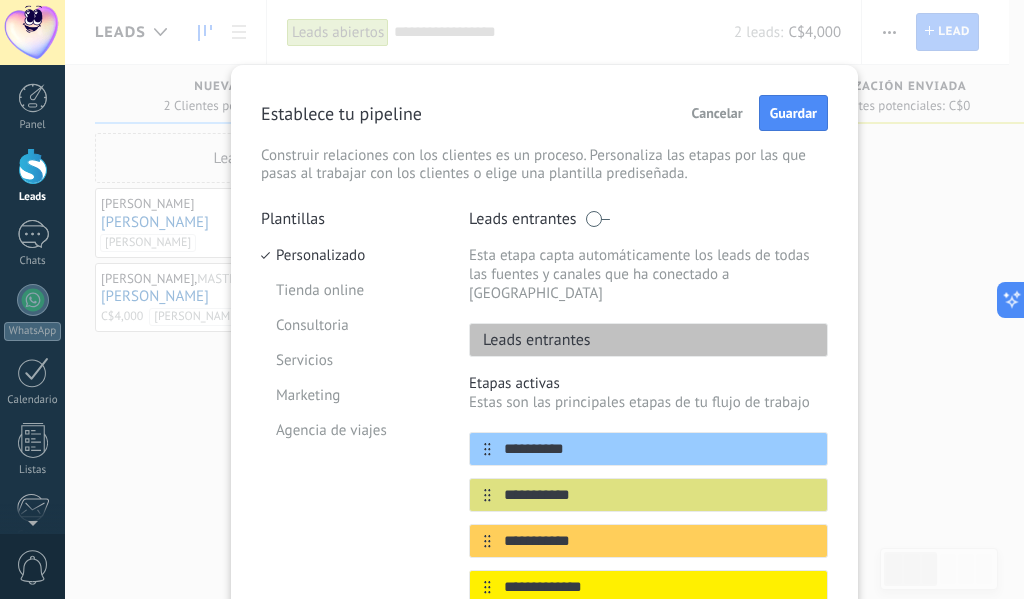click on "Leads entrantes" at bounding box center [530, 340] 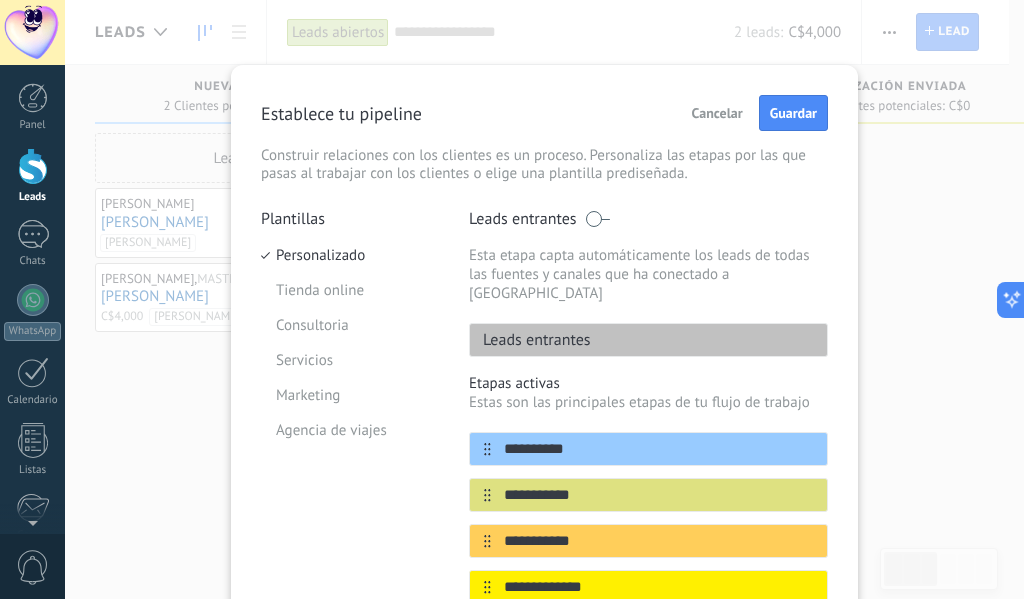 scroll, scrollTop: 100, scrollLeft: 0, axis: vertical 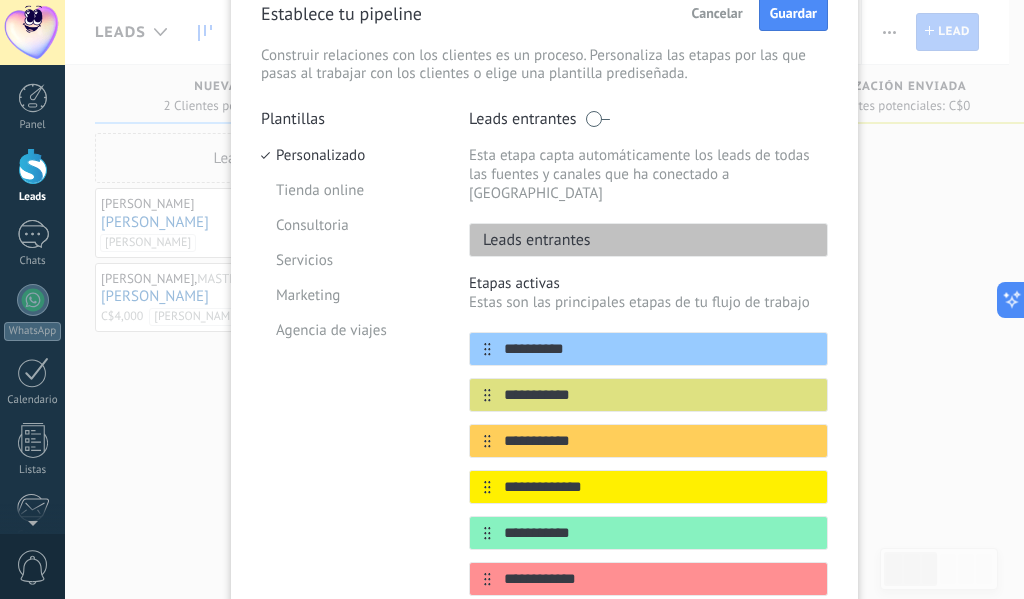 click on "Leads entrantes" at bounding box center [648, 240] 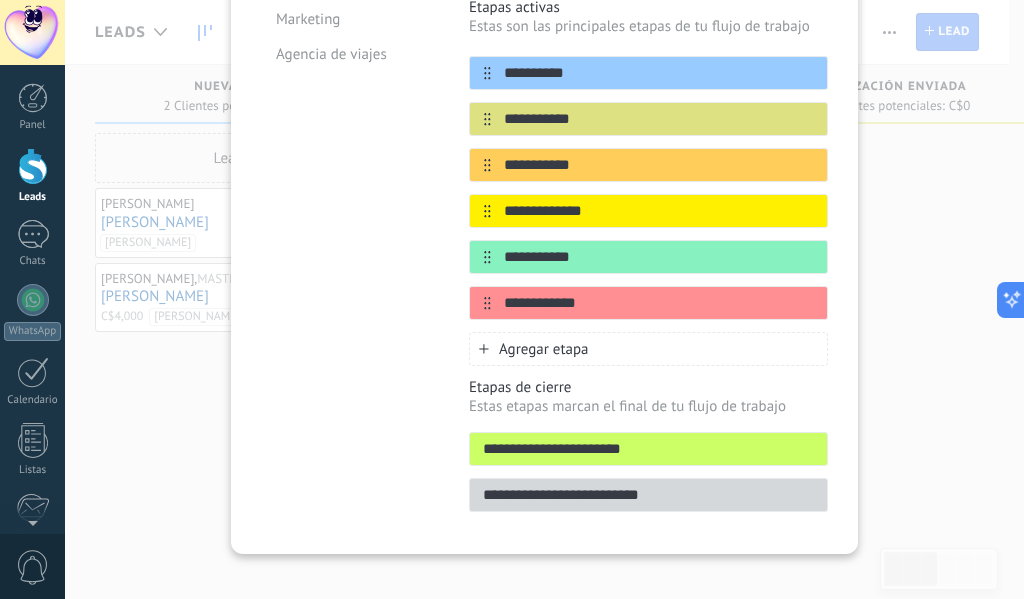scroll, scrollTop: 377, scrollLeft: 0, axis: vertical 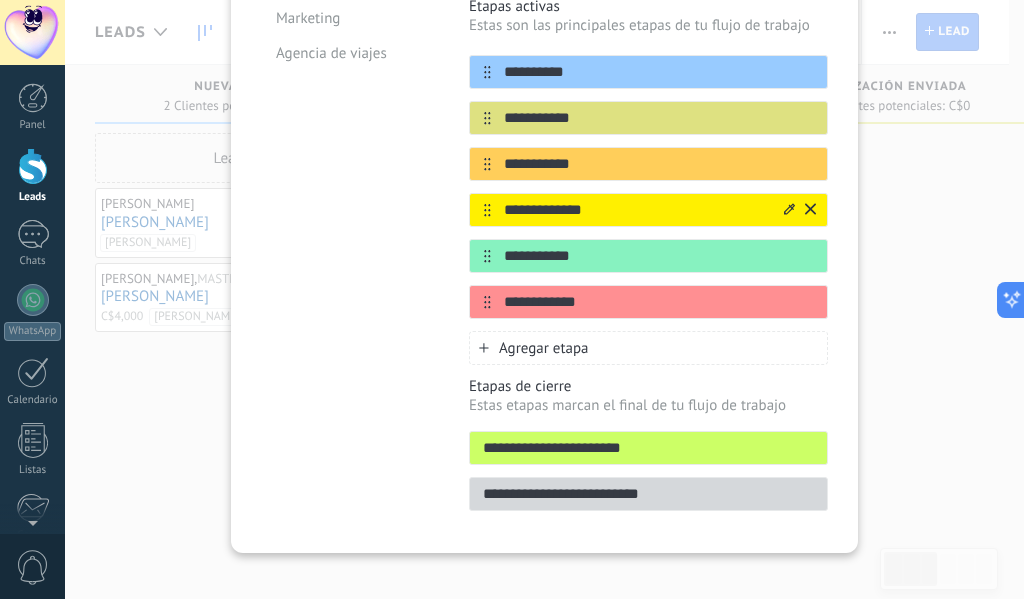 click 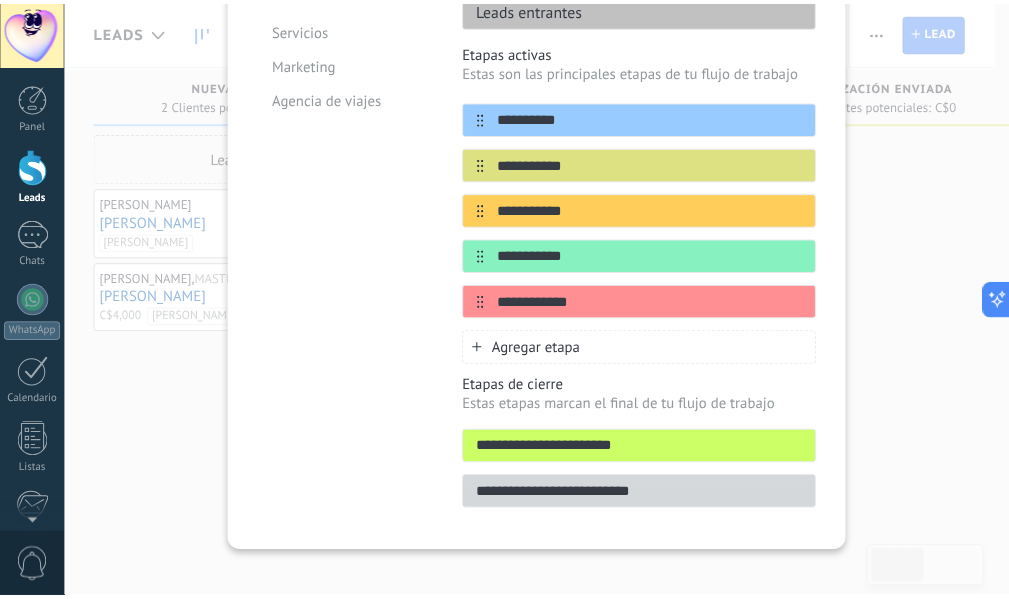 scroll, scrollTop: 0, scrollLeft: 0, axis: both 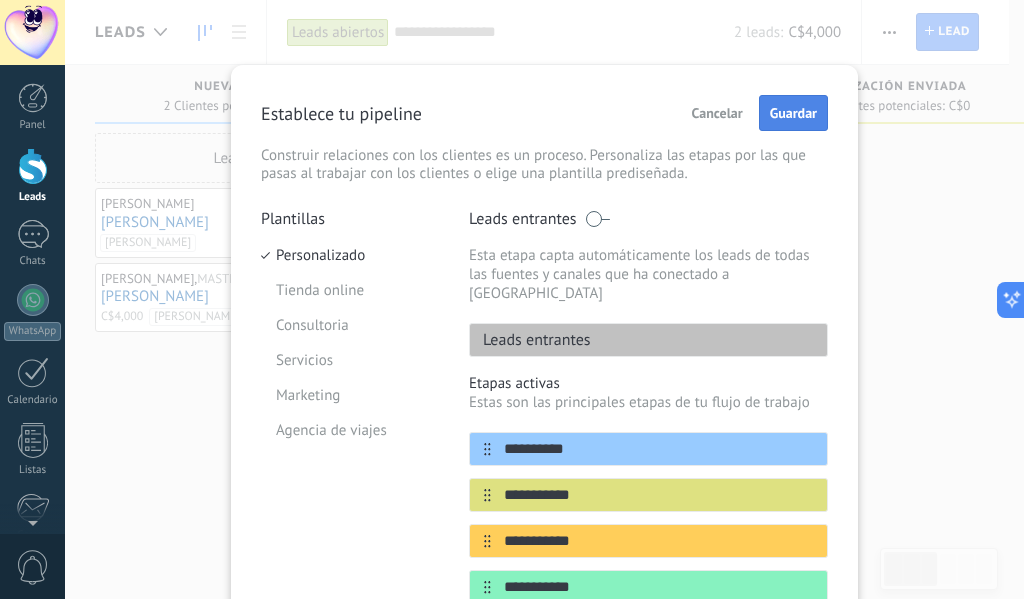 click on "Guardar" at bounding box center (793, 113) 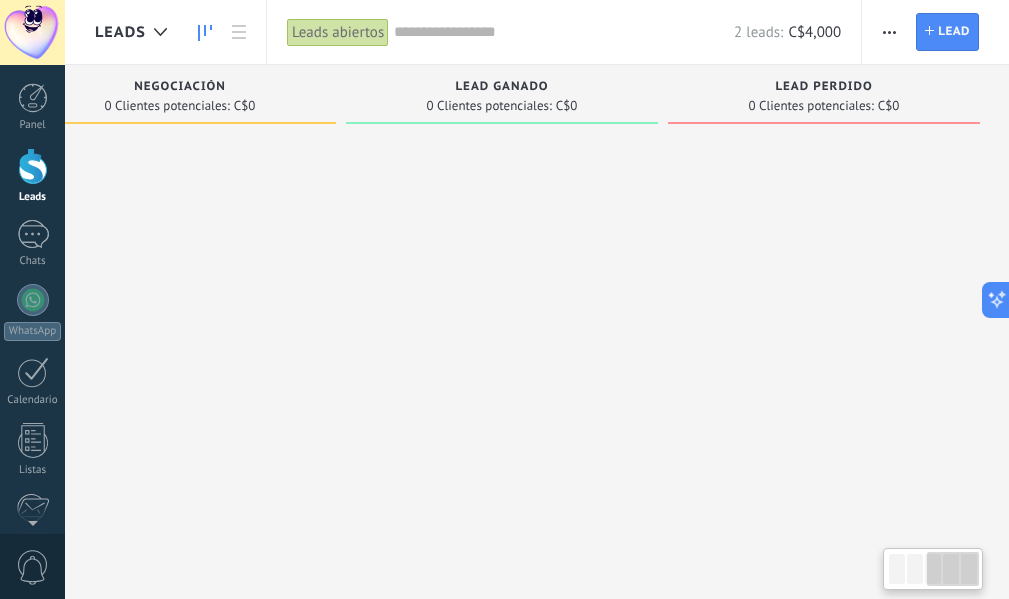 drag, startPoint x: 826, startPoint y: 405, endPoint x: 118, endPoint y: 415, distance: 708.0706 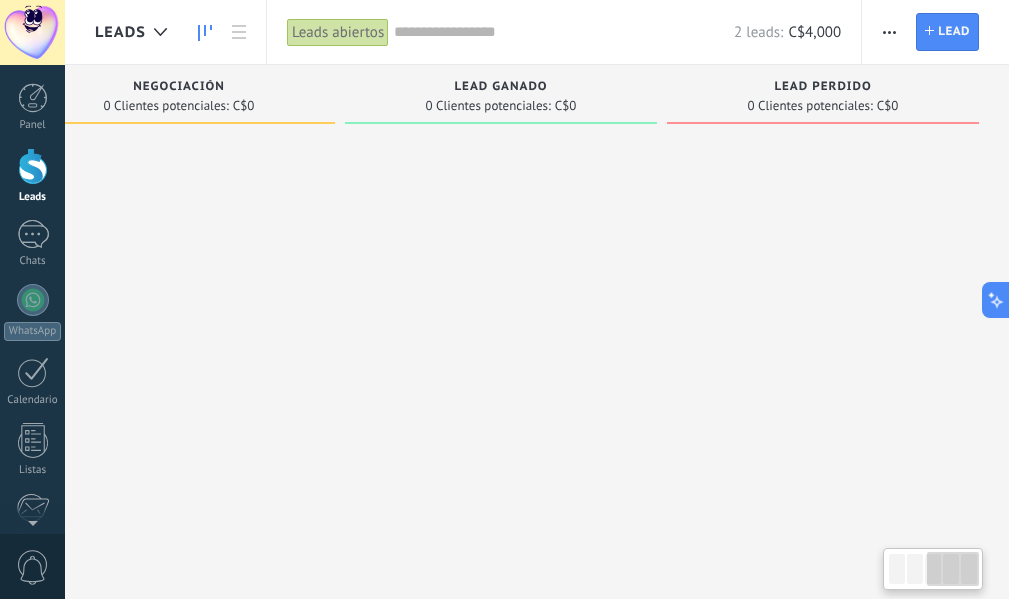 drag, startPoint x: 925, startPoint y: 396, endPoint x: 369, endPoint y: 395, distance: 556.0009 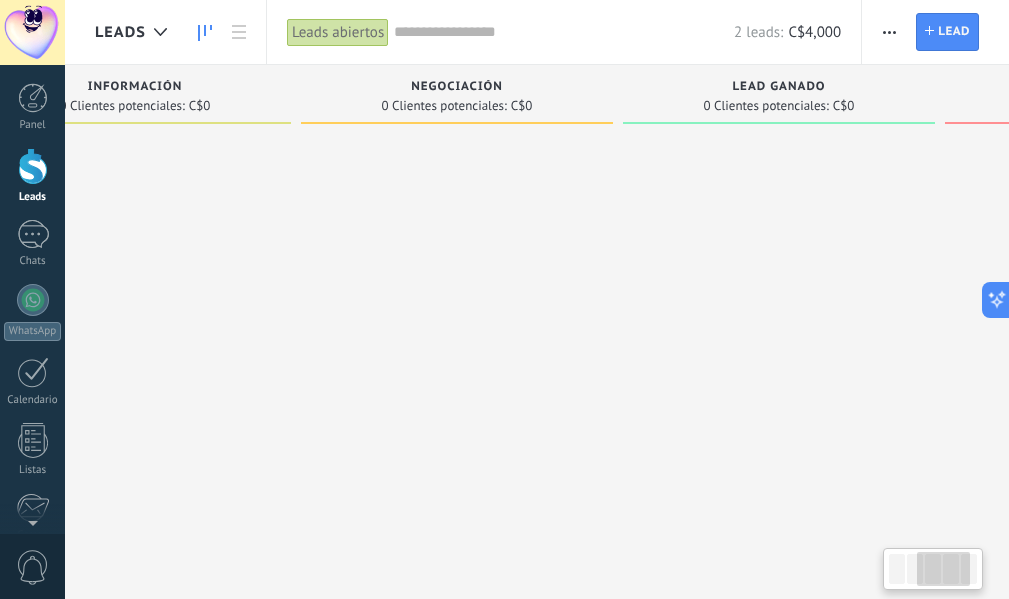 drag, startPoint x: 342, startPoint y: 270, endPoint x: 644, endPoint y: 312, distance: 304.90656 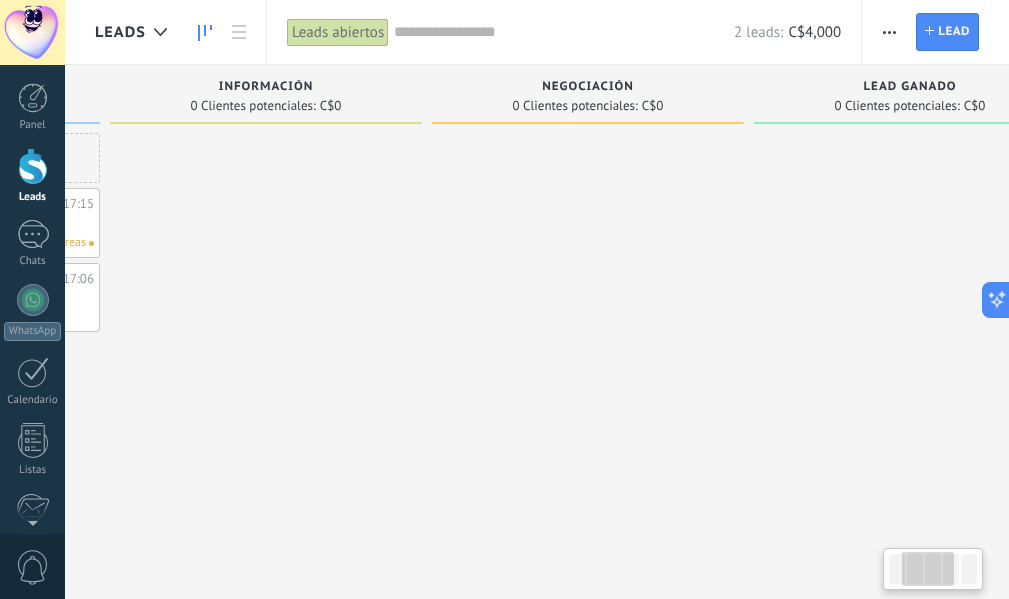 scroll, scrollTop: 0, scrollLeft: 0, axis: both 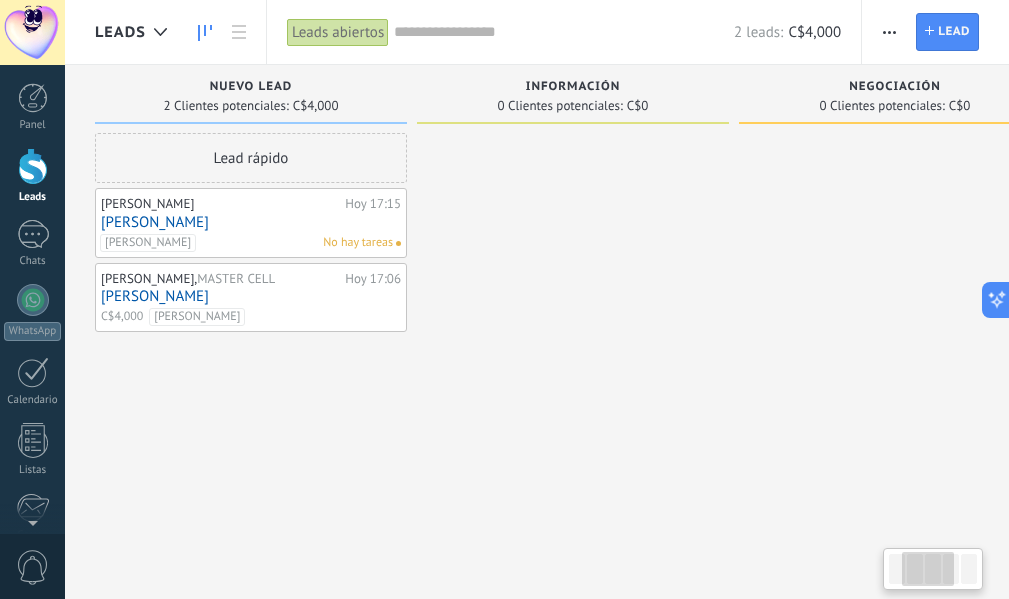 drag, startPoint x: 451, startPoint y: 332, endPoint x: 908, endPoint y: 331, distance: 457.0011 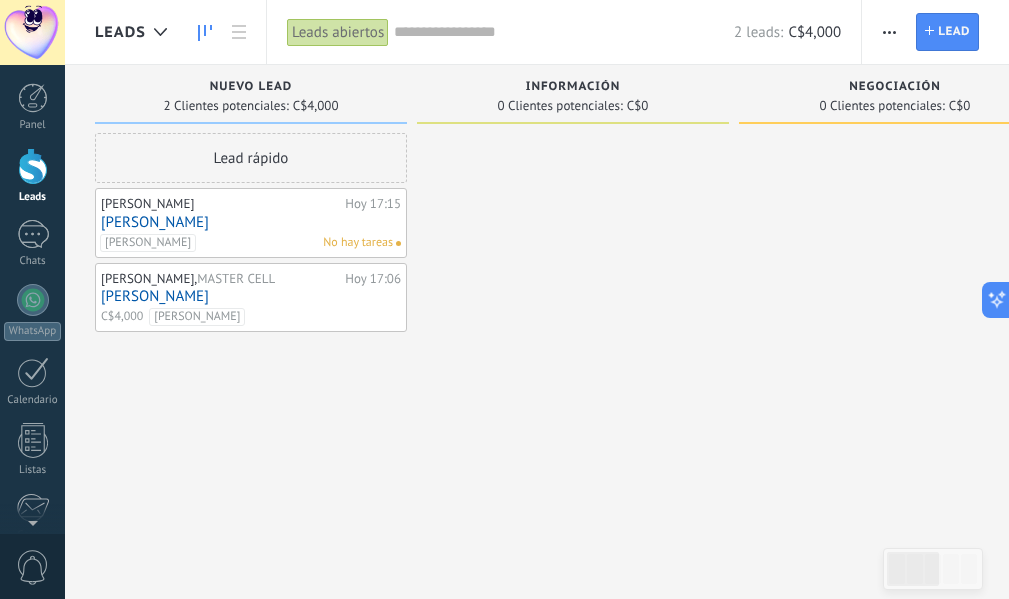 drag, startPoint x: 715, startPoint y: 401, endPoint x: 833, endPoint y: 397, distance: 118.06778 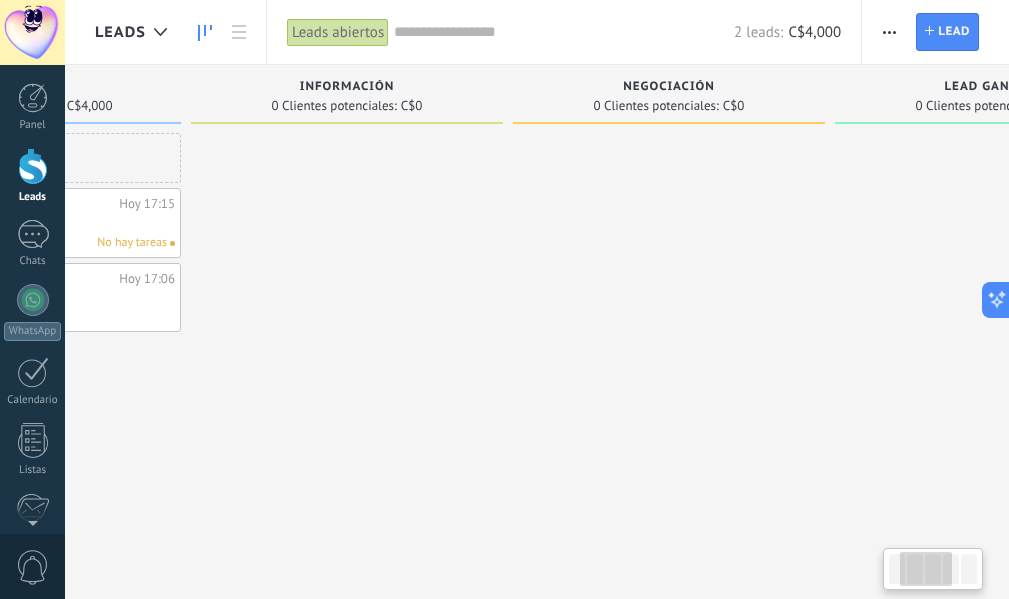 drag, startPoint x: 651, startPoint y: 311, endPoint x: 417, endPoint y: 345, distance: 236.45718 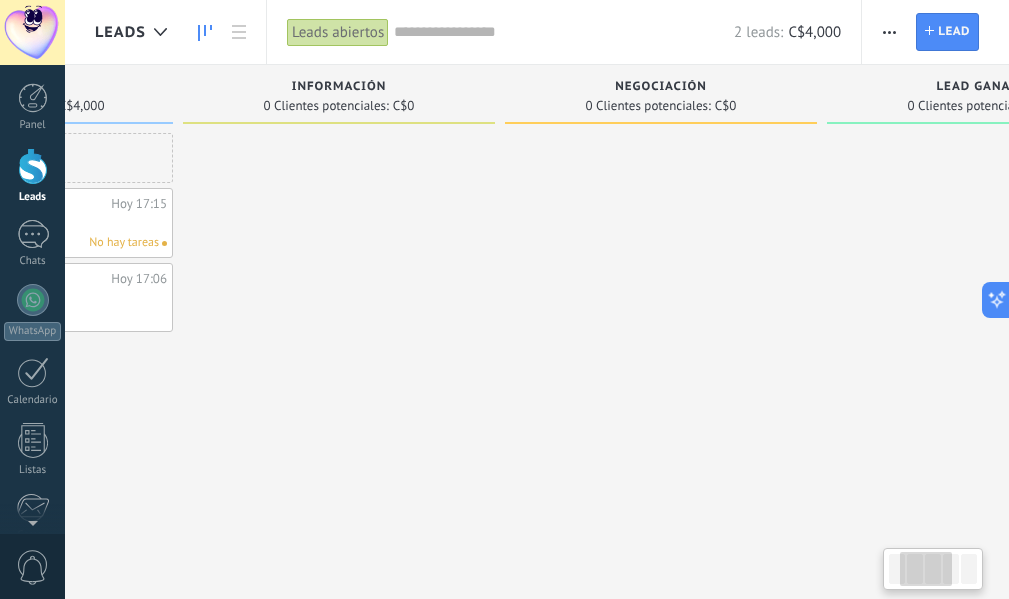 click at bounding box center [339, 302] 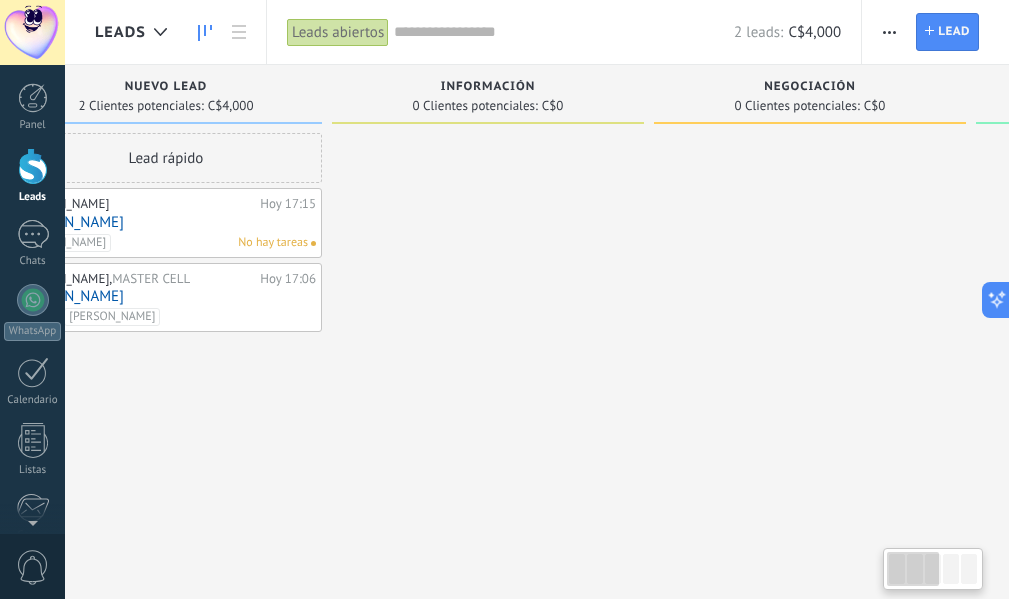 scroll, scrollTop: 0, scrollLeft: 0, axis: both 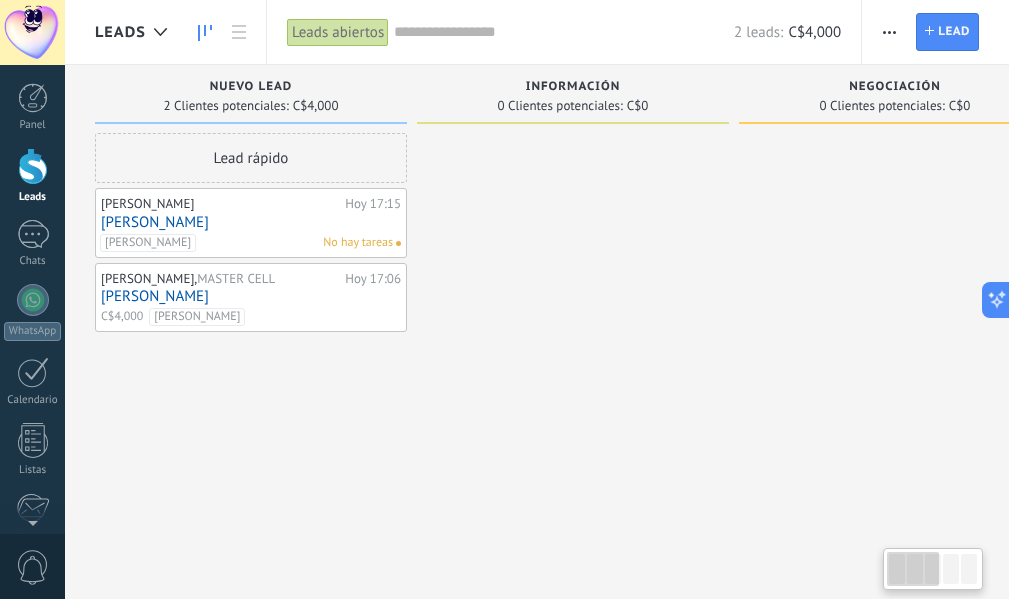 drag, startPoint x: 542, startPoint y: 269, endPoint x: 809, endPoint y: 210, distance: 273.44104 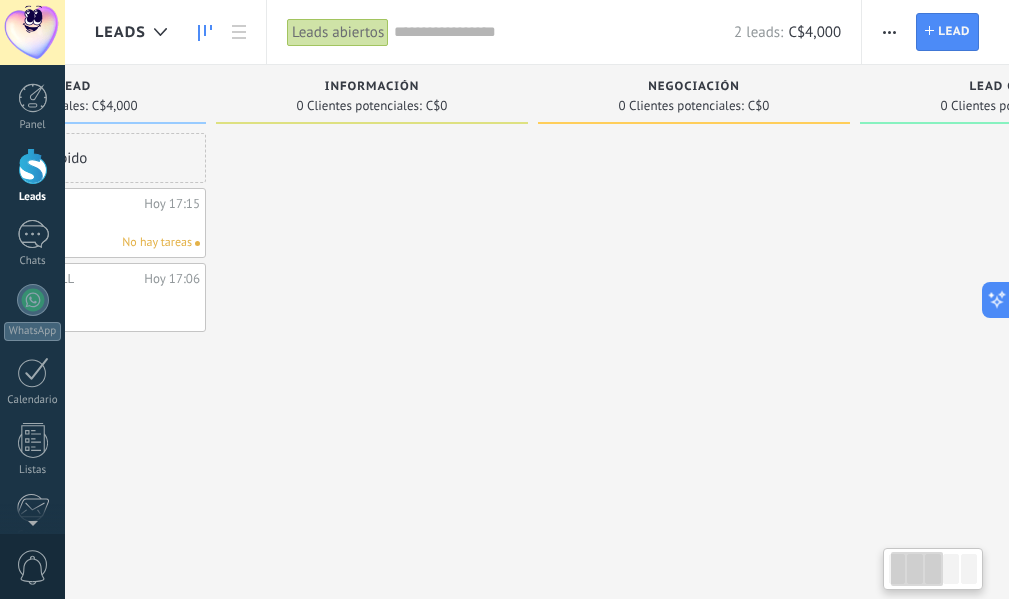 scroll, scrollTop: 0, scrollLeft: 0, axis: both 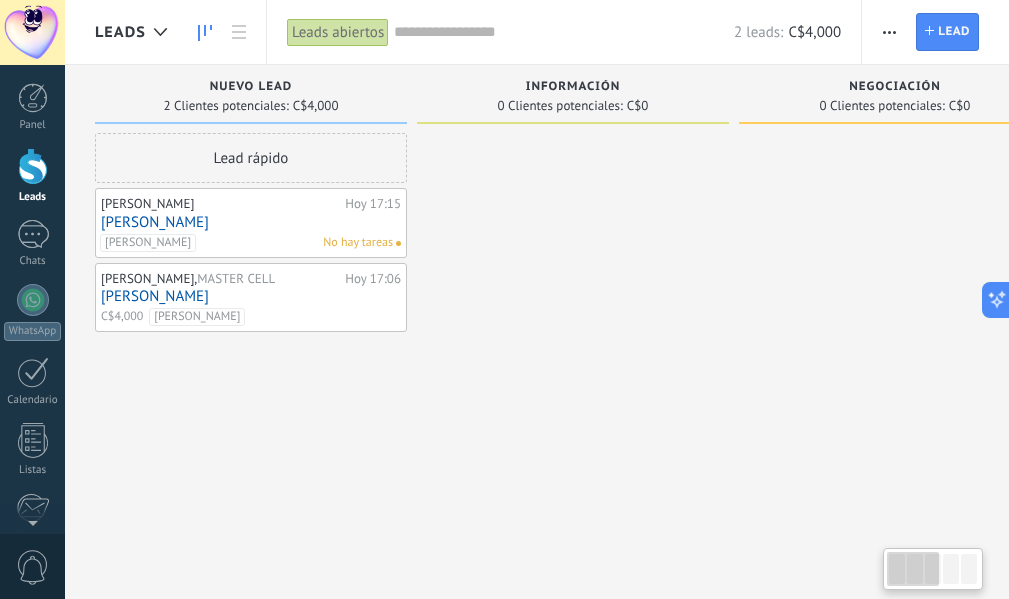 drag, startPoint x: 775, startPoint y: 385, endPoint x: 837, endPoint y: 400, distance: 63.788715 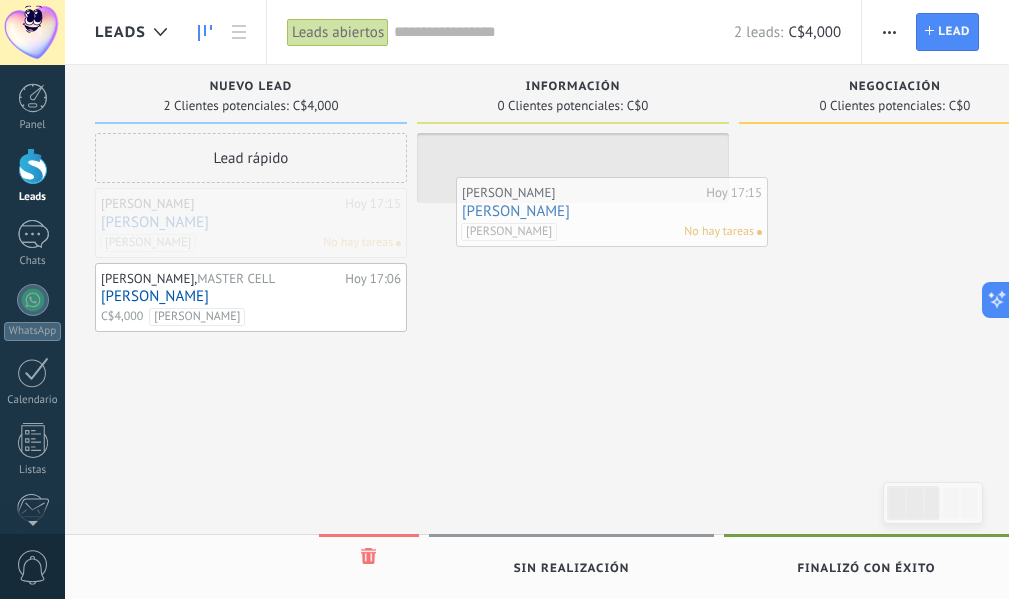 drag, startPoint x: 228, startPoint y: 234, endPoint x: 589, endPoint y: 223, distance: 361.16754 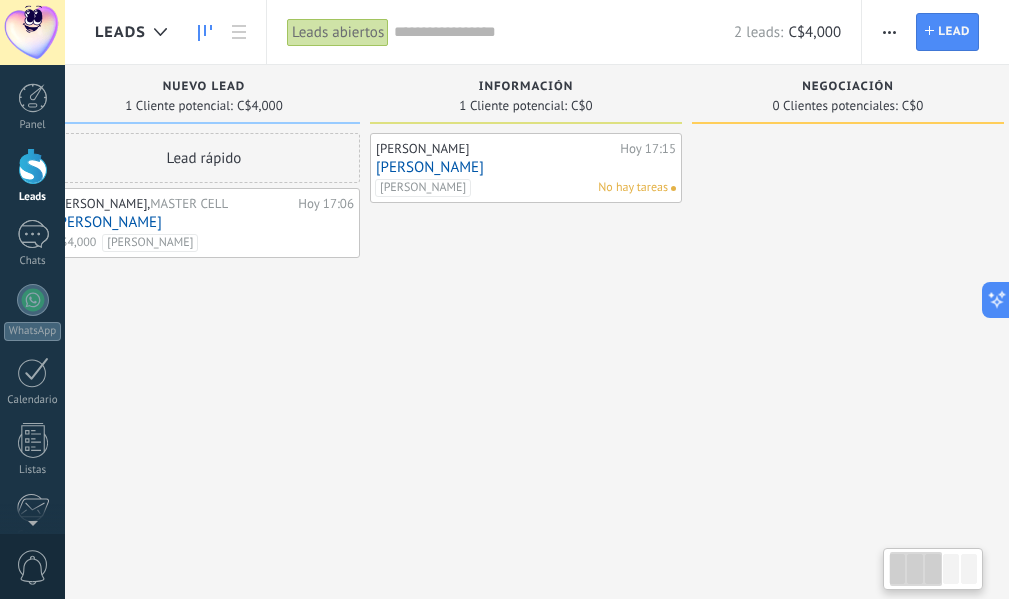 scroll, scrollTop: 0, scrollLeft: 48, axis: horizontal 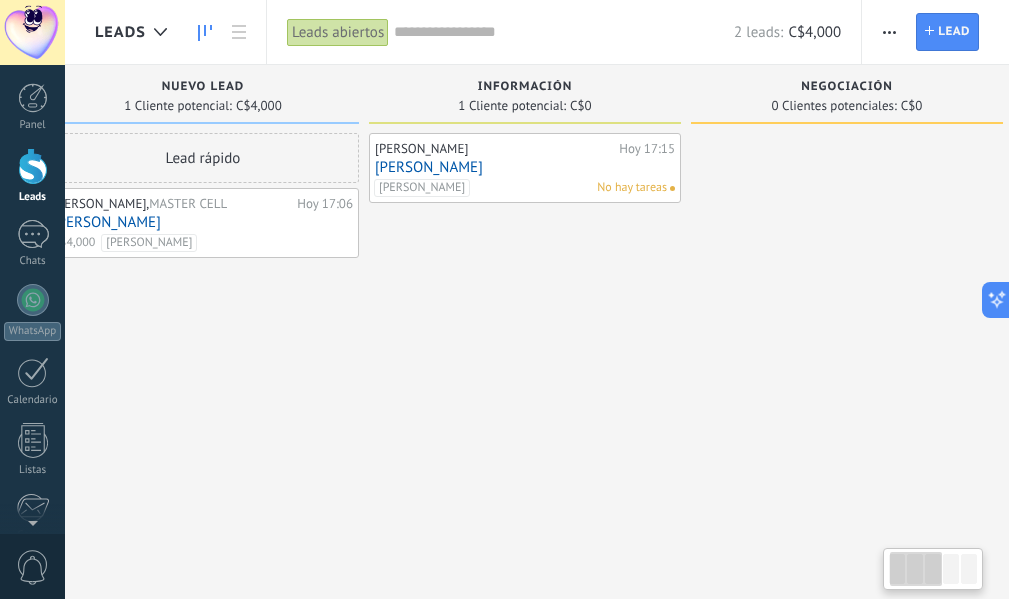 drag, startPoint x: 640, startPoint y: 287, endPoint x: 592, endPoint y: 297, distance: 49.0306 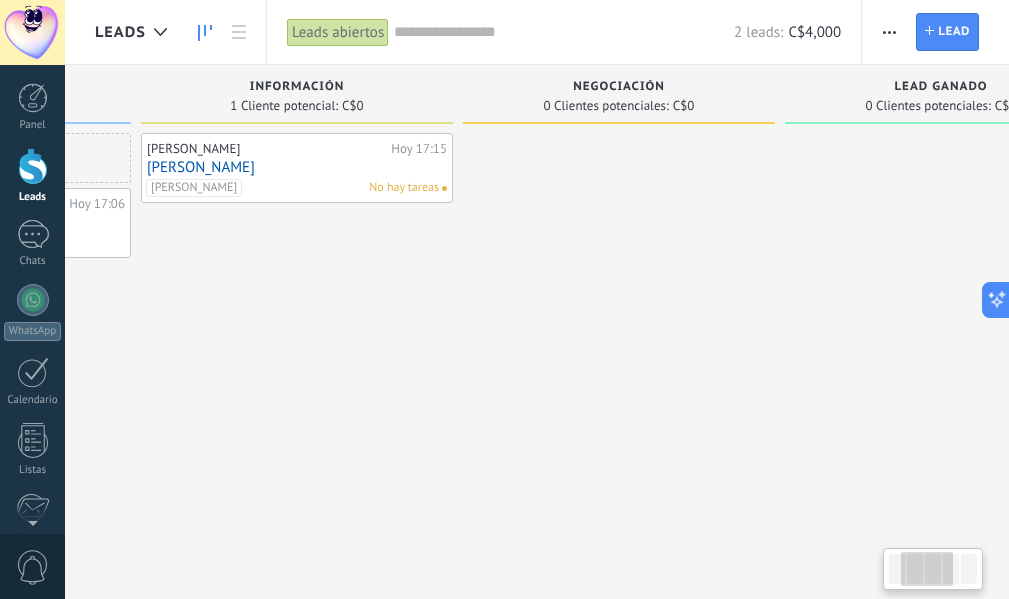 scroll, scrollTop: 0, scrollLeft: 284, axis: horizontal 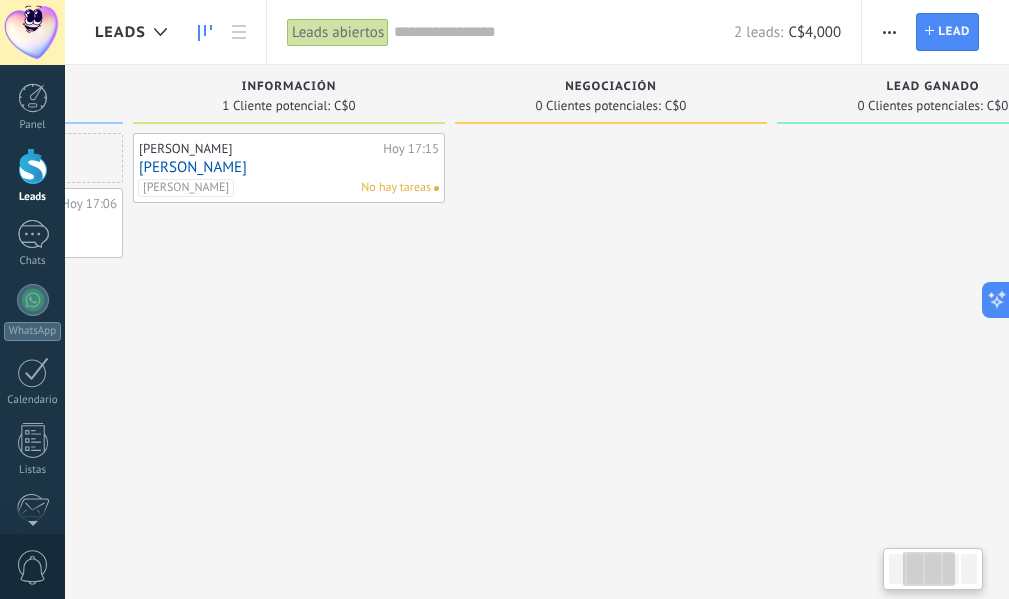 drag, startPoint x: 597, startPoint y: 299, endPoint x: 429, endPoint y: 288, distance: 168.35974 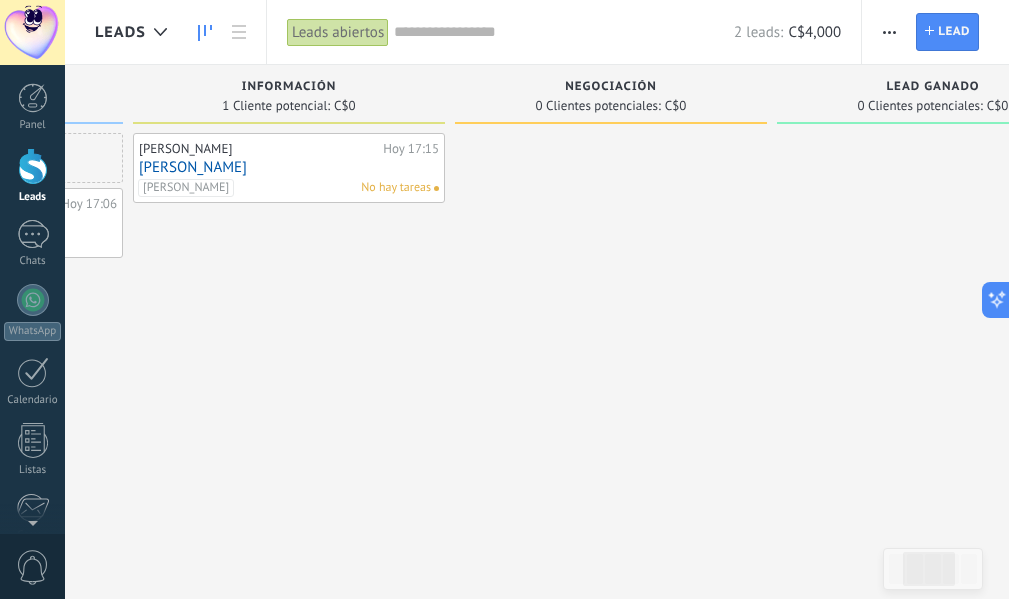 scroll, scrollTop: 0, scrollLeft: 273, axis: horizontal 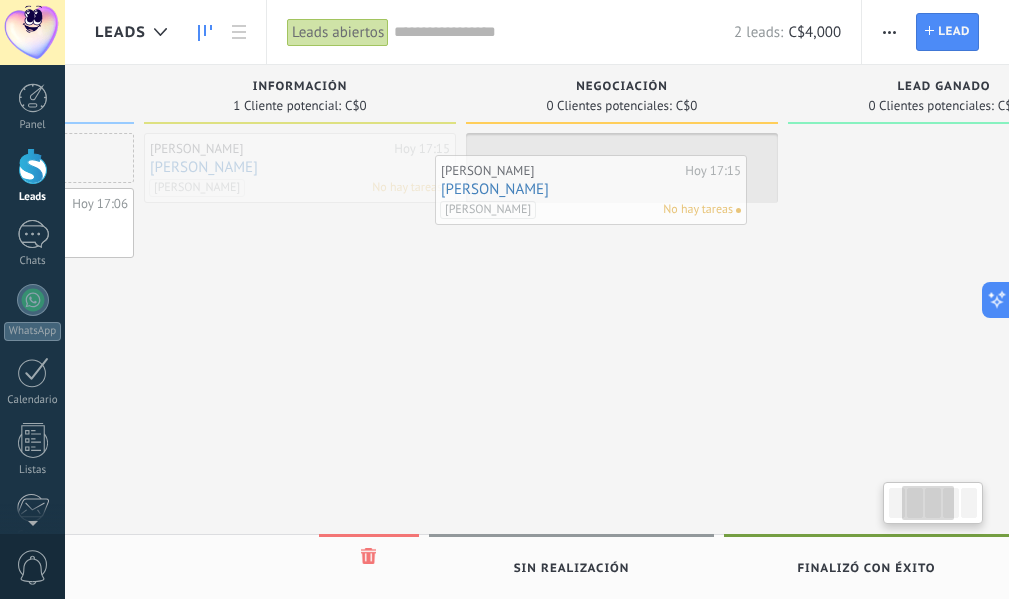 drag, startPoint x: 296, startPoint y: 159, endPoint x: 607, endPoint y: 177, distance: 311.52048 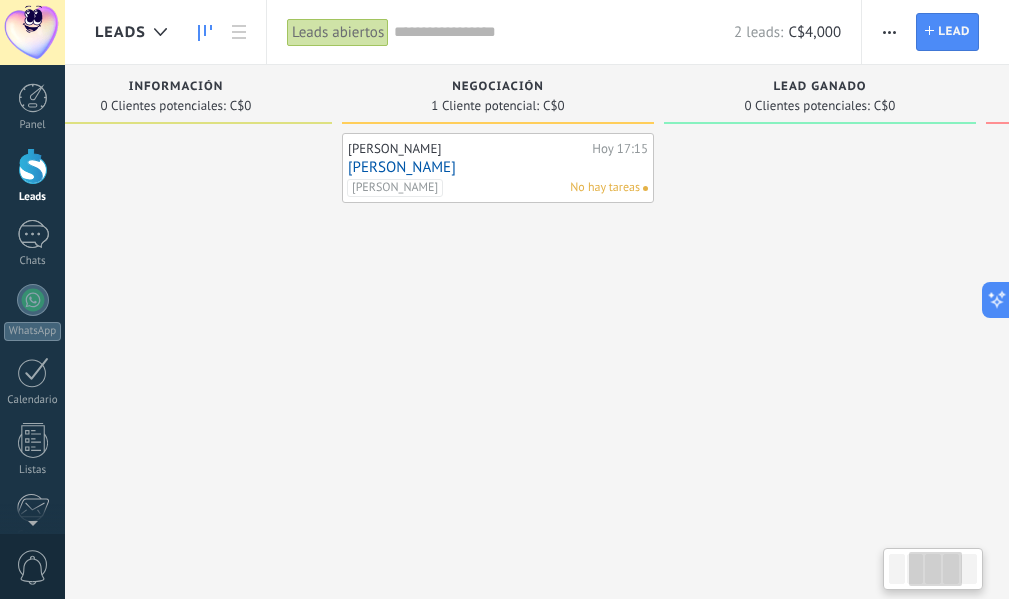 scroll, scrollTop: 0, scrollLeft: 406, axis: horizontal 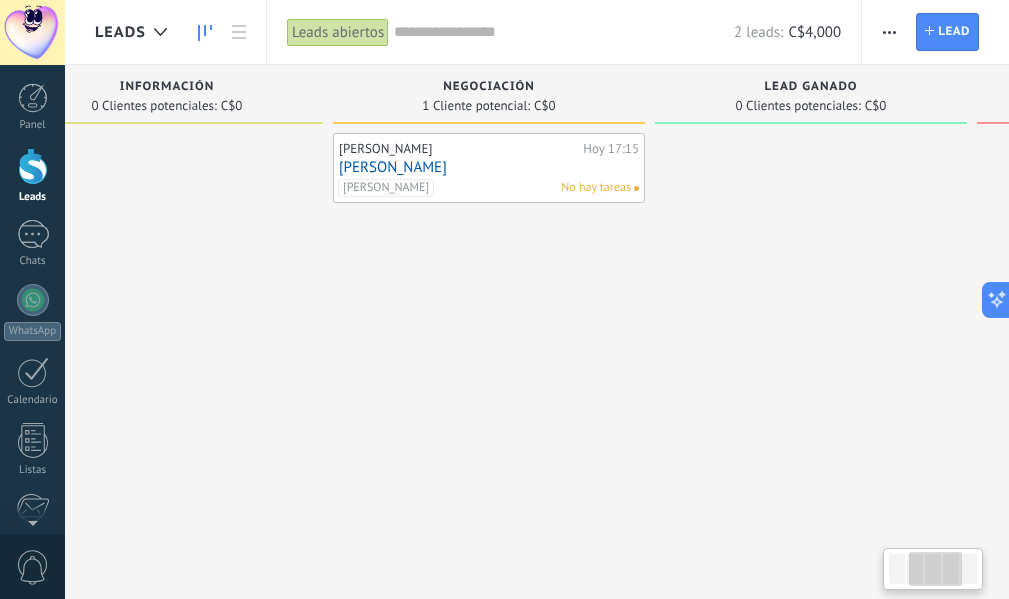 drag, startPoint x: 684, startPoint y: 293, endPoint x: 551, endPoint y: 301, distance: 133.24039 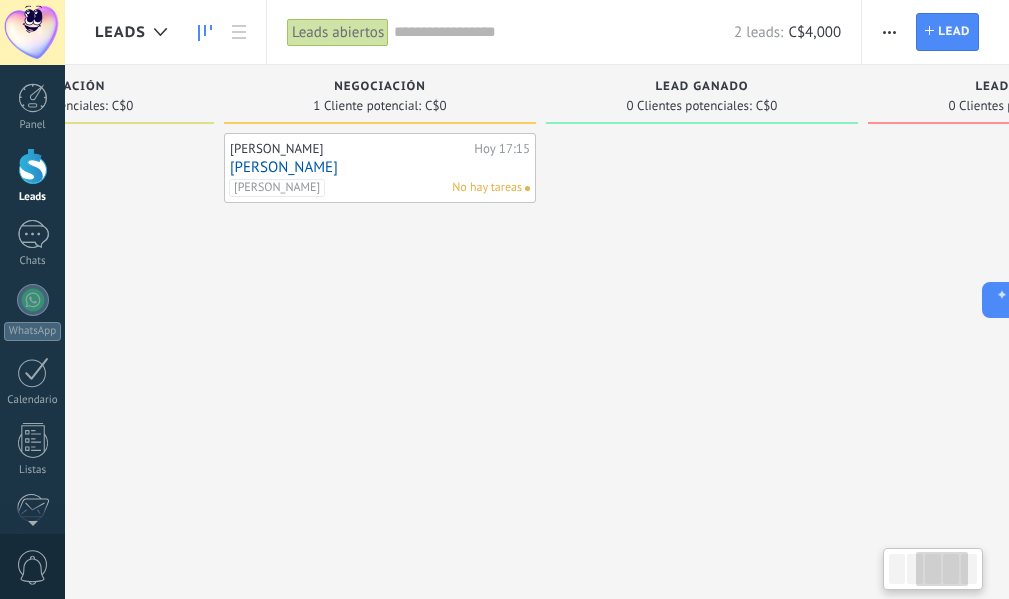 scroll, scrollTop: 0, scrollLeft: 519, axis: horizontal 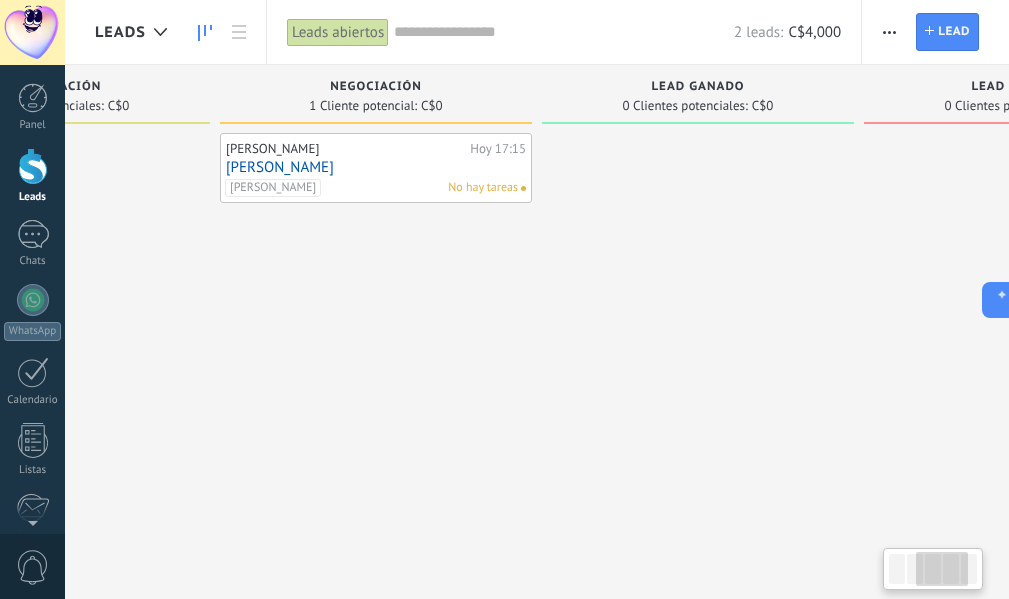 drag, startPoint x: 533, startPoint y: 290, endPoint x: 420, endPoint y: 294, distance: 113.07078 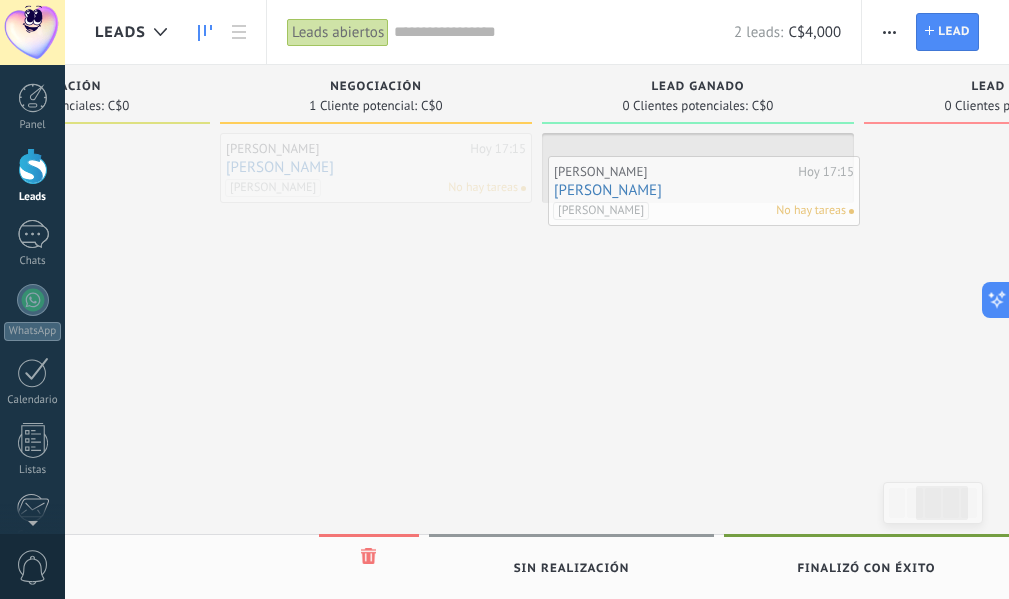 drag, startPoint x: 387, startPoint y: 154, endPoint x: 715, endPoint y: 177, distance: 328.80542 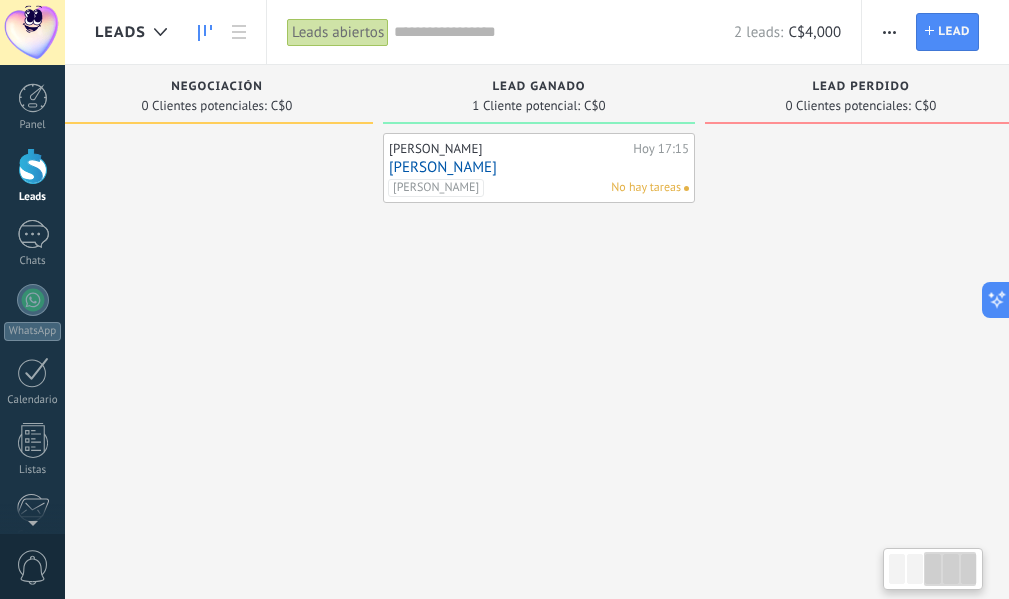 scroll, scrollTop: 0, scrollLeft: 716, axis: horizontal 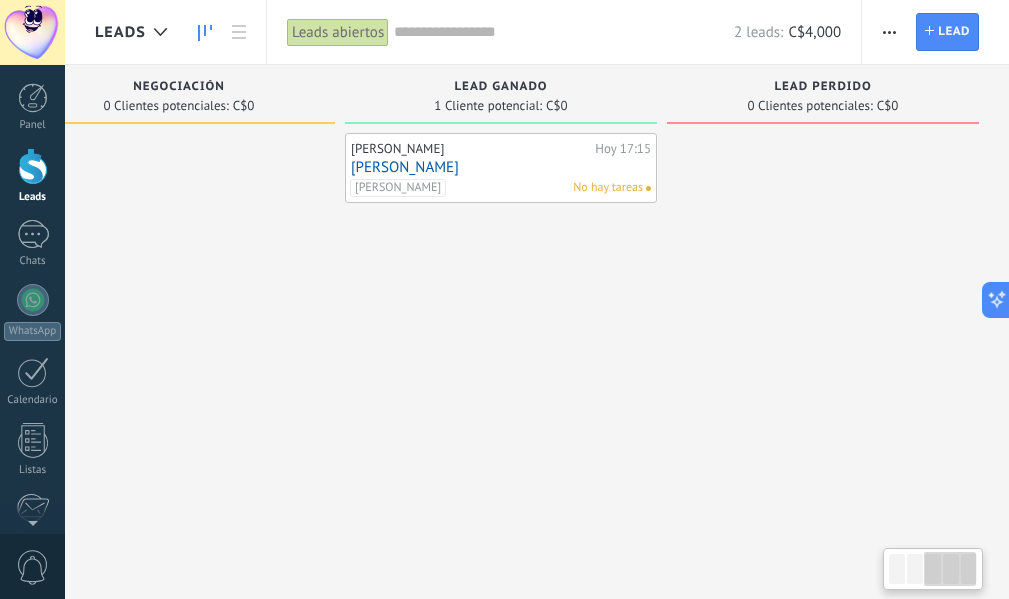 drag, startPoint x: 700, startPoint y: 281, endPoint x: 529, endPoint y: 288, distance: 171.14322 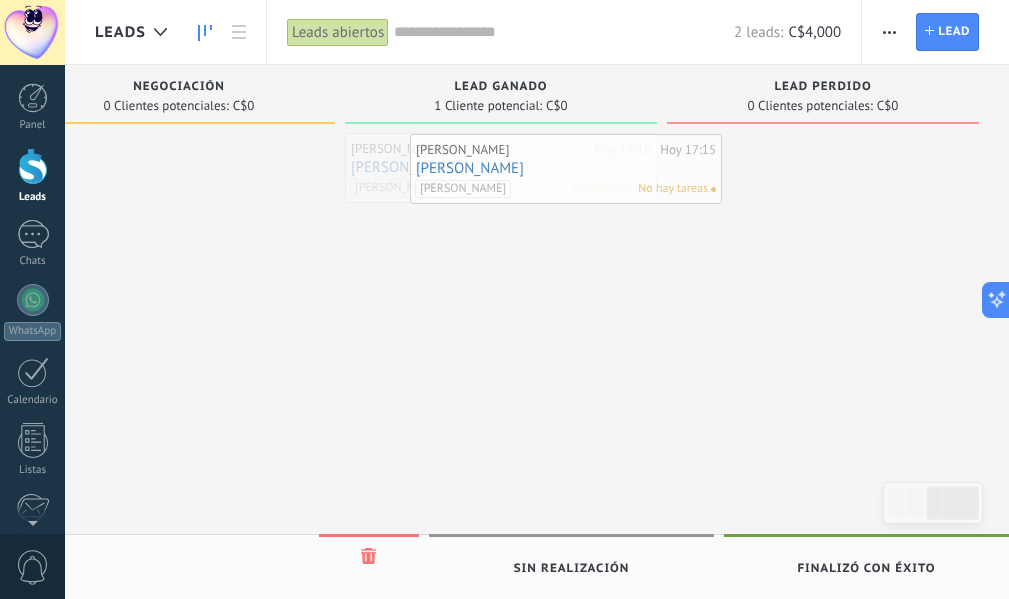 drag, startPoint x: 503, startPoint y: 180, endPoint x: 560, endPoint y: 182, distance: 57.035076 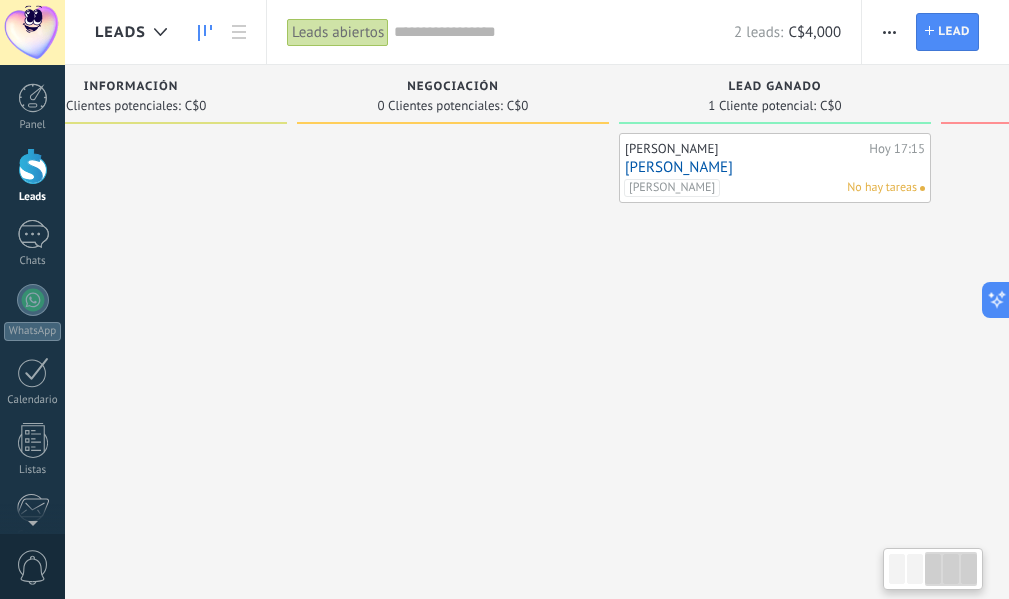 drag, startPoint x: 377, startPoint y: 347, endPoint x: 704, endPoint y: 343, distance: 327.02448 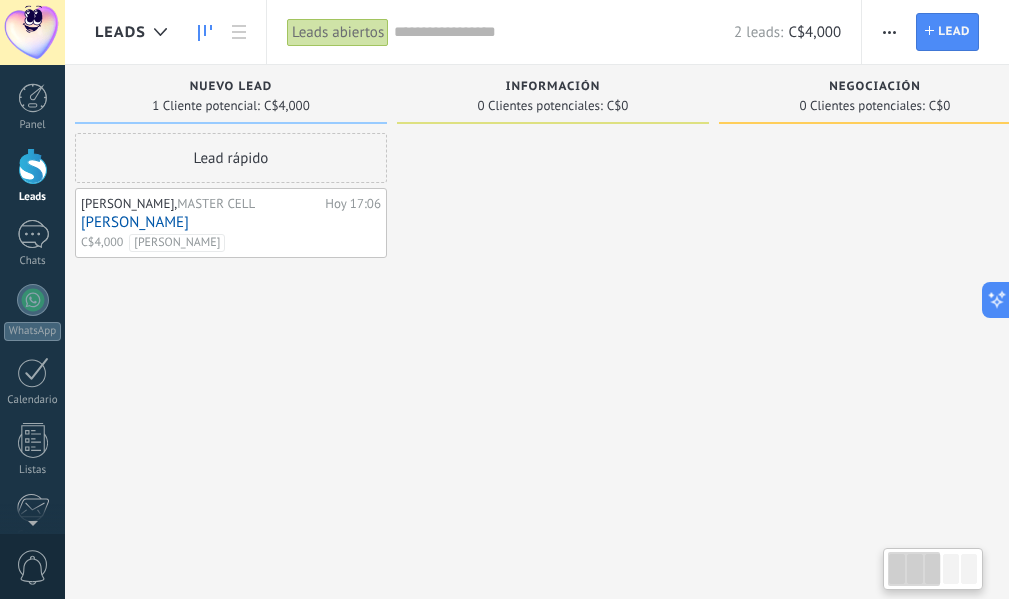 drag, startPoint x: 194, startPoint y: 329, endPoint x: 531, endPoint y: 315, distance: 337.29068 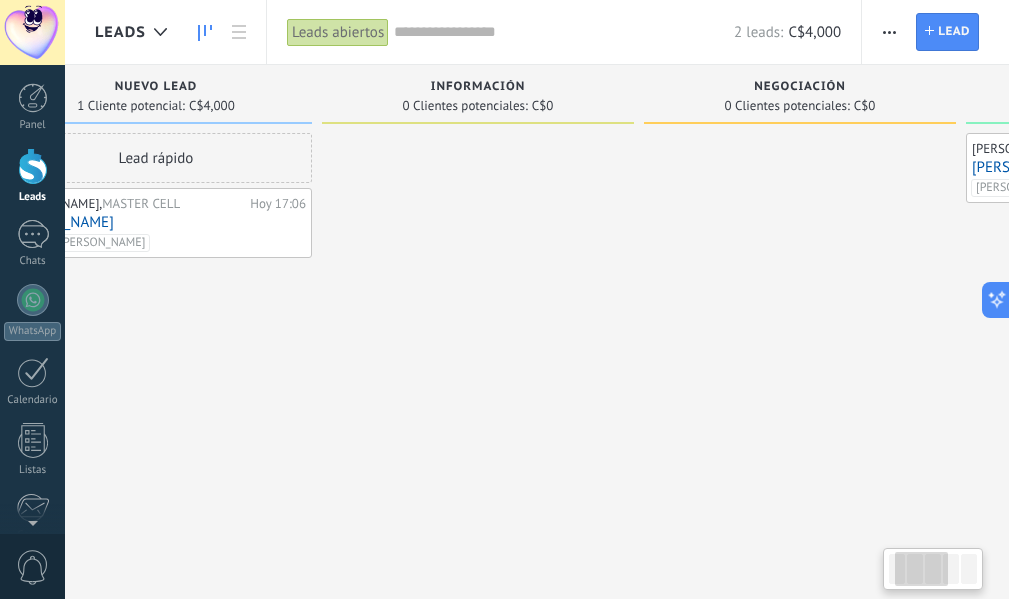 scroll, scrollTop: 0, scrollLeft: 235, axis: horizontal 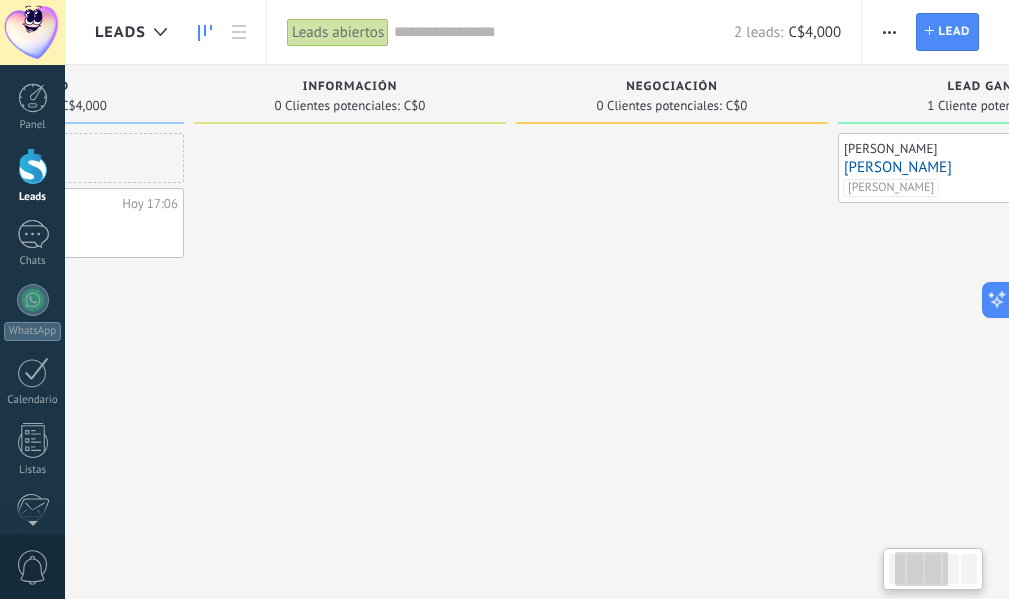 drag, startPoint x: 643, startPoint y: 358, endPoint x: 420, endPoint y: 359, distance: 223.00224 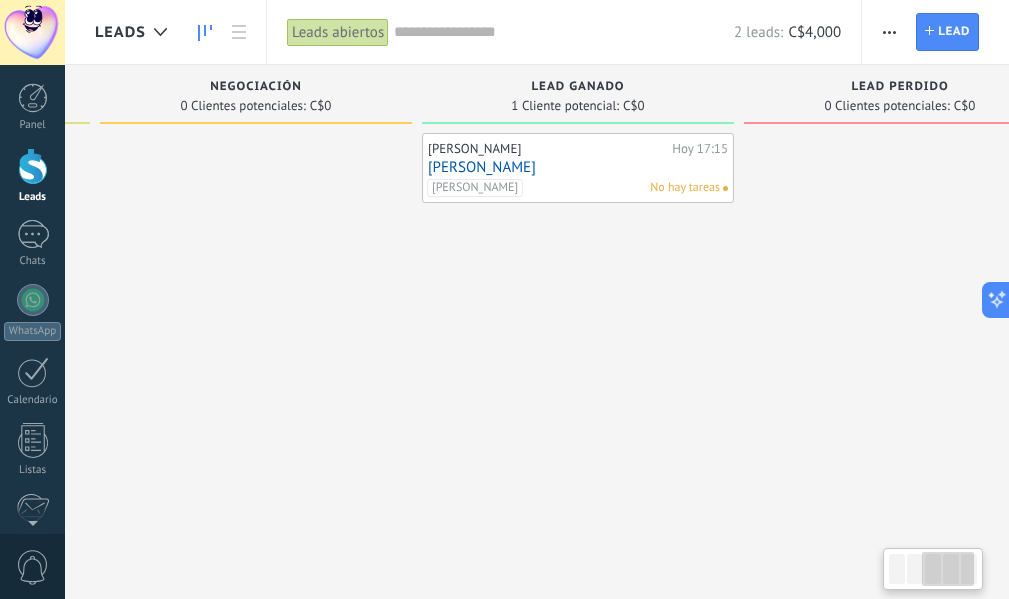 drag, startPoint x: 620, startPoint y: 334, endPoint x: 338, endPoint y: 340, distance: 282.0638 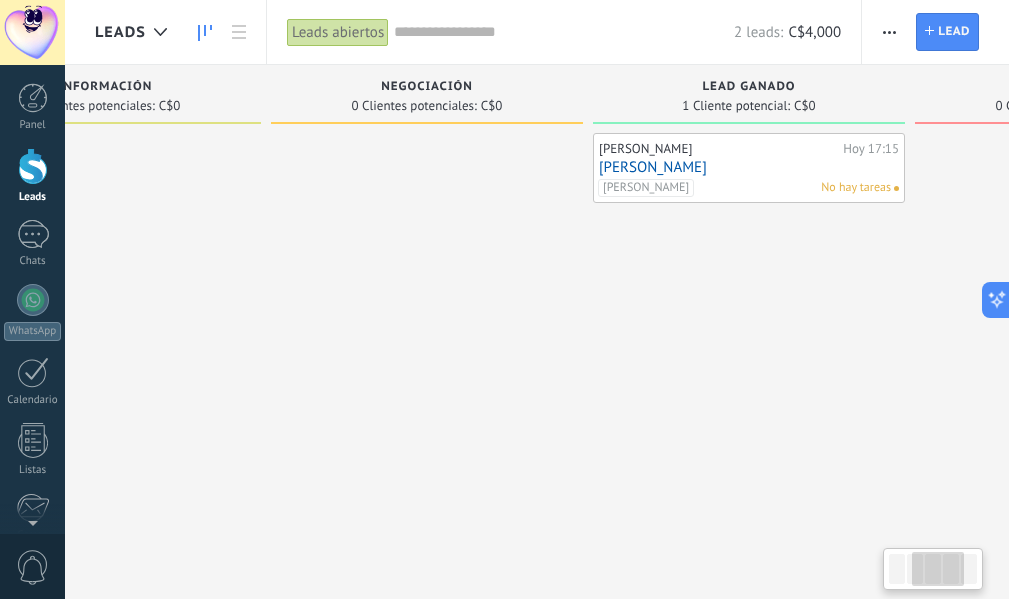 drag, startPoint x: 797, startPoint y: 355, endPoint x: 594, endPoint y: 321, distance: 205.82759 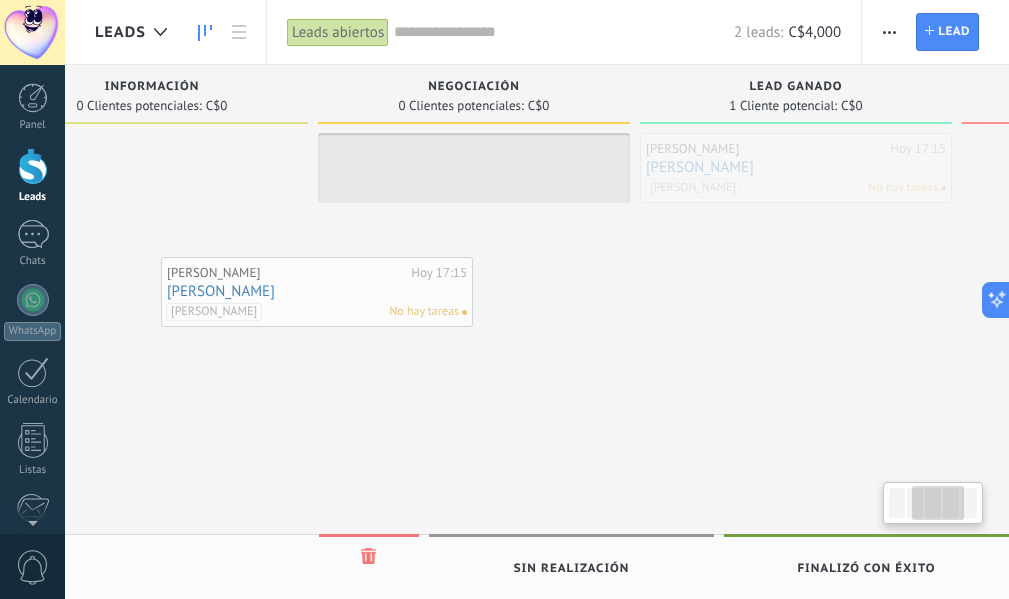 drag, startPoint x: 751, startPoint y: 167, endPoint x: 289, endPoint y: 281, distance: 475.85712 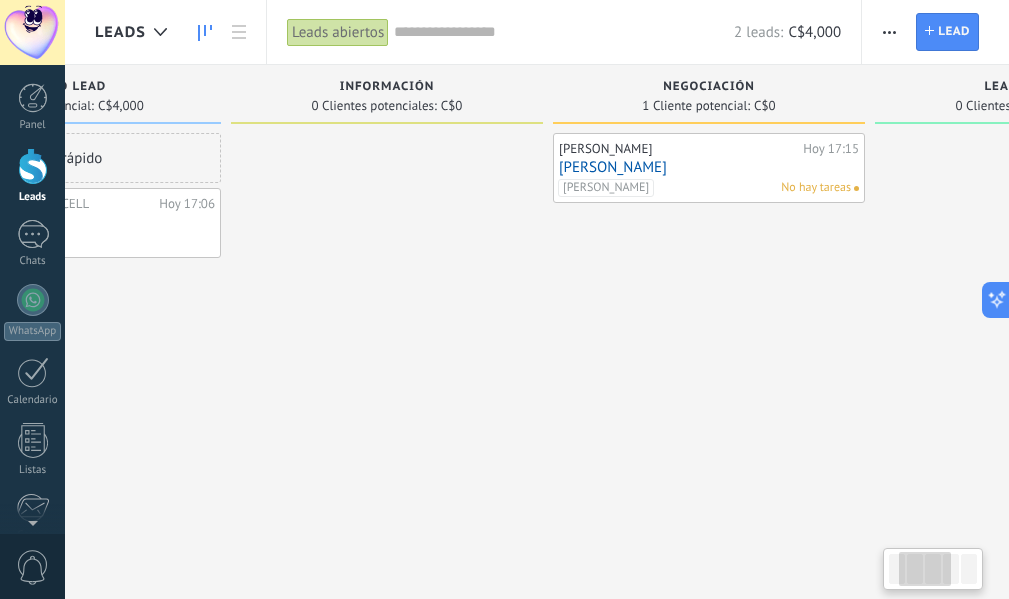 drag, startPoint x: 415, startPoint y: 391, endPoint x: 683, endPoint y: 344, distance: 272.09006 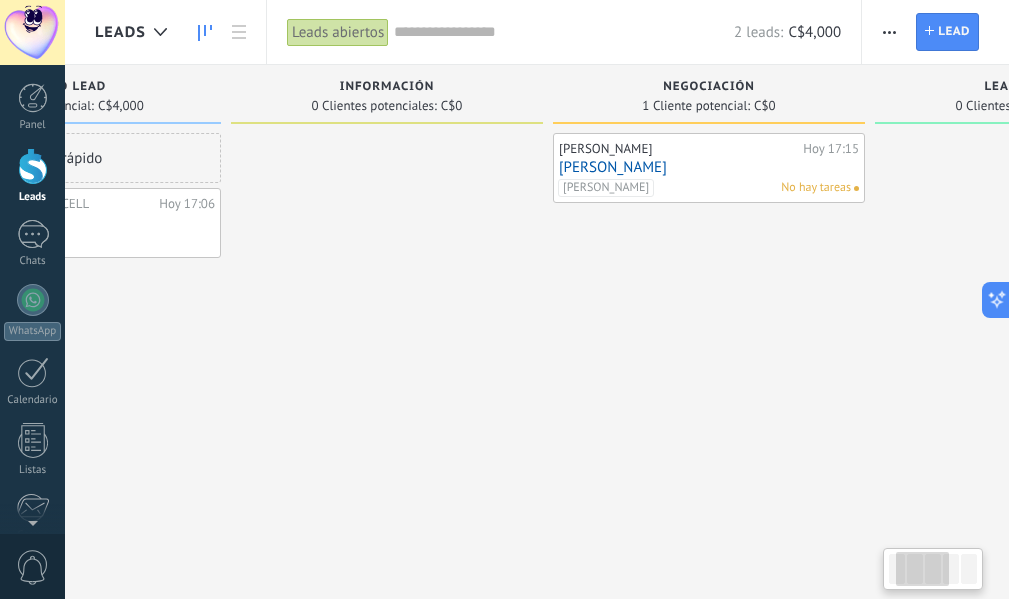 scroll, scrollTop: 0, scrollLeft: 163, axis: horizontal 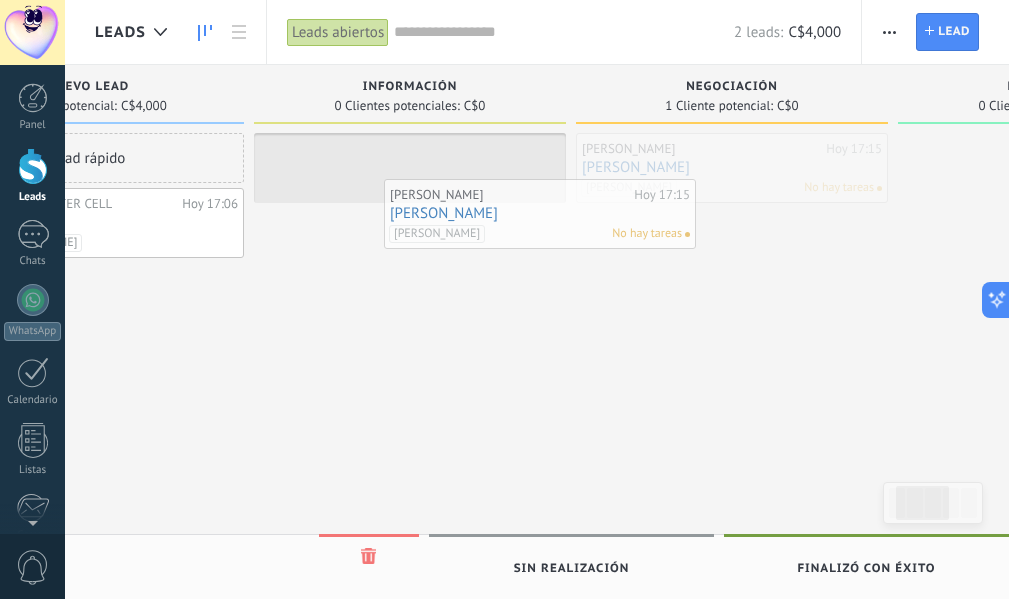 drag, startPoint x: 752, startPoint y: 163, endPoint x: 421, endPoint y: 185, distance: 331.73032 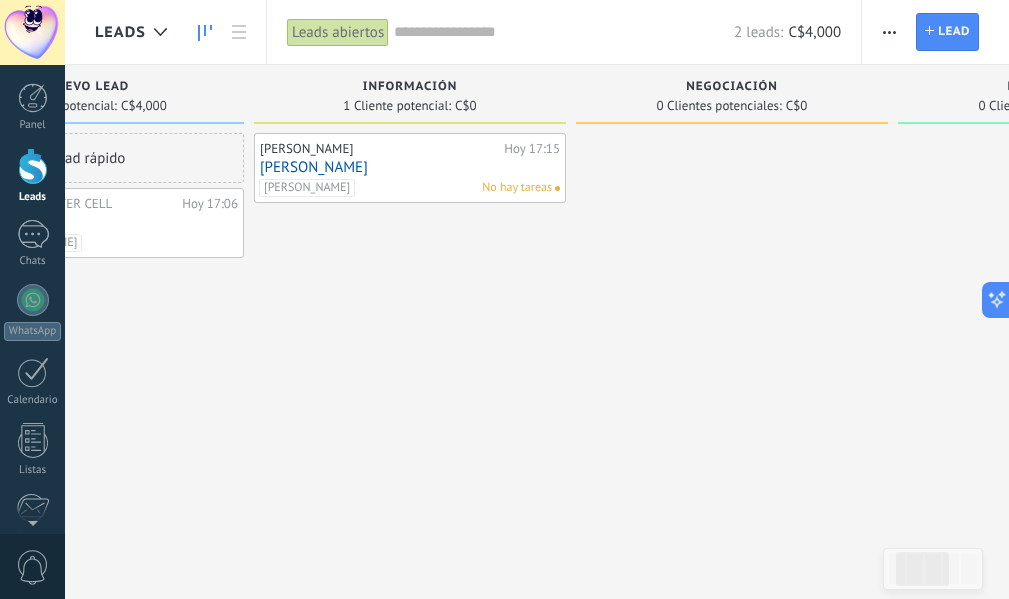 scroll, scrollTop: 0, scrollLeft: 0, axis: both 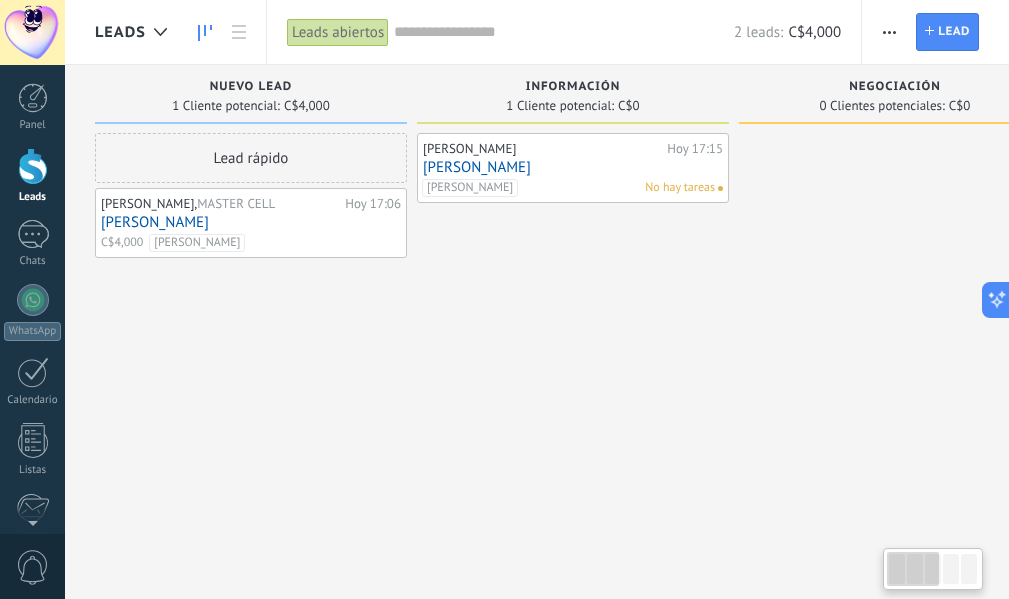 drag, startPoint x: 444, startPoint y: 339, endPoint x: 720, endPoint y: 300, distance: 278.74182 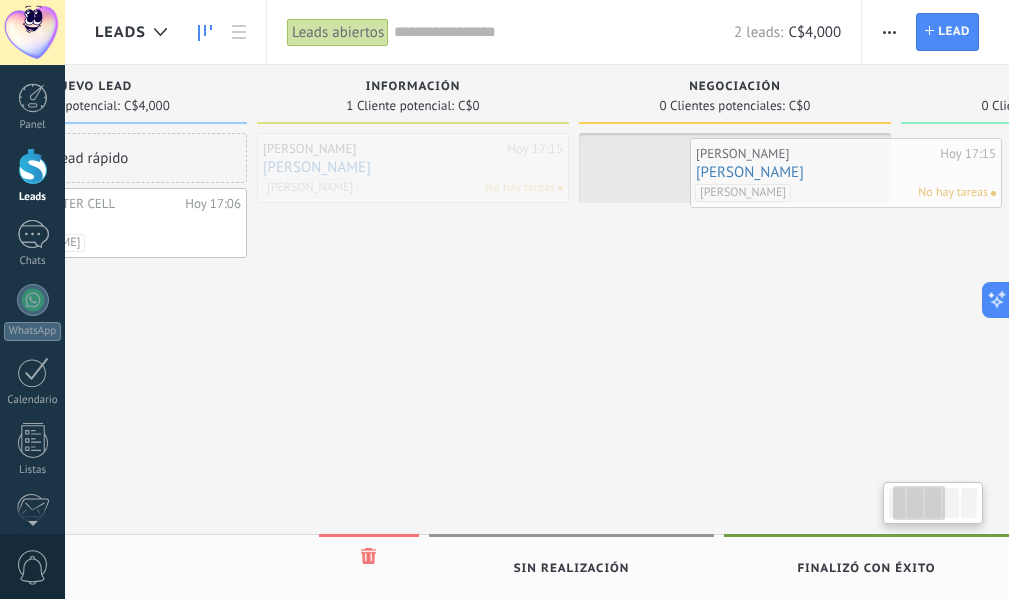 drag, startPoint x: 541, startPoint y: 176, endPoint x: 841, endPoint y: 174, distance: 300.00665 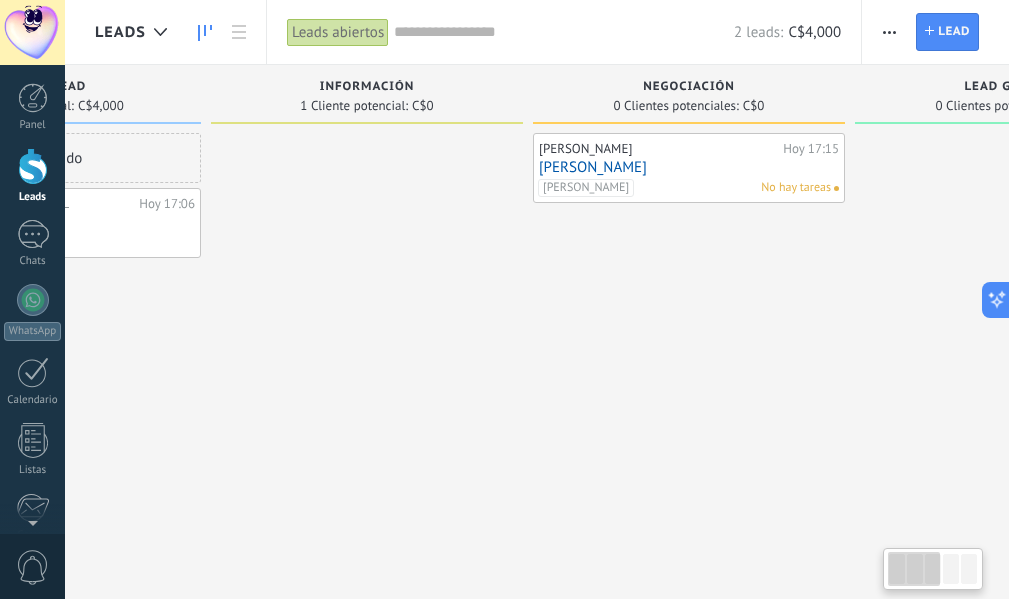 scroll, scrollTop: 0, scrollLeft: 0, axis: both 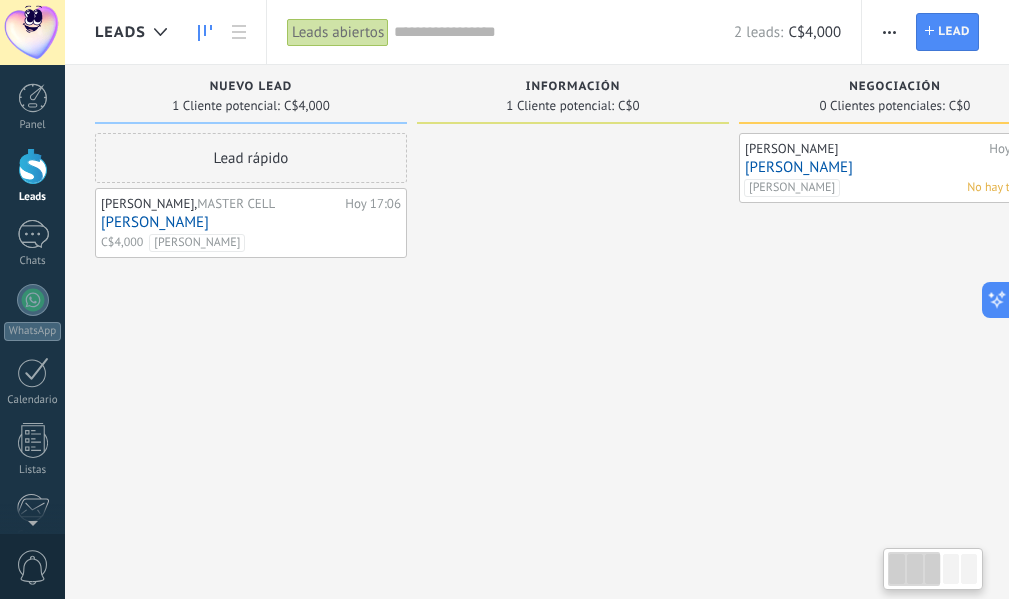 drag, startPoint x: 531, startPoint y: 289, endPoint x: 842, endPoint y: 254, distance: 312.96326 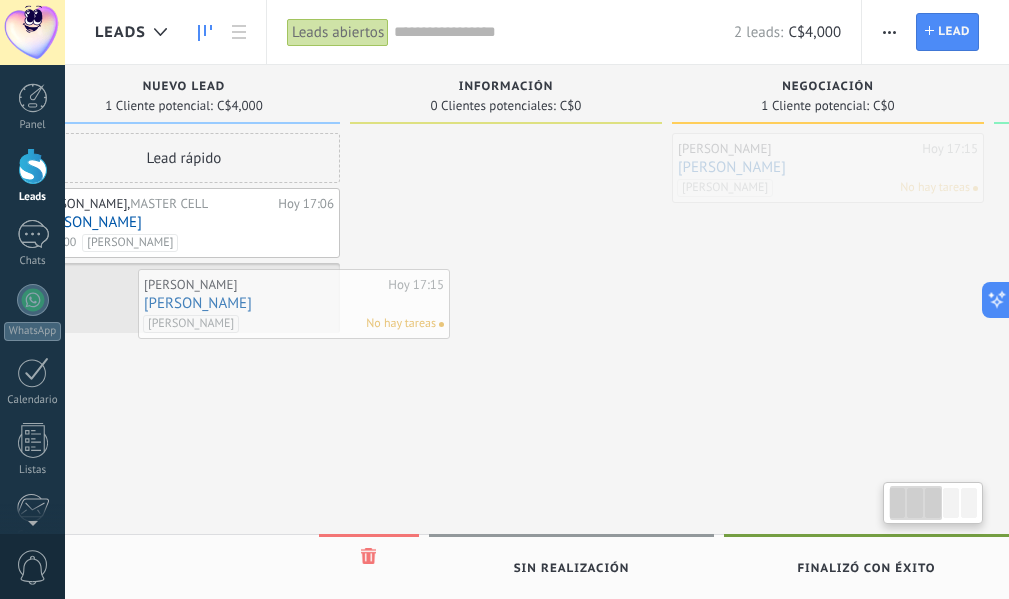 scroll, scrollTop: 0, scrollLeft: 0, axis: both 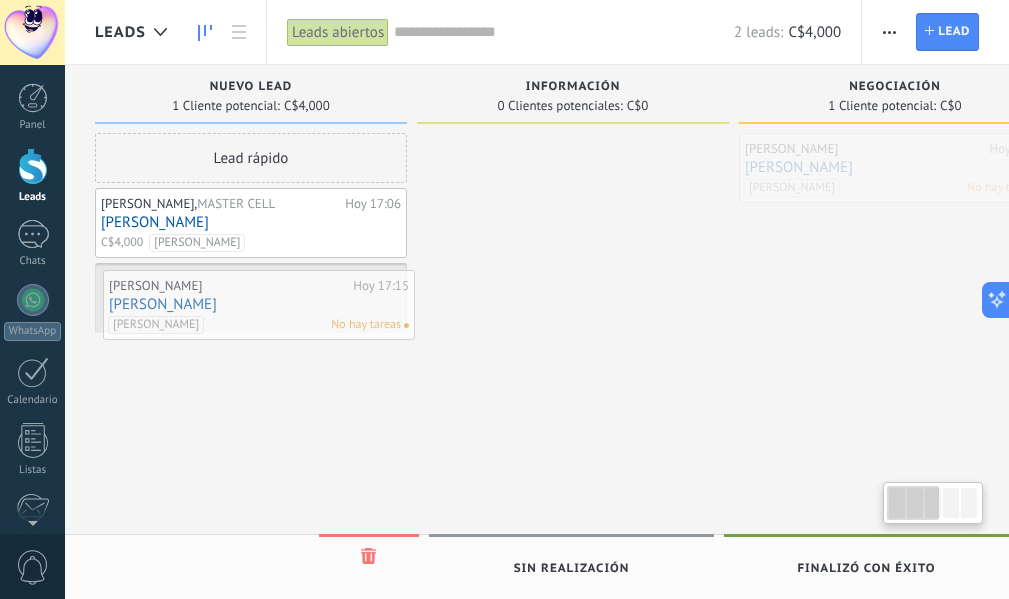 drag, startPoint x: 879, startPoint y: 157, endPoint x: 243, endPoint y: 294, distance: 650.5882 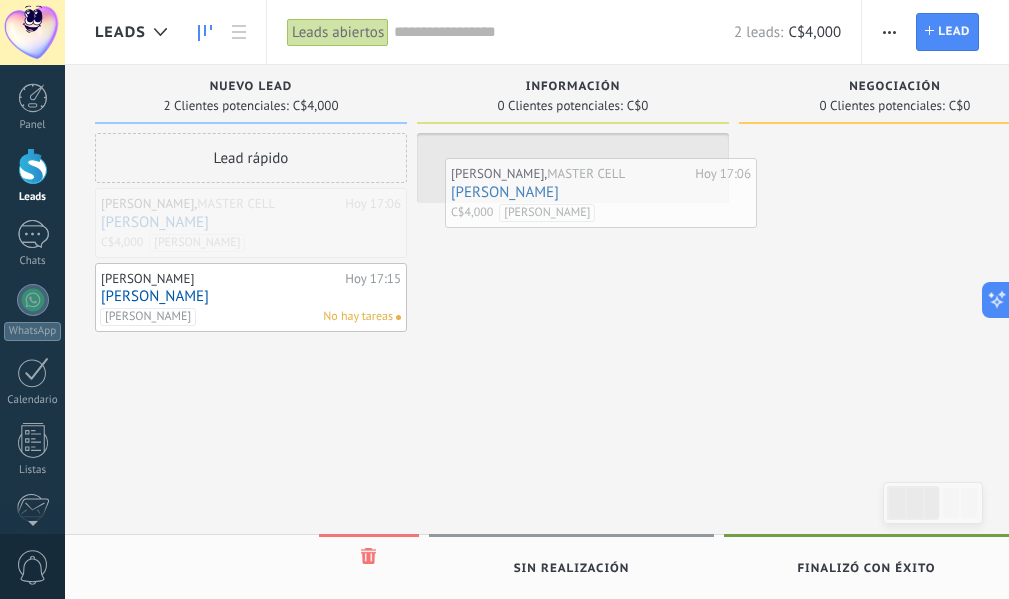 drag, startPoint x: 242, startPoint y: 227, endPoint x: 594, endPoint y: 194, distance: 353.5435 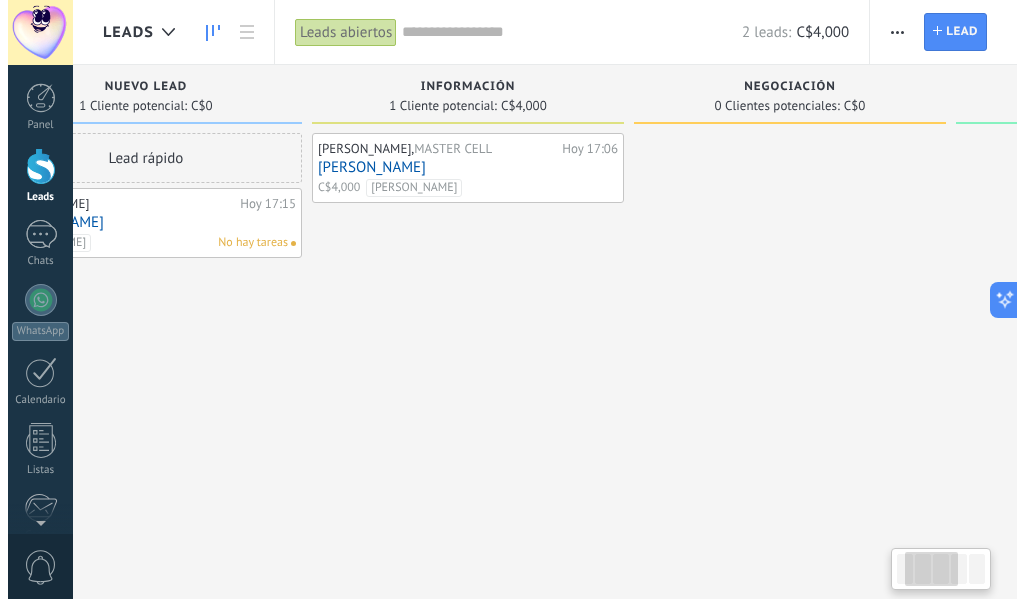 scroll, scrollTop: 0, scrollLeft: 0, axis: both 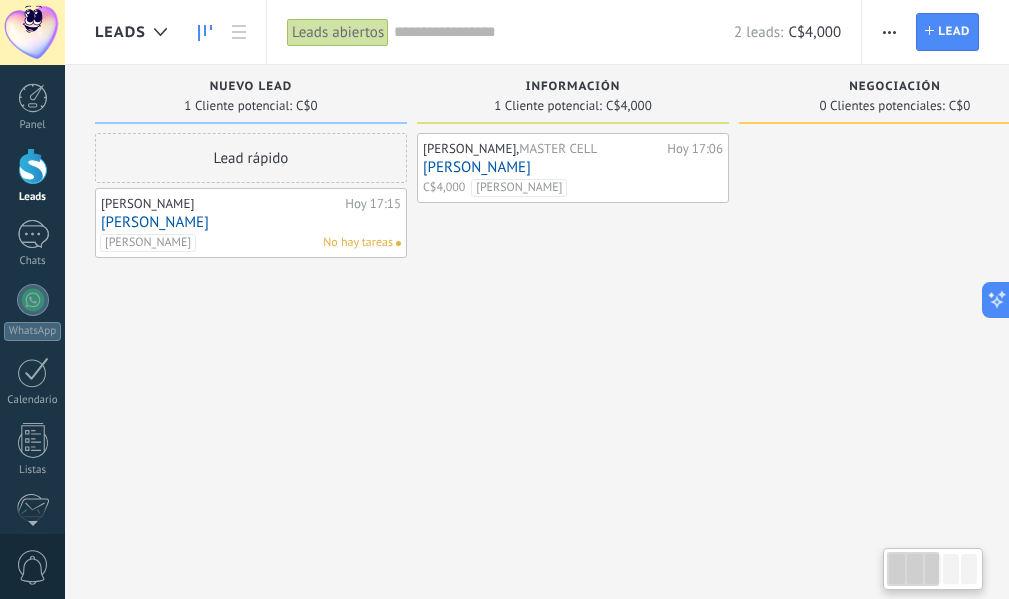 drag, startPoint x: 774, startPoint y: 327, endPoint x: 840, endPoint y: 324, distance: 66.068146 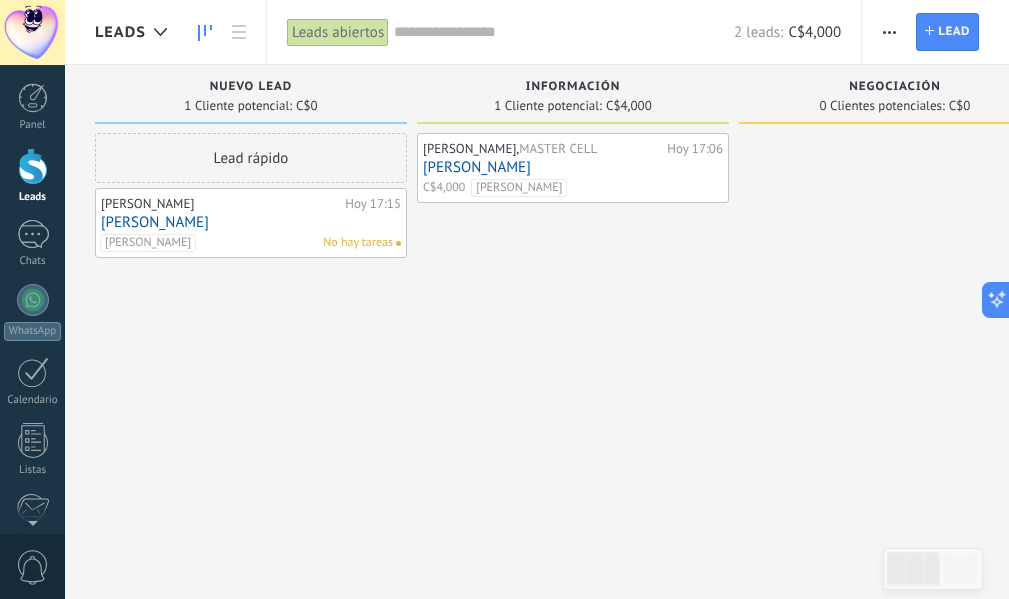 click on "[PERSON_NAME]" at bounding box center (573, 167) 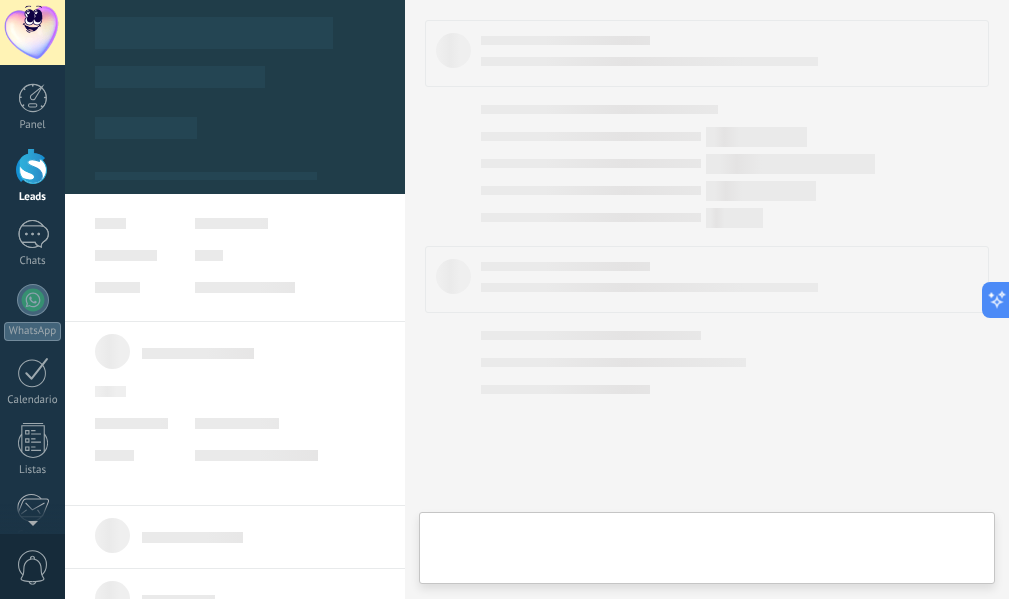 type on "***" 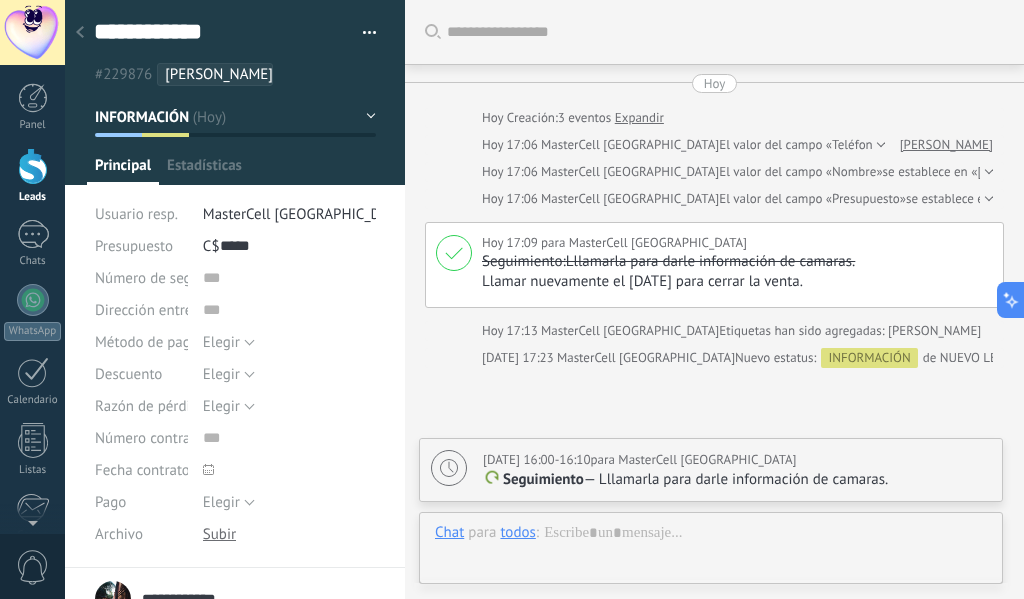 scroll, scrollTop: 20, scrollLeft: 0, axis: vertical 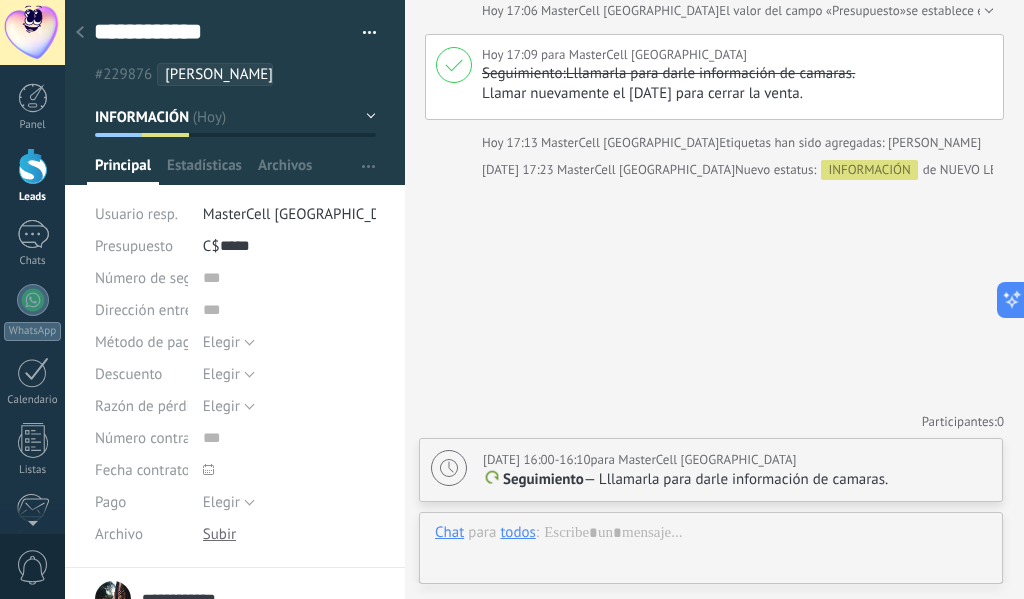 click on "INFORMACIÓN" at bounding box center (235, 117) 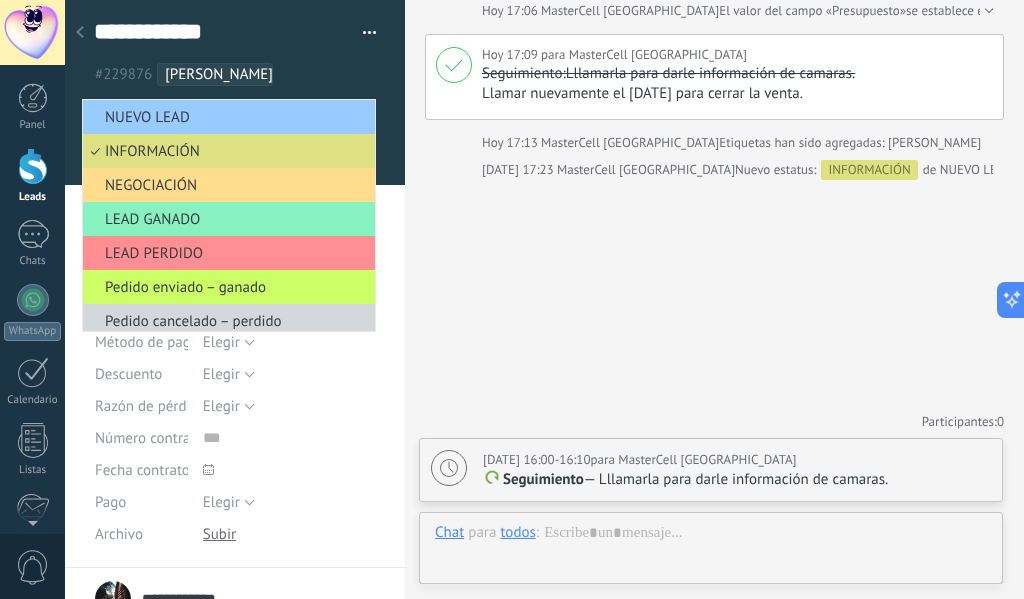 click on "NEGOCIACIÓN" at bounding box center (226, 185) 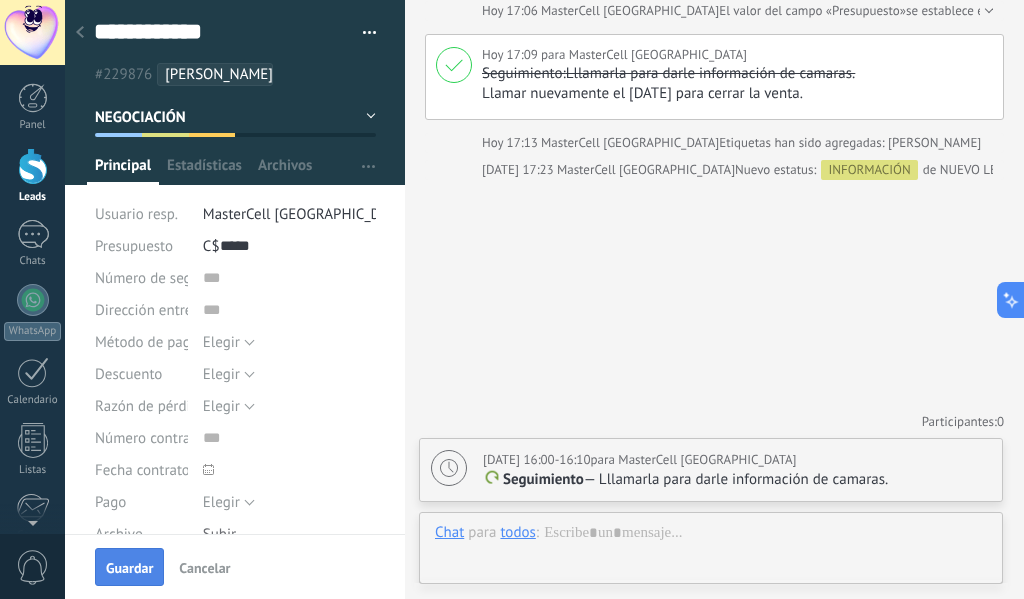 click on "Guardar" at bounding box center (129, 568) 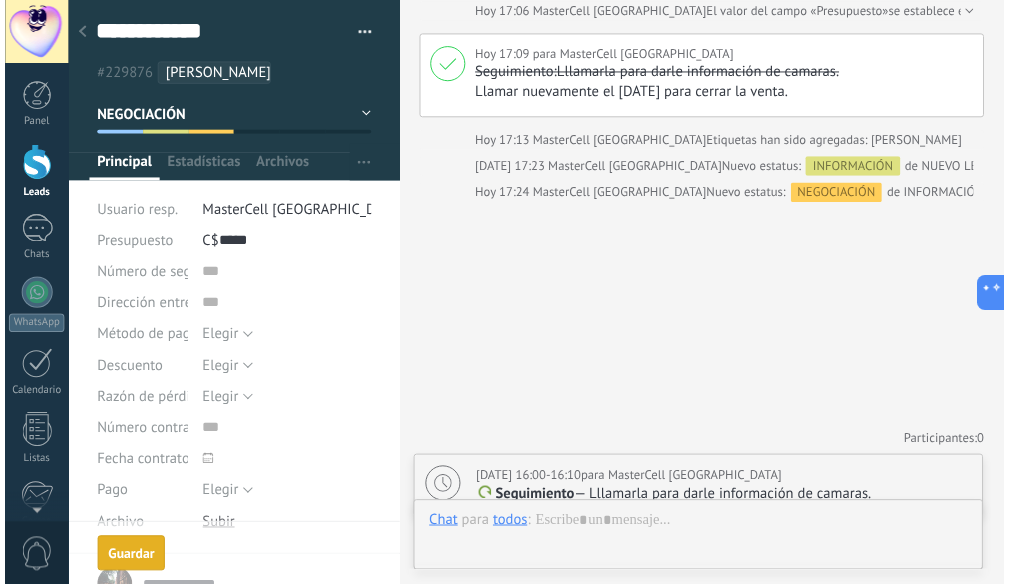 scroll, scrollTop: 215, scrollLeft: 0, axis: vertical 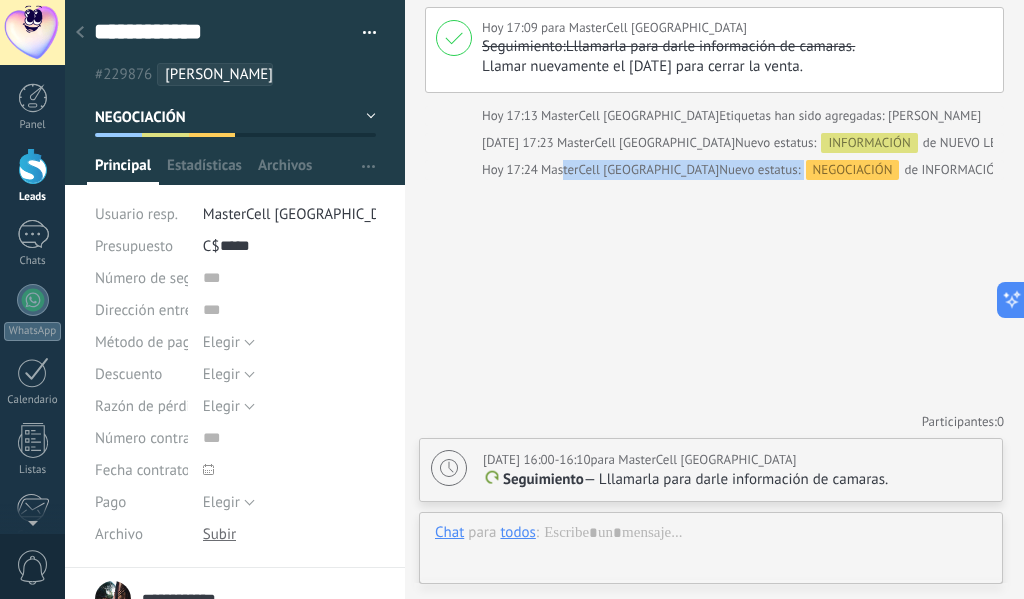 drag, startPoint x: 563, startPoint y: 169, endPoint x: 784, endPoint y: 172, distance: 221.02036 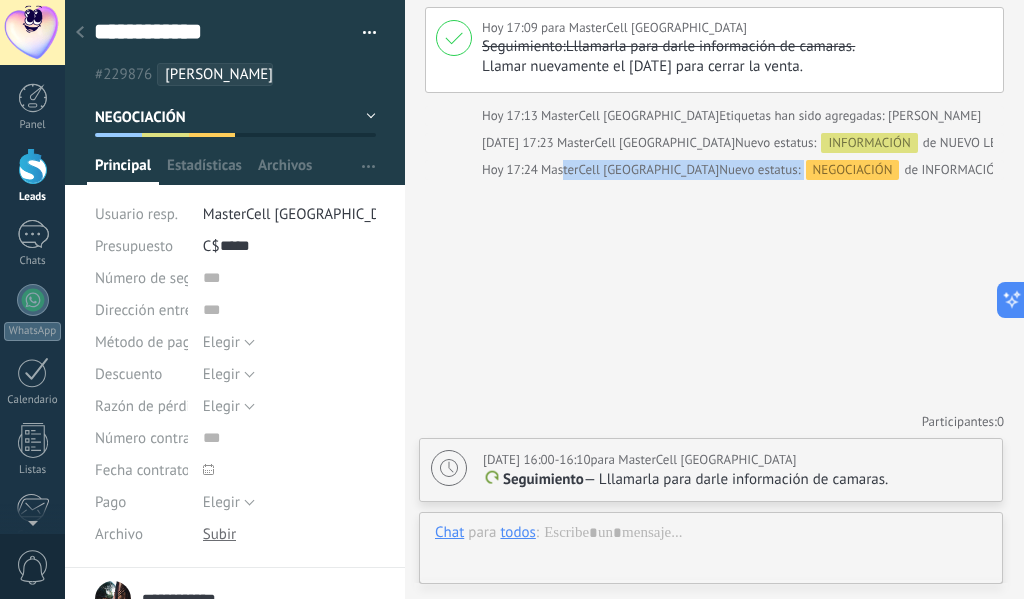 click on "[DATE] 17:24 MasterCell [GEOGRAPHIC_DATA] estatus: NEGOCIACIÓN de INFORMACIÓN" at bounding box center [743, 170] 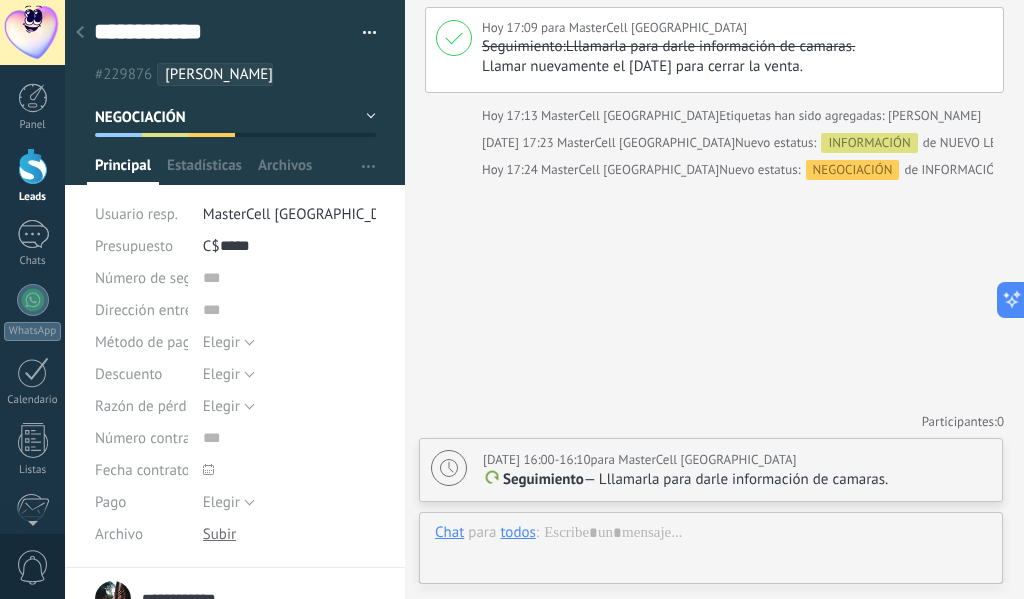 click on "Nuevo estatus: NEGOCIACIÓN de INFORMACIÓN" at bounding box center (861, 170) 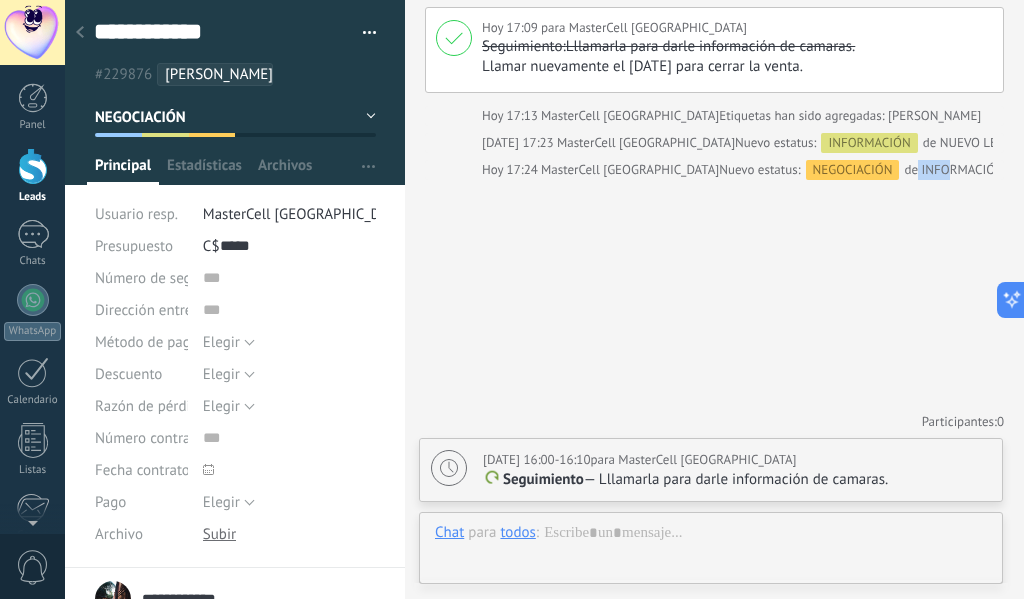 drag, startPoint x: 887, startPoint y: 174, endPoint x: 923, endPoint y: 174, distance: 36 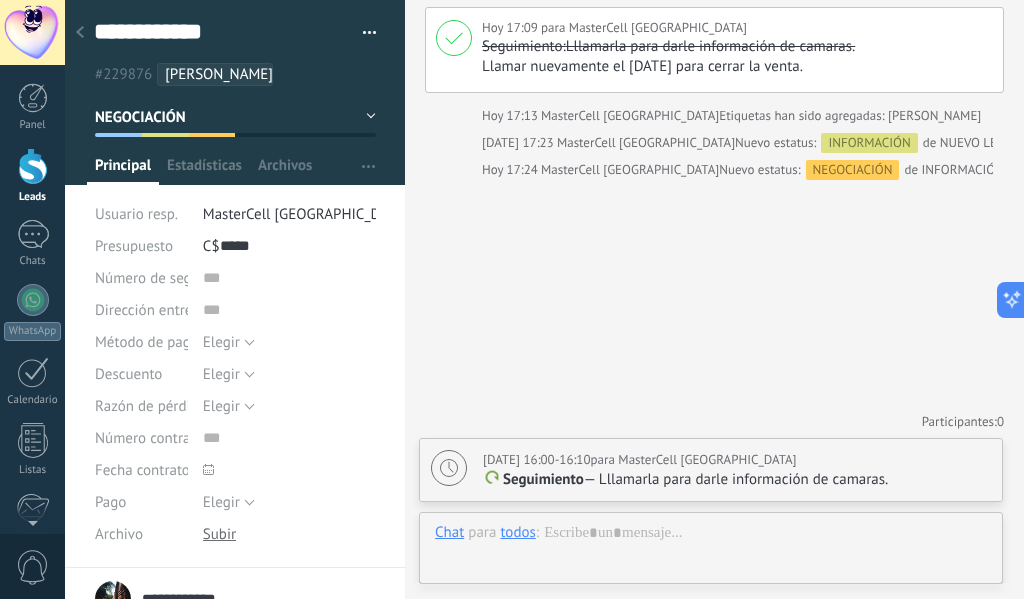 click 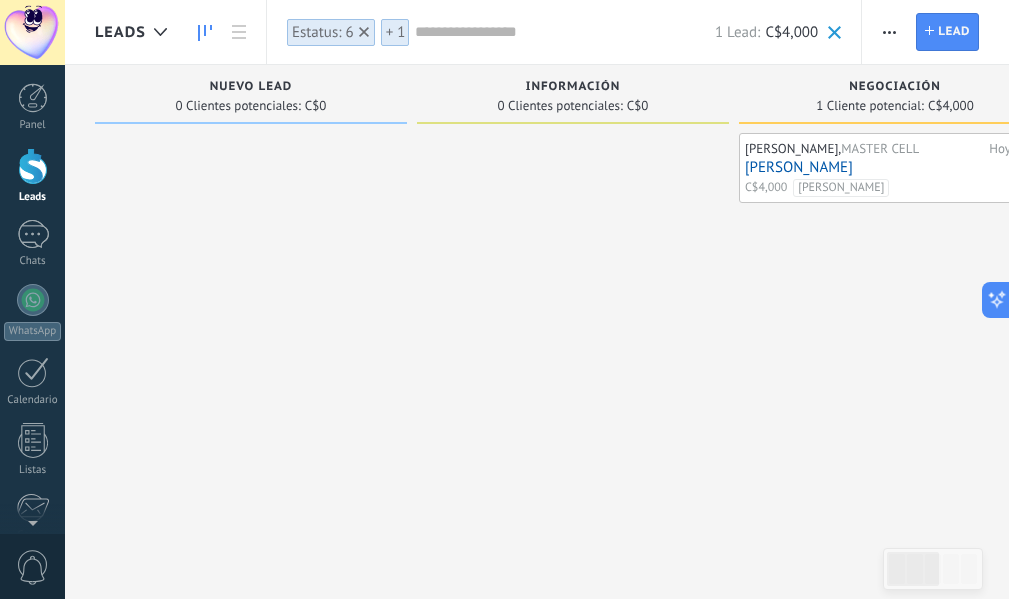 click at bounding box center (33, 166) 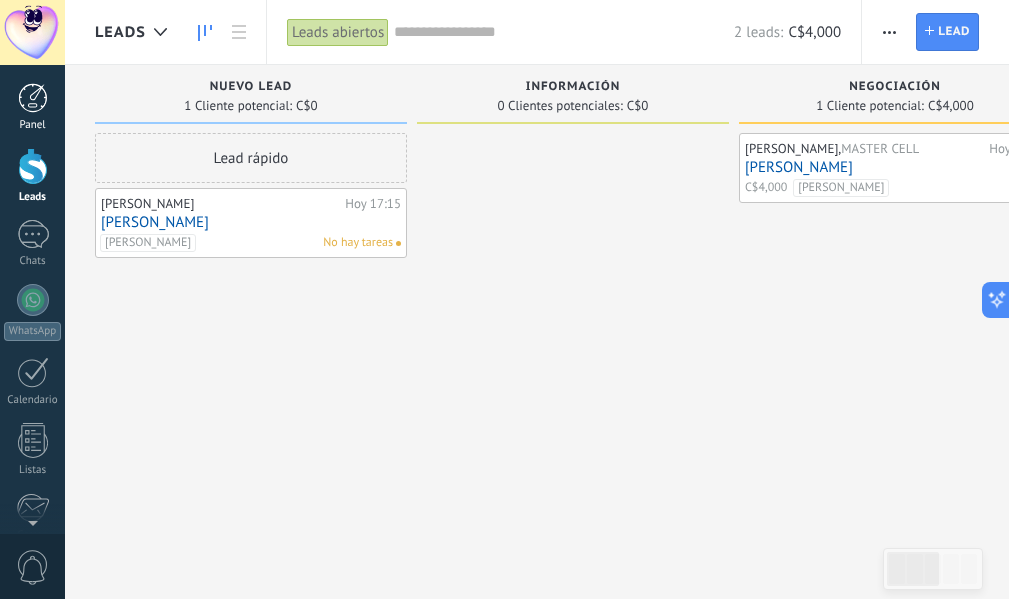 click at bounding box center (33, 98) 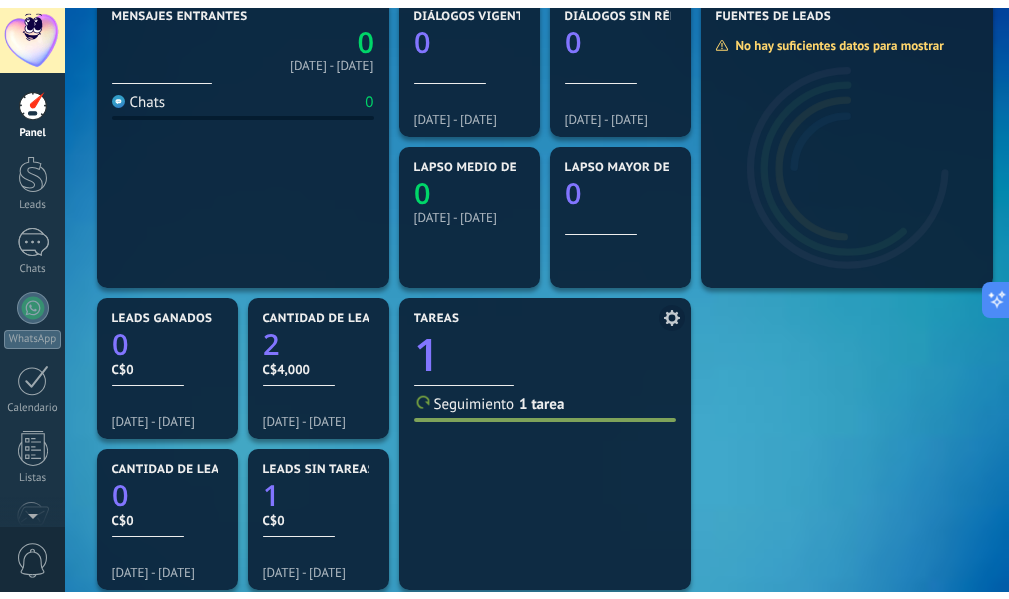 scroll, scrollTop: 300, scrollLeft: 0, axis: vertical 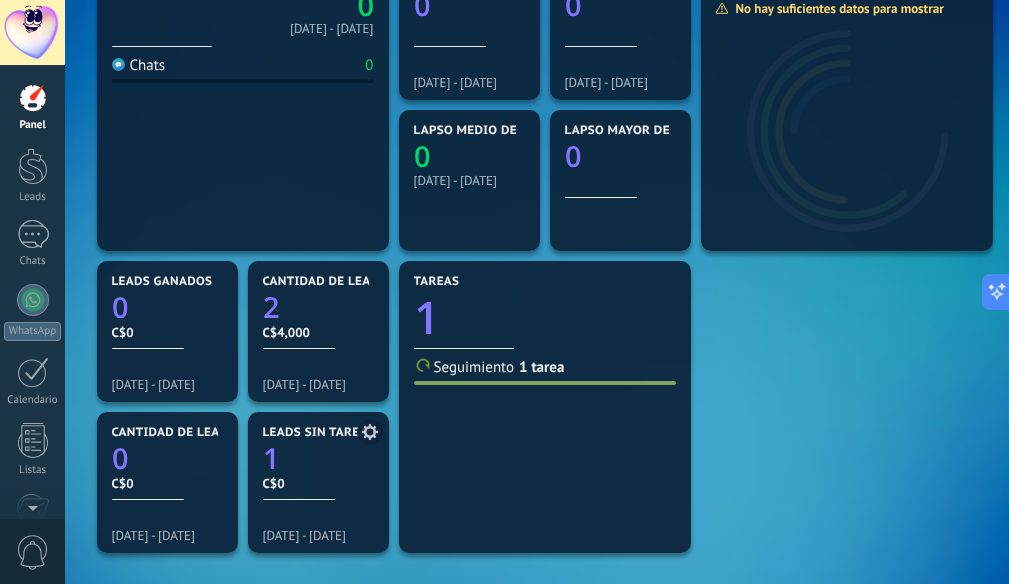 click on "1" 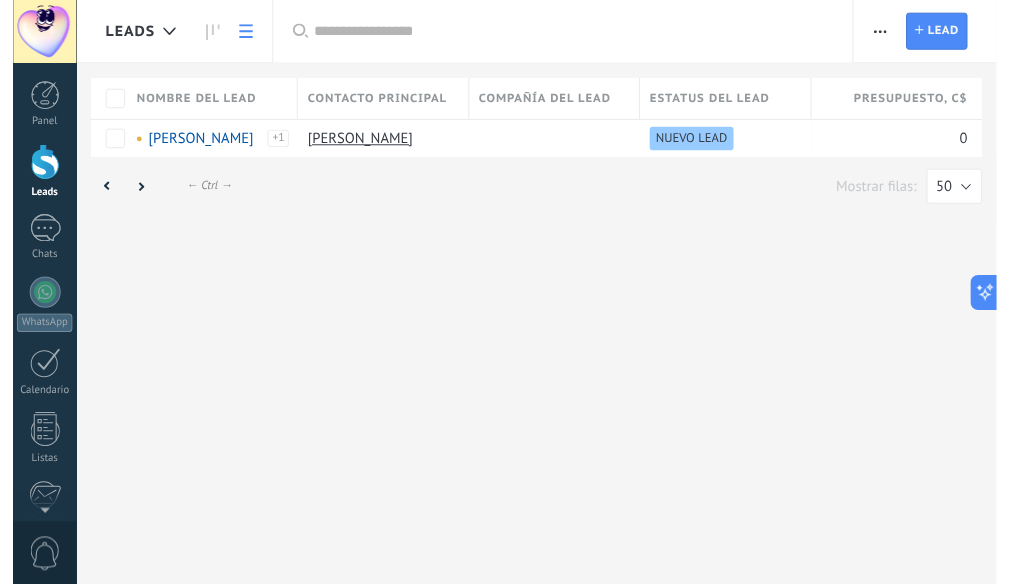 scroll, scrollTop: 0, scrollLeft: 0, axis: both 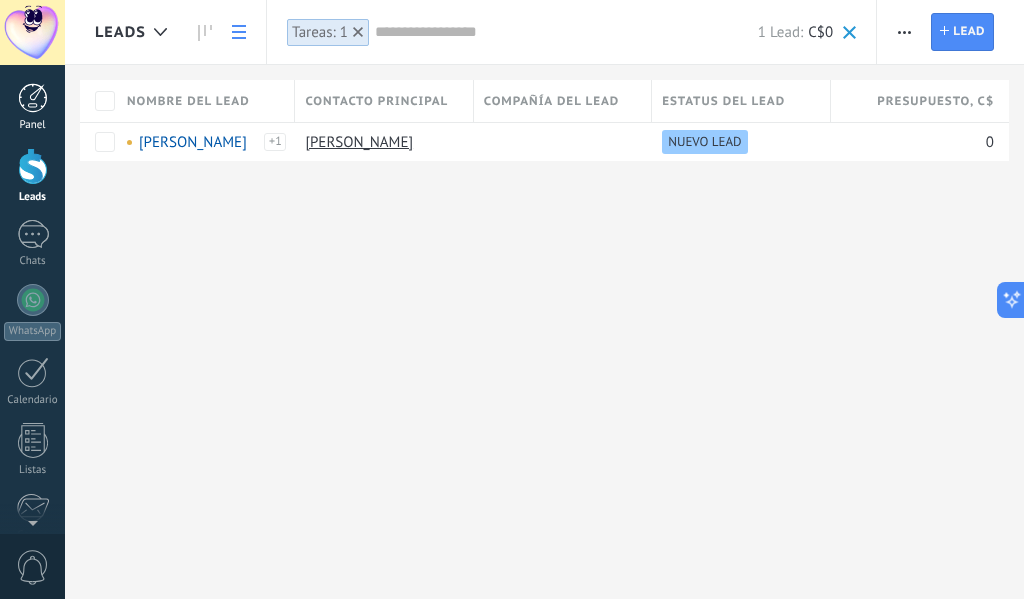 click at bounding box center (33, 98) 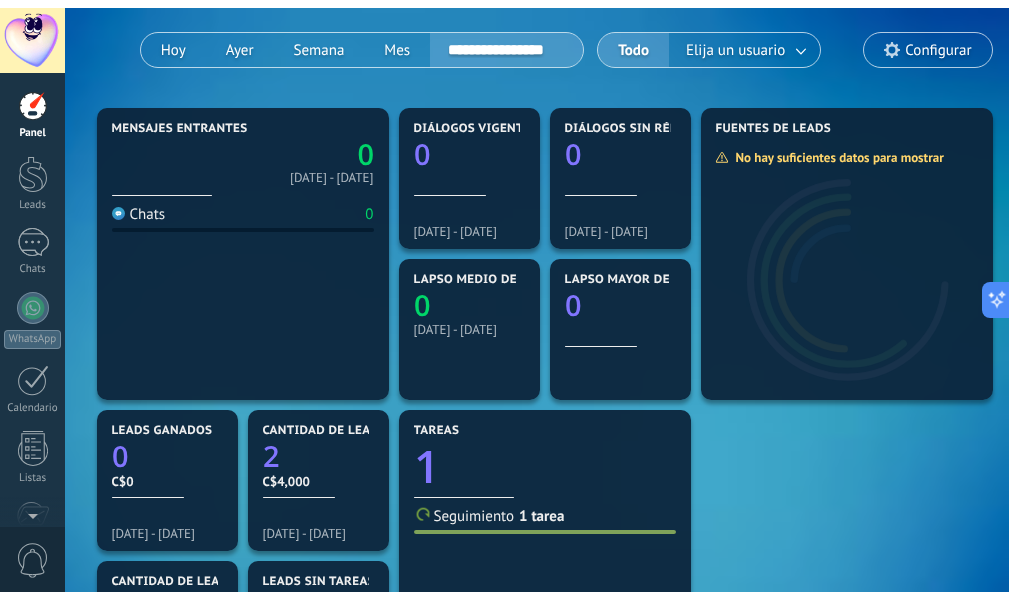 scroll, scrollTop: 200, scrollLeft: 0, axis: vertical 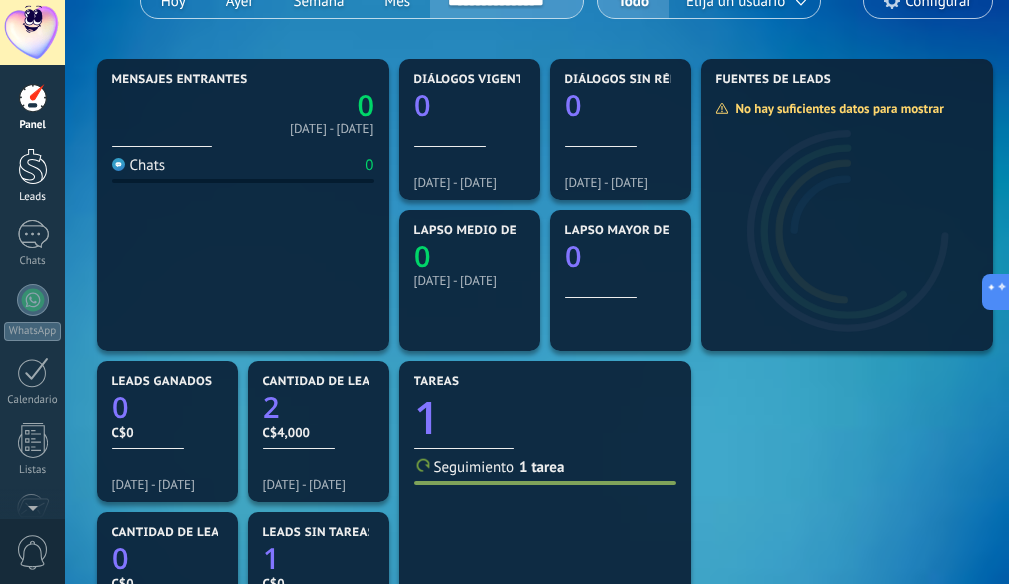 click at bounding box center (33, 166) 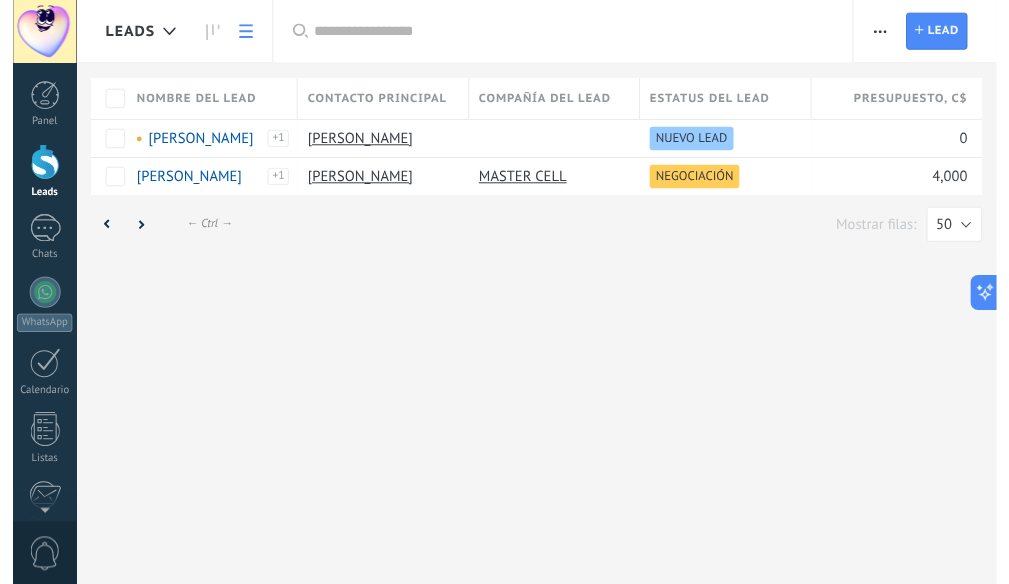 scroll, scrollTop: 0, scrollLeft: 0, axis: both 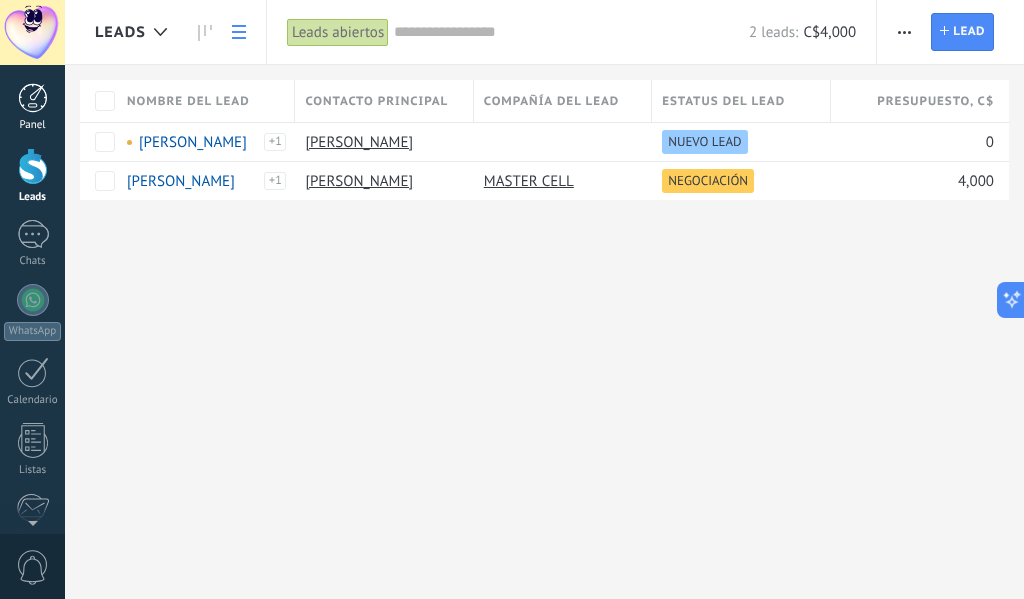 click at bounding box center [33, 98] 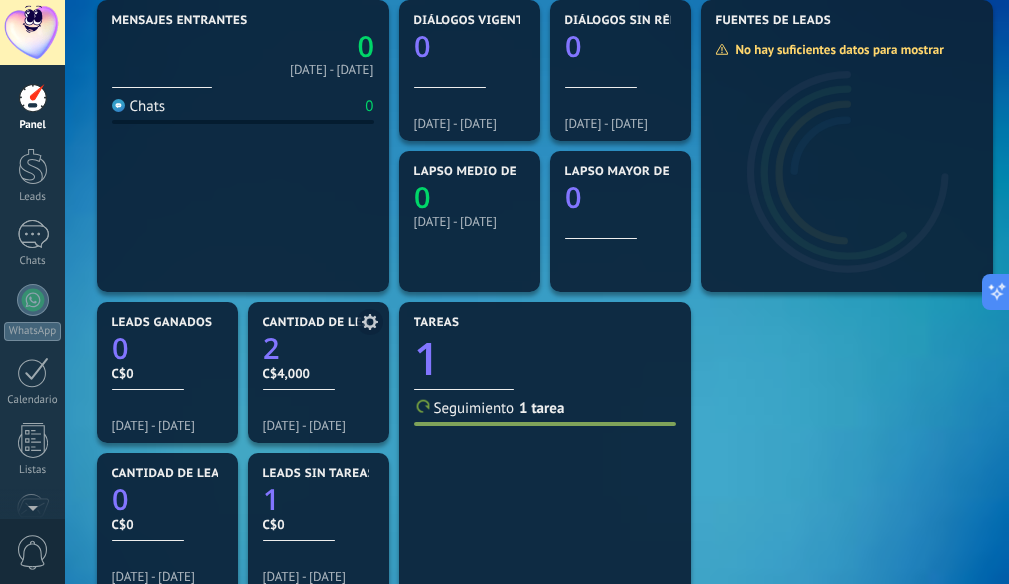 scroll, scrollTop: 300, scrollLeft: 0, axis: vertical 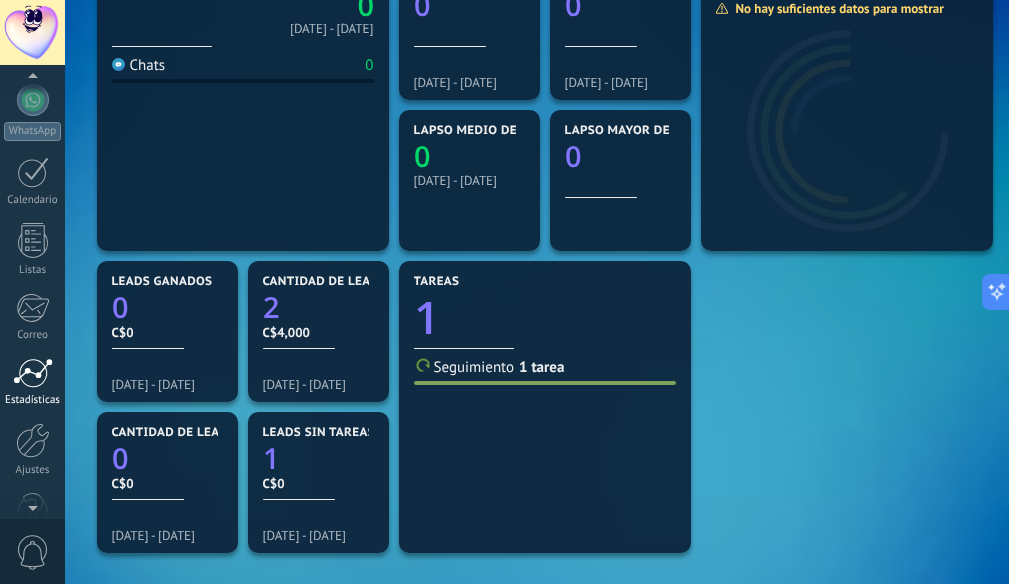 click at bounding box center (33, 373) 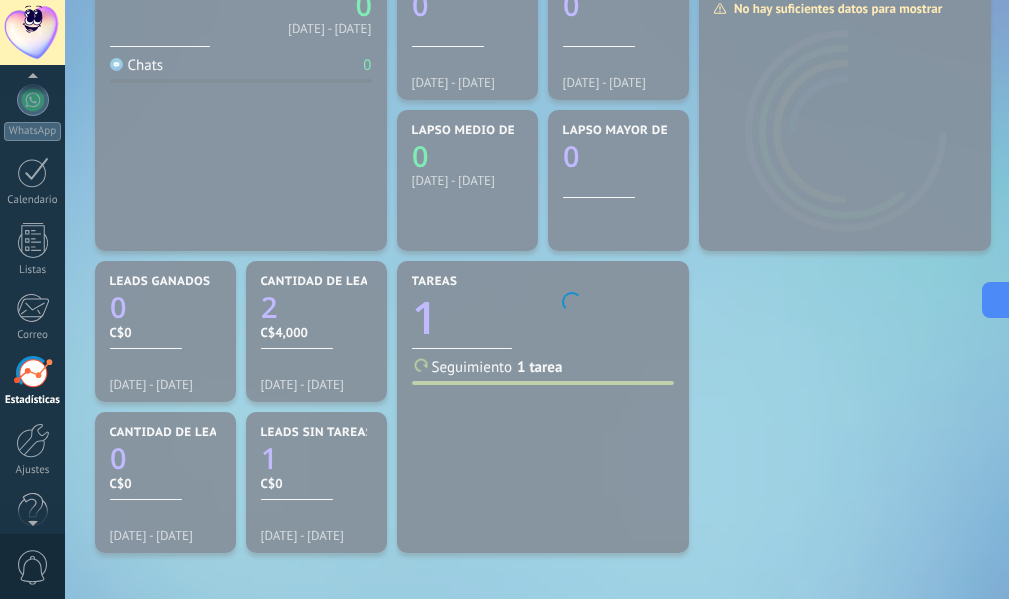 scroll, scrollTop: 0, scrollLeft: 0, axis: both 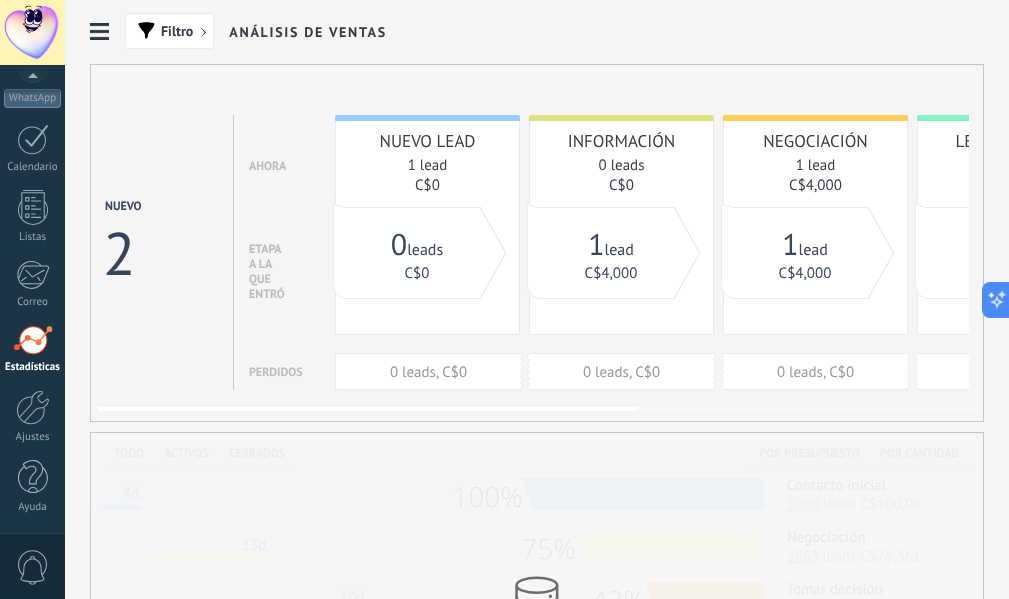 click on "1" at bounding box center (596, 244) 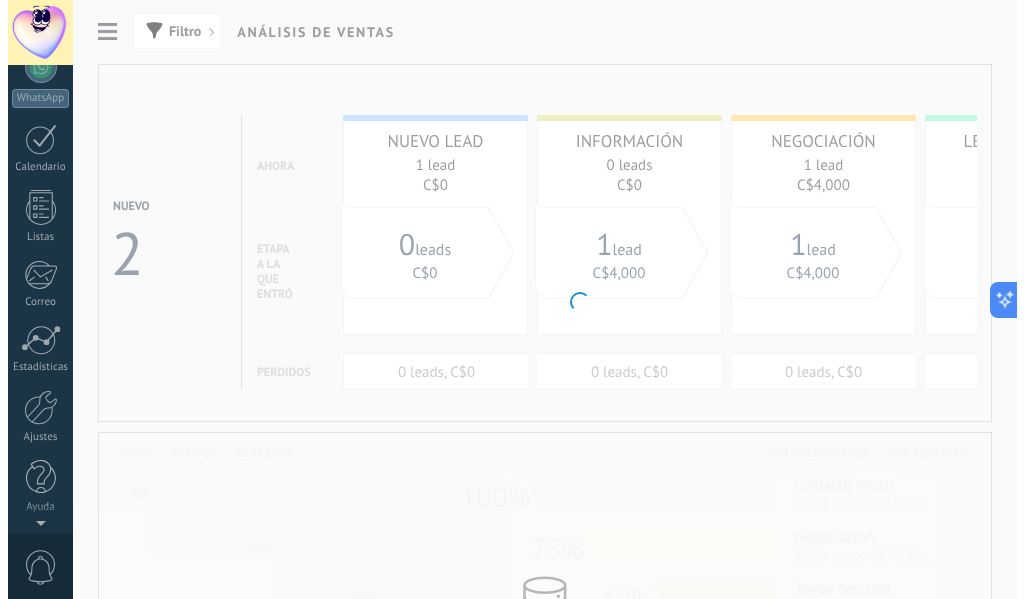 scroll, scrollTop: 0, scrollLeft: 0, axis: both 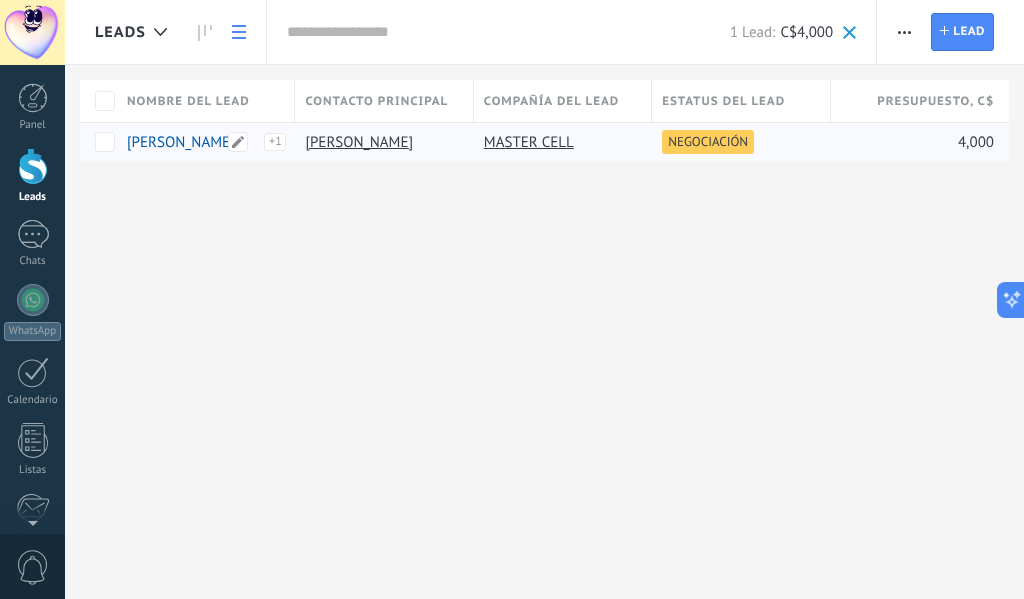 click on "[PERSON_NAME]" at bounding box center (181, 142) 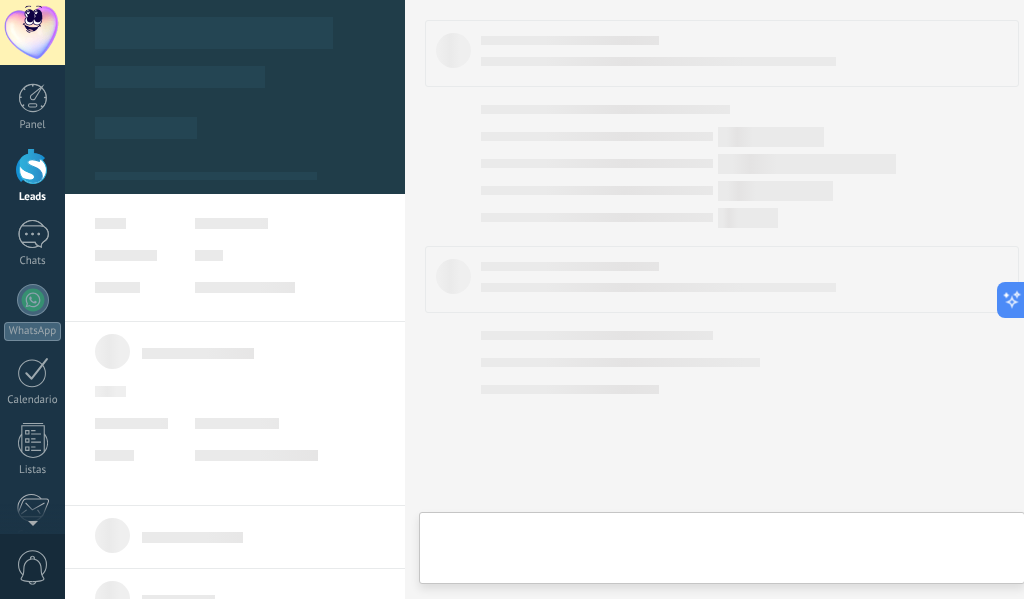 type on "***" 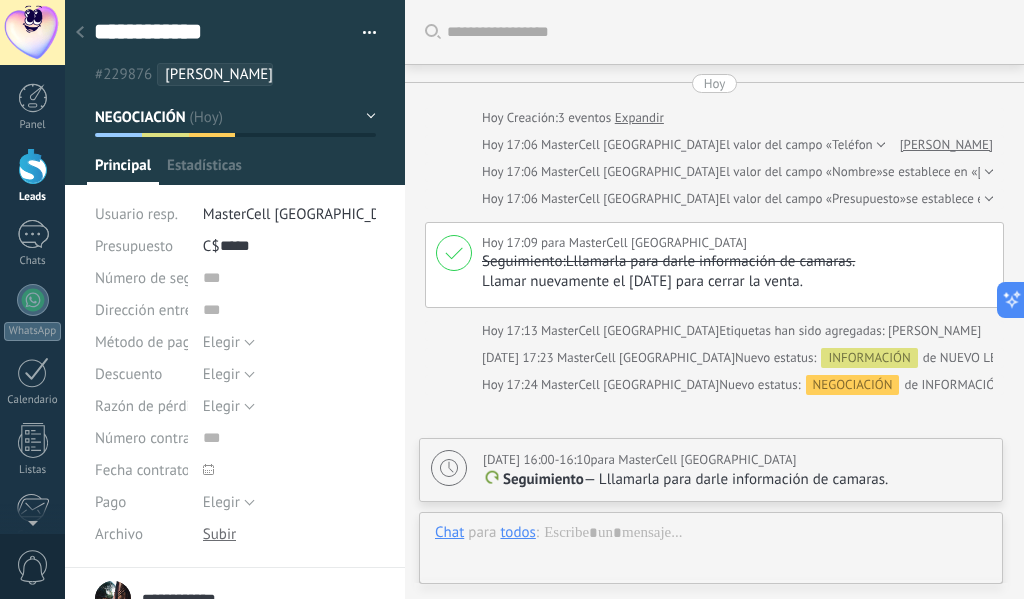 scroll, scrollTop: 20, scrollLeft: 0, axis: vertical 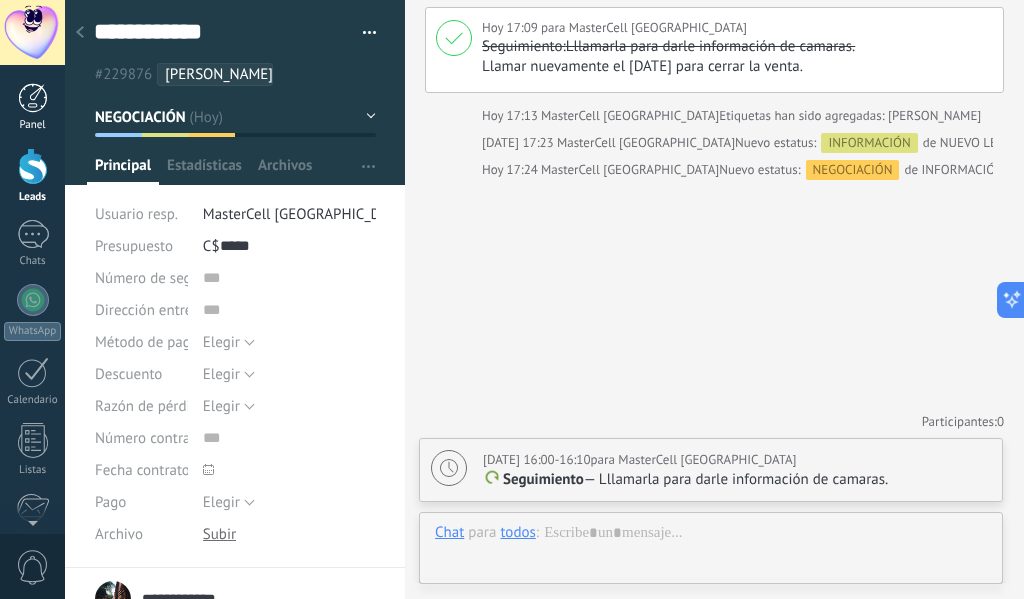 click at bounding box center [33, 98] 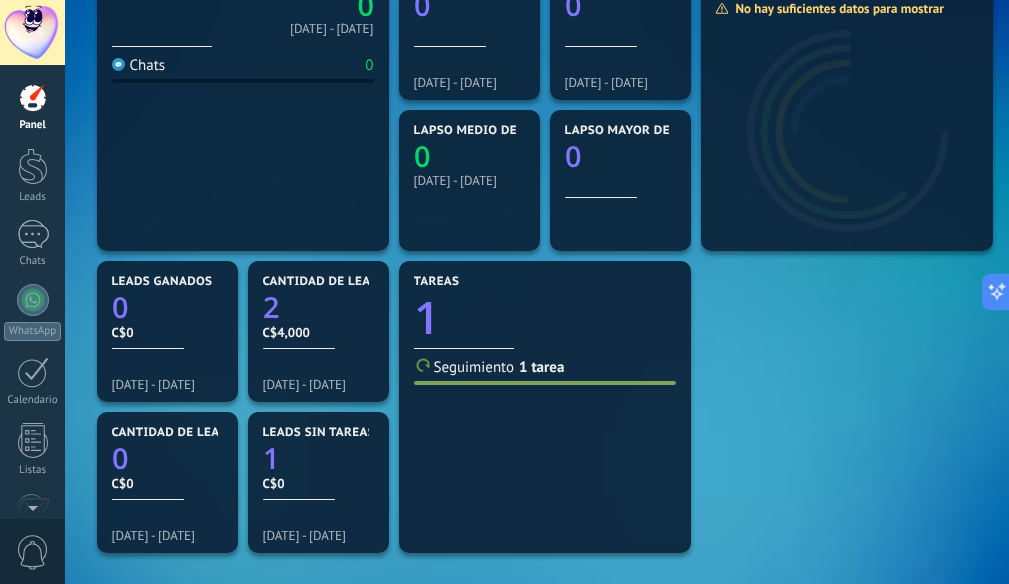 scroll, scrollTop: 200, scrollLeft: 0, axis: vertical 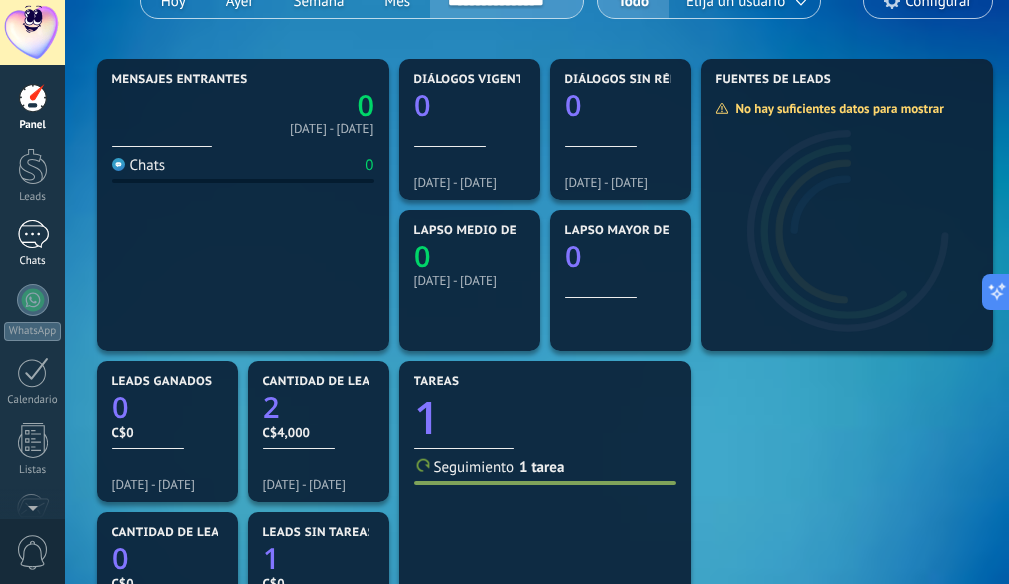 click at bounding box center [33, 234] 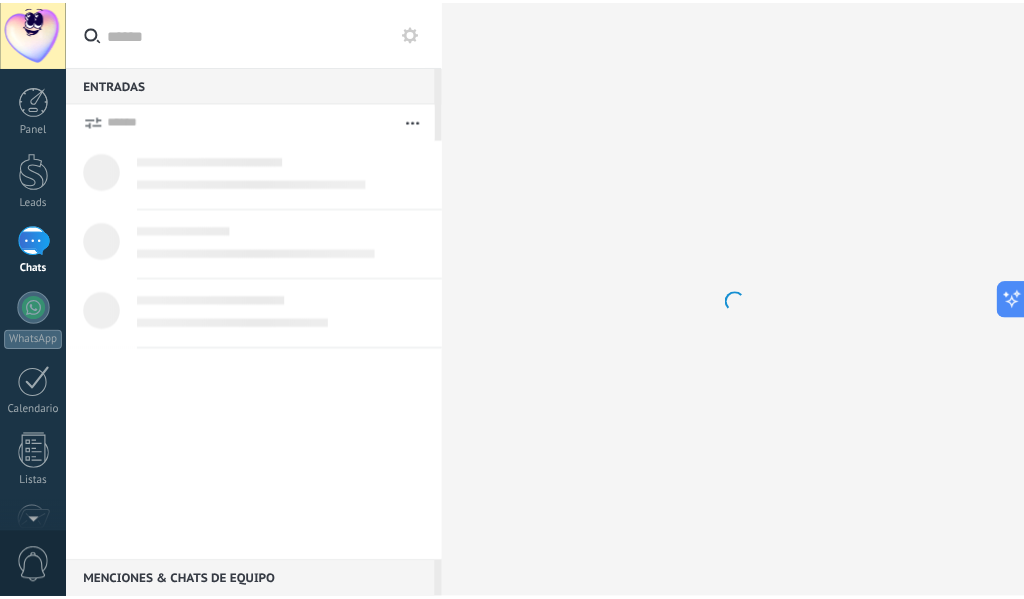 scroll, scrollTop: 0, scrollLeft: 0, axis: both 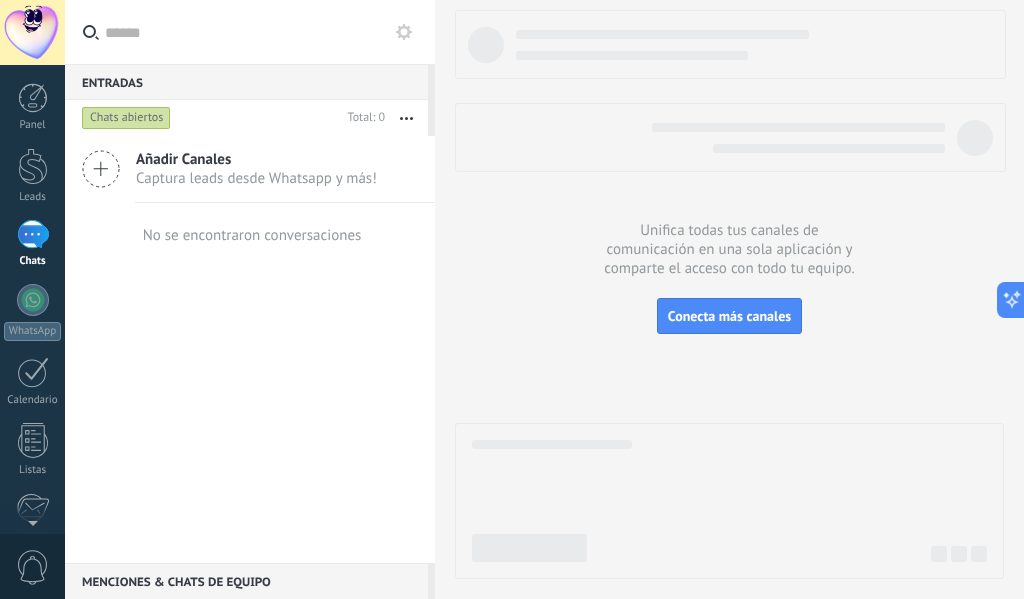 click on "Captura leads desde Whatsapp y más!" at bounding box center [256, 178] 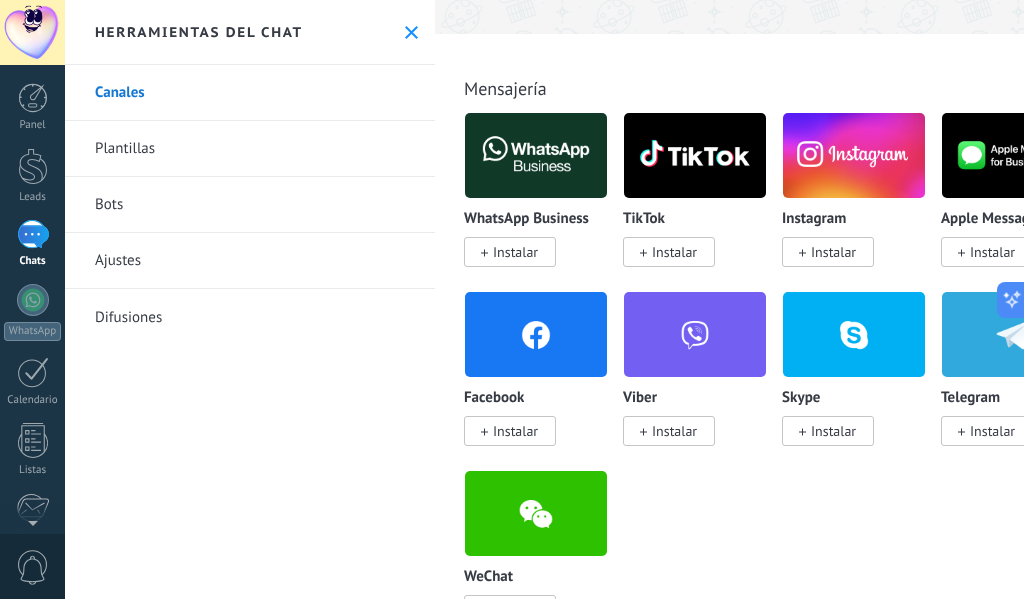 scroll, scrollTop: 300, scrollLeft: 0, axis: vertical 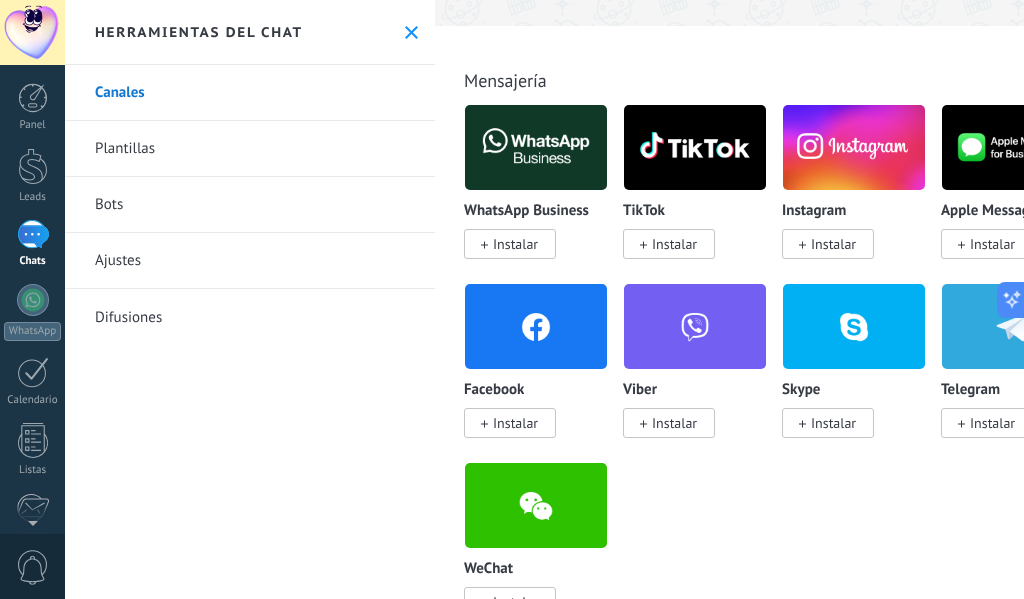 click on "Instalar" at bounding box center (515, 244) 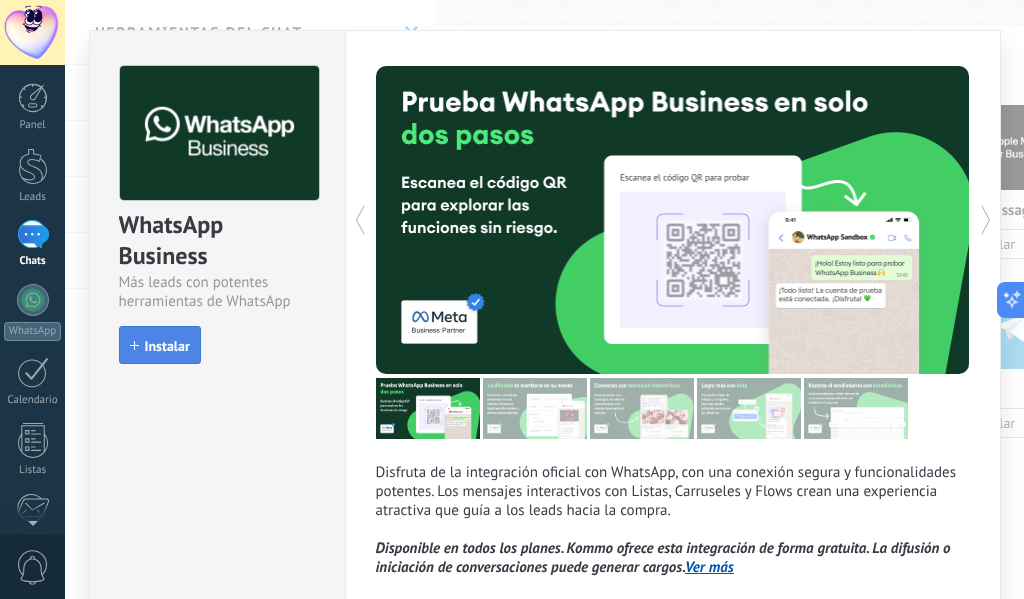 click on "Instalar" at bounding box center (160, 346) 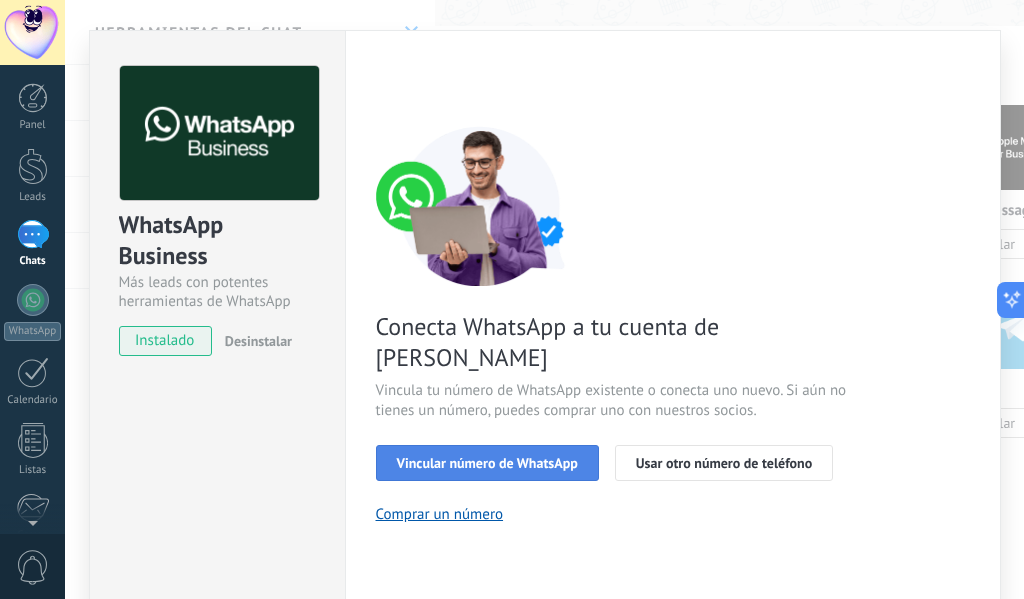click on "Vincular número de WhatsApp" at bounding box center [487, 463] 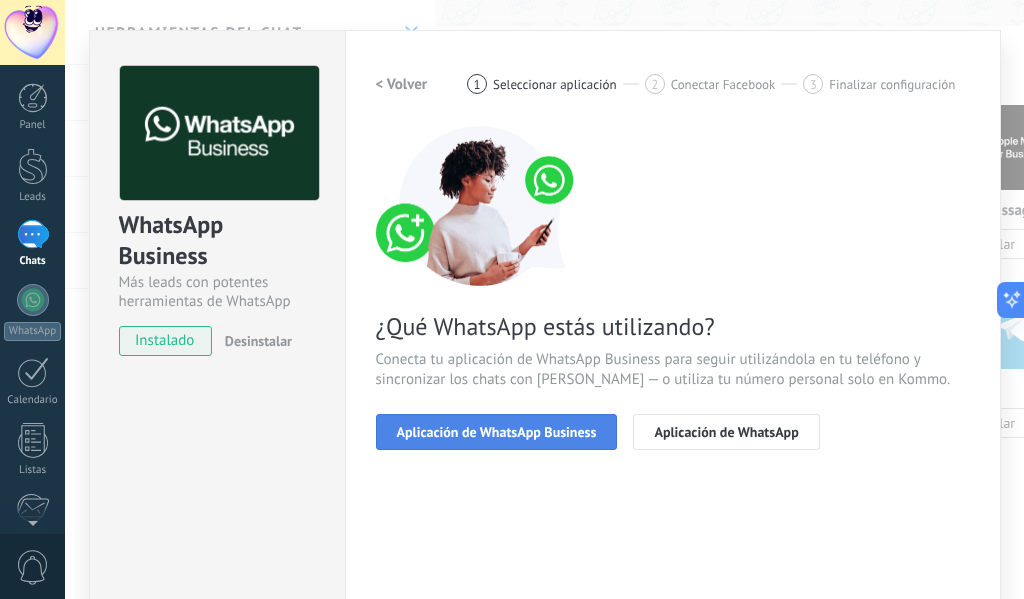 click on "Aplicación de WhatsApp Business" at bounding box center (497, 432) 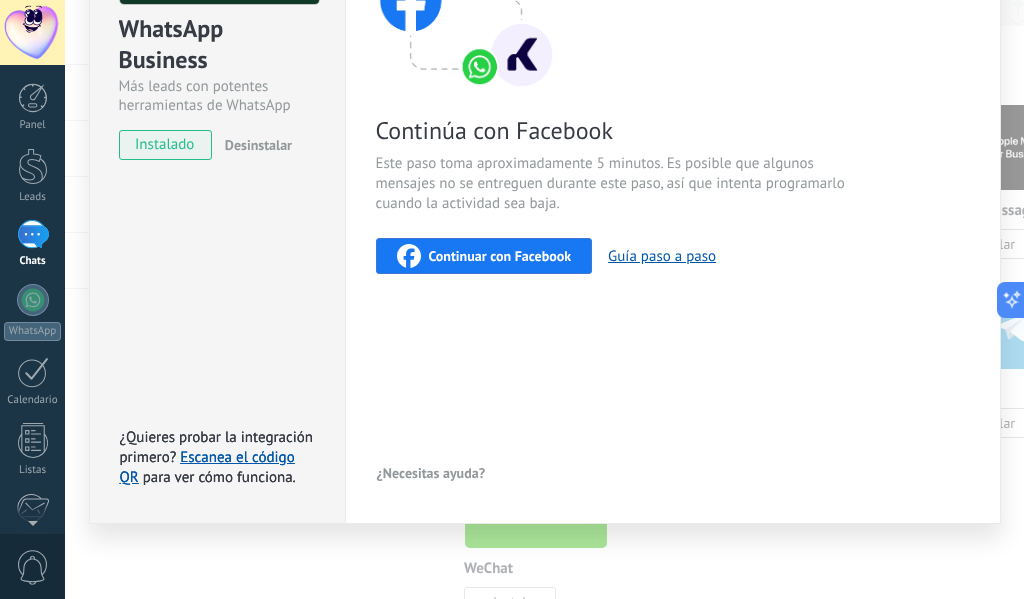 scroll, scrollTop: 96, scrollLeft: 0, axis: vertical 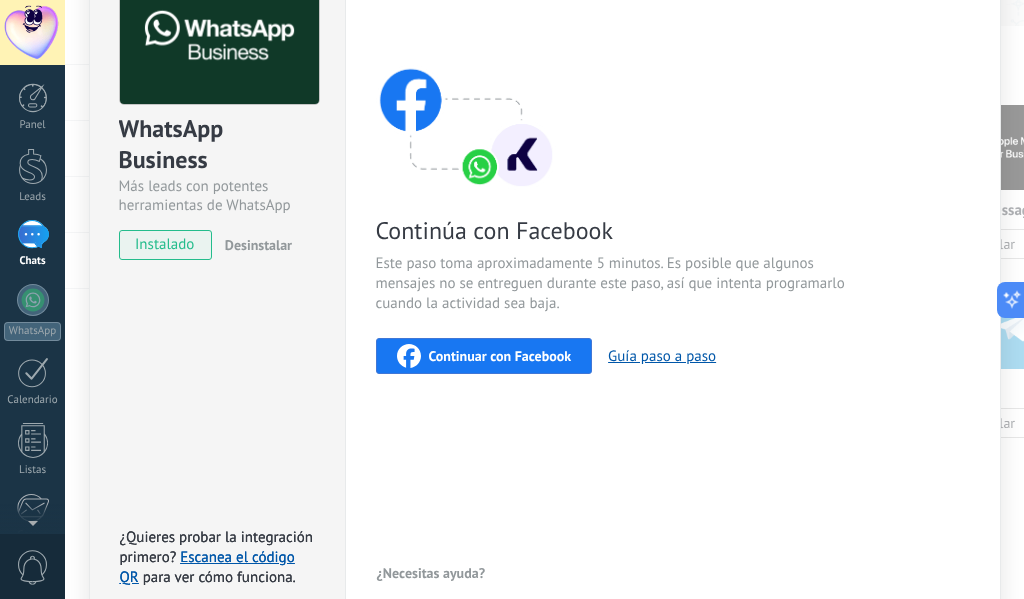 click on "Continuar con Facebook" at bounding box center (500, 356) 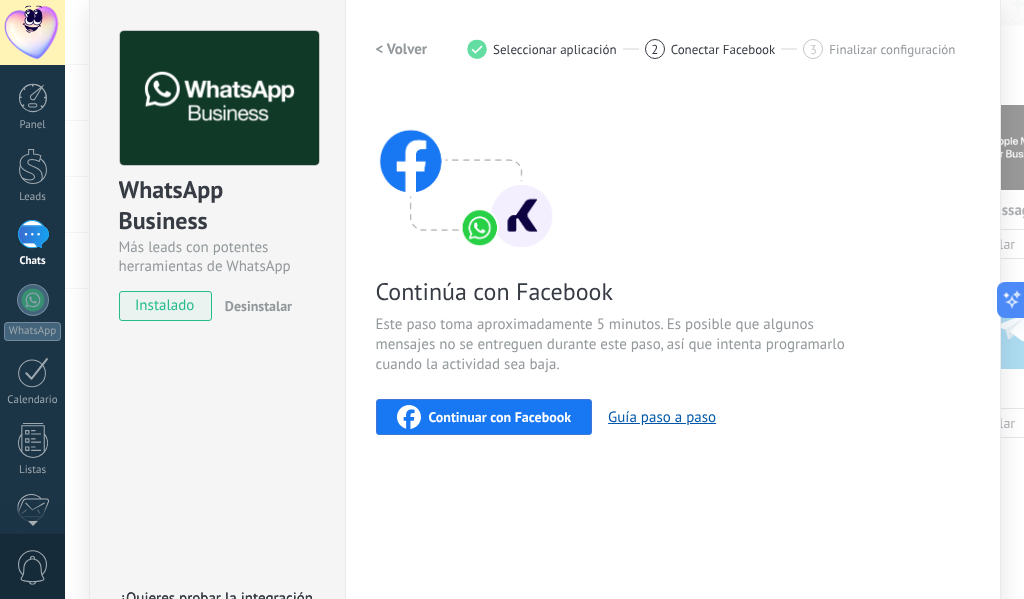 scroll, scrollTop: 0, scrollLeft: 0, axis: both 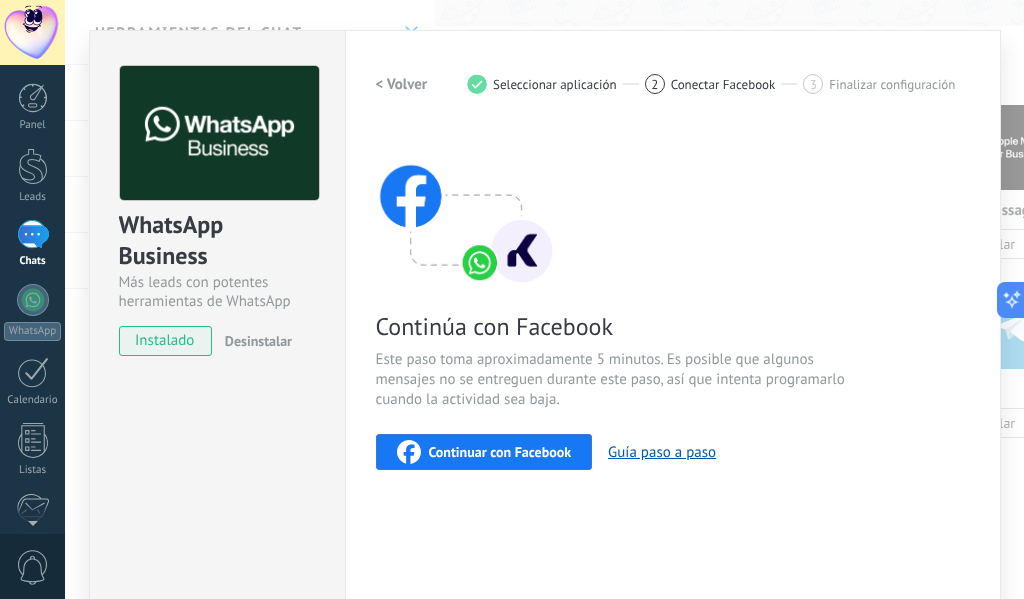 click on "< Volver" at bounding box center (402, 84) 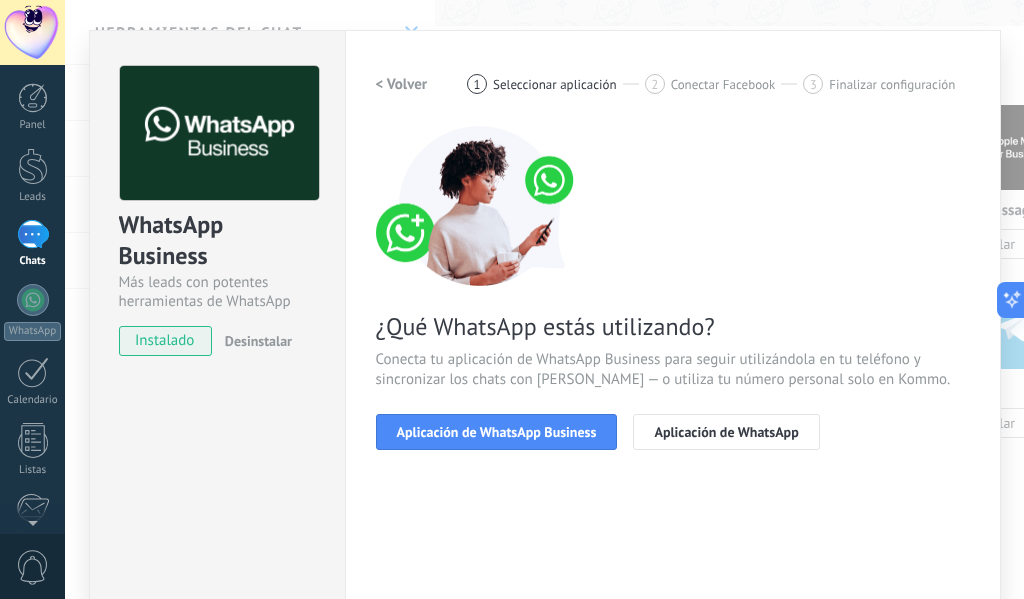 click on "< Volver" at bounding box center (402, 84) 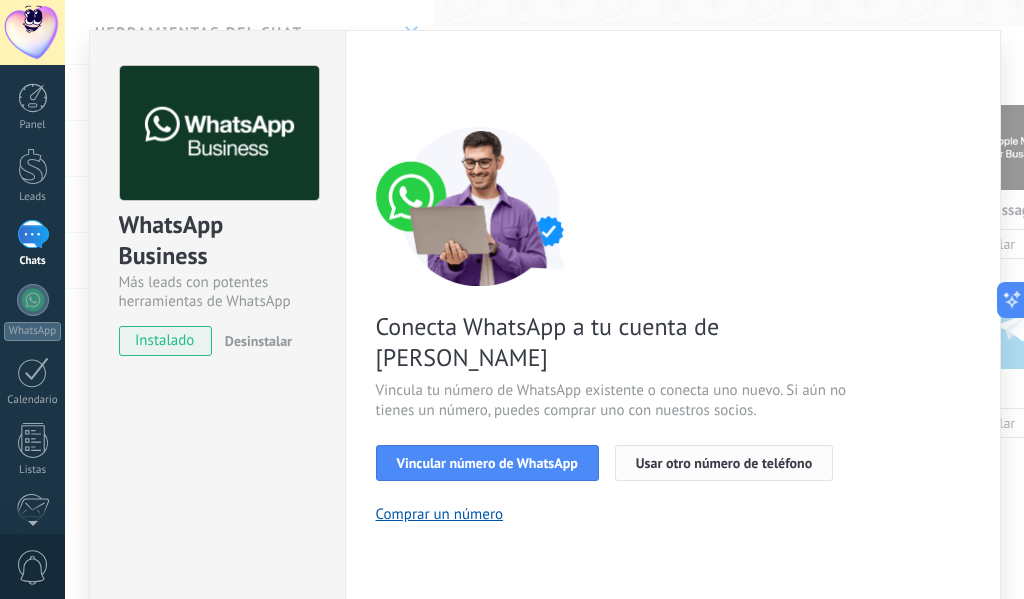 click on "Usar otro número de teléfono" at bounding box center [724, 463] 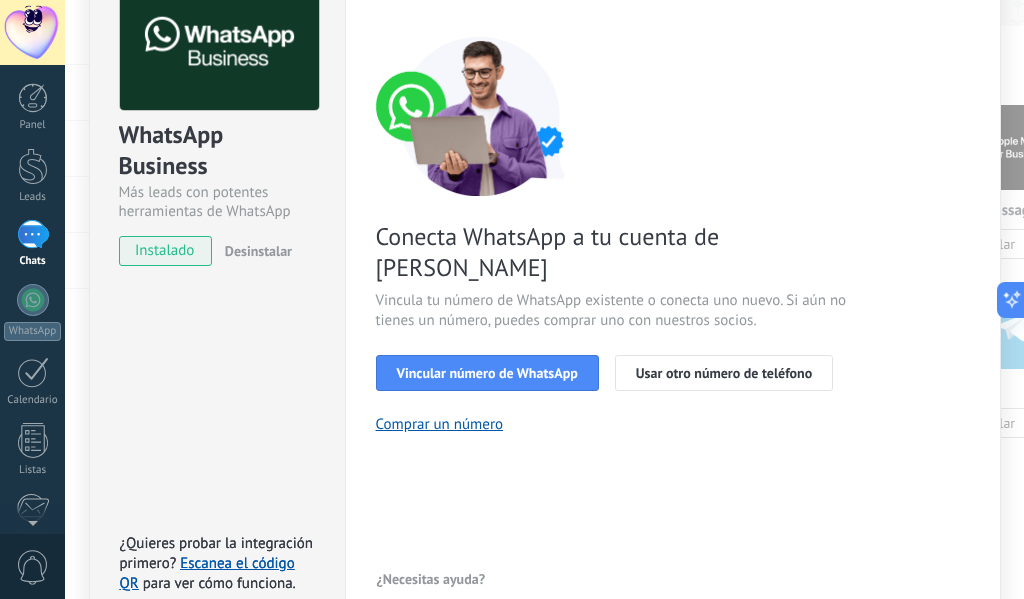 scroll, scrollTop: 196, scrollLeft: 0, axis: vertical 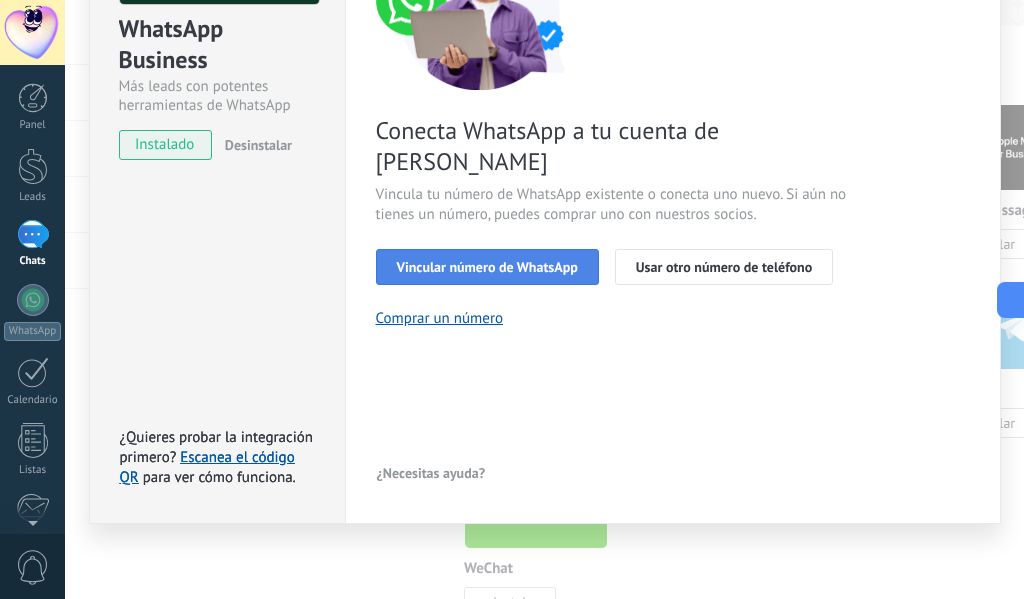 click on "Vincular número de WhatsApp" at bounding box center [487, 267] 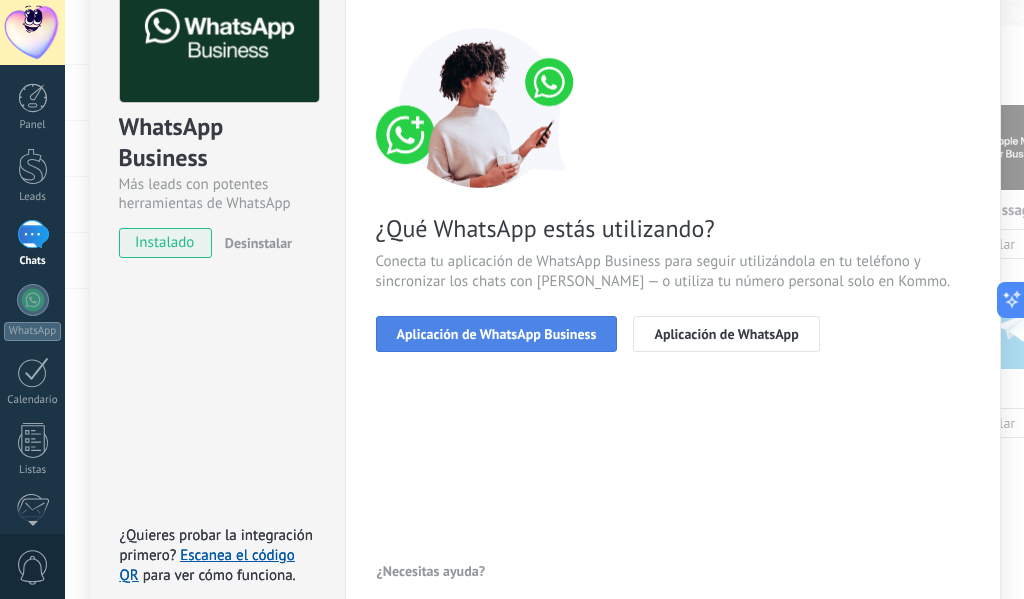 scroll, scrollTop: 96, scrollLeft: 0, axis: vertical 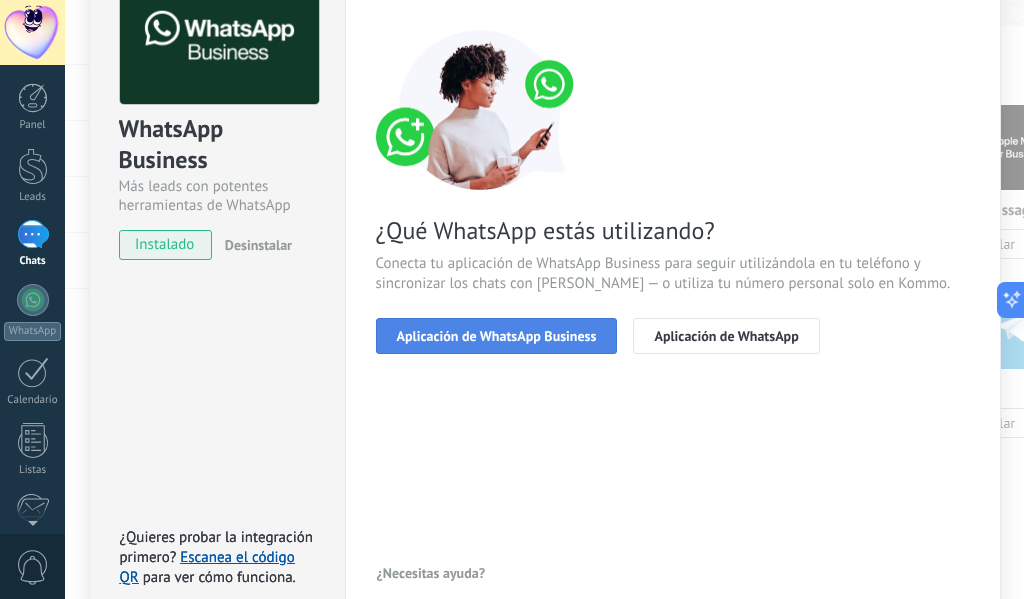 click on "Aplicación de WhatsApp Business" at bounding box center (497, 336) 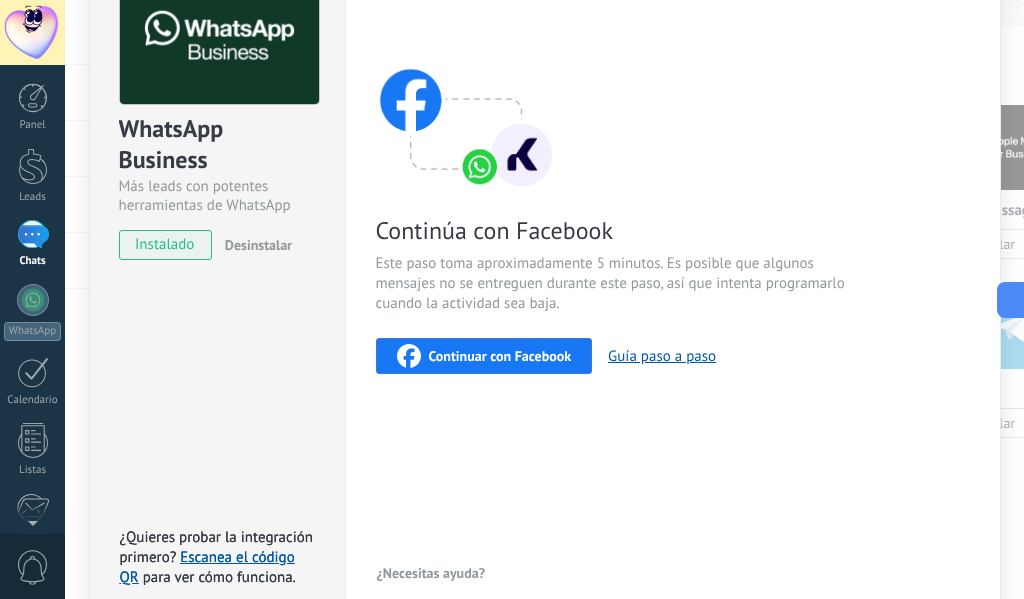 click on "Continuar con Facebook" at bounding box center [500, 356] 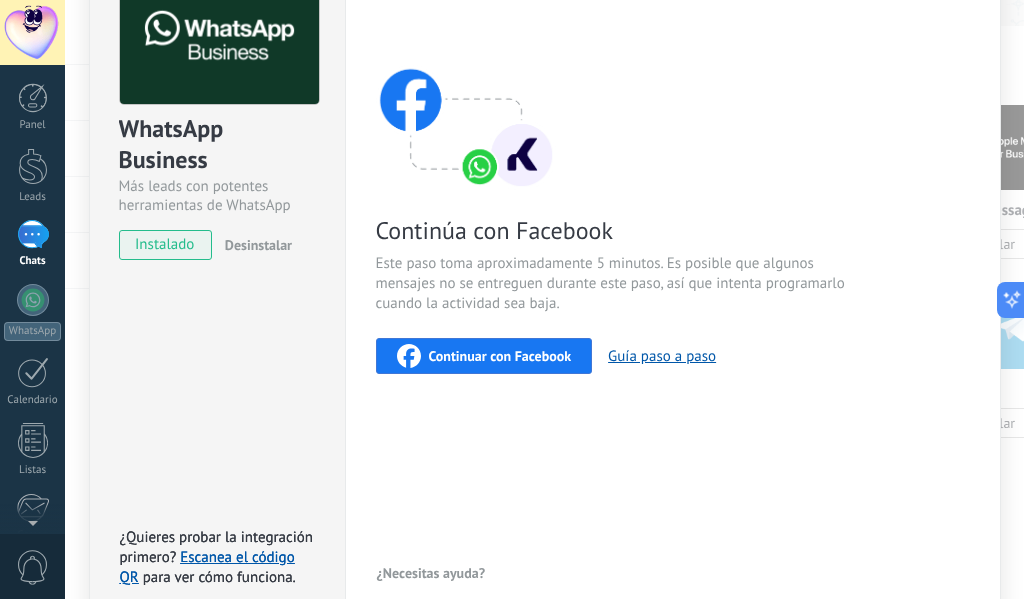 scroll, scrollTop: 0, scrollLeft: 0, axis: both 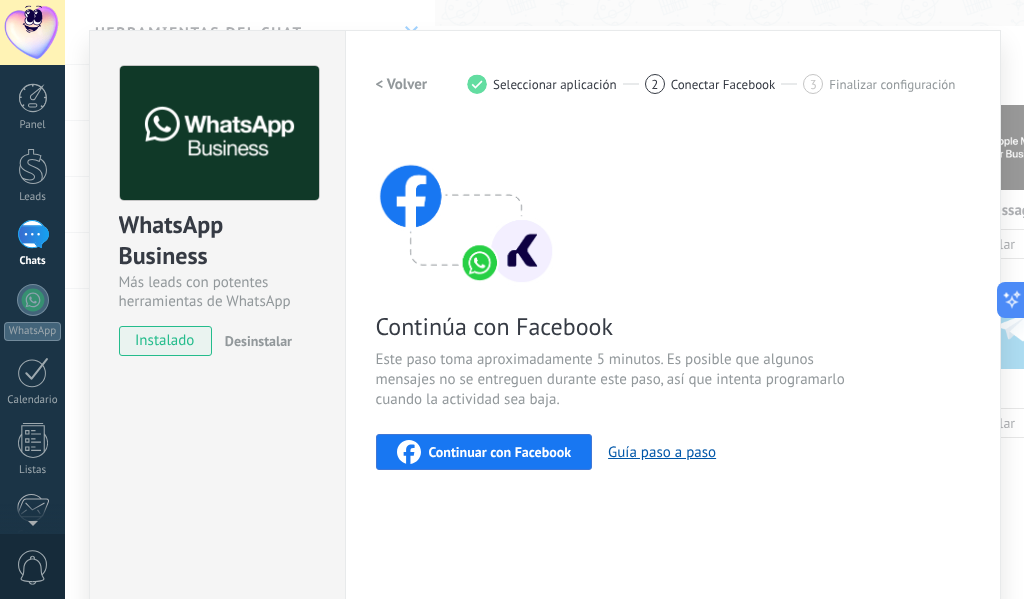 click on "< Volver" at bounding box center [402, 84] 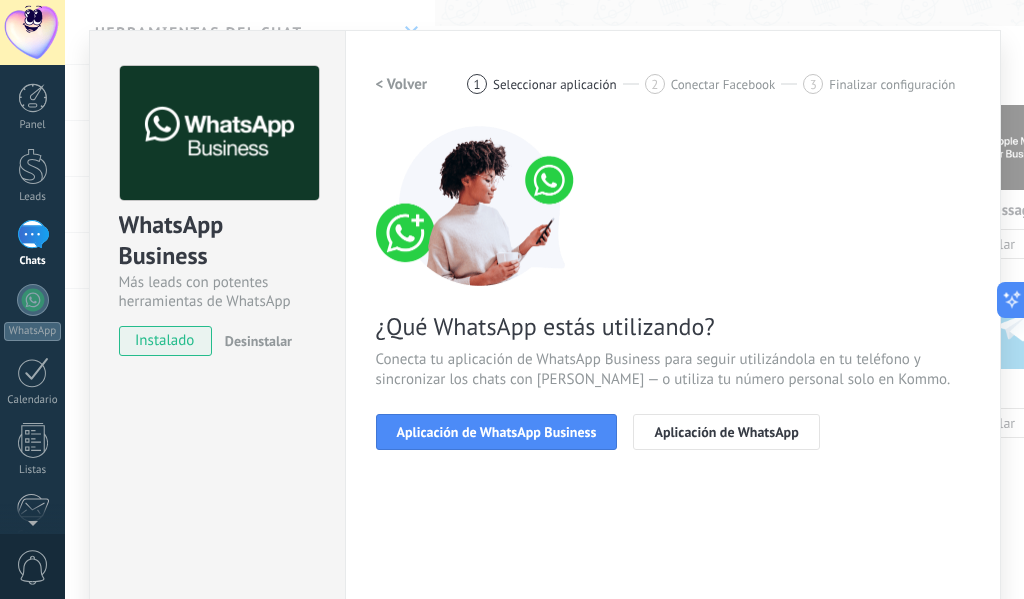click on "< Volver" at bounding box center (402, 84) 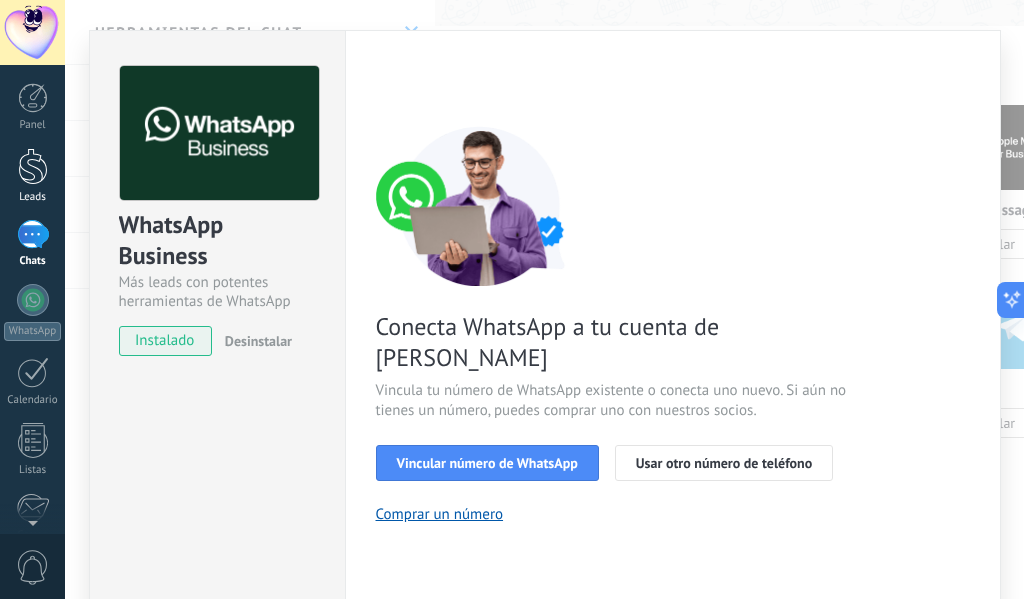 click at bounding box center (33, 166) 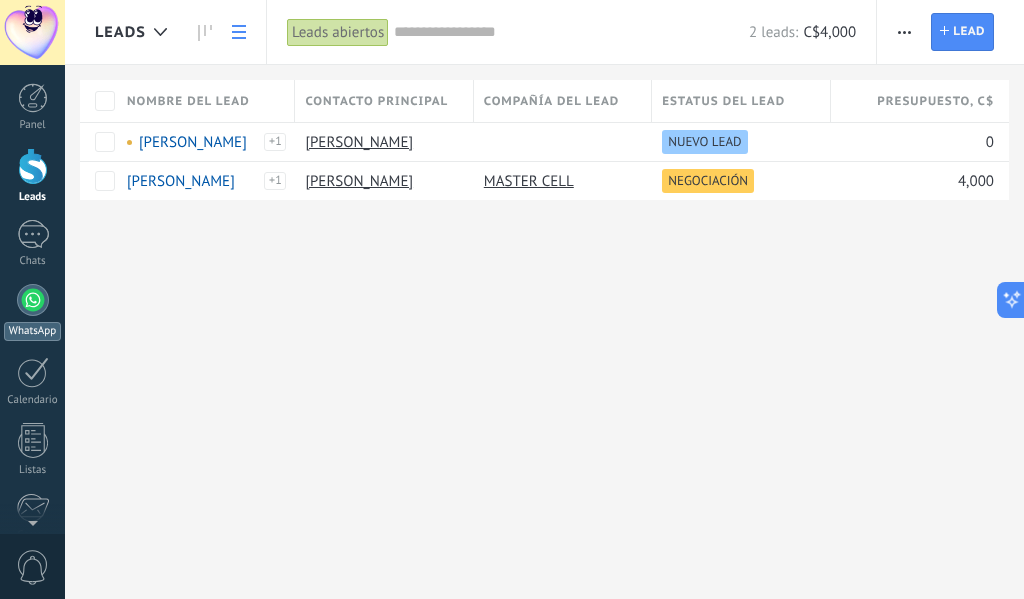 click at bounding box center (33, 300) 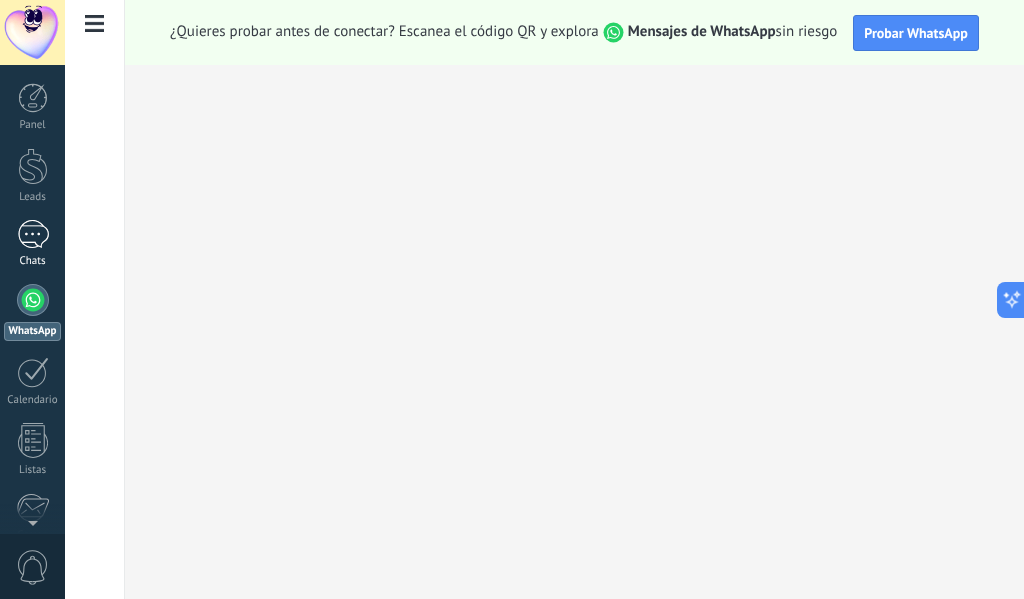 click at bounding box center [33, 234] 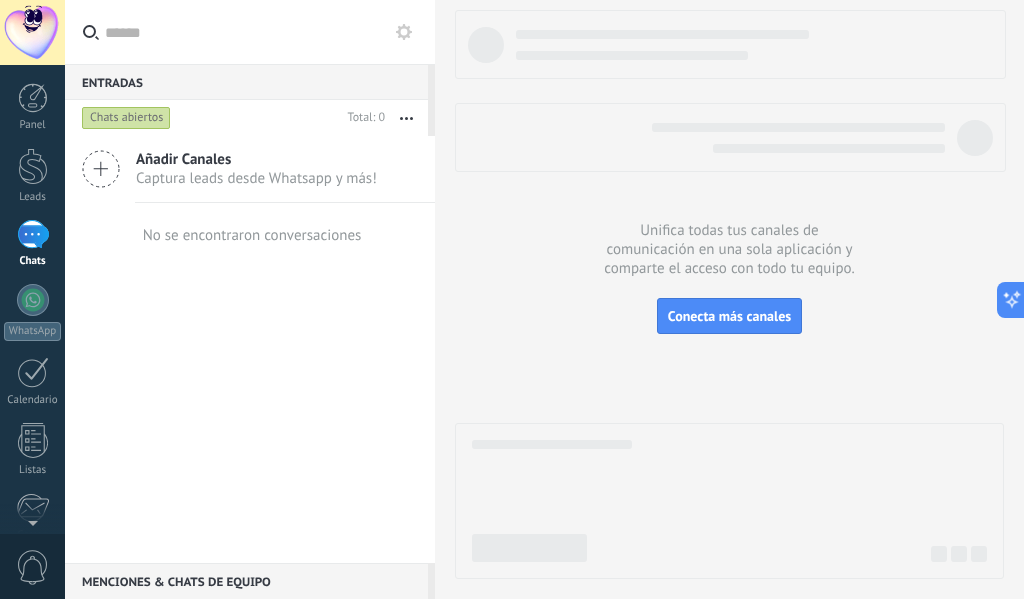 click on "Captura leads desde Whatsapp y más!" at bounding box center [256, 178] 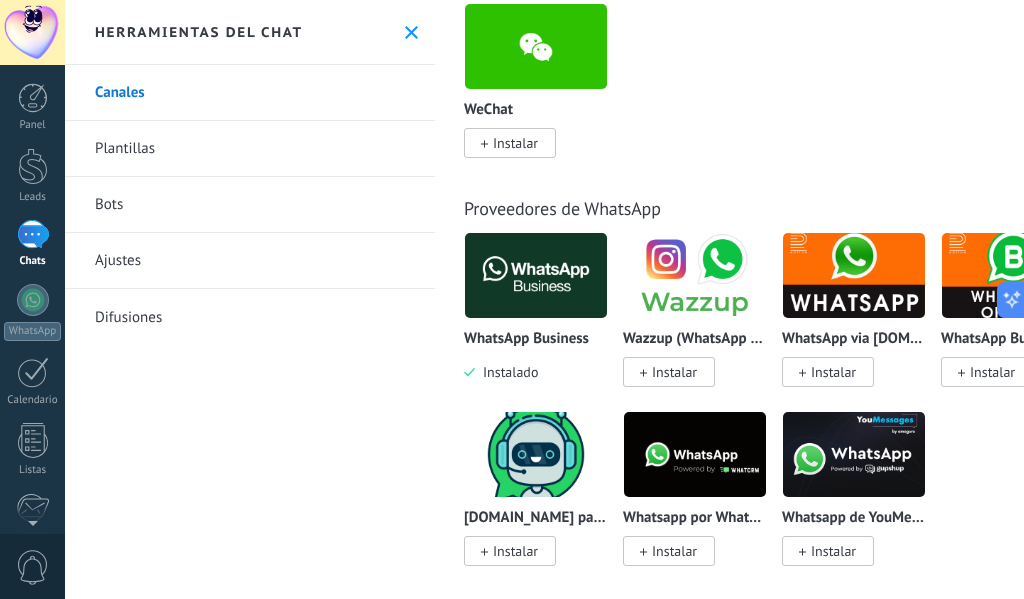 scroll, scrollTop: 800, scrollLeft: 0, axis: vertical 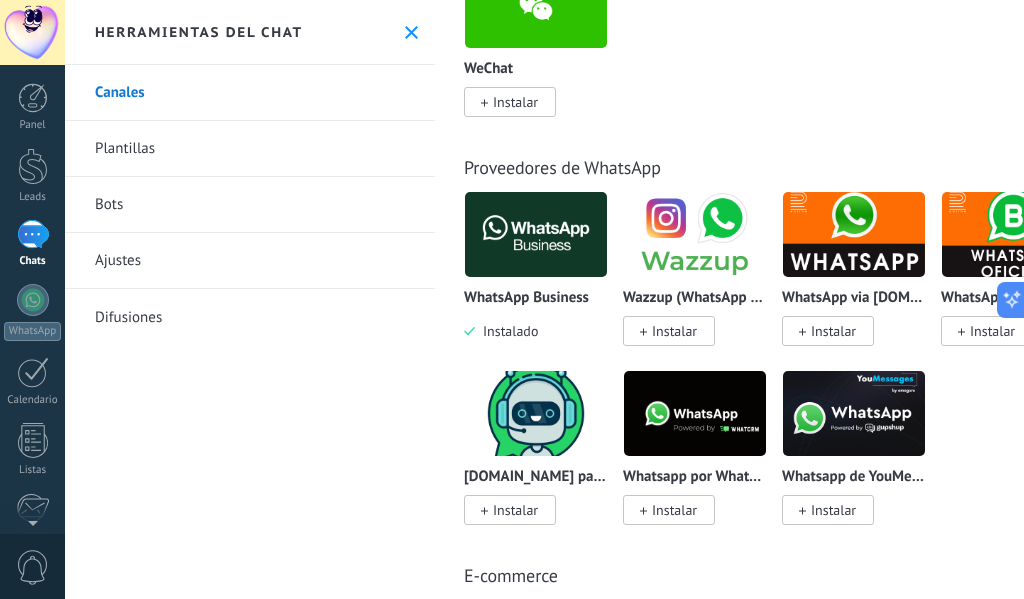 click at bounding box center [32, 32] 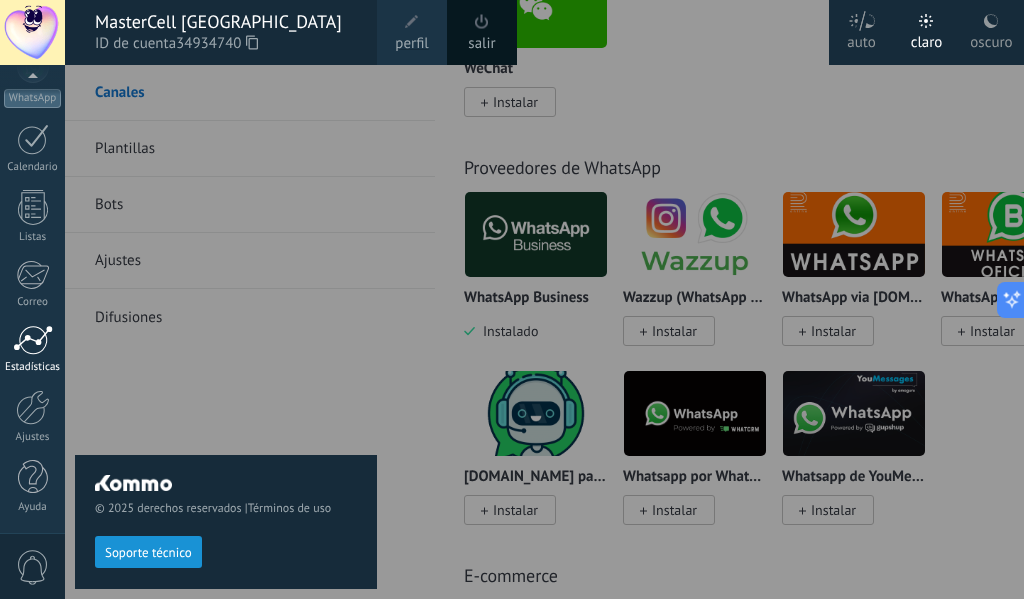 scroll, scrollTop: 0, scrollLeft: 0, axis: both 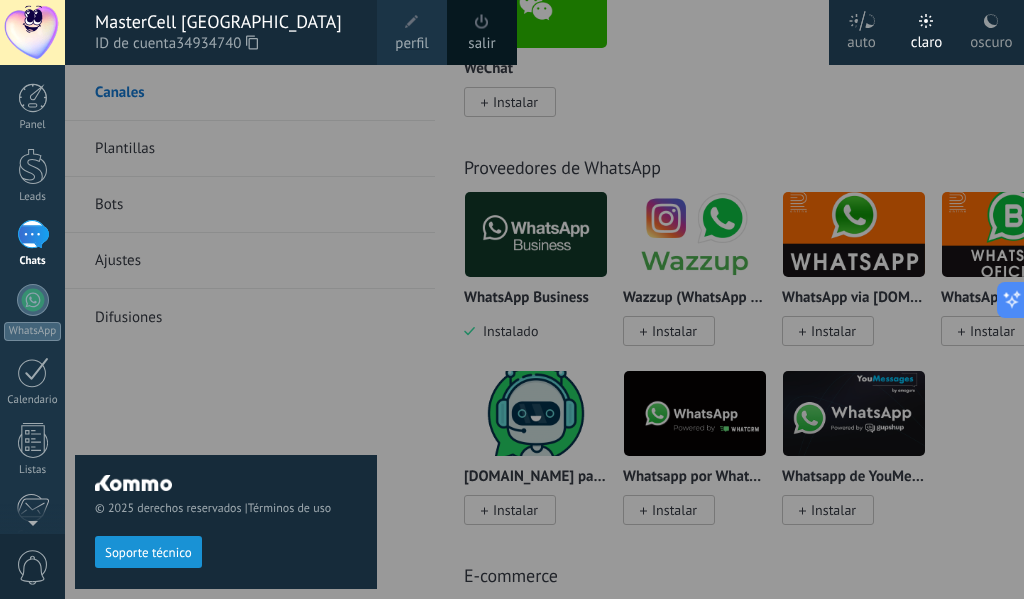 click on "MasterCell [GEOGRAPHIC_DATA]" at bounding box center [226, 22] 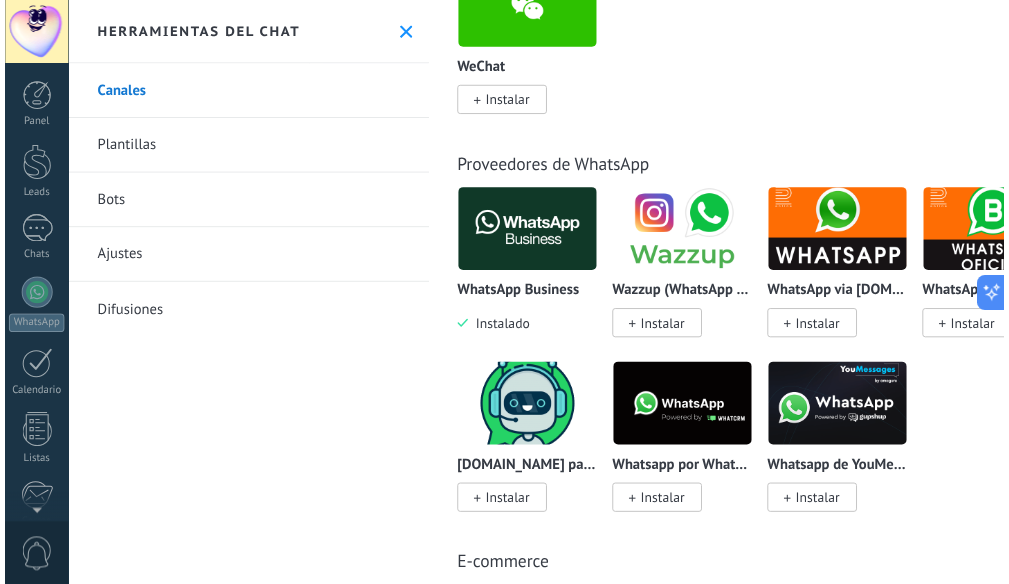 scroll, scrollTop: 233, scrollLeft: 0, axis: vertical 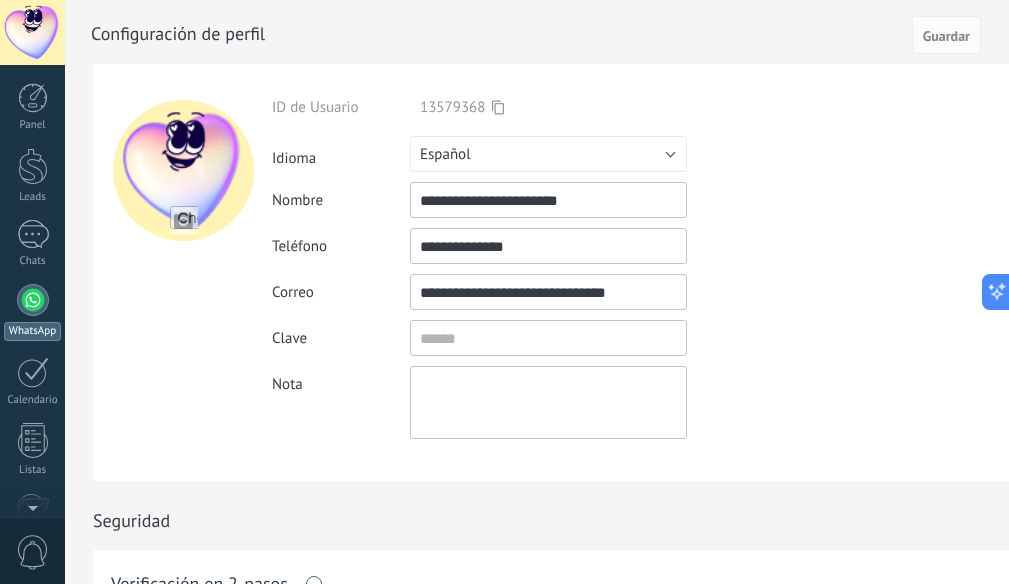 click at bounding box center (33, 300) 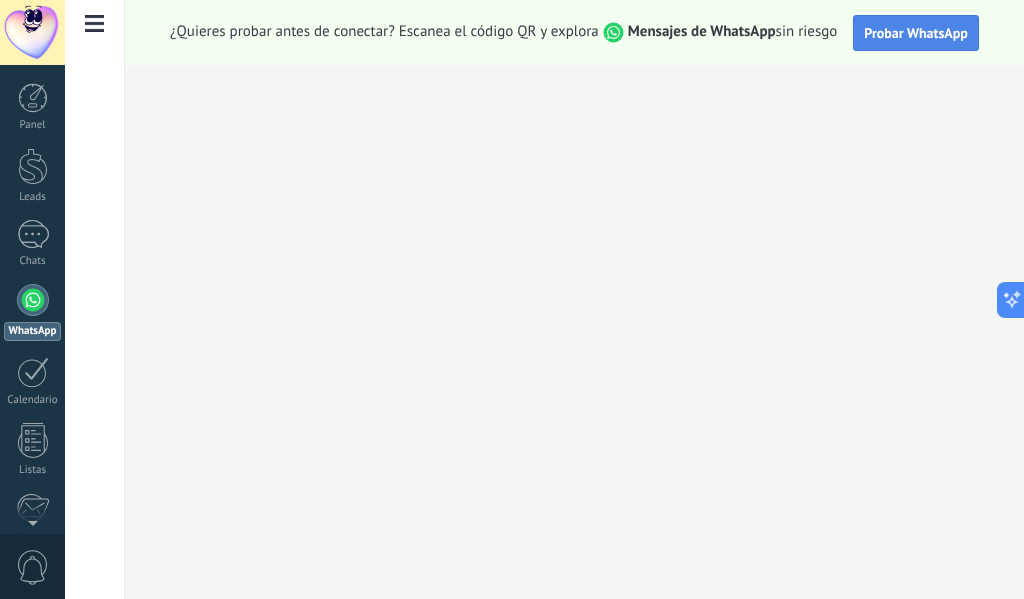 click on "Probar WhatsApp" at bounding box center [916, 33] 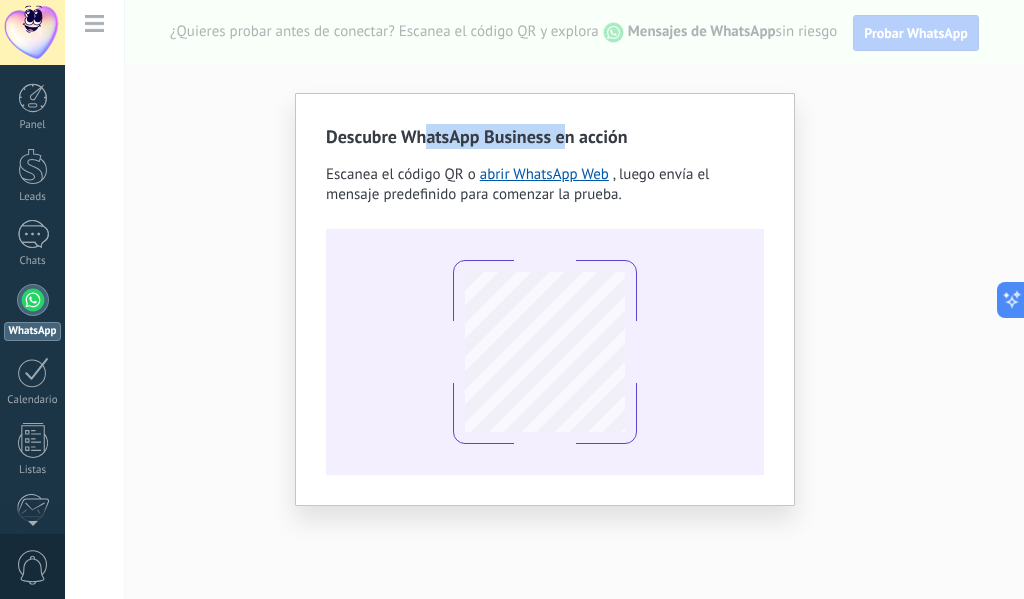 drag, startPoint x: 428, startPoint y: 137, endPoint x: 561, endPoint y: 137, distance: 133 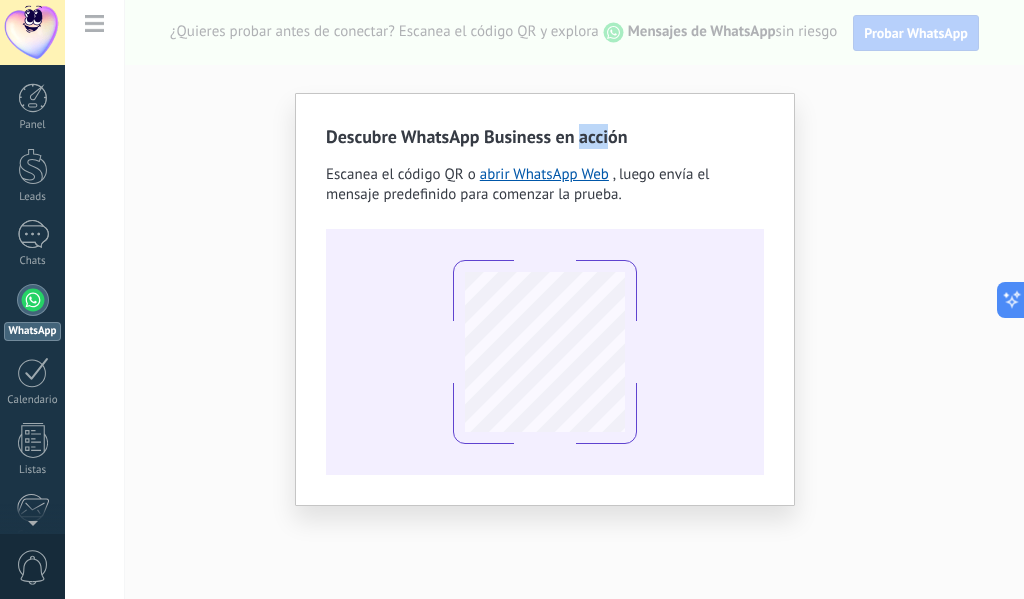 drag, startPoint x: 609, startPoint y: 135, endPoint x: 577, endPoint y: 135, distance: 32 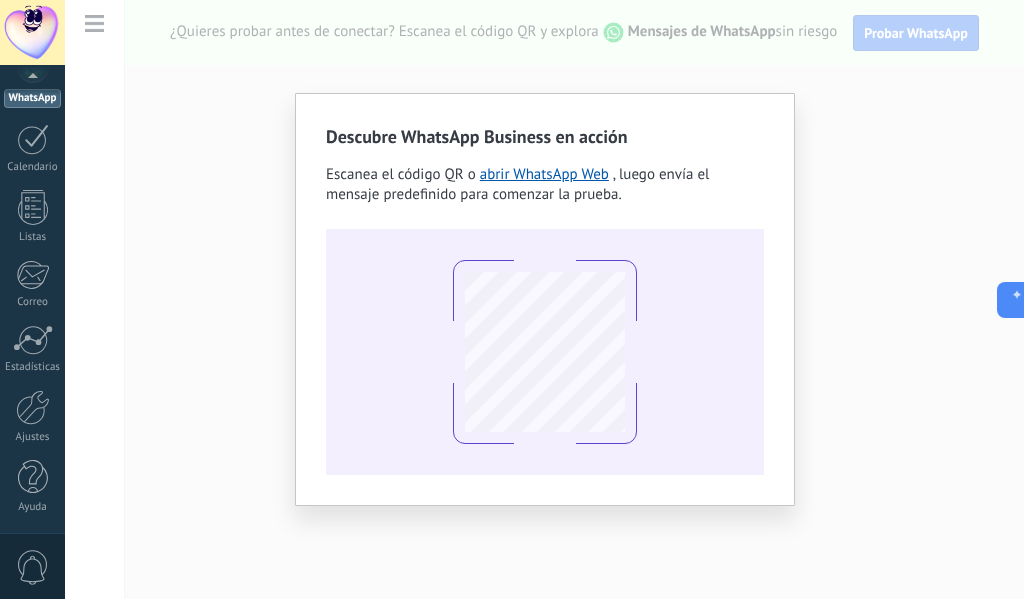 scroll, scrollTop: 0, scrollLeft: 0, axis: both 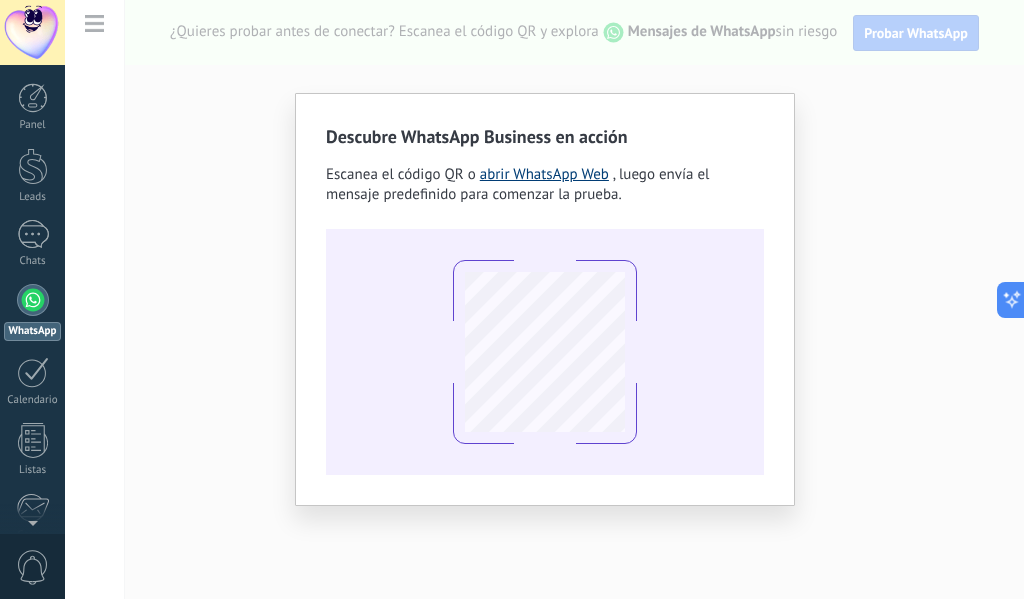 click on "abrir WhatsApp Web" at bounding box center [544, 174] 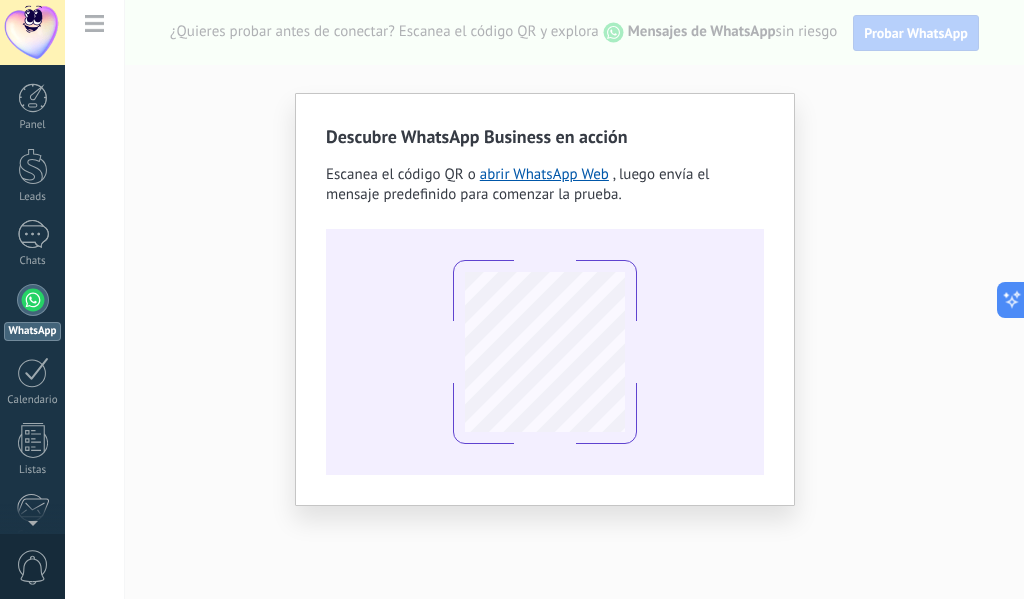 click on "Descubre WhatsApp Business en acción Escanea el código QR o   abrir WhatsApp Web   , luego envía el mensaje predefinido para comenzar la prueba." at bounding box center [544, 299] 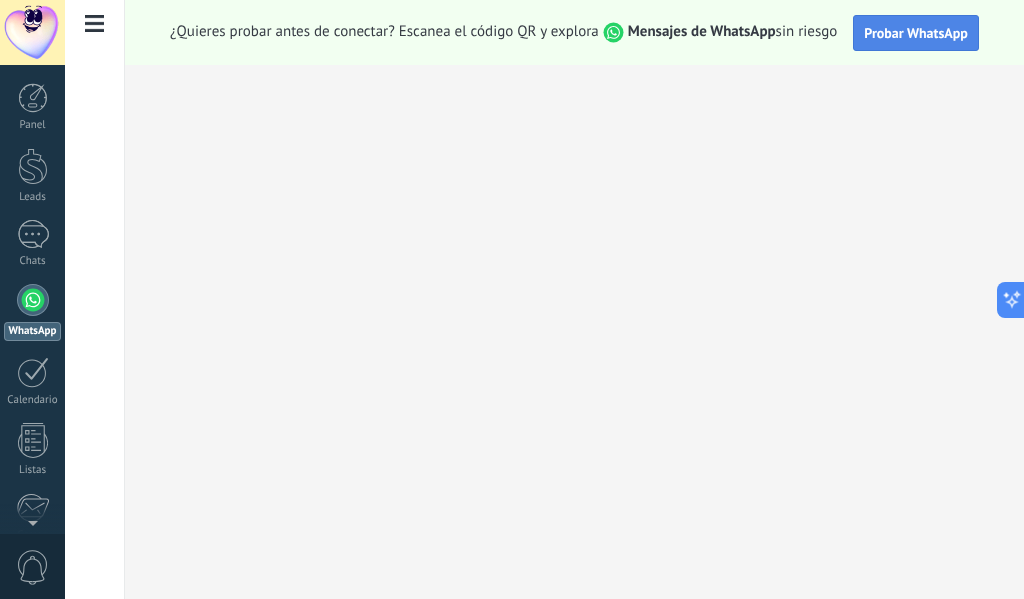 click on "Probar WhatsApp" at bounding box center (916, 33) 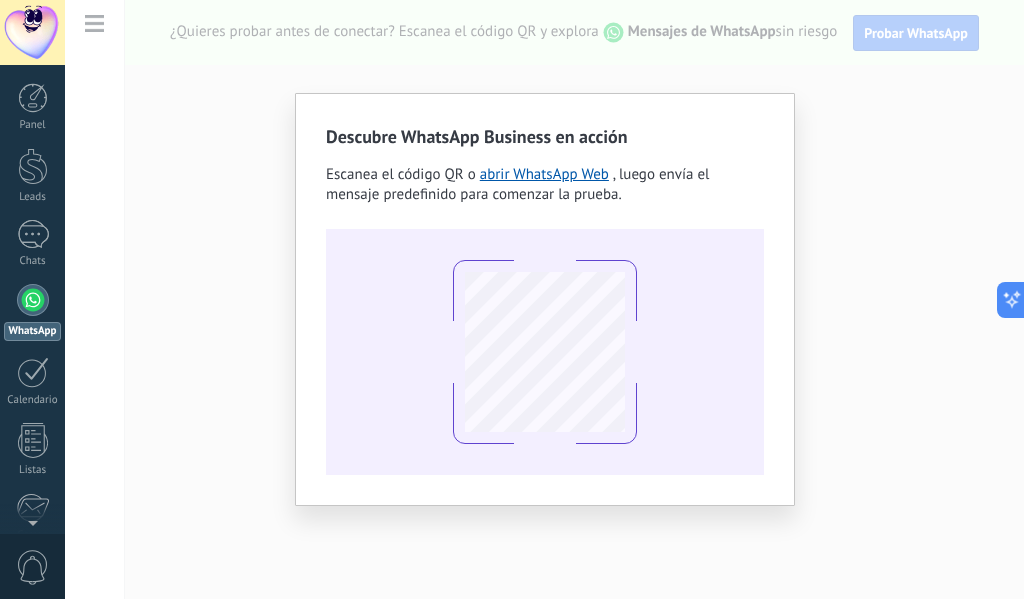 click on "Descubre WhatsApp Business en acción Escanea el código QR o   abrir WhatsApp Web   , luego envía el mensaje predefinido para comenzar la prueba." at bounding box center [544, 299] 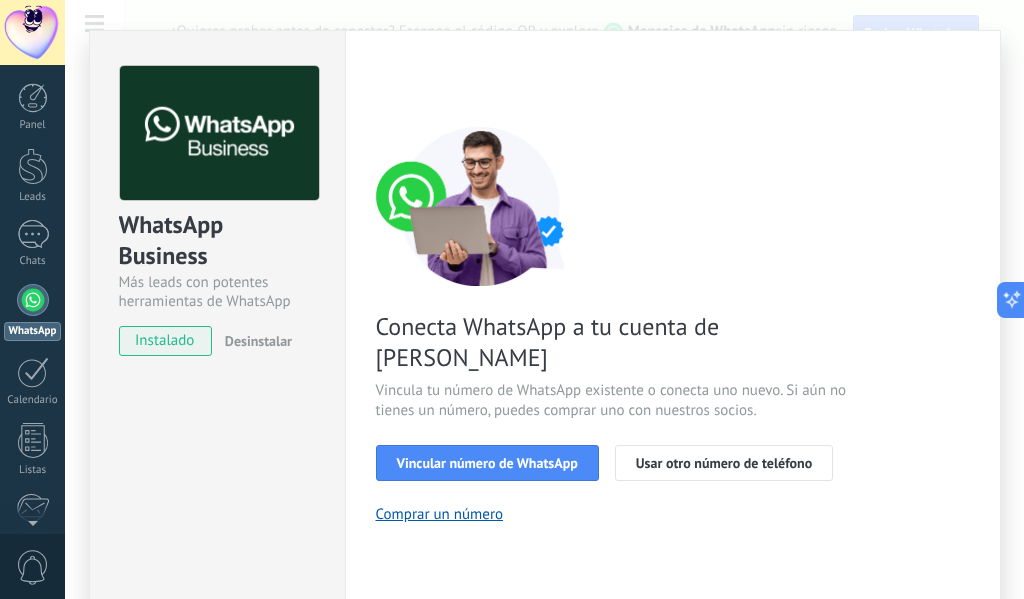 click at bounding box center [33, 300] 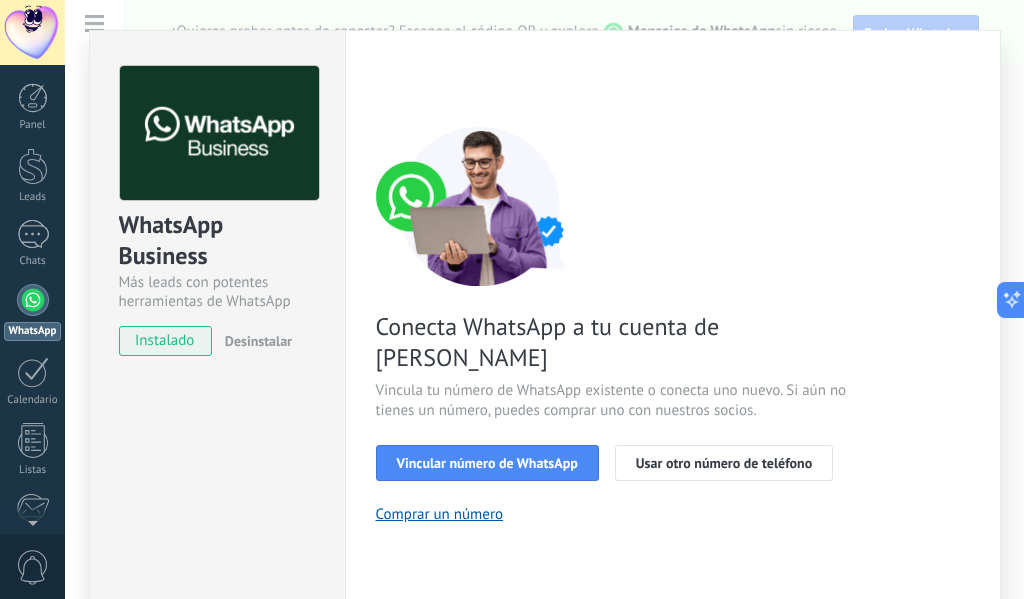 click on "WhatsApp Business Más leads con potentes herramientas de WhatsApp instalado Desinstalar ¿Quieres probar la integración primero?   Escanea el código QR   para ver cómo funciona. Configuraciones Autorizaciones Esta pestaña registra a los usuarios que han concedido acceso a las integración a esta cuenta. Si deseas remover la posibilidad que un usuario pueda enviar solicitudes a la cuenta en nombre de esta integración, puedes revocar el acceso. Si el acceso a todos los usuarios es revocado, la integración dejará de funcionar. Esta aplicacion está instalada, pero nadie le ha dado acceso aun. WhatsApp Cloud API más _:  Guardar < Volver 1 Seleccionar aplicación 2 Conectar Facebook  3 Finalizar configuración Conecta WhatsApp a tu cuenta de Kommo Vincula tu número de WhatsApp existente o conecta uno nuevo. Si aún no tienes un número, puedes comprar uno con nuestros socios. Vincular número de WhatsApp Usar otro número de teléfono Comprar un número ¿Necesitas ayuda?" at bounding box center (544, 299) 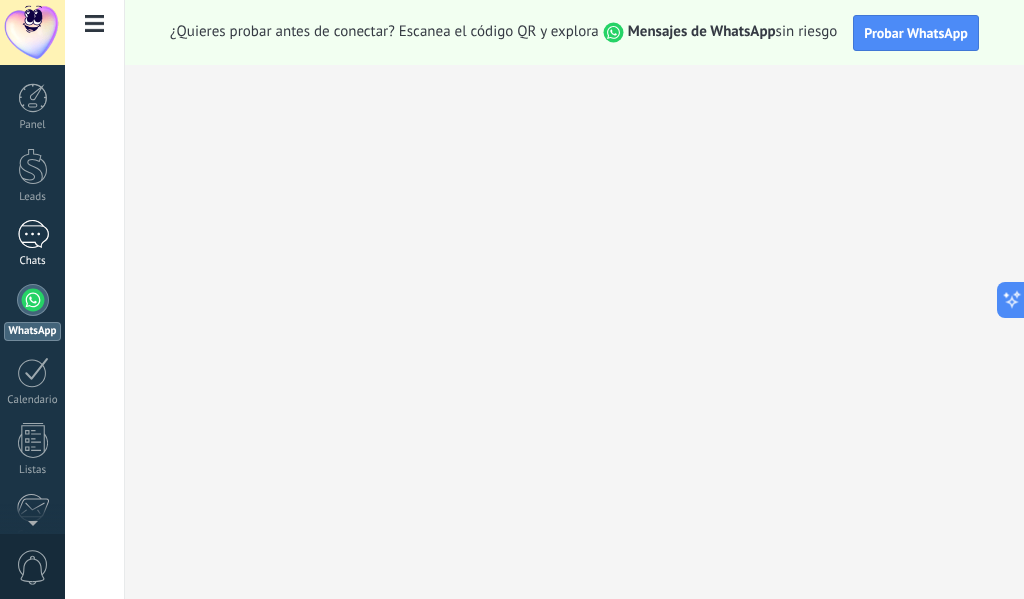 click on "Chats" at bounding box center (32, 244) 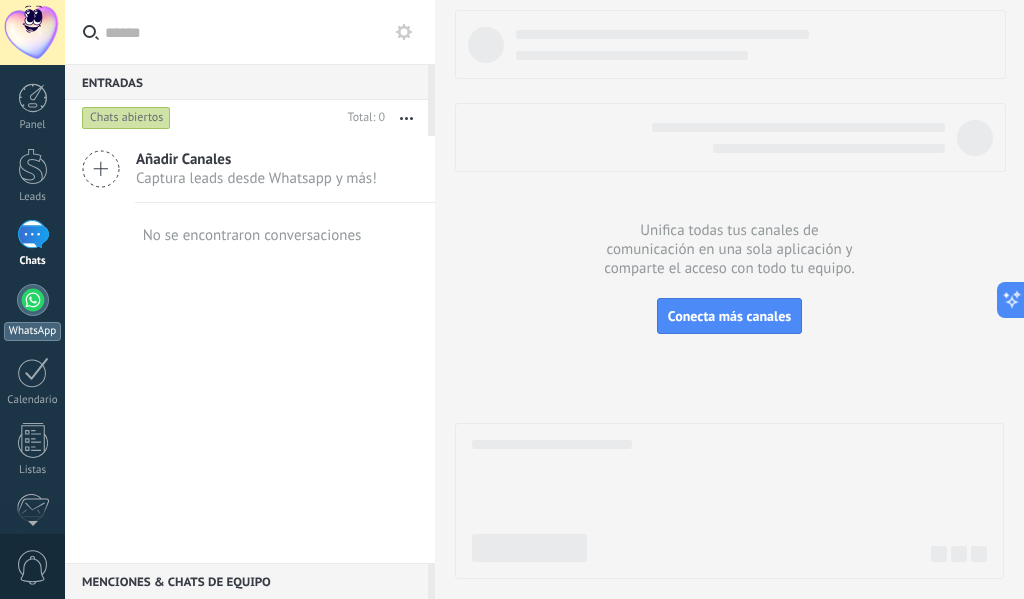 click on "WhatsApp" at bounding box center [32, 312] 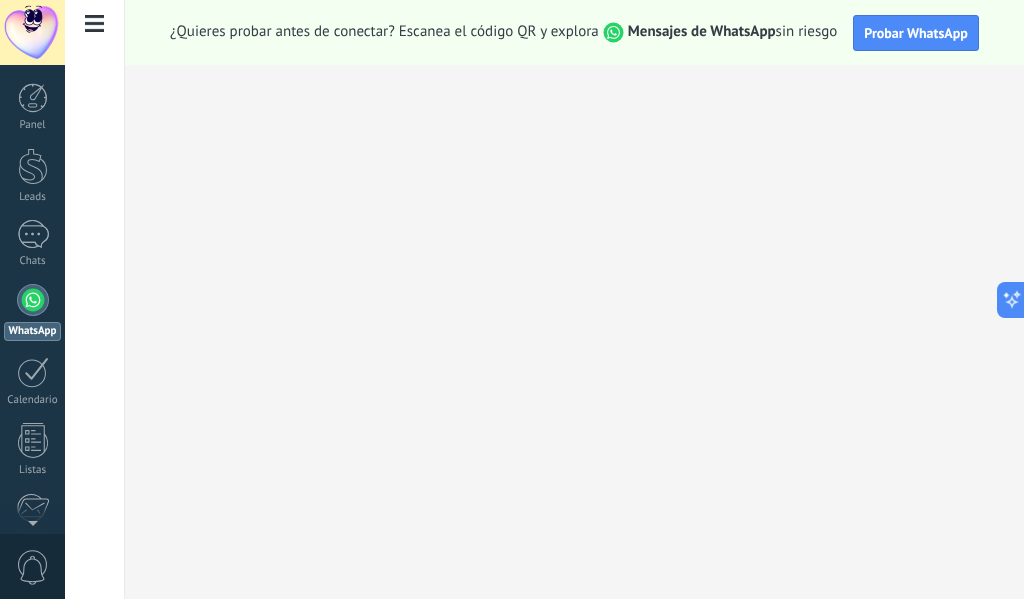 click on "Probar WhatsApp" at bounding box center [916, 33] 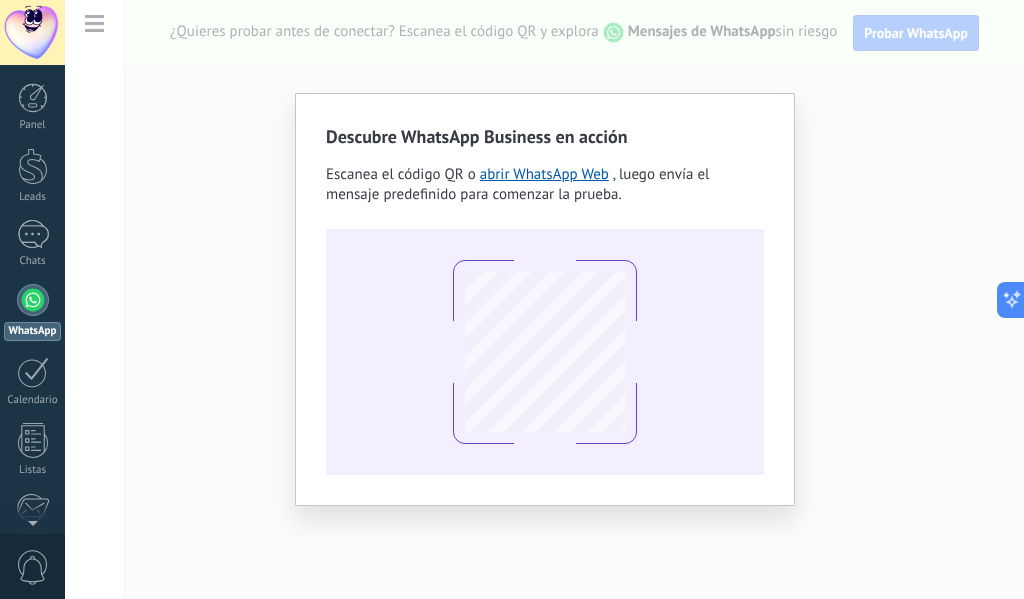 click on "Descubre WhatsApp Business en acción Escanea el código QR o   abrir WhatsApp Web   , luego envía el mensaje predefinido para comenzar la prueba." at bounding box center [544, 299] 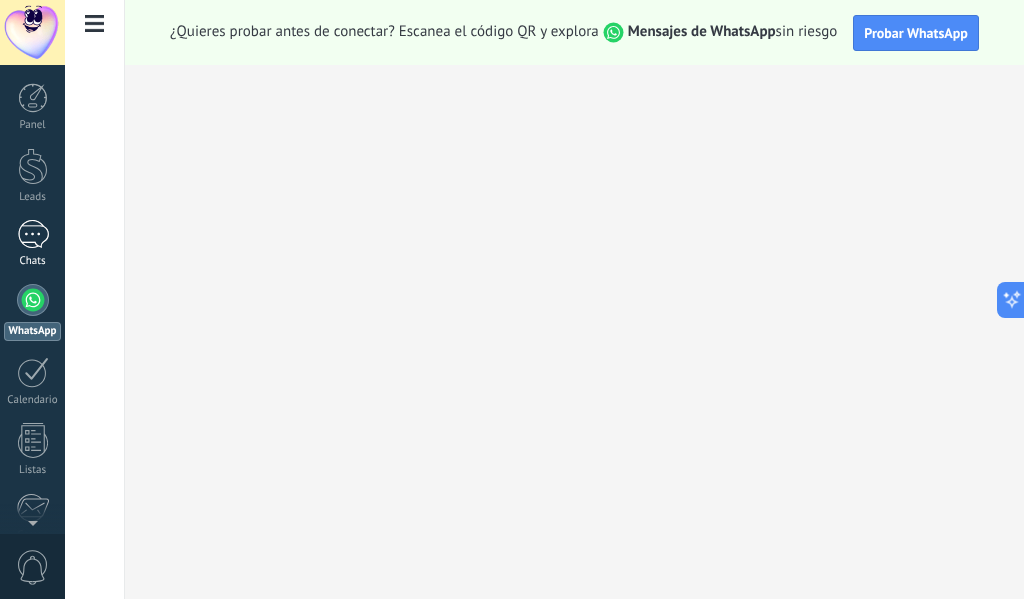 click at bounding box center [33, 234] 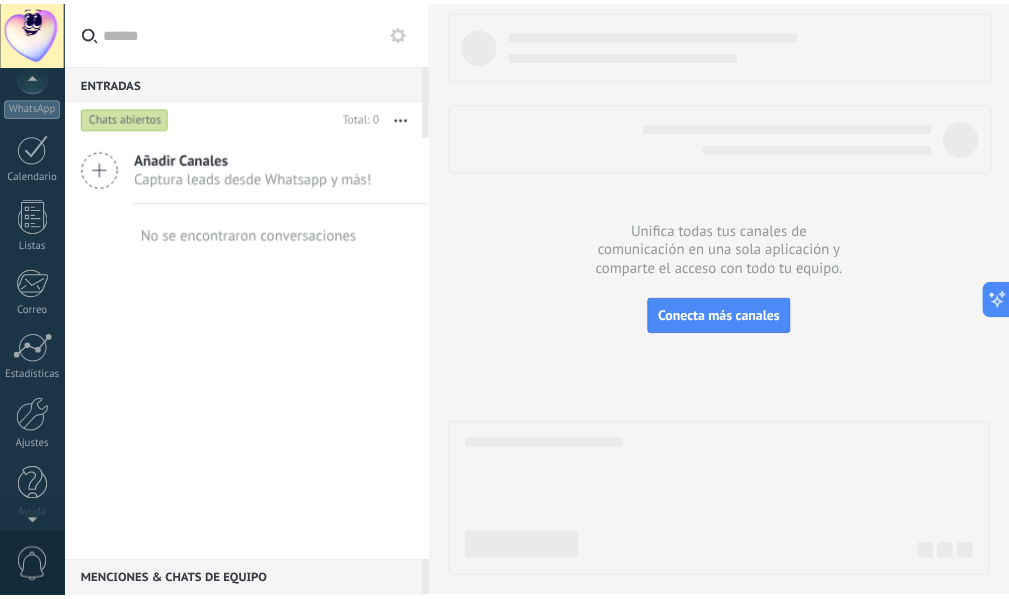scroll, scrollTop: 233, scrollLeft: 0, axis: vertical 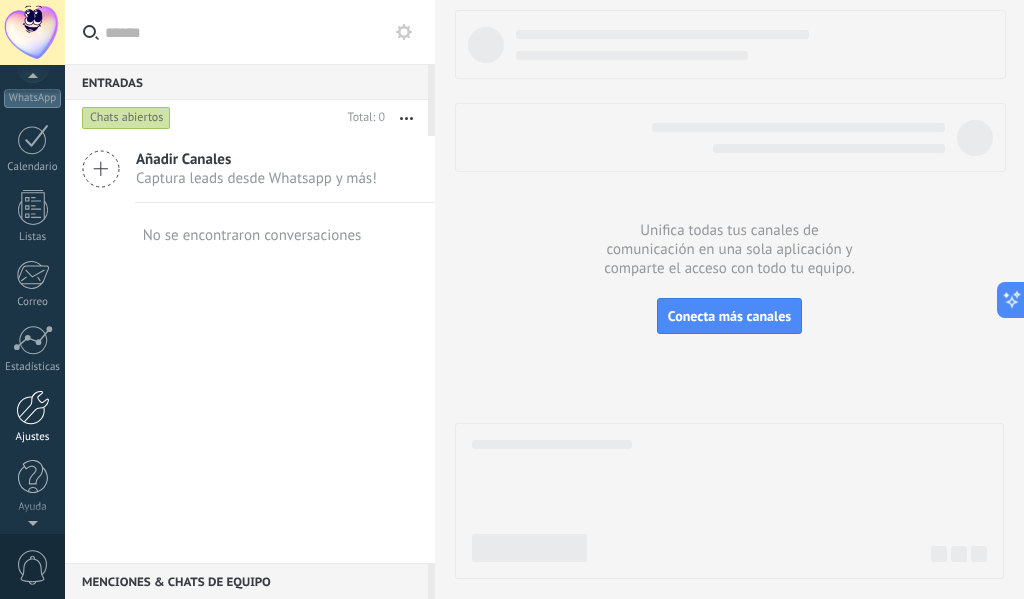 click at bounding box center (33, 407) 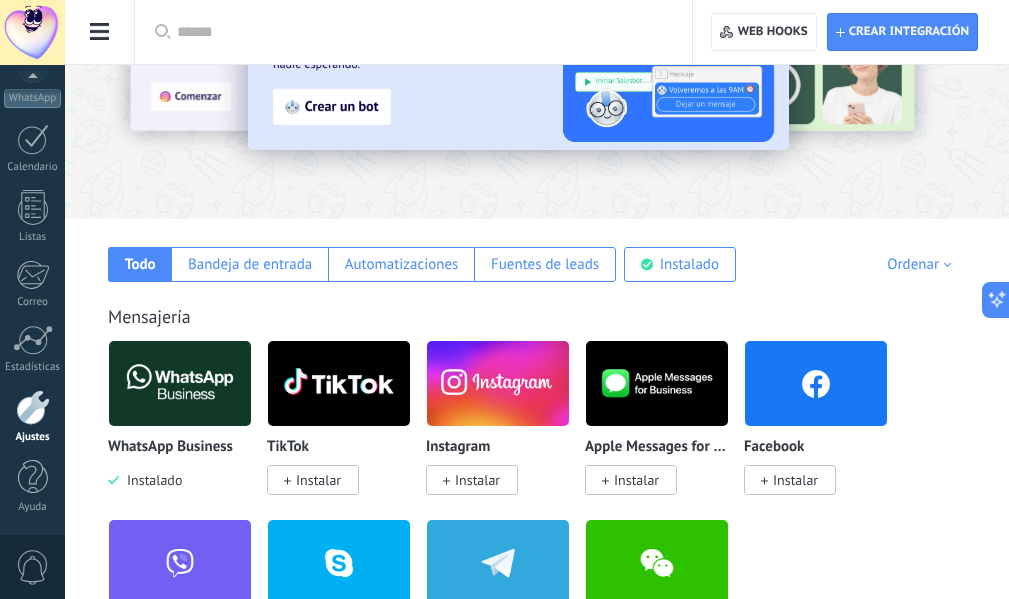 scroll, scrollTop: 200, scrollLeft: 0, axis: vertical 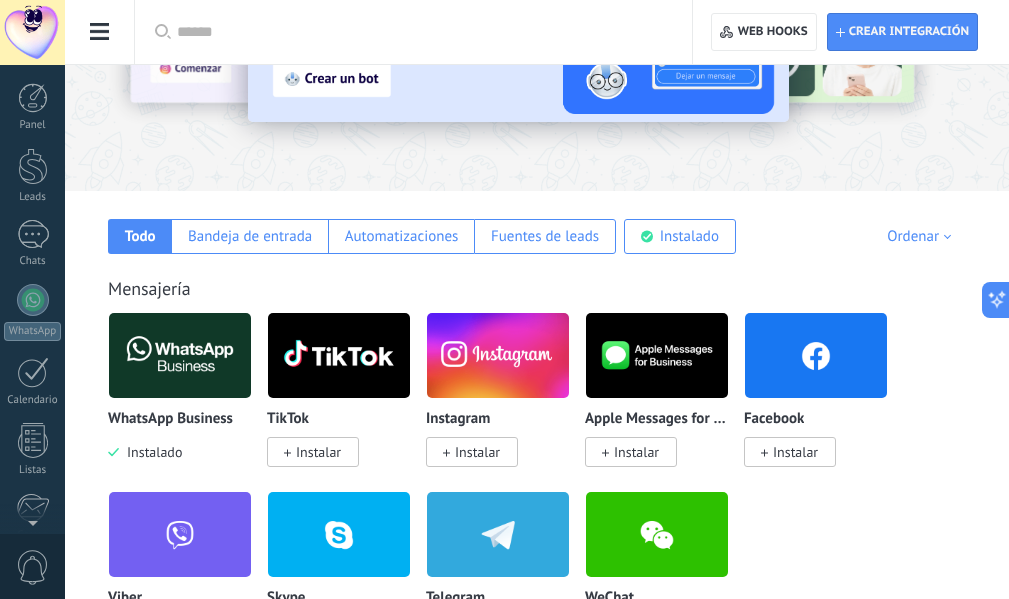click at bounding box center [100, 32] 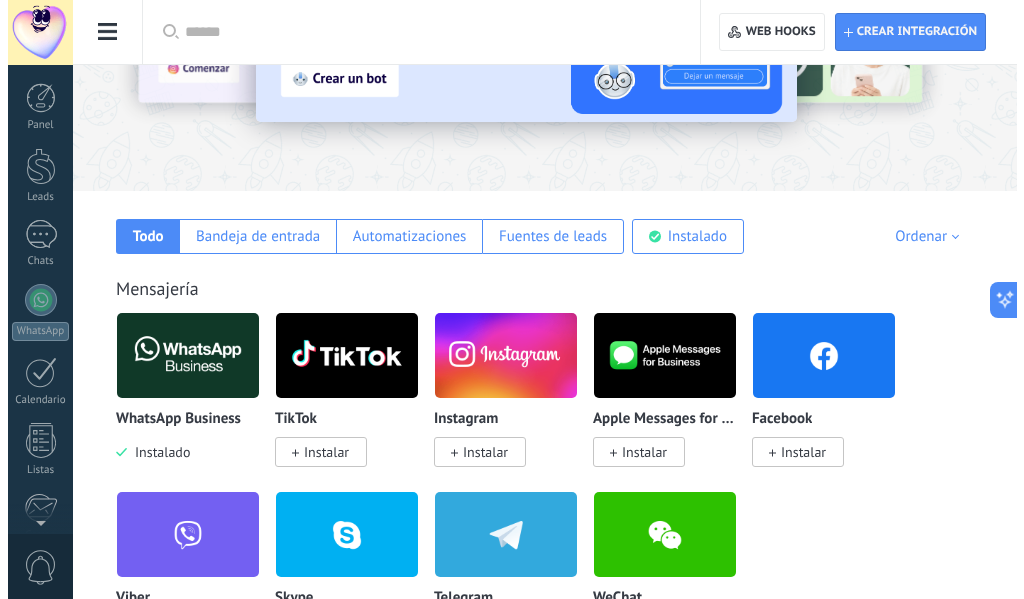 scroll, scrollTop: 233, scrollLeft: 0, axis: vertical 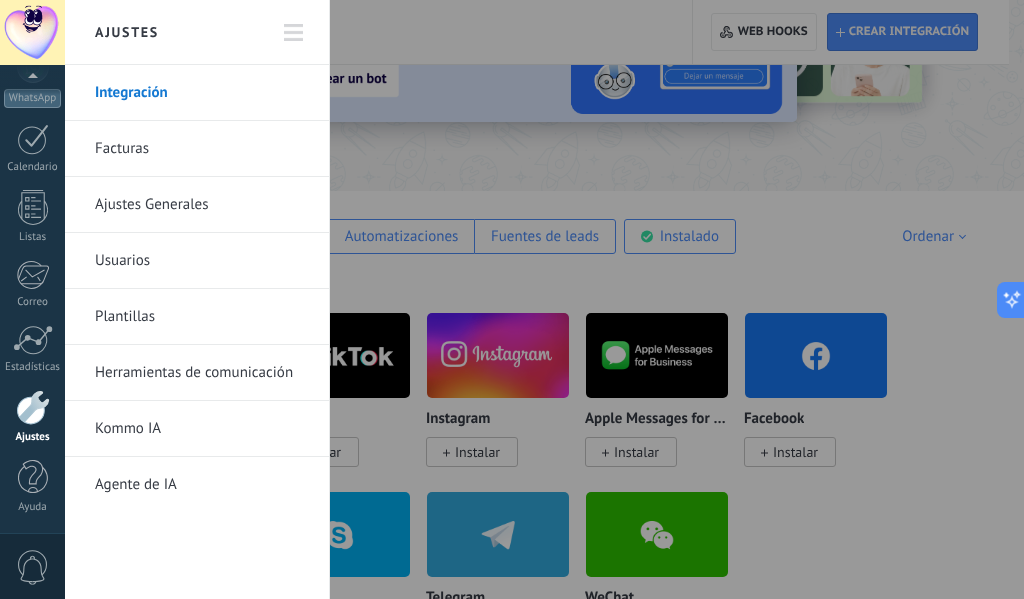 click on "Facturas" at bounding box center [202, 149] 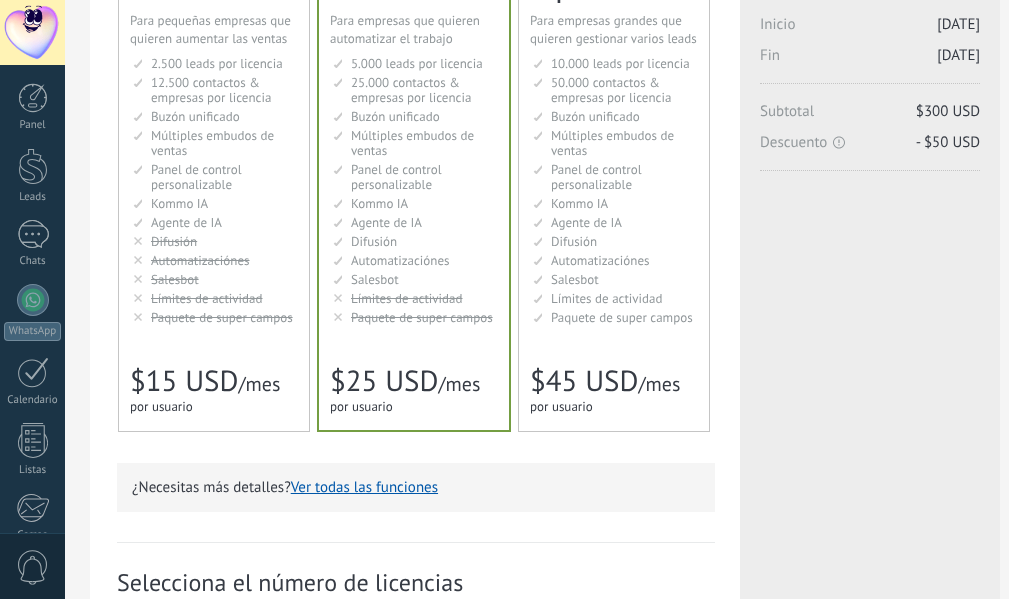 scroll, scrollTop: 200, scrollLeft: 0, axis: vertical 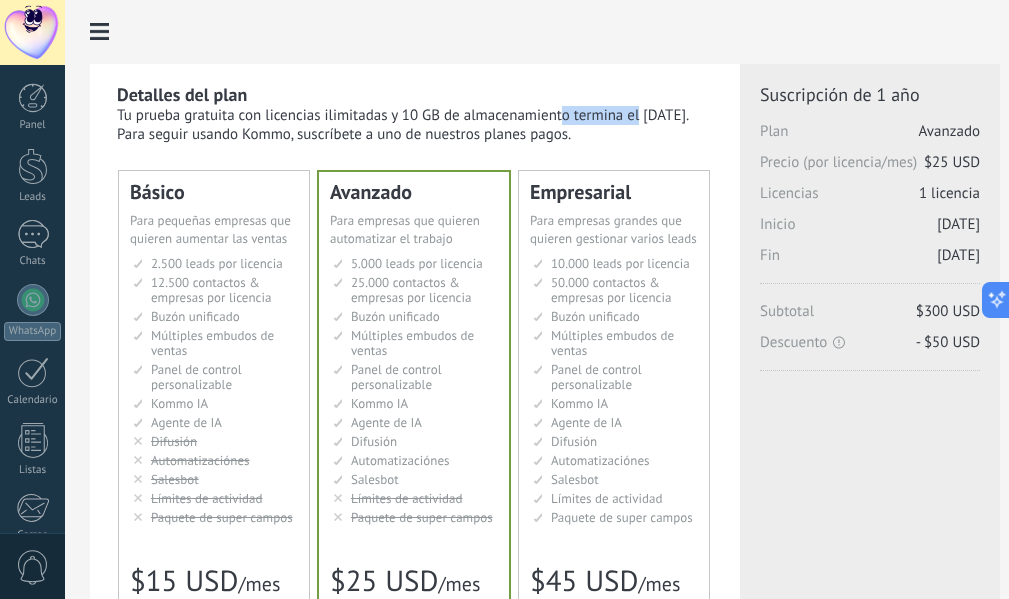 drag, startPoint x: 423, startPoint y: 113, endPoint x: 513, endPoint y: 124, distance: 90.66973 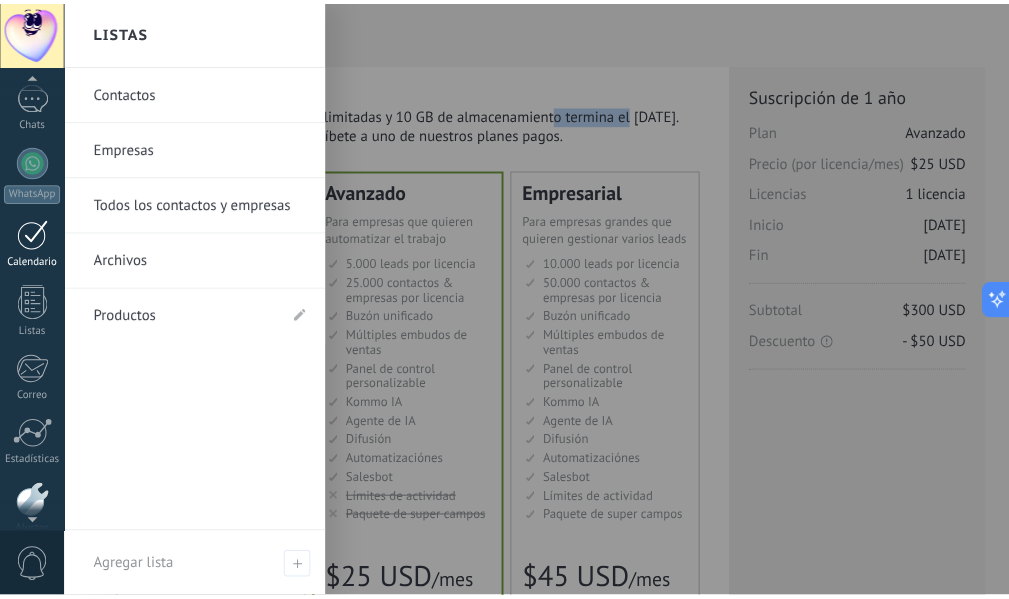 scroll, scrollTop: 0, scrollLeft: 0, axis: both 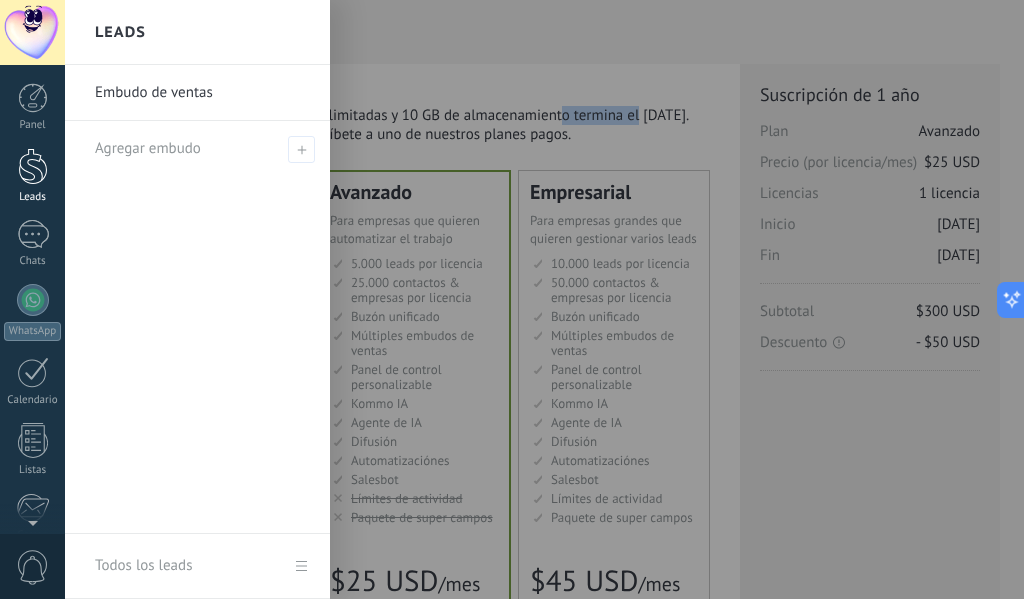 click at bounding box center [33, 166] 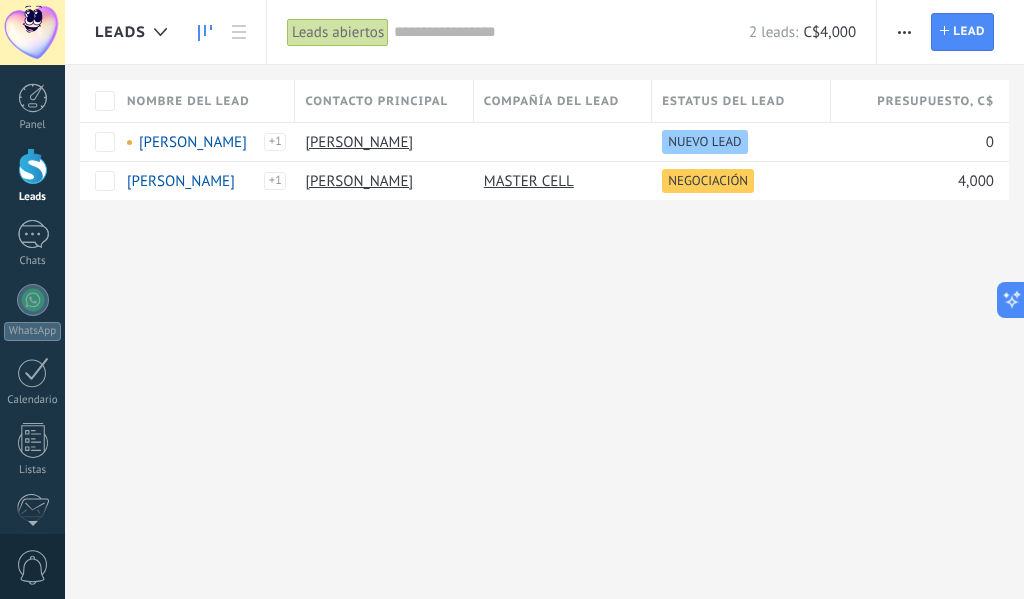 click 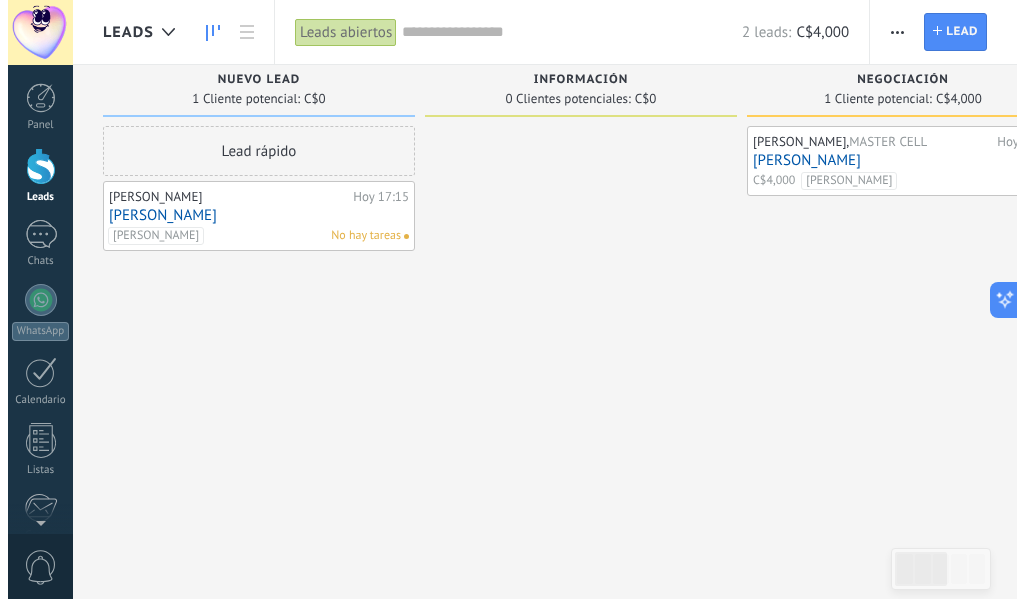 scroll, scrollTop: 0, scrollLeft: 0, axis: both 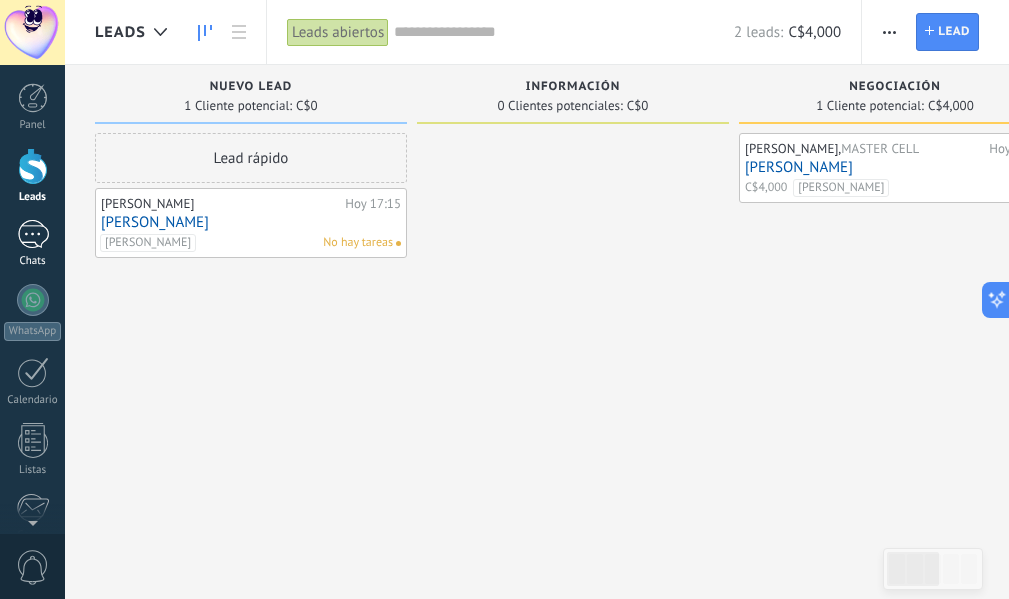 click at bounding box center [33, 234] 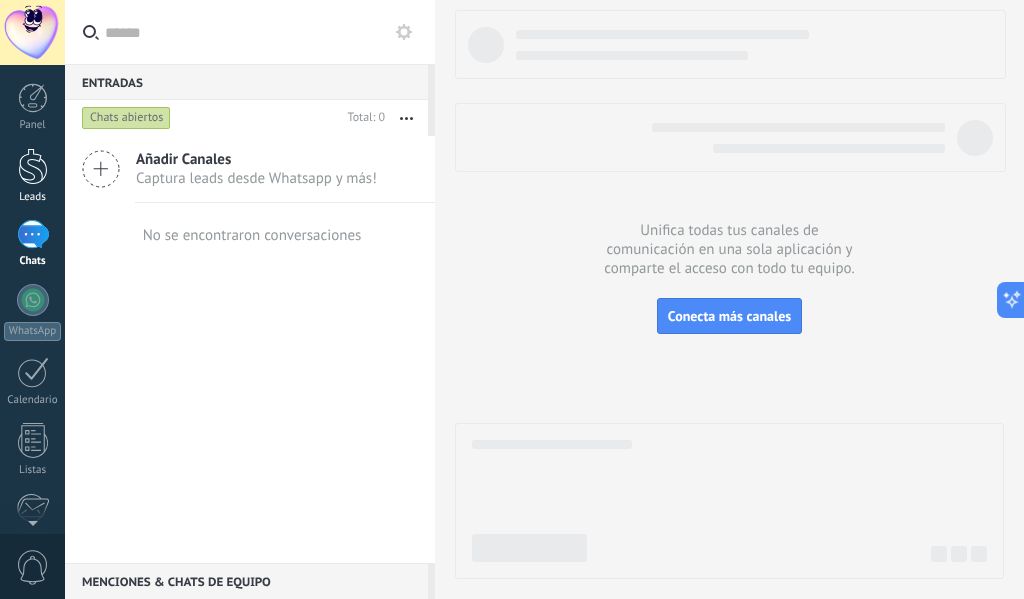 click at bounding box center (33, 166) 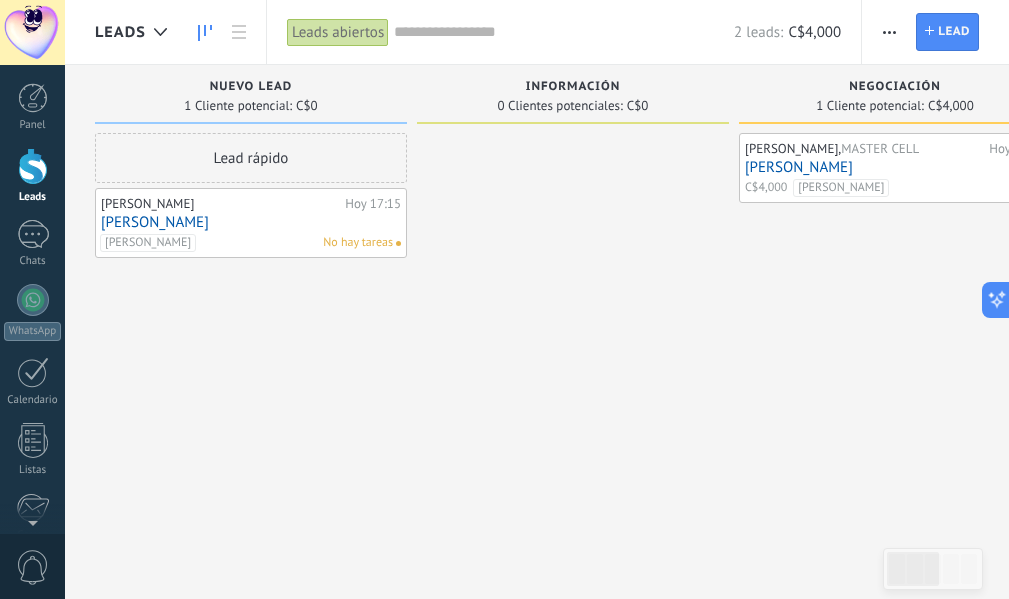 click on "[PERSON_NAME]" at bounding box center (251, 222) 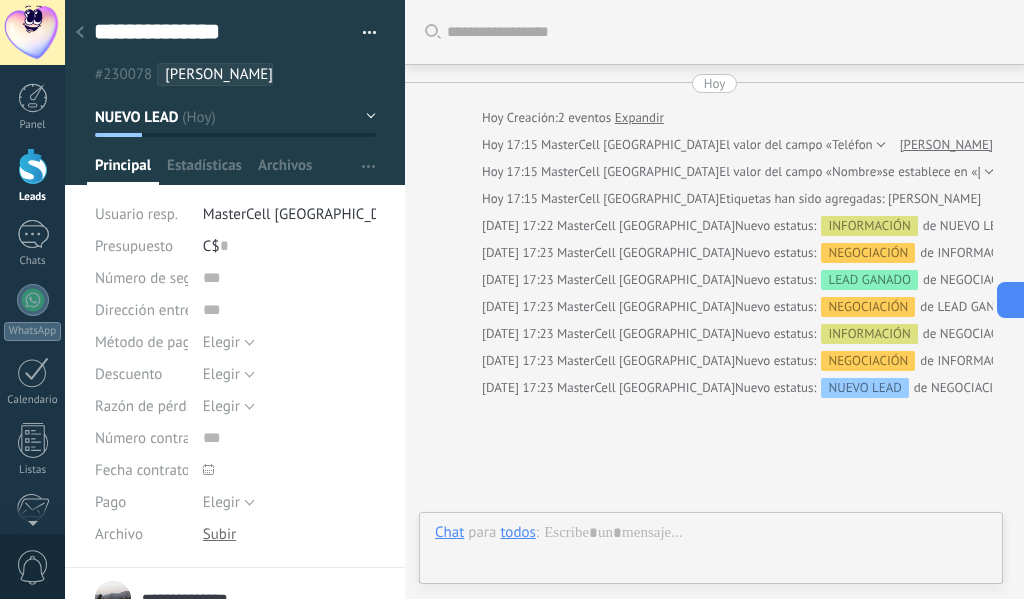scroll, scrollTop: 30, scrollLeft: 0, axis: vertical 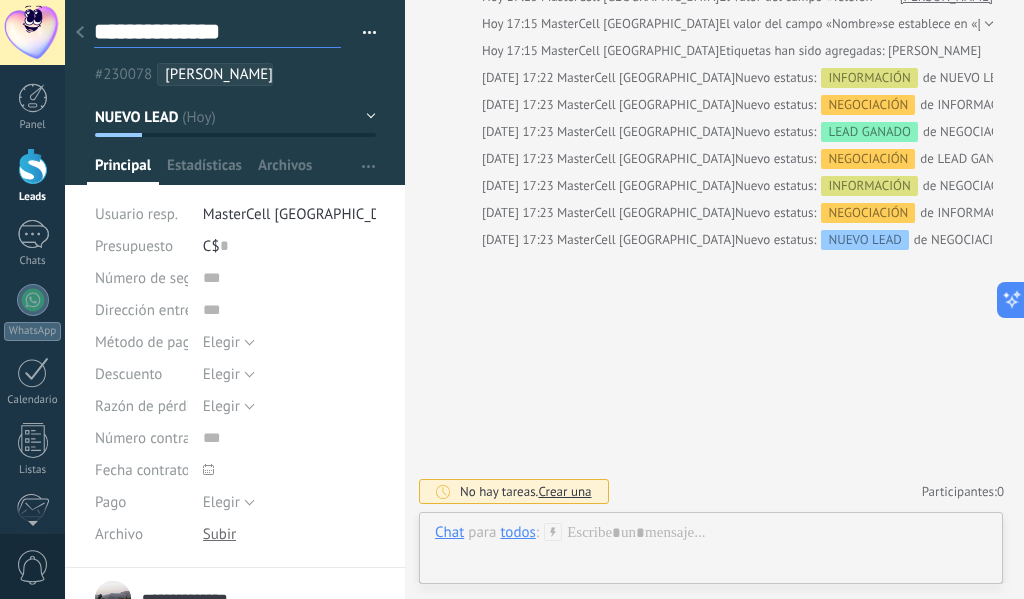 drag, startPoint x: 281, startPoint y: 28, endPoint x: 0, endPoint y: 28, distance: 281 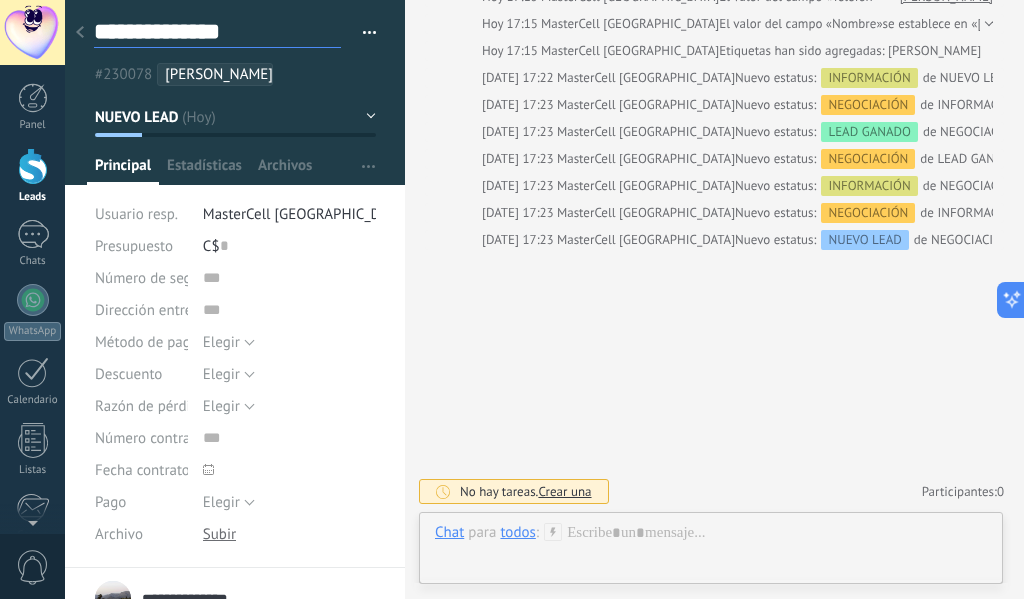 click on ".abccls-1,.abccls-2{fill-rule:evenodd}.abccls-2{fill:#fff} .abfcls-1{fill:none}.abfcls-2{fill:#fff} .abncls-1{isolation:isolate}.abncls-2{opacity:.06}.abncls-2,.abncls-3,.abncls-6{mix-blend-mode:multiply}.abncls-3{opacity:.15}.abncls-4,.abncls-8{fill:#fff}.abncls-5{fill:url(#abnlinear-gradient)}.abncls-6{opacity:.04}.abncls-7{fill:url(#abnlinear-gradient-2)}.abncls-8{fill-rule:evenodd} .abqst0{fill:#ffa200} .abwcls-1{fill:#252525} .cls-1{isolation:isolate} .acicls-1{fill:none} .aclcls-1{fill:#232323} .acnst0{display:none} .addcls-1,.addcls-2{fill:none;stroke-miterlimit:10}.addcls-1{stroke:#dfe0e5}.addcls-2{stroke:#a1a7ab} .adecls-1,.adecls-2{fill:none;stroke-miterlimit:10}.adecls-1{stroke:#dfe0e5}.adecls-2{stroke:#a1a7ab} .adqcls-1{fill:#8591a5;fill-rule:evenodd} .aeccls-1{fill:#5c9f37} .aeecls-1{fill:#f86161} .aejcls-1{fill:#8591a5;fill-rule:evenodd} .aekcls-1{fill-rule:evenodd} .aelcls-1{fill-rule:evenodd;fill:currentColor} .aemcls-1{fill-rule:evenodd;fill:currentColor} .aencls-2{fill:#f86161;opacity:.3}" at bounding box center (512, 299) 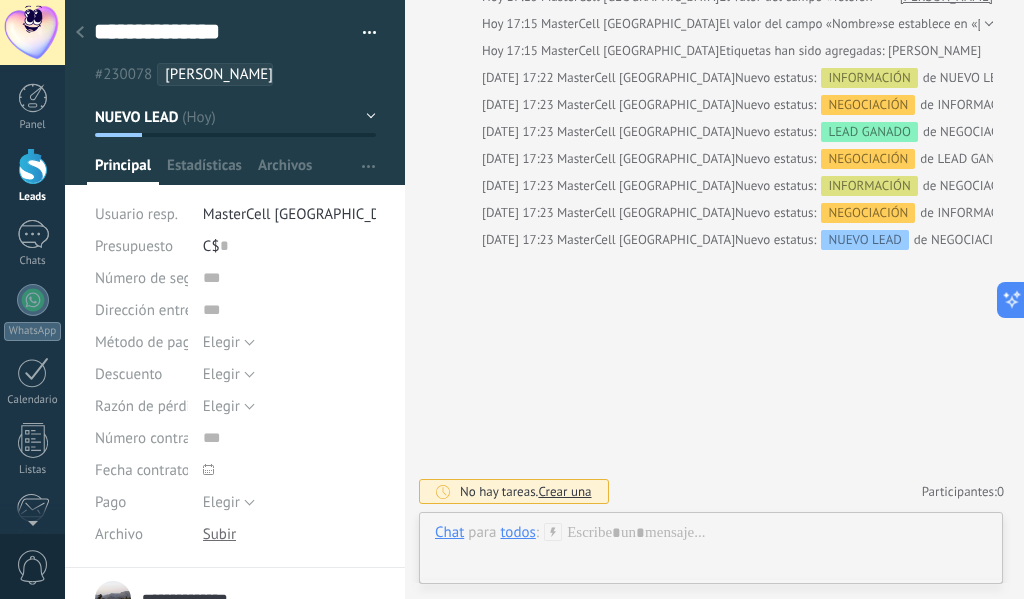 click on "C$
0" at bounding box center [289, 246] 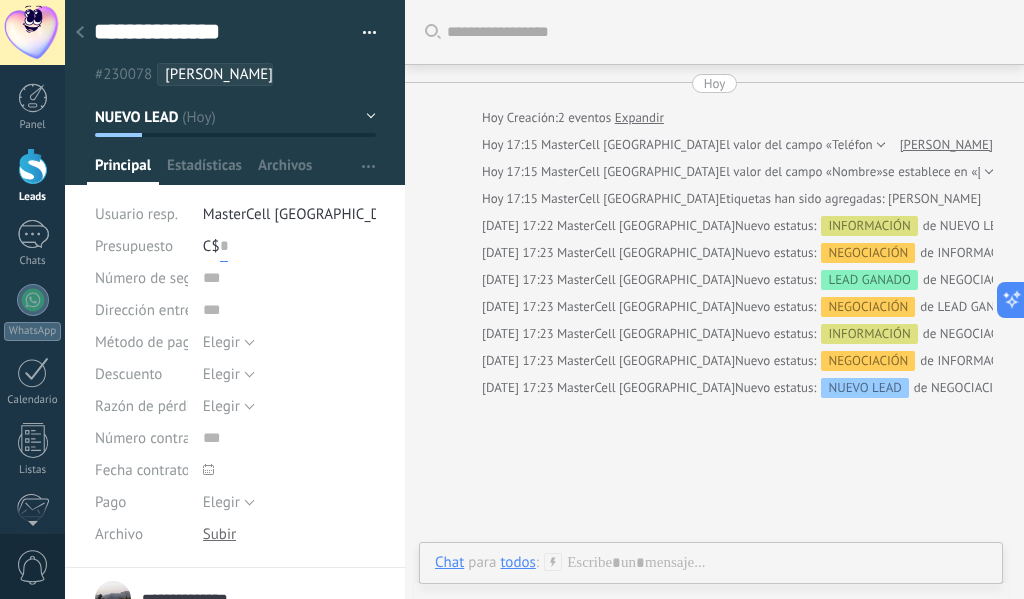 scroll, scrollTop: 148, scrollLeft: 0, axis: vertical 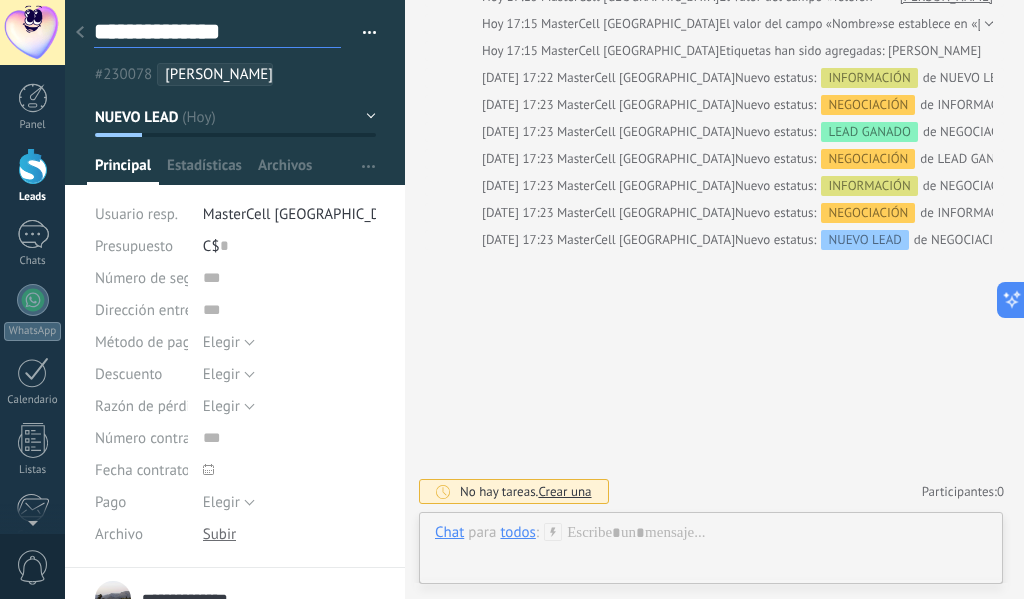 click on "**********" at bounding box center [217, 32] 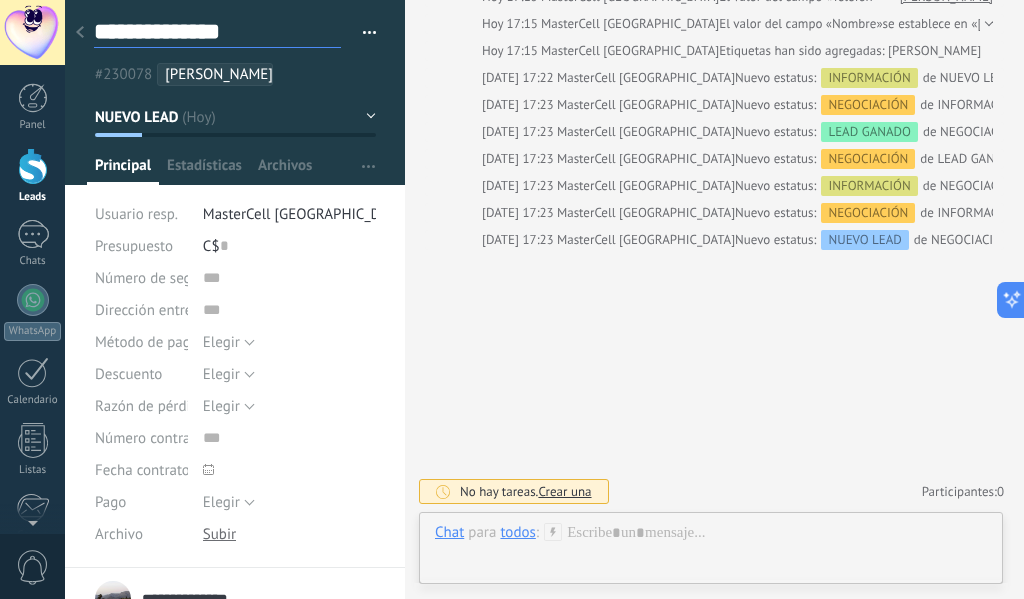 type on "*" 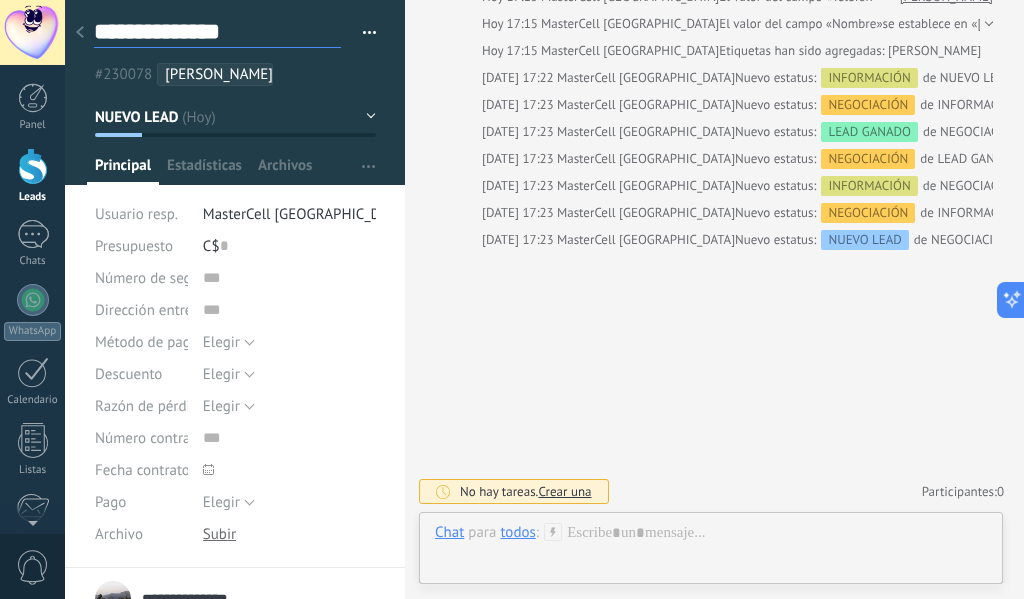 type on "*" 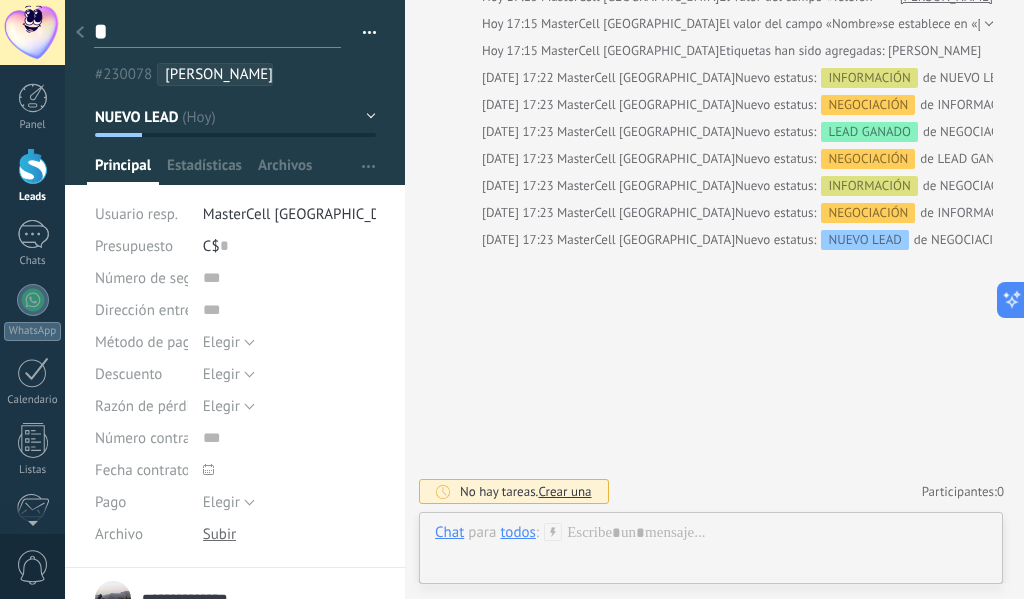 type on "**" 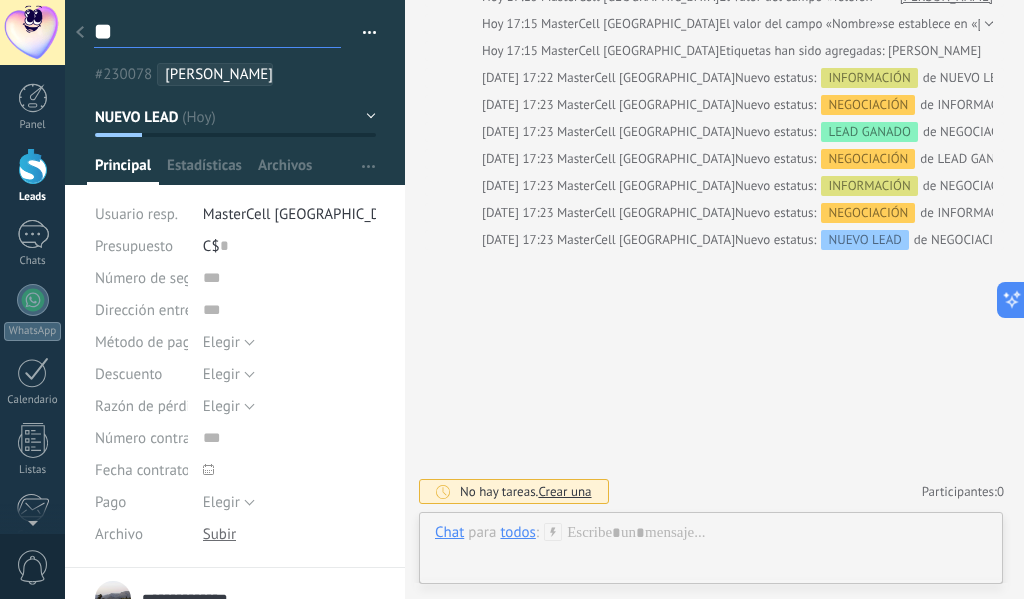 type on "***" 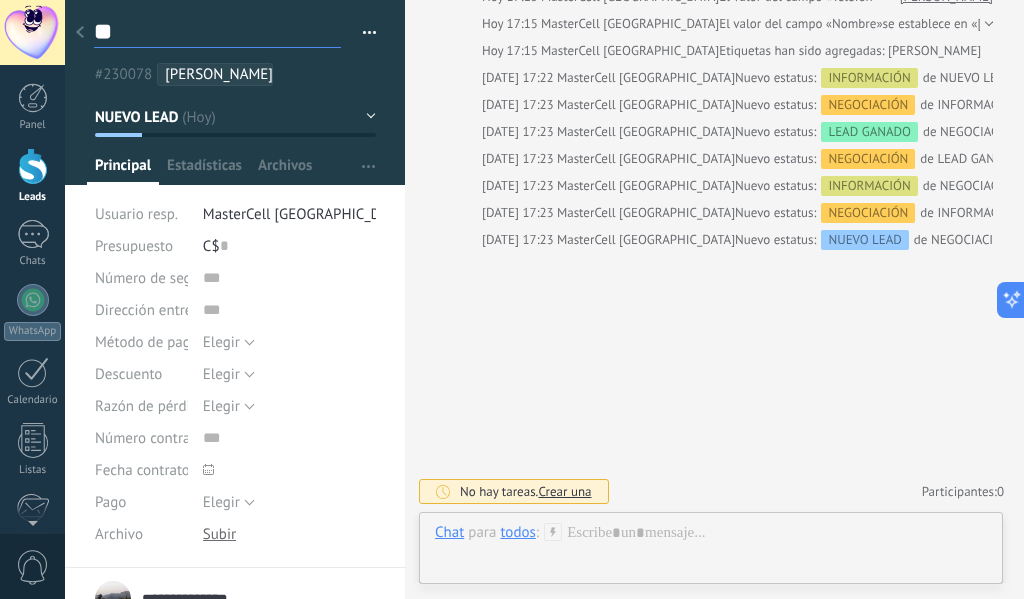 type on "***" 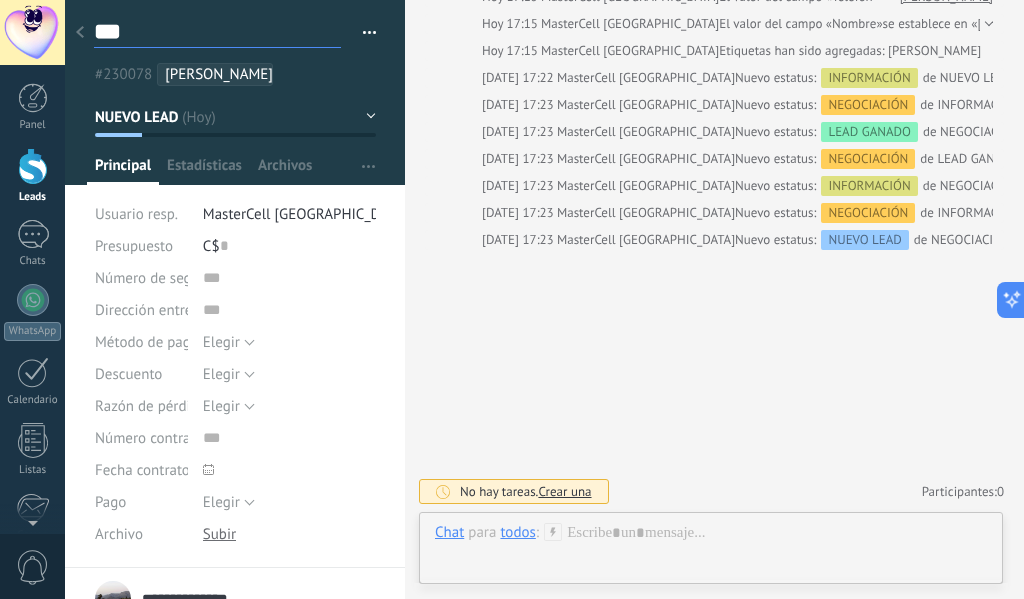 type on "****" 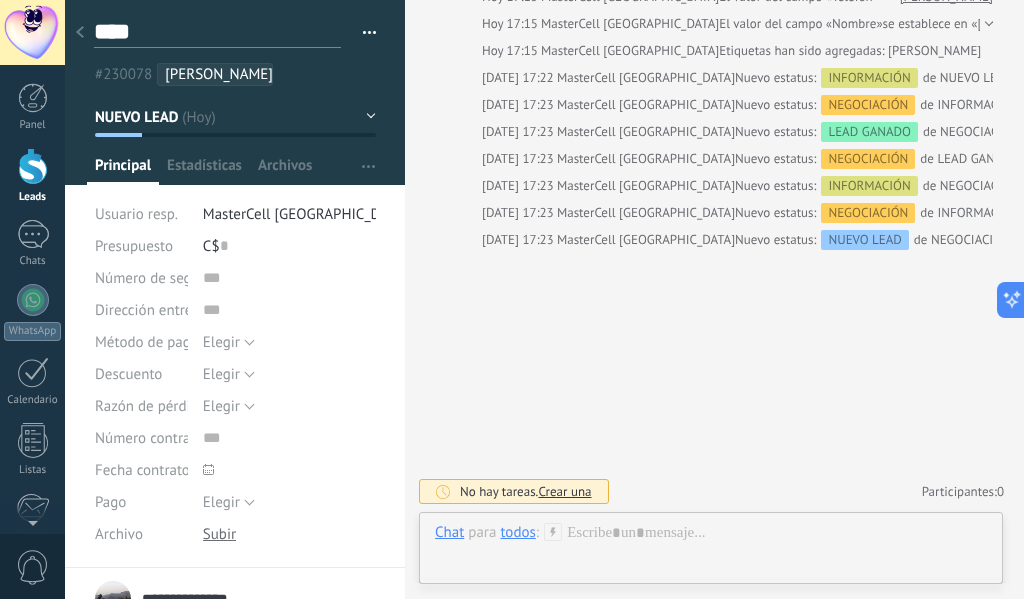 type on "*****" 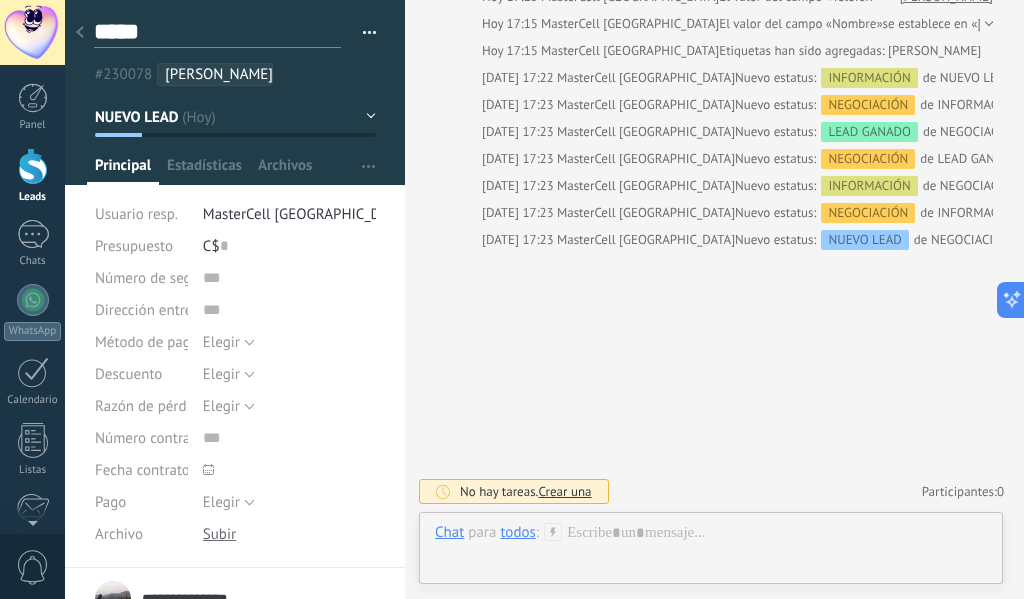 type on "*****" 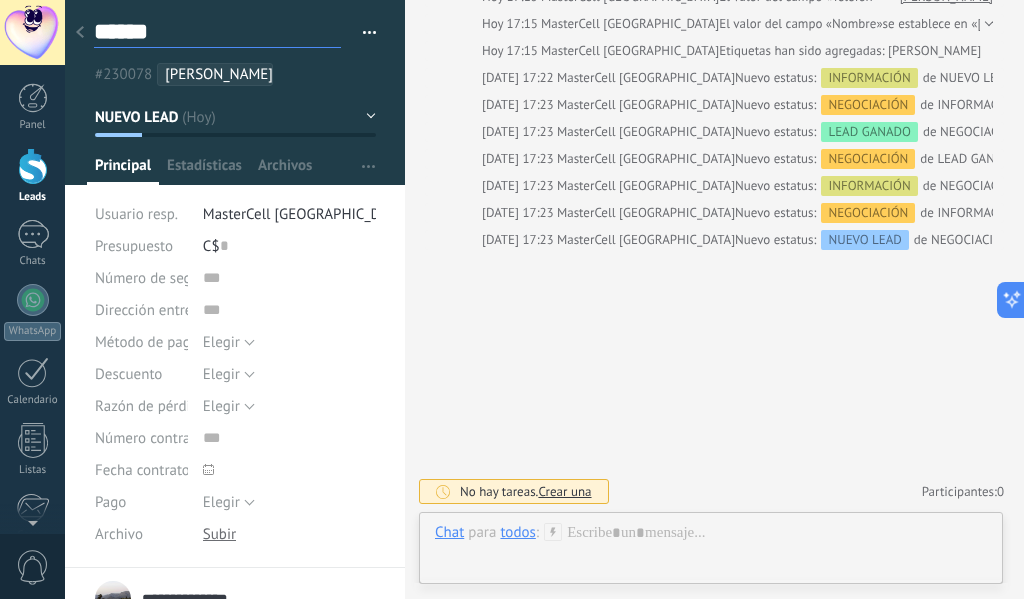 type on "*******" 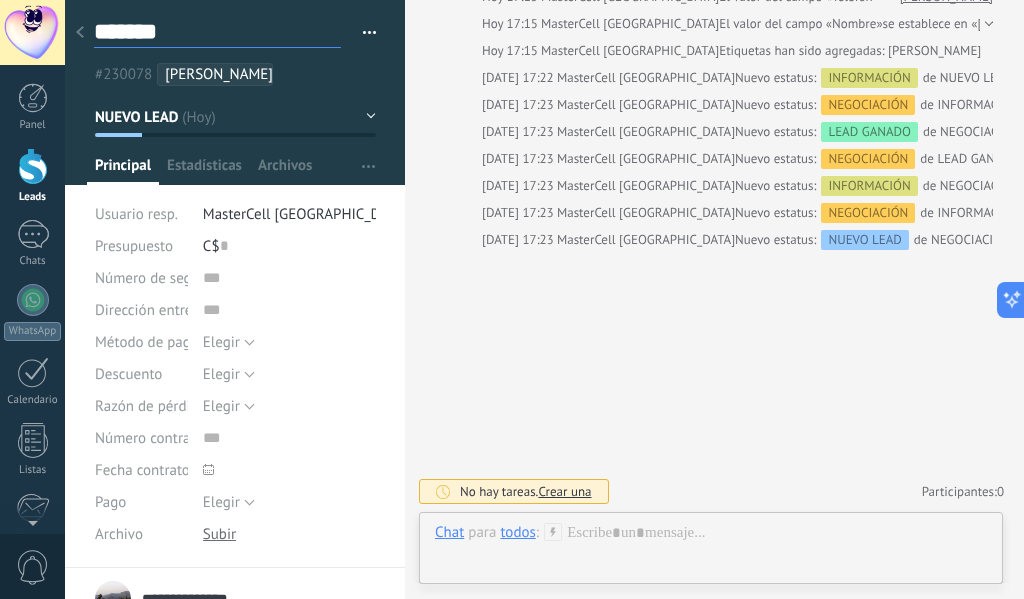 type on "********" 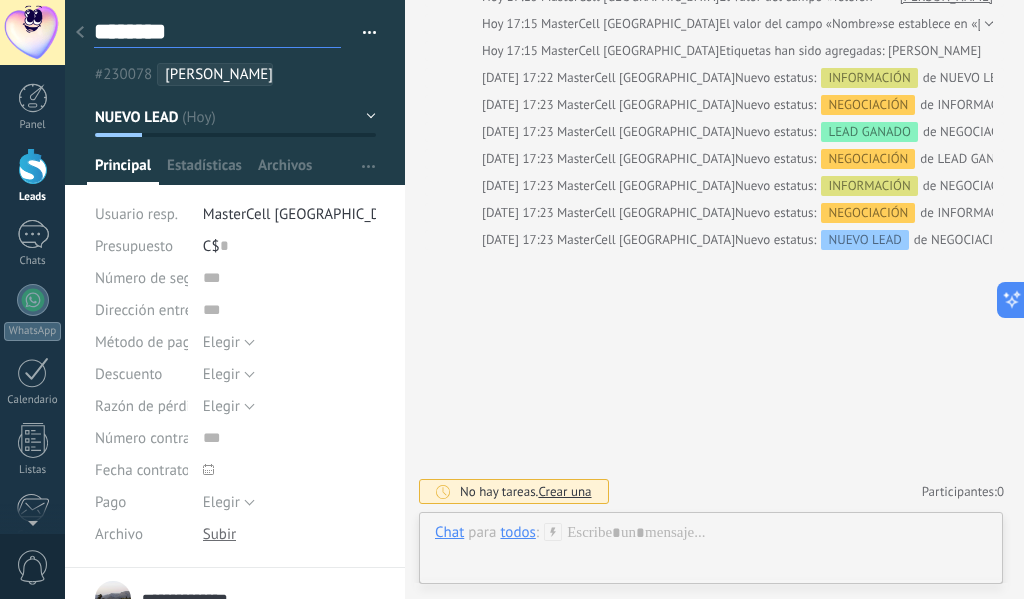 type on "*********" 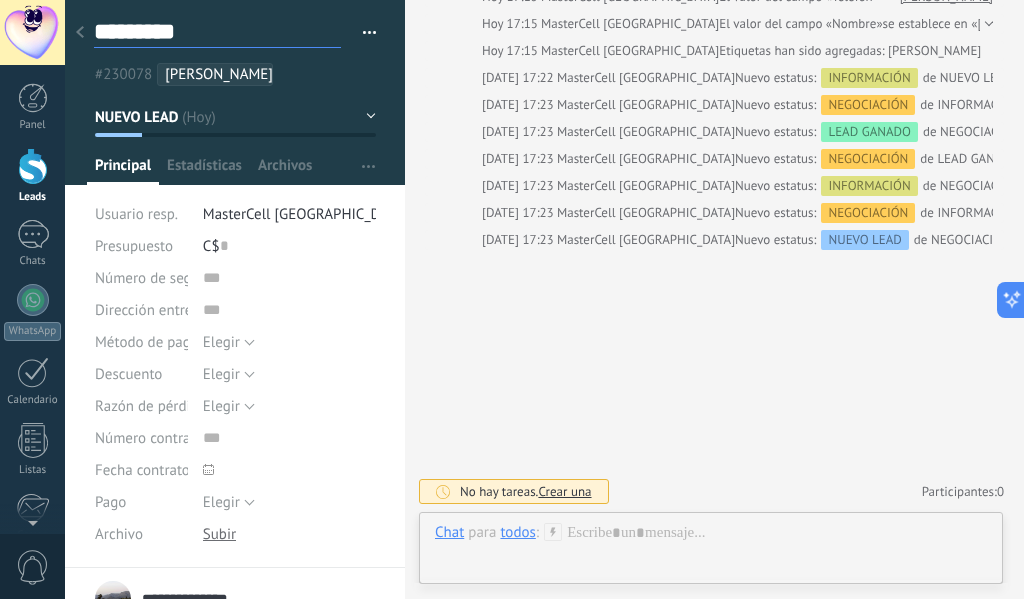 type on "**********" 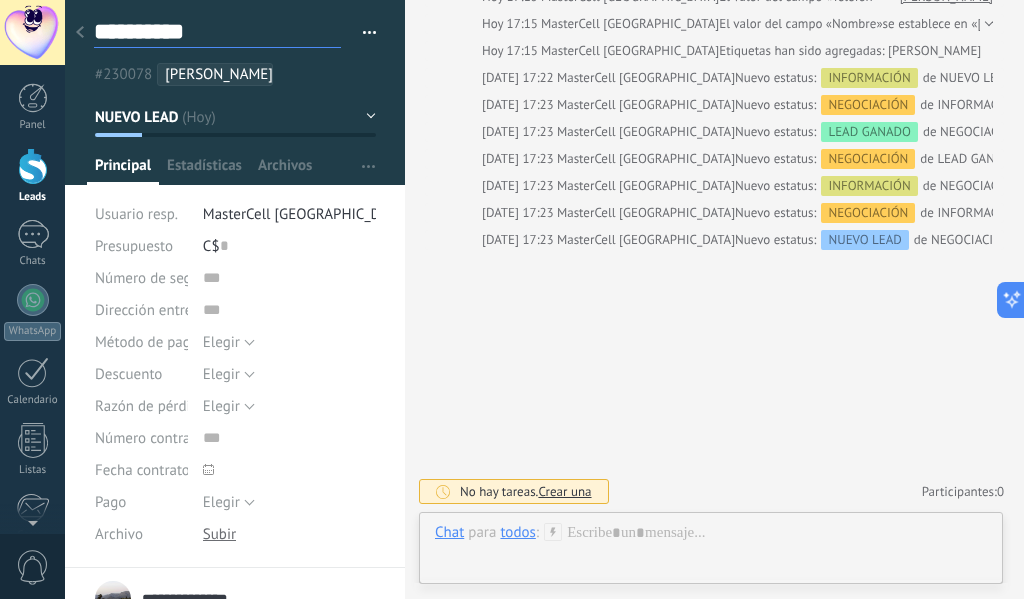 type on "**********" 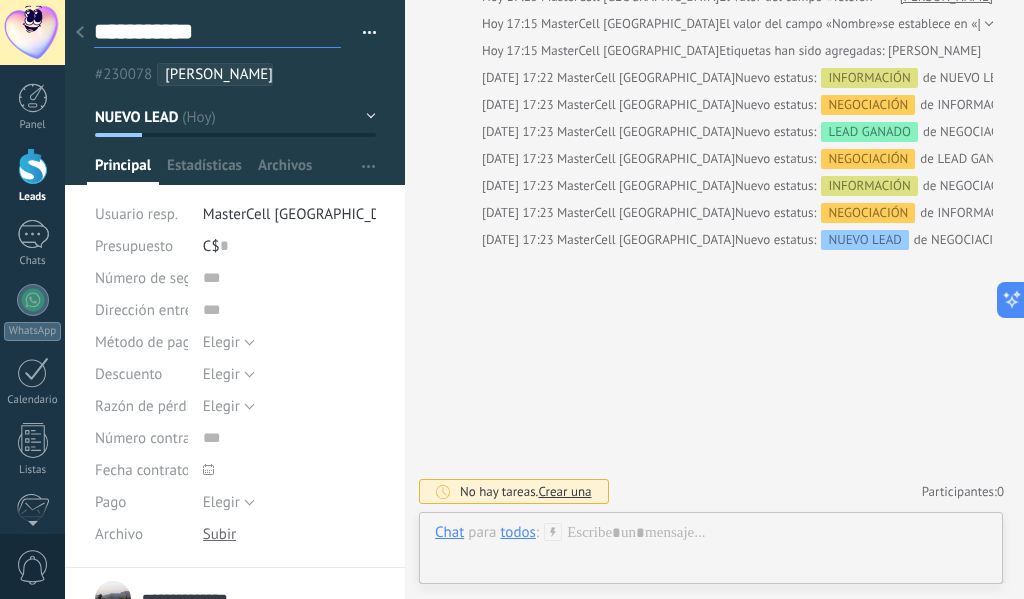 type on "**********" 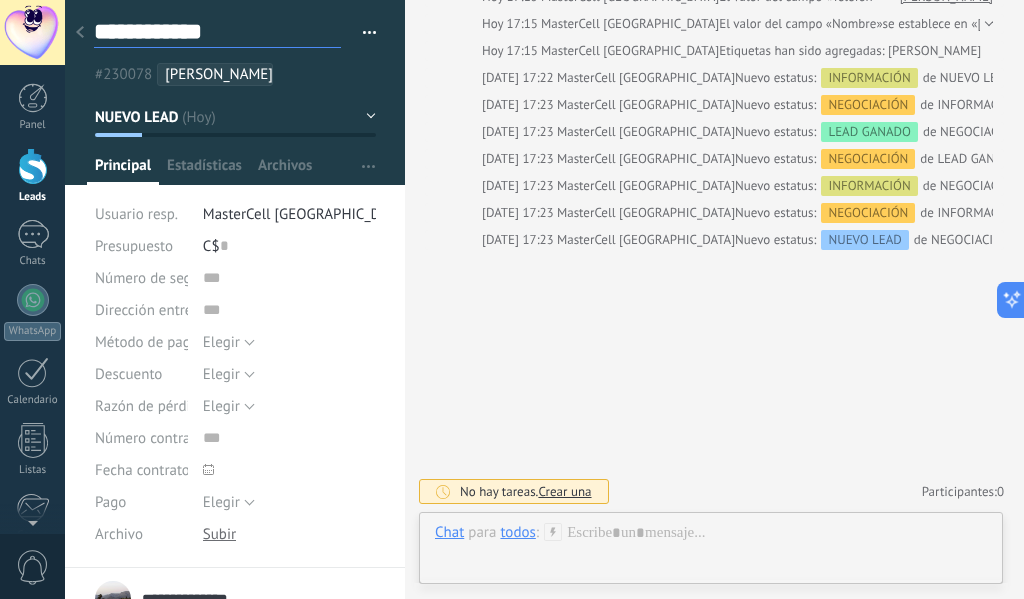 type on "**********" 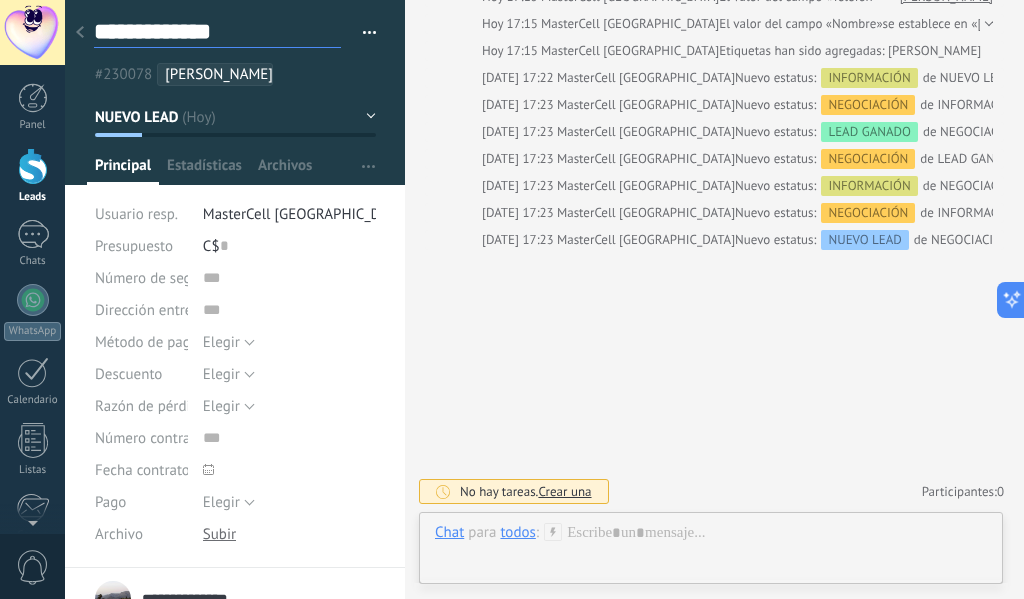 type on "**********" 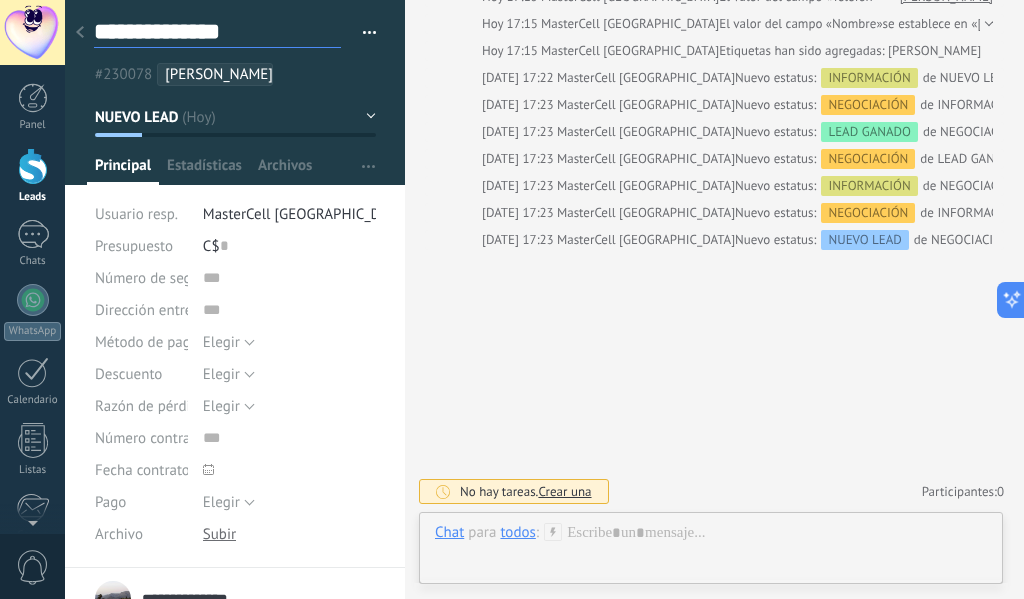 type on "**********" 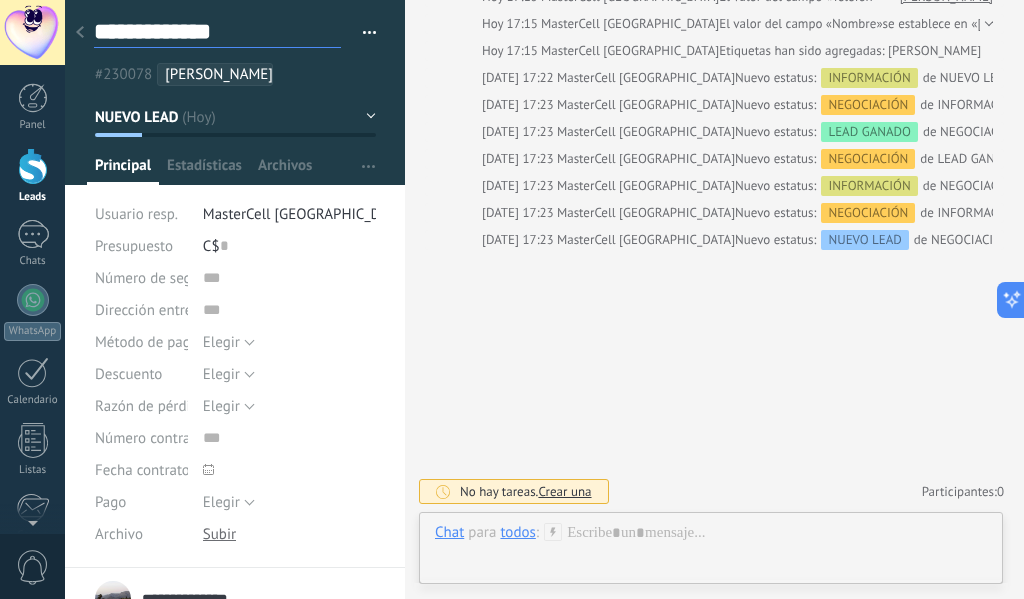 scroll, scrollTop: 30, scrollLeft: 0, axis: vertical 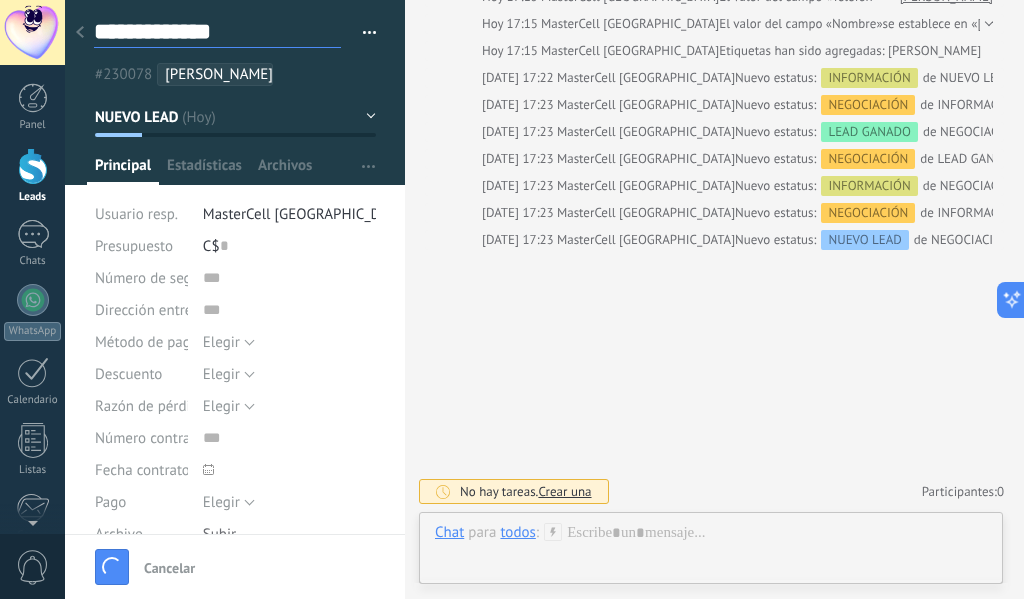 type on "**********" 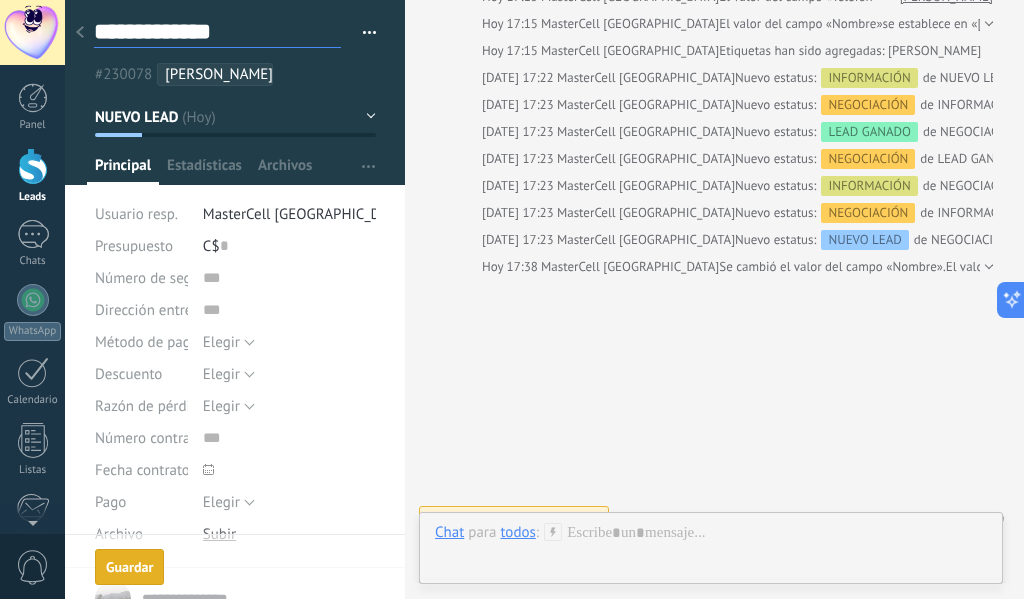 scroll, scrollTop: 30, scrollLeft: 0, axis: vertical 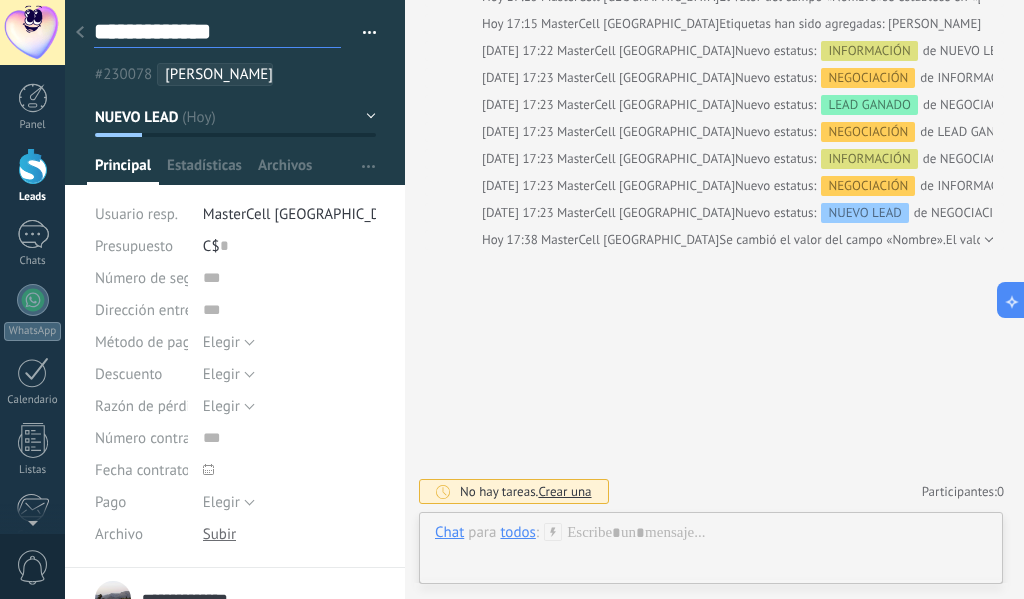 drag, startPoint x: 242, startPoint y: 27, endPoint x: 0, endPoint y: 36, distance: 242.1673 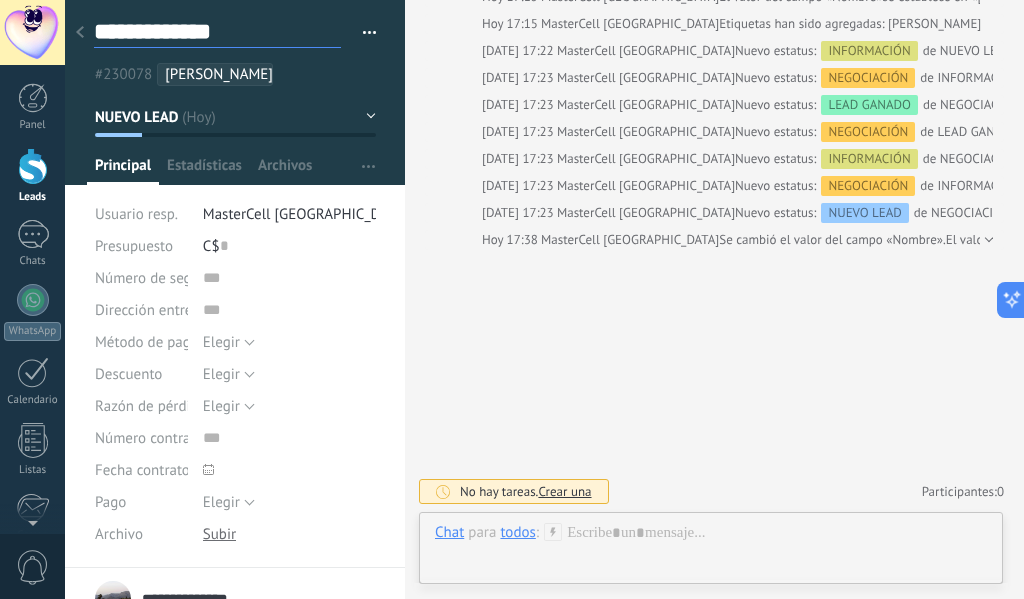 type on "**********" 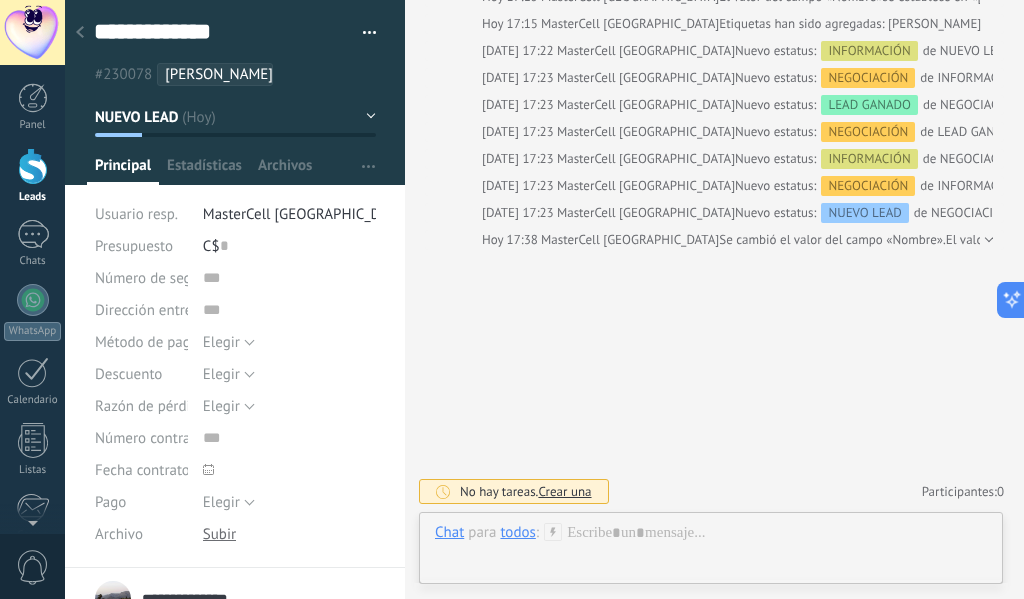 click on "Buscar Carga más Hoy Hoy Creación:  2  eventos   Expandir Hoy 17:15 MasterCell NUEVA GUINEA  El valor del campo «Teléfono»  se establece en «88886622» MARTIN SALGADO Hoy 17:15 MasterCell NUEVA GUINEA  El valor del campo «Nombre»  se establece en «MARTIN SALGADO» Hoy 17:15 MasterCell NUEVA GUINEA  Etiquetas han sido agregadas: ALVARO Hoy 17:22 MasterCell NUEVA GUINEA  Nuevo estatus: INFORMACIÓN de NUEVO LEAD Hoy 17:23 MasterCell NUEVA GUINEA  Nuevo estatus: NEGOCIACIÓN de INFORMACIÓN Hoy 17:23 MasterCell NUEVA GUINEA  Nuevo estatus: LEAD GANADO de NEGOCIACIÓN Hoy 17:23 MasterCell NUEVA GUINEA  Nuevo estatus: NEGOCIACIÓN de LEAD GANADO Hoy 17:23 MasterCell NUEVA GUINEA  Nuevo estatus: INFORMACIÓN de NEGOCIACIÓN Hoy 17:23 MasterCell NUEVA GUINEA  Nuevo estatus: NEGOCIACIÓN de INFORMACIÓN Hoy 17:23 MasterCell NUEVA GUINEA  Nuevo estatus: NUEVO LEAD de NEGOCIACIÓN Hoy 17:38 MasterCell NUEVA GUINEA  Se cambió el valor del campo «Nombre».  No hay tareas.  Crear una 0 Bots:  0" at bounding box center [714, 212] 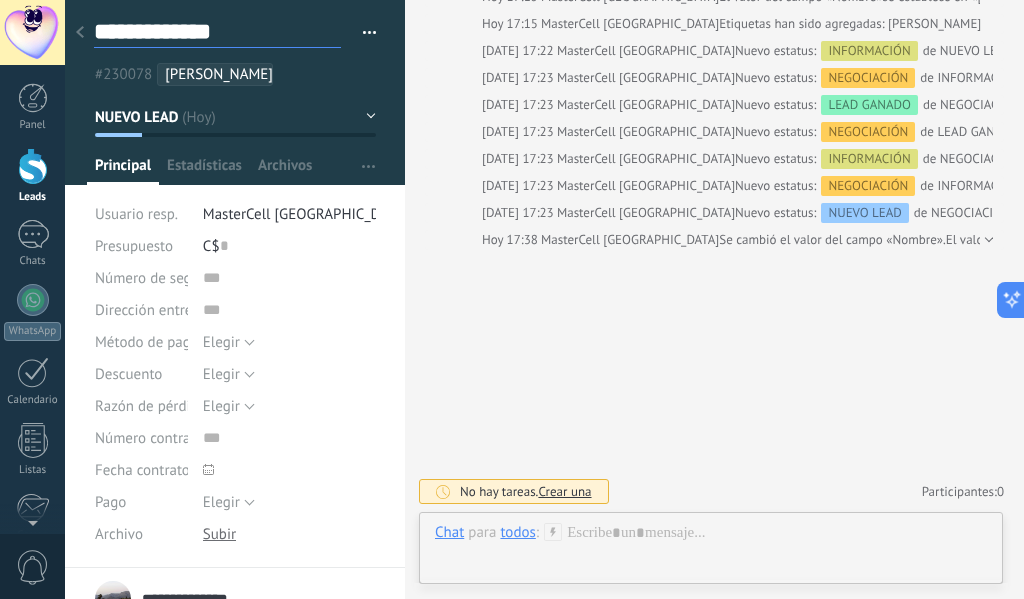 drag, startPoint x: 251, startPoint y: 33, endPoint x: 0, endPoint y: 38, distance: 251.04979 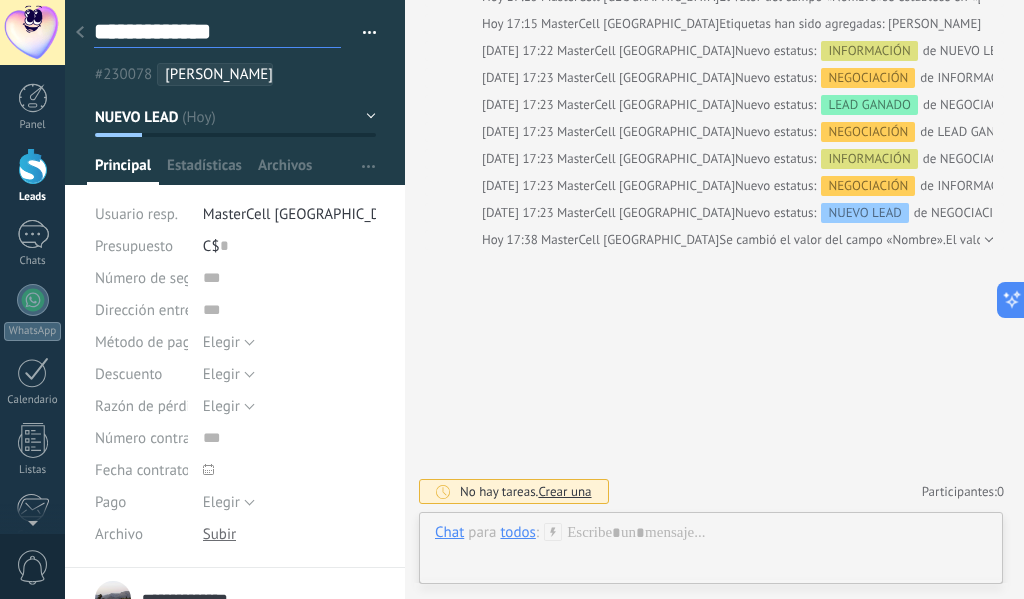 click on ".abccls-1,.abccls-2{fill-rule:evenodd}.abccls-2{fill:#fff} .abfcls-1{fill:none}.abfcls-2{fill:#fff} .abncls-1{isolation:isolate}.abncls-2{opacity:.06}.abncls-2,.abncls-3,.abncls-6{mix-blend-mode:multiply}.abncls-3{opacity:.15}.abncls-4,.abncls-8{fill:#fff}.abncls-5{fill:url(#abnlinear-gradient)}.abncls-6{opacity:.04}.abncls-7{fill:url(#abnlinear-gradient-2)}.abncls-8{fill-rule:evenodd} .abqst0{fill:#ffa200} .abwcls-1{fill:#252525} .cls-1{isolation:isolate} .acicls-1{fill:none} .aclcls-1{fill:#232323} .acnst0{display:none} .addcls-1,.addcls-2{fill:none;stroke-miterlimit:10}.addcls-1{stroke:#dfe0e5}.addcls-2{stroke:#a1a7ab} .adecls-1,.adecls-2{fill:none;stroke-miterlimit:10}.adecls-1{stroke:#dfe0e5}.adecls-2{stroke:#a1a7ab} .adqcls-1{fill:#8591a5;fill-rule:evenodd} .aeccls-1{fill:#5c9f37} .aeecls-1{fill:#f86161} .aejcls-1{fill:#8591a5;fill-rule:evenodd} .aekcls-1{fill-rule:evenodd} .aelcls-1{fill-rule:evenodd;fill:currentColor} .aemcls-1{fill-rule:evenodd;fill:currentColor} .aencls-2{fill:#f86161;opacity:.3}" at bounding box center (512, 299) 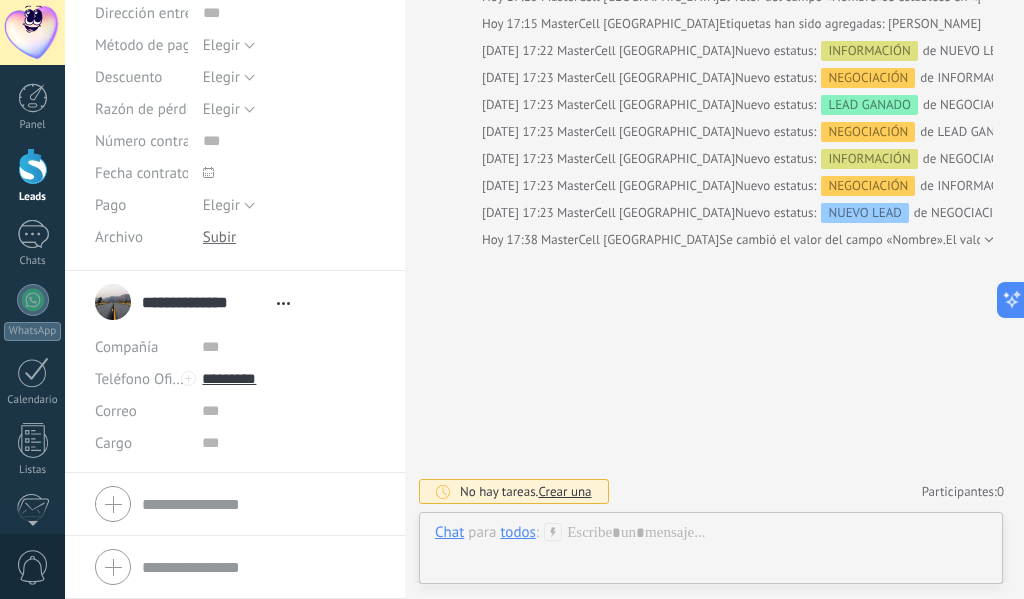 scroll, scrollTop: 0, scrollLeft: 0, axis: both 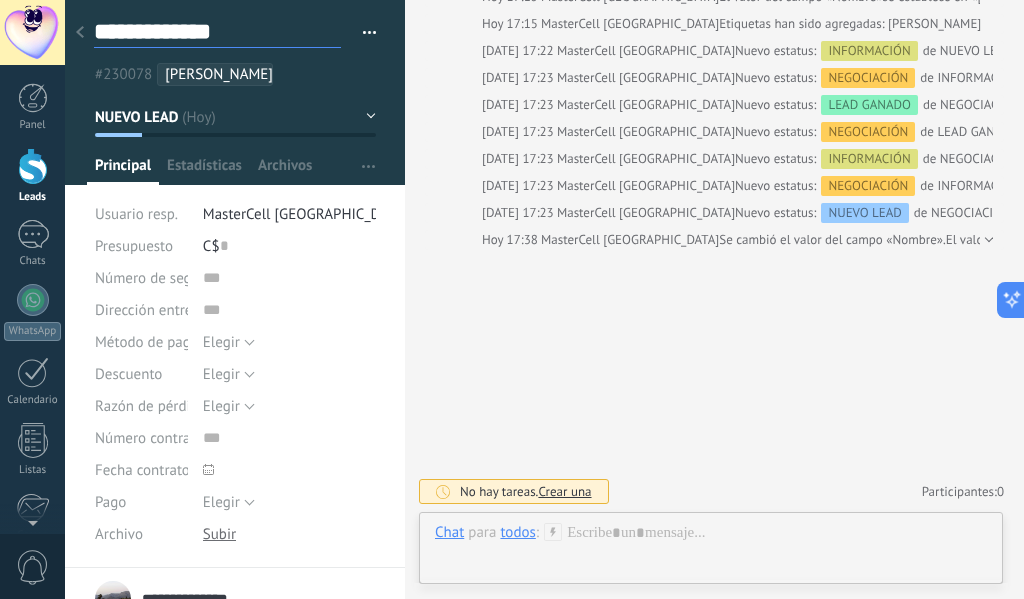 click on "**********" at bounding box center [217, 32] 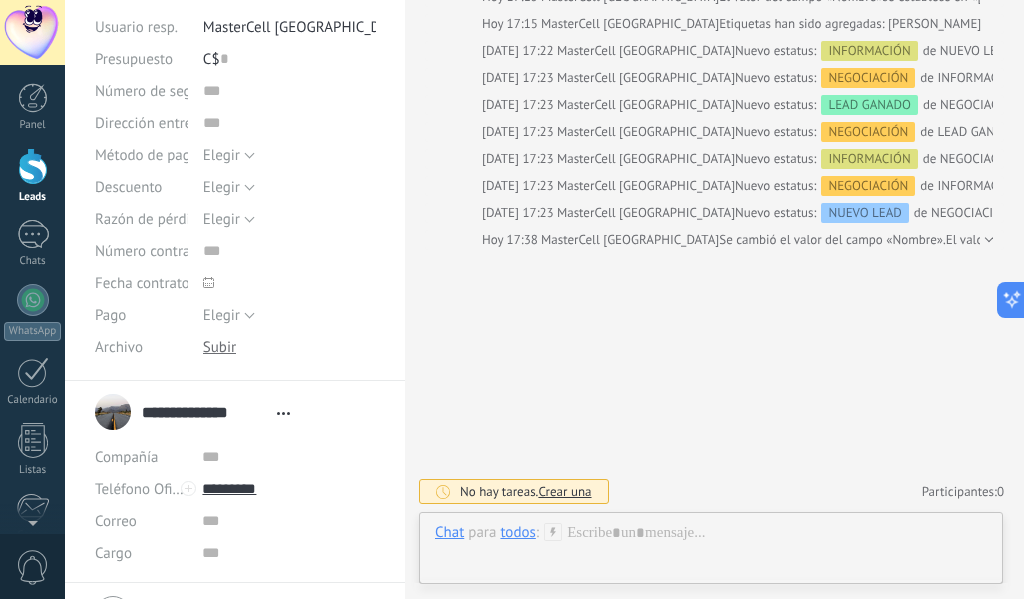 scroll, scrollTop: 200, scrollLeft: 0, axis: vertical 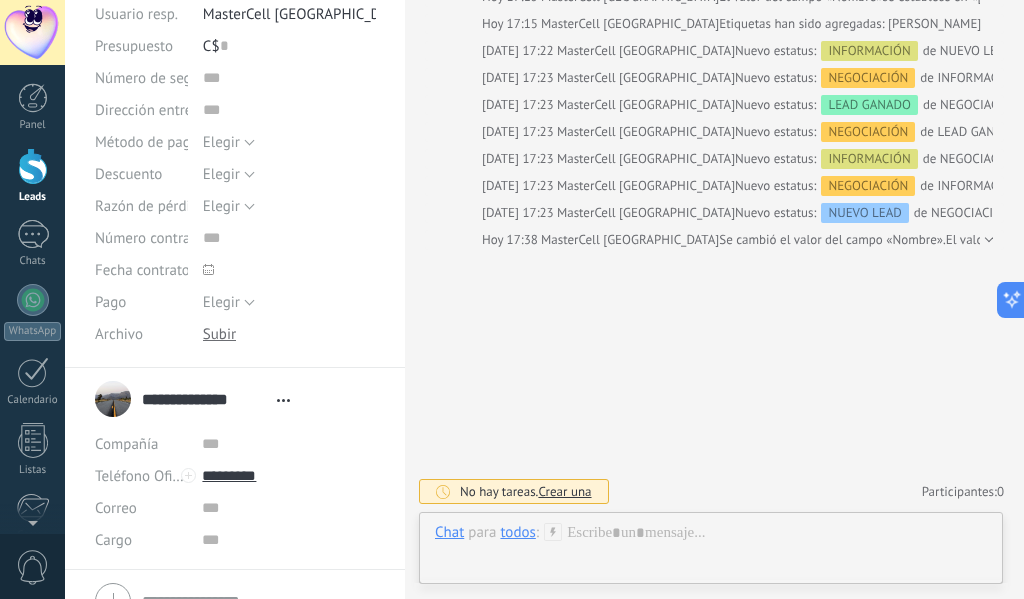 click on "**********" at bounding box center [204, 399] 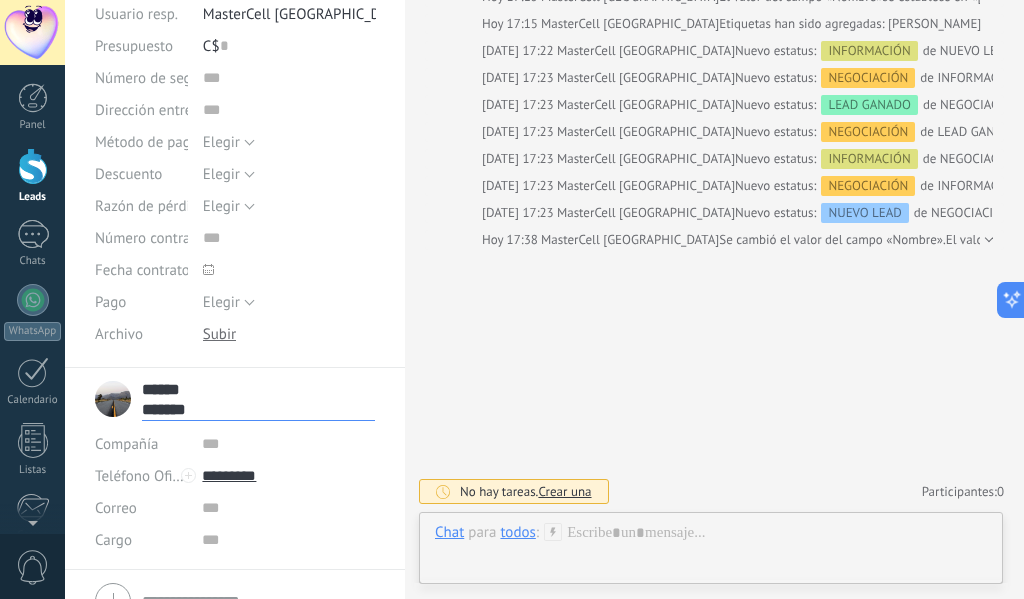 drag, startPoint x: 48, startPoint y: 358, endPoint x: 63, endPoint y: 348, distance: 18.027756 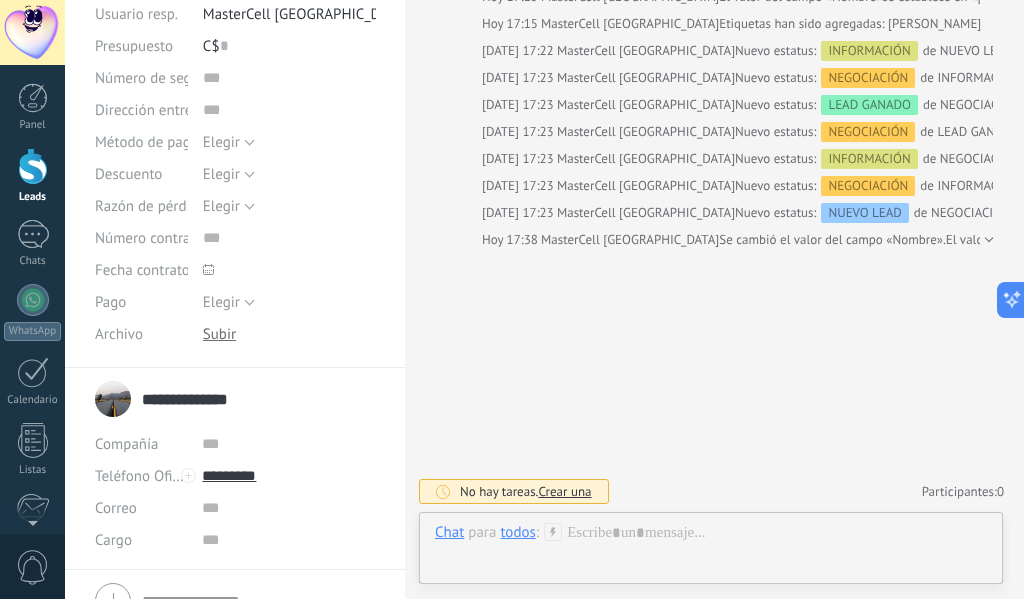 click on "**********" at bounding box center [204, 399] 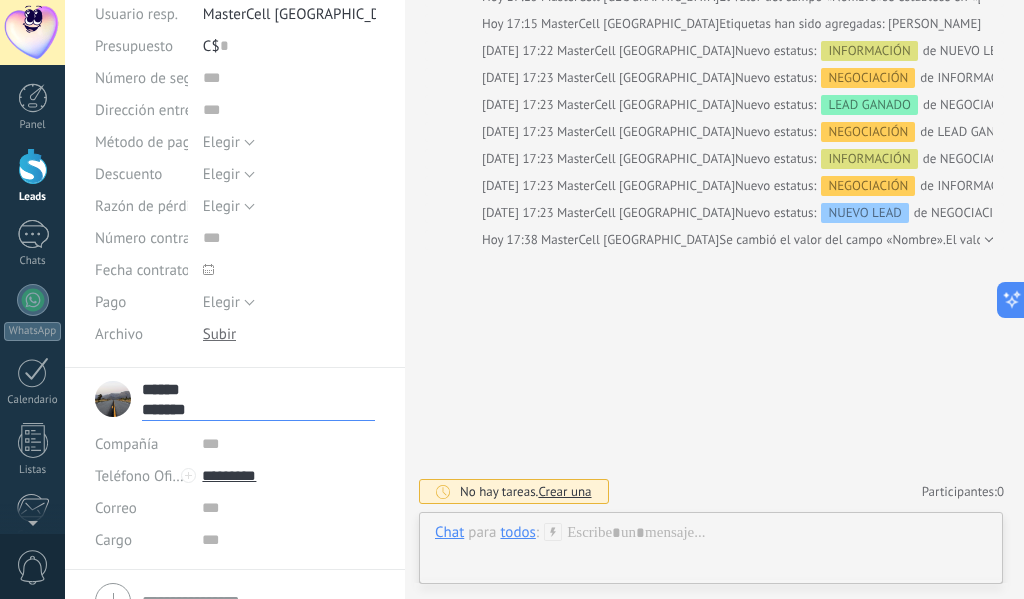 drag, startPoint x: 207, startPoint y: 408, endPoint x: 140, endPoint y: 378, distance: 73.409805 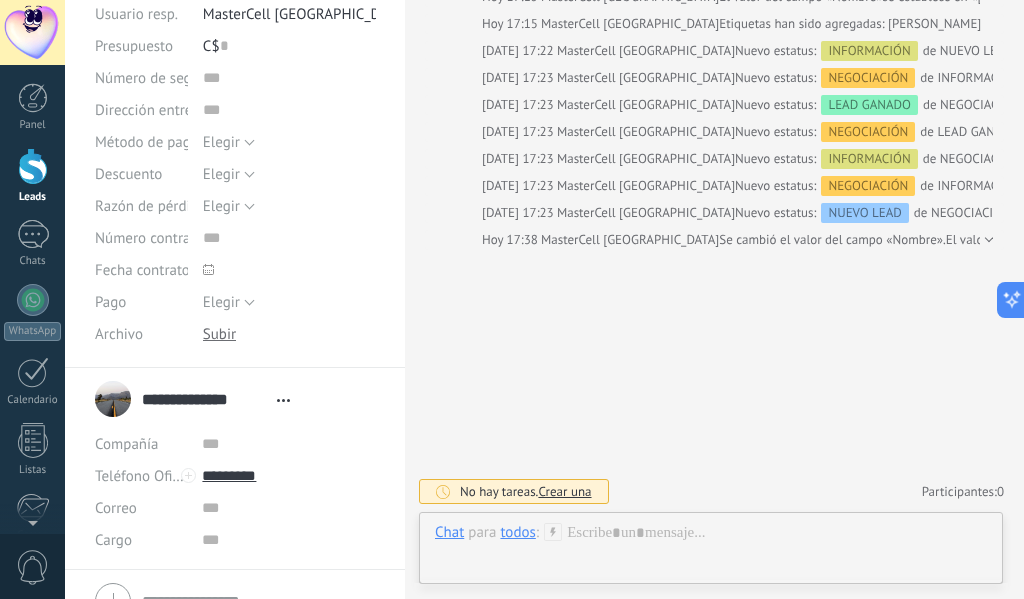 scroll, scrollTop: 75, scrollLeft: 0, axis: vertical 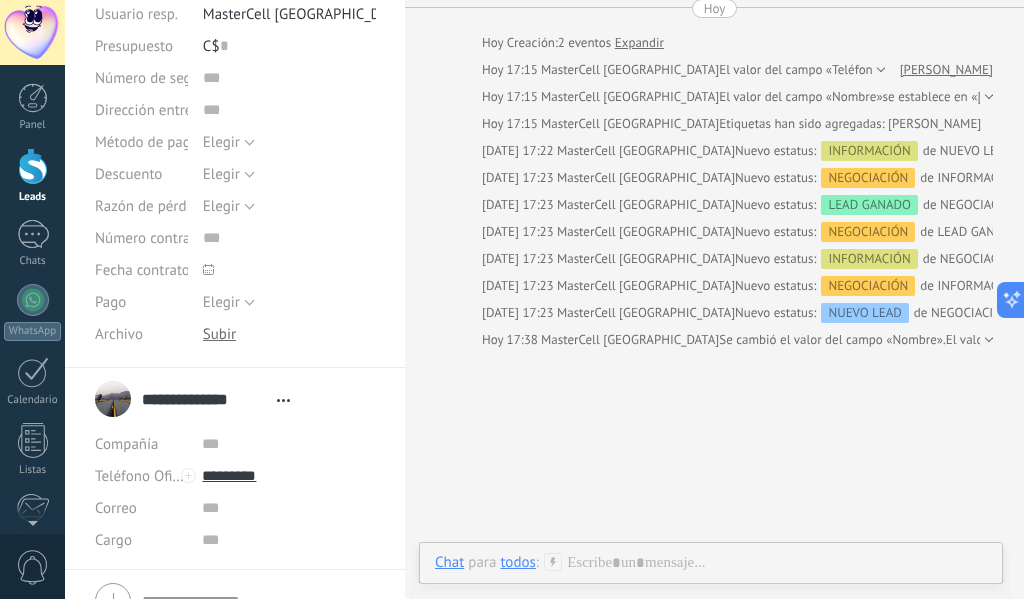 click on "**********" at bounding box center (204, 399) 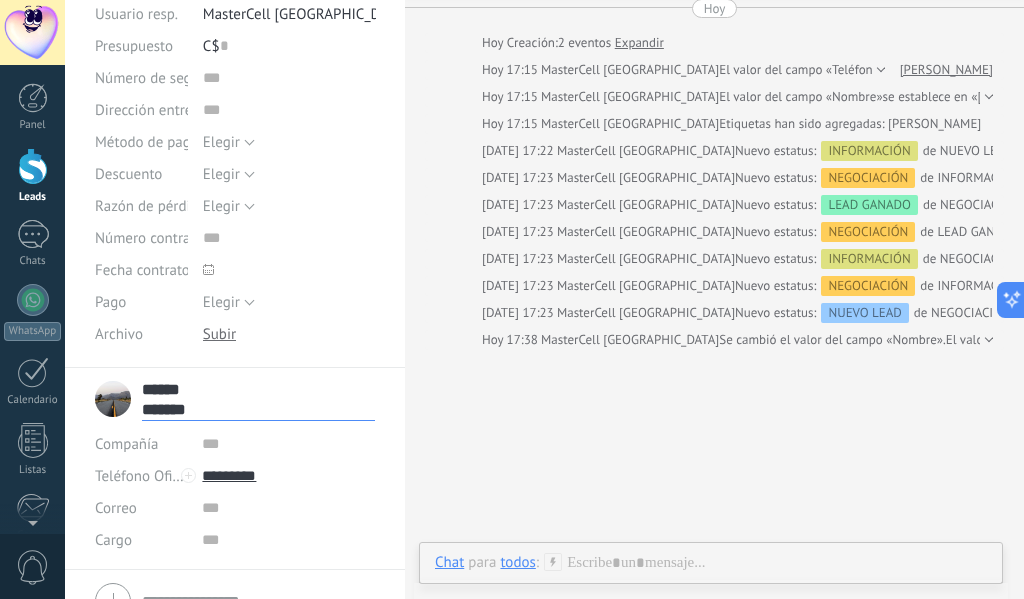 click on "*******" at bounding box center [258, 409] 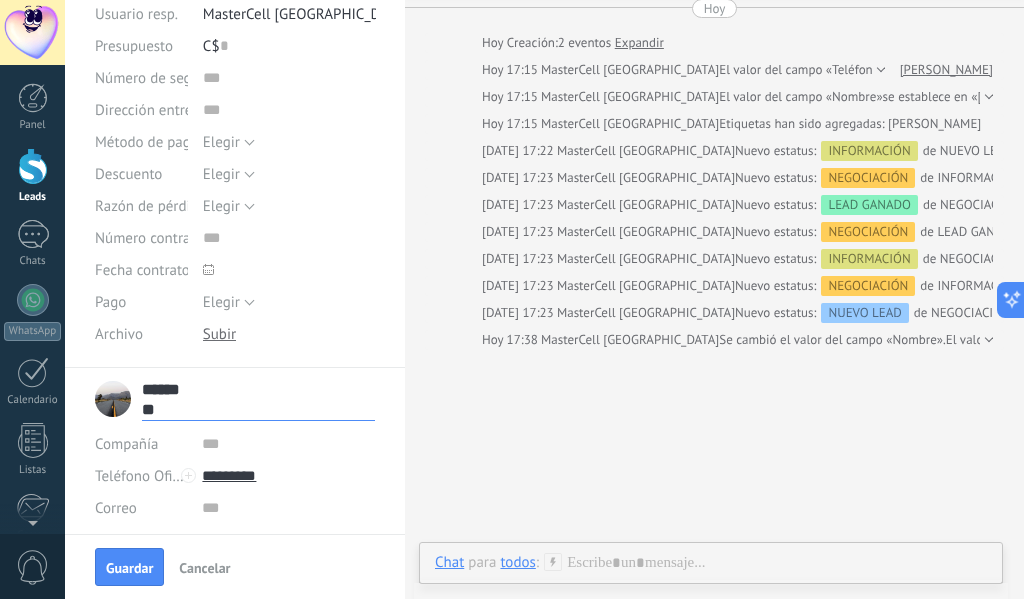 type on "*" 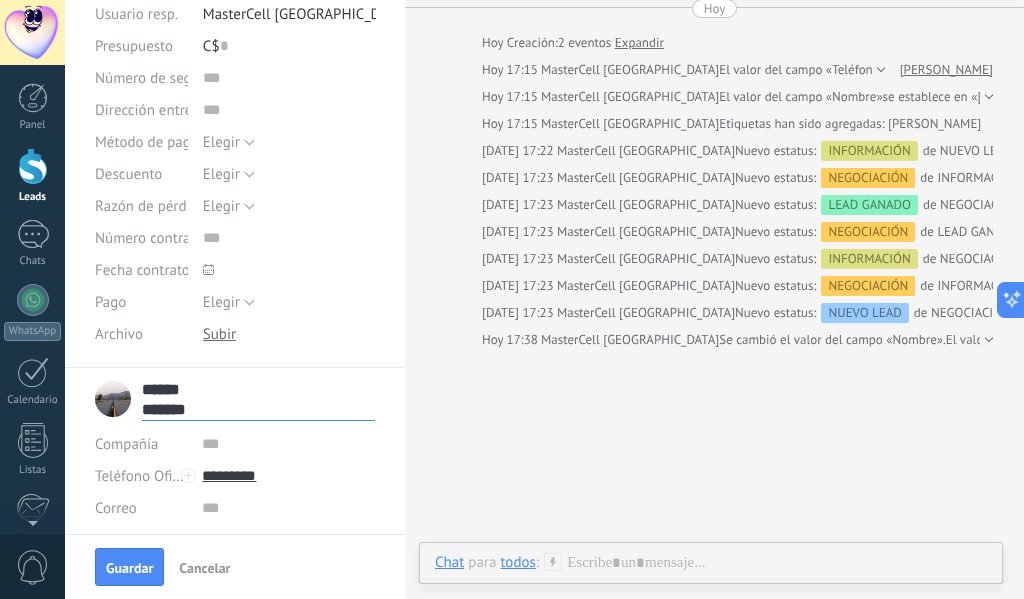type on "*******" 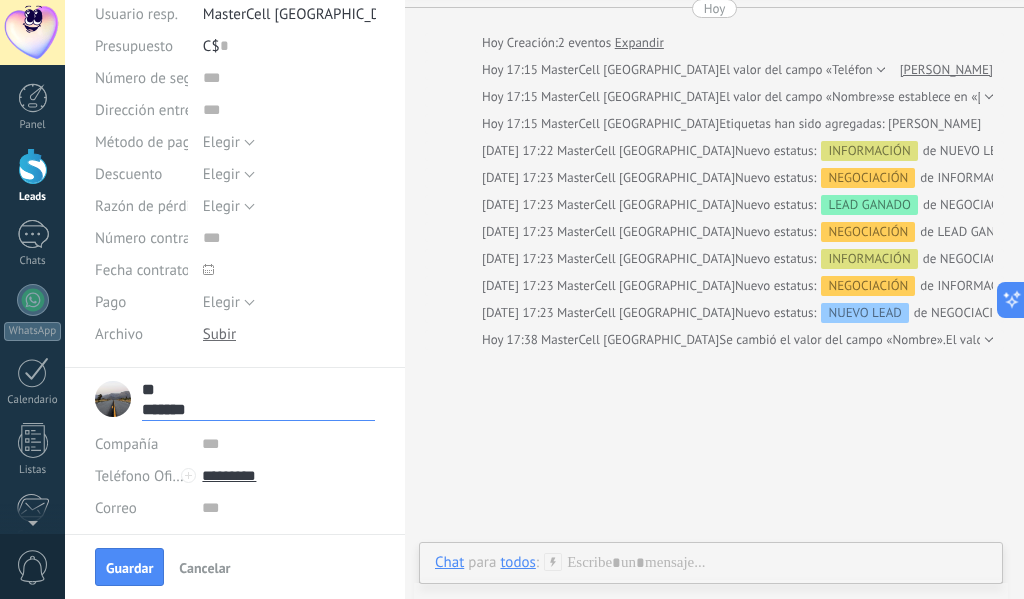 type on "*" 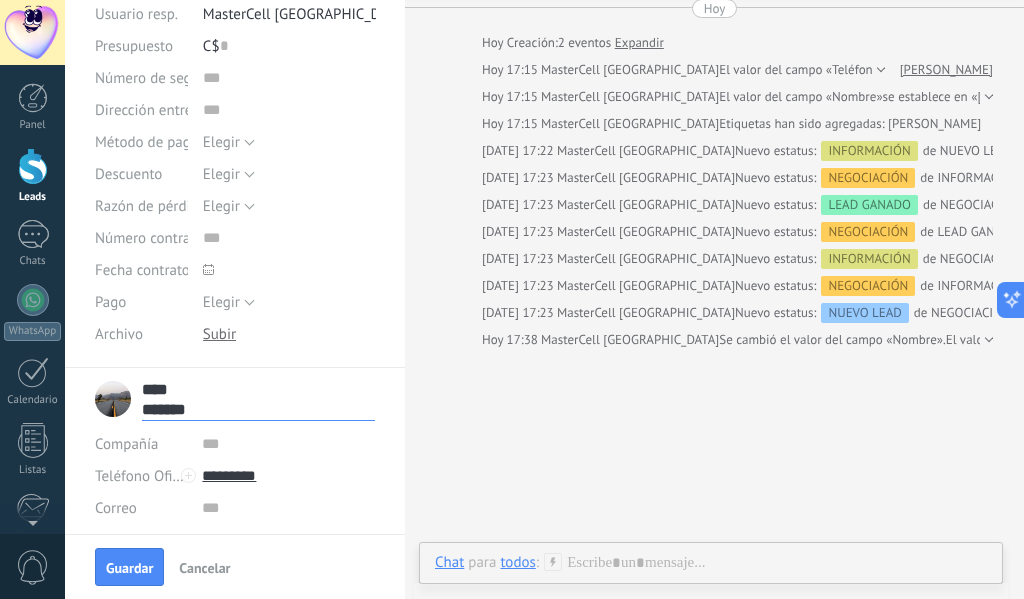 type on "*****" 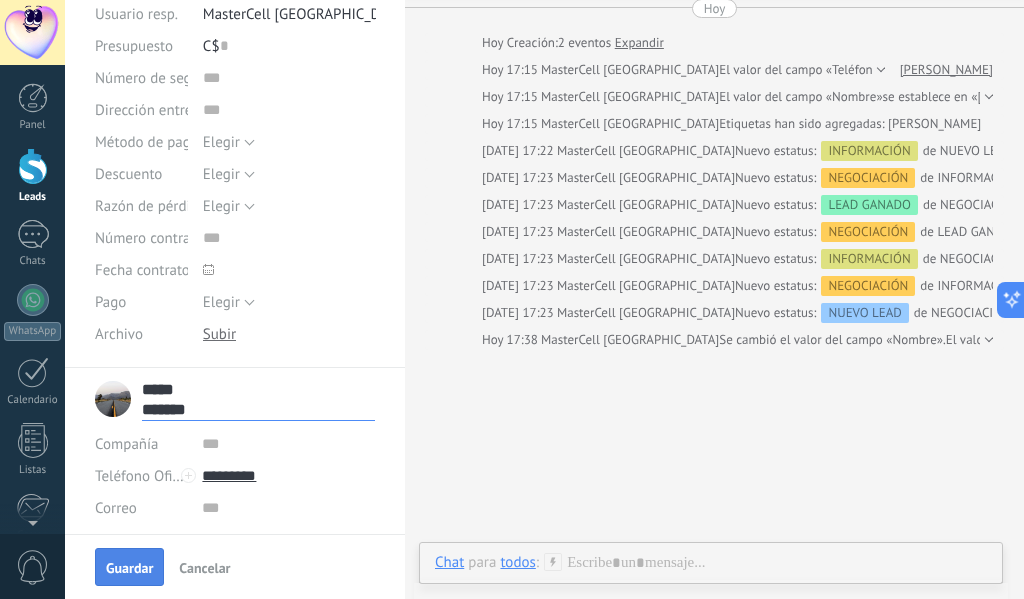 click on "Guardar" at bounding box center (129, 568) 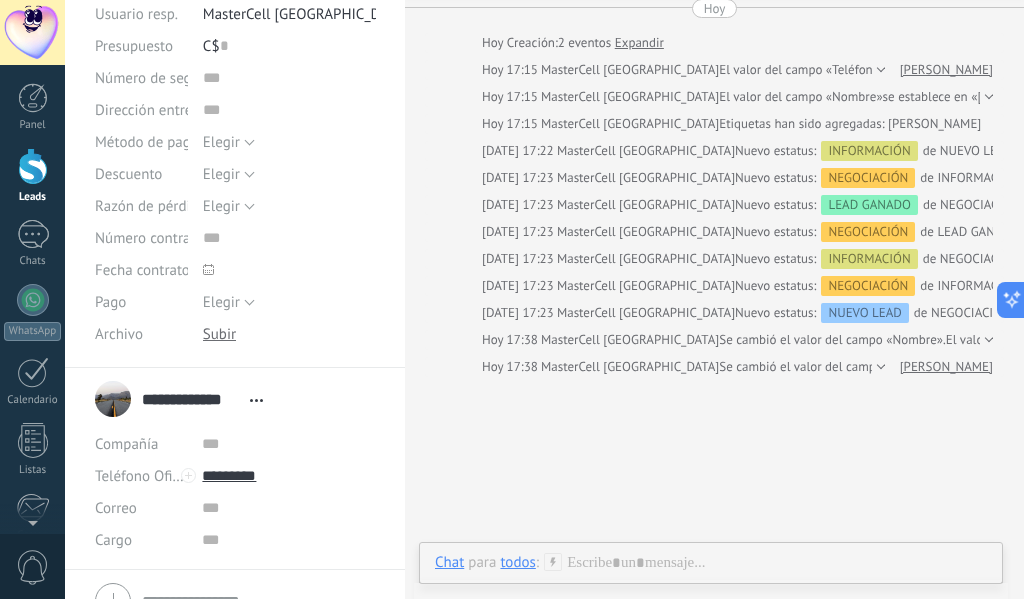 scroll, scrollTop: 102, scrollLeft: 0, axis: vertical 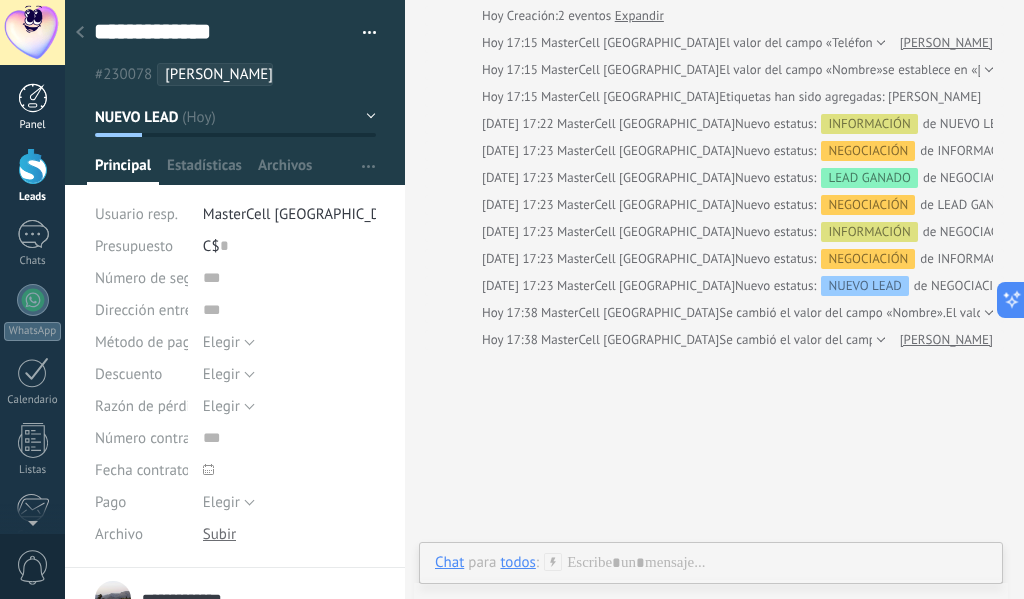 click at bounding box center [33, 98] 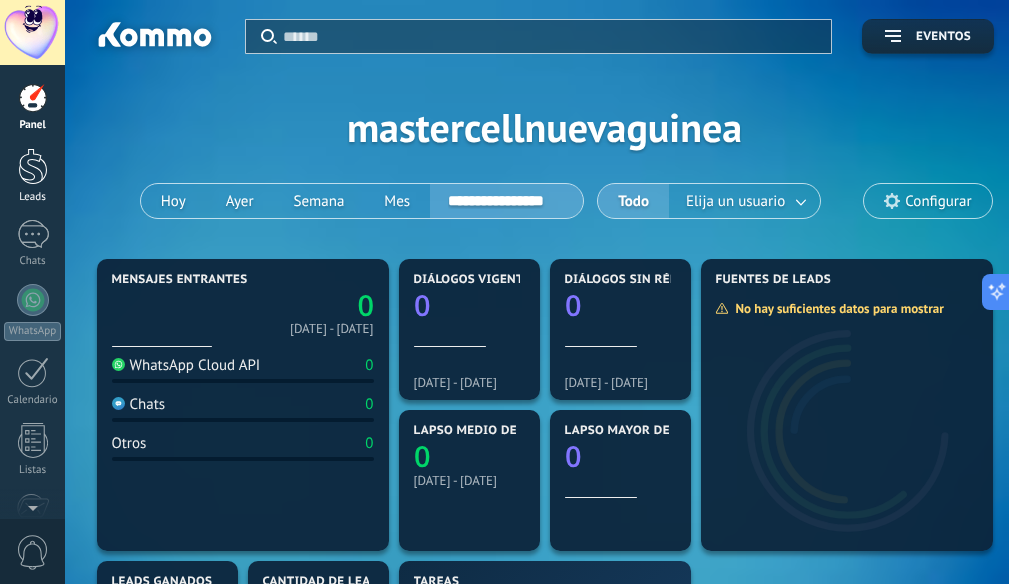 click at bounding box center (33, 166) 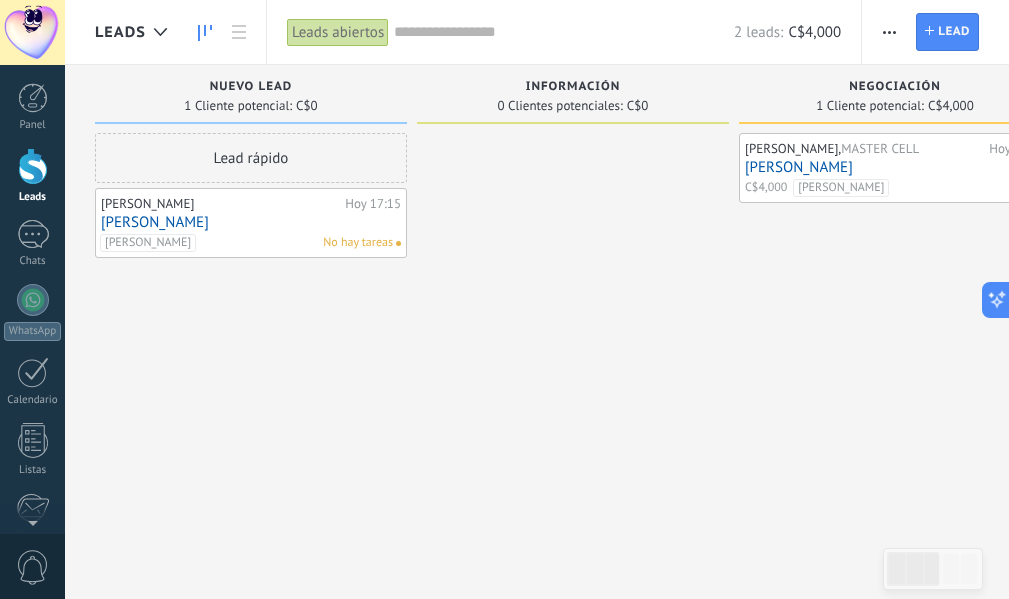 click on "pedro sanchez" at bounding box center [251, 222] 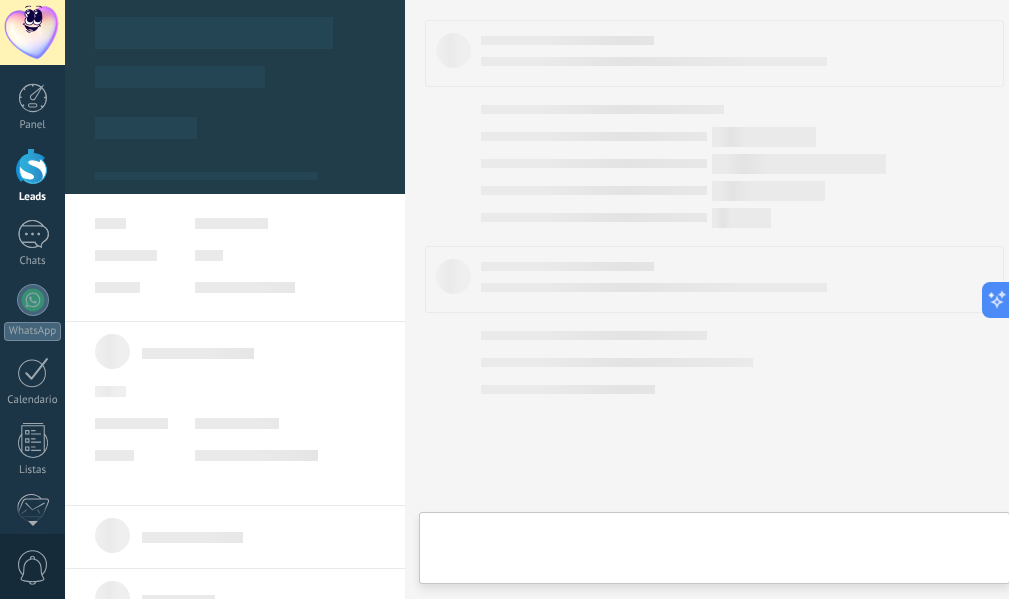 type on "**********" 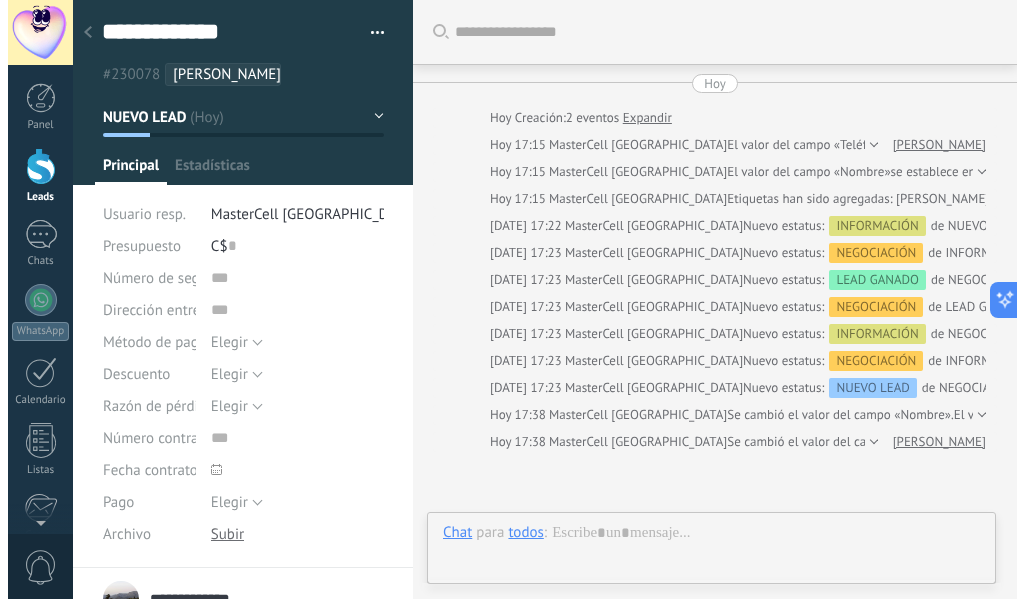 scroll, scrollTop: 30, scrollLeft: 0, axis: vertical 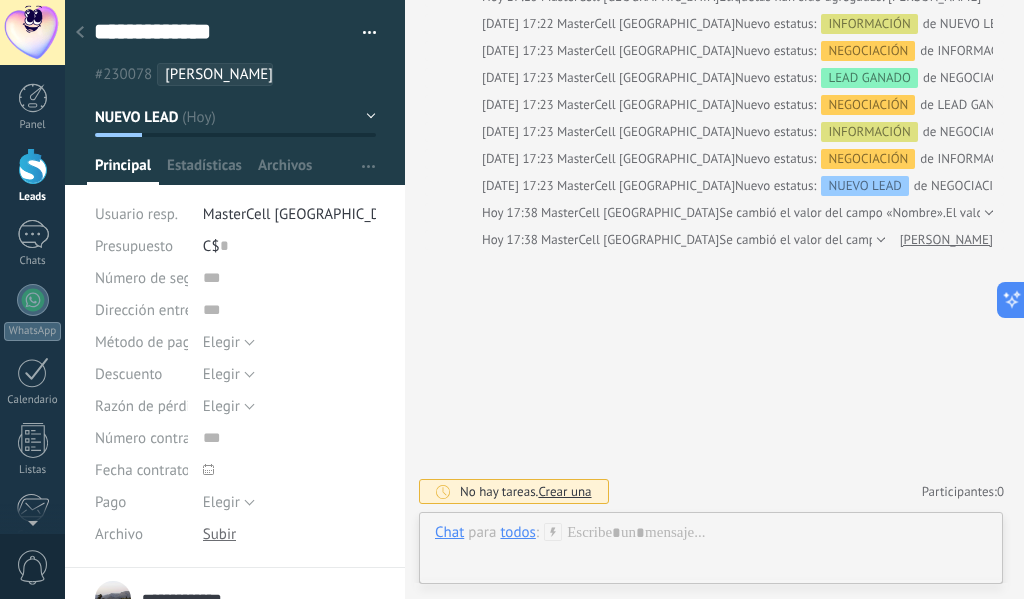 click at bounding box center [80, 33] 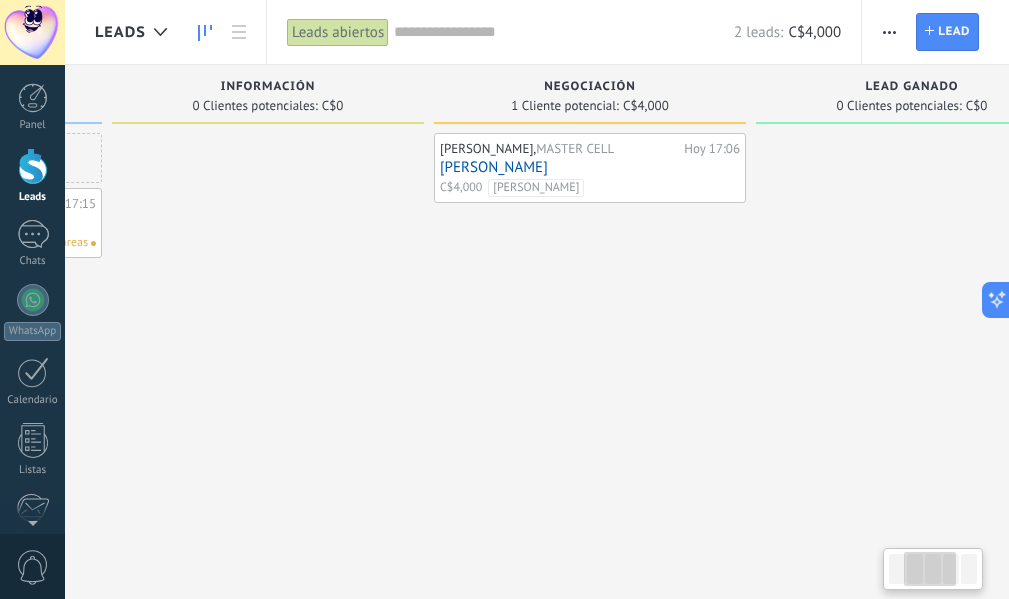 drag, startPoint x: 719, startPoint y: 247, endPoint x: 421, endPoint y: 263, distance: 298.42923 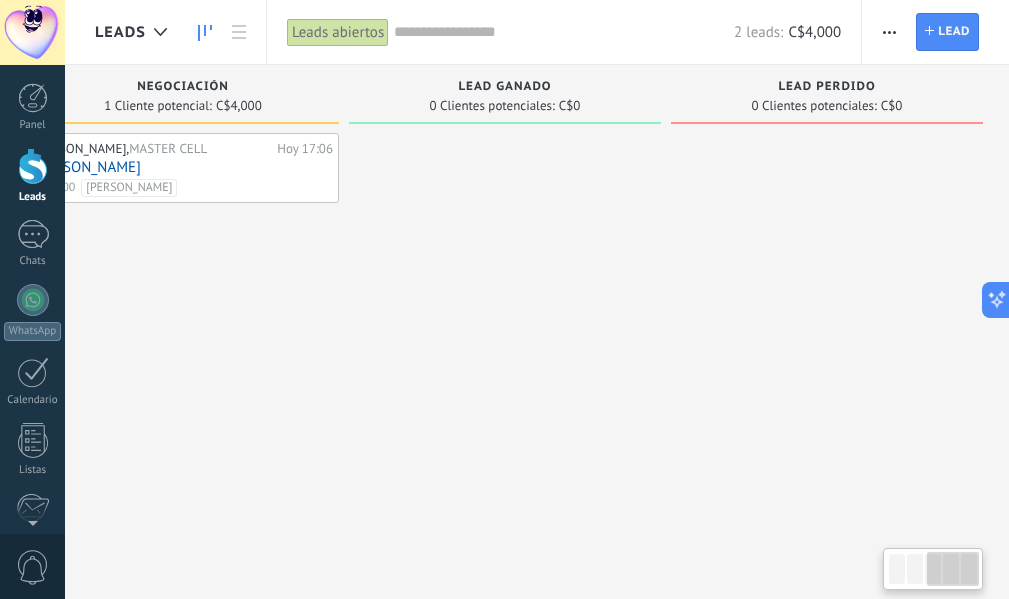 drag, startPoint x: 800, startPoint y: 260, endPoint x: 372, endPoint y: 309, distance: 430.79578 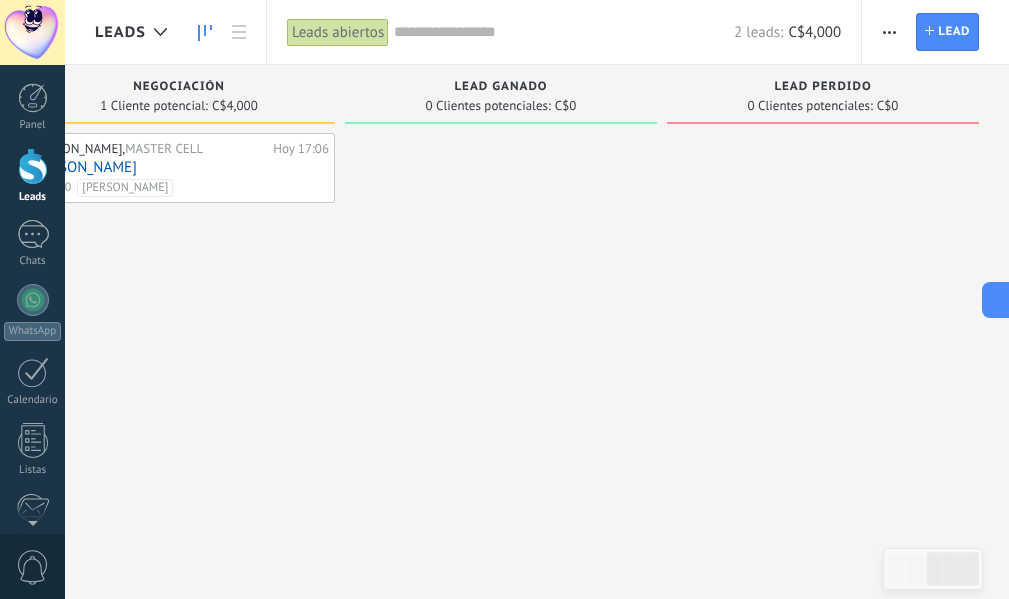 drag, startPoint x: 869, startPoint y: 372, endPoint x: 621, endPoint y: 387, distance: 248.45322 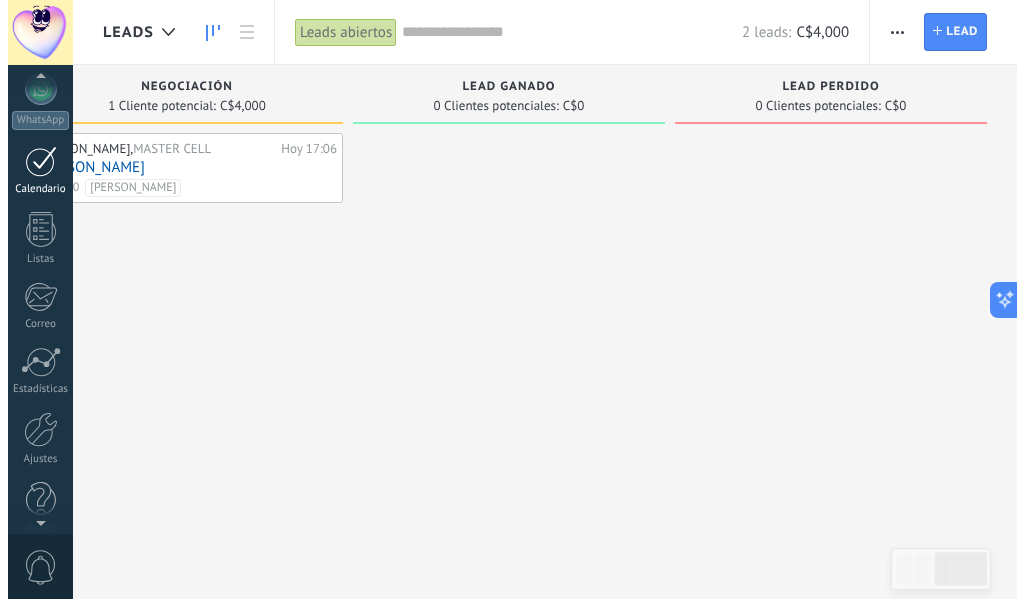 scroll, scrollTop: 233, scrollLeft: 0, axis: vertical 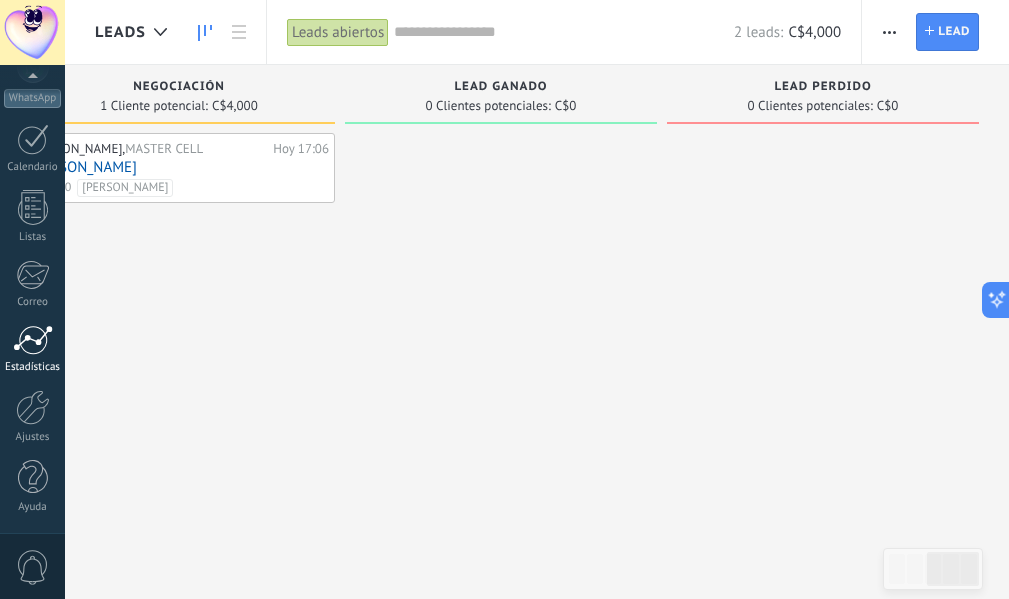 click at bounding box center [33, 340] 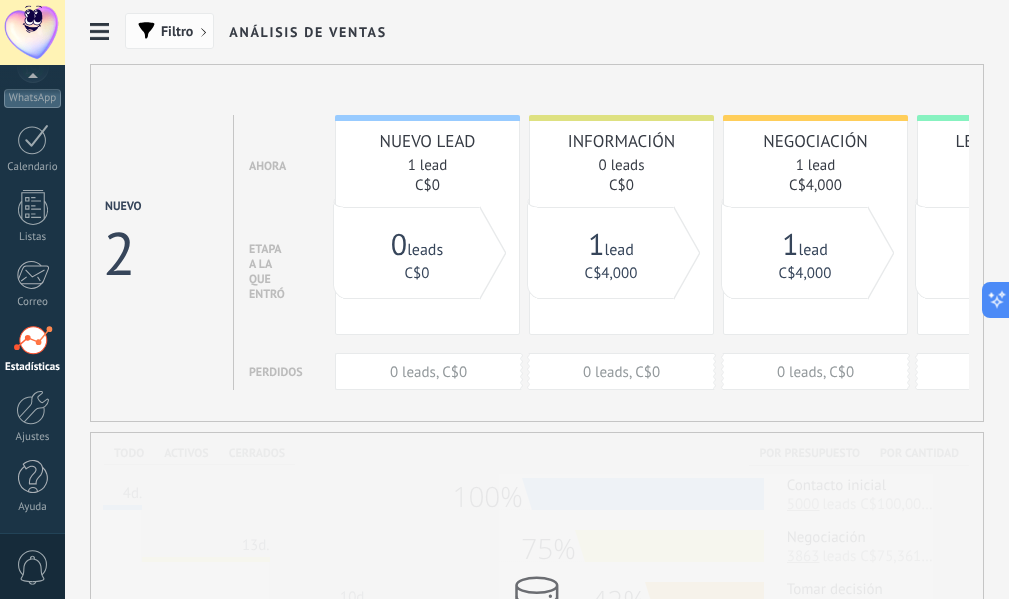 click on "Filtro" at bounding box center [177, 31] 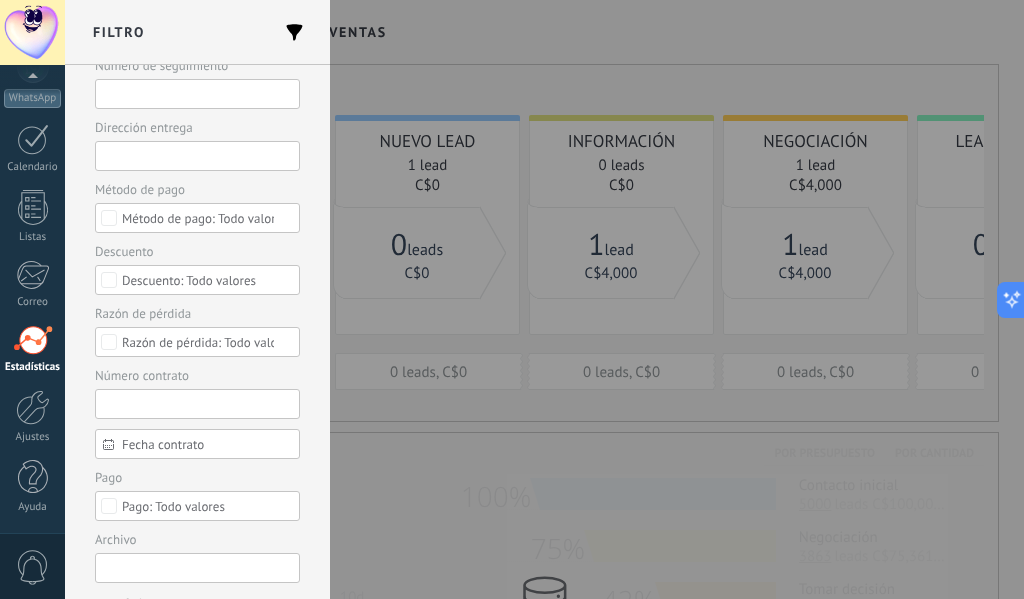scroll, scrollTop: 0, scrollLeft: 0, axis: both 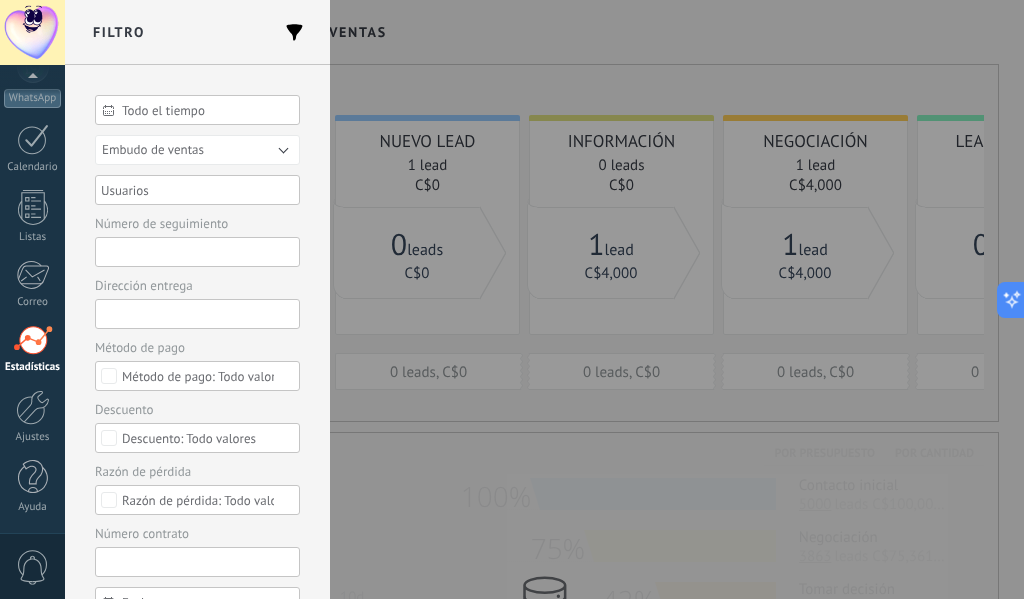 click at bounding box center (108, 111) 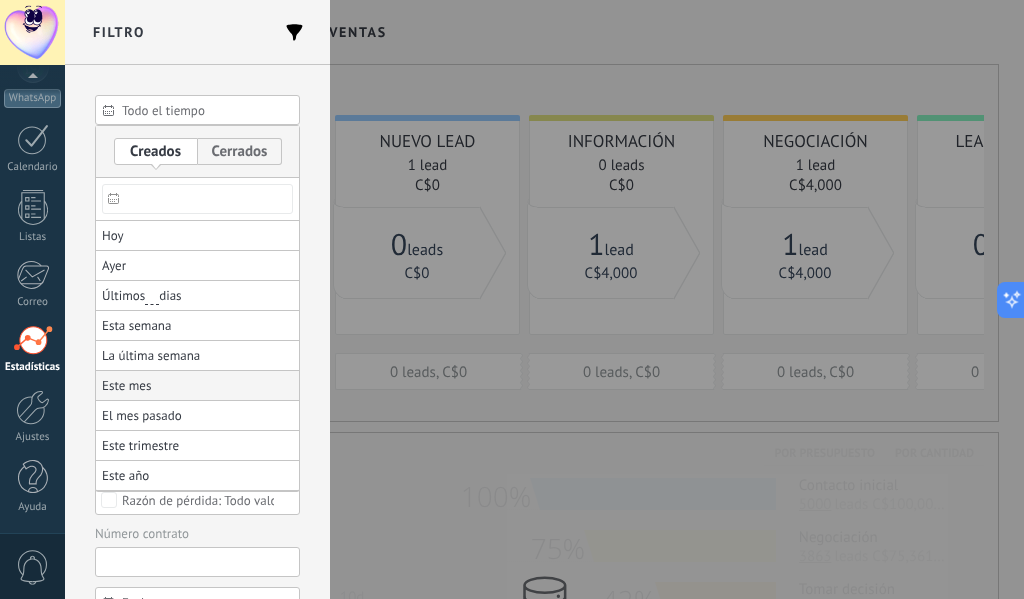 click on "Este mes" at bounding box center (197, 386) 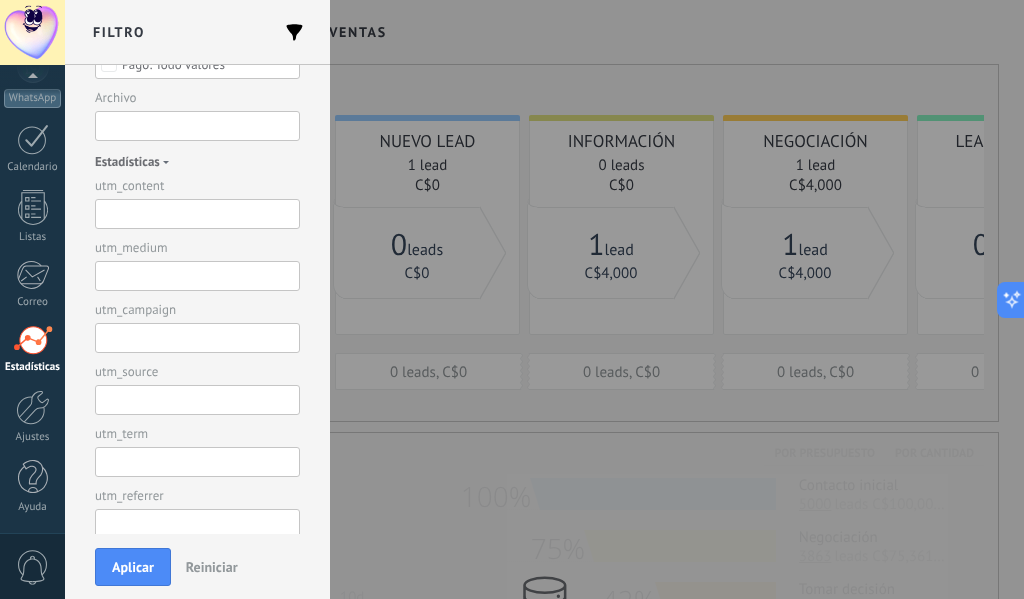 scroll, scrollTop: 923, scrollLeft: 0, axis: vertical 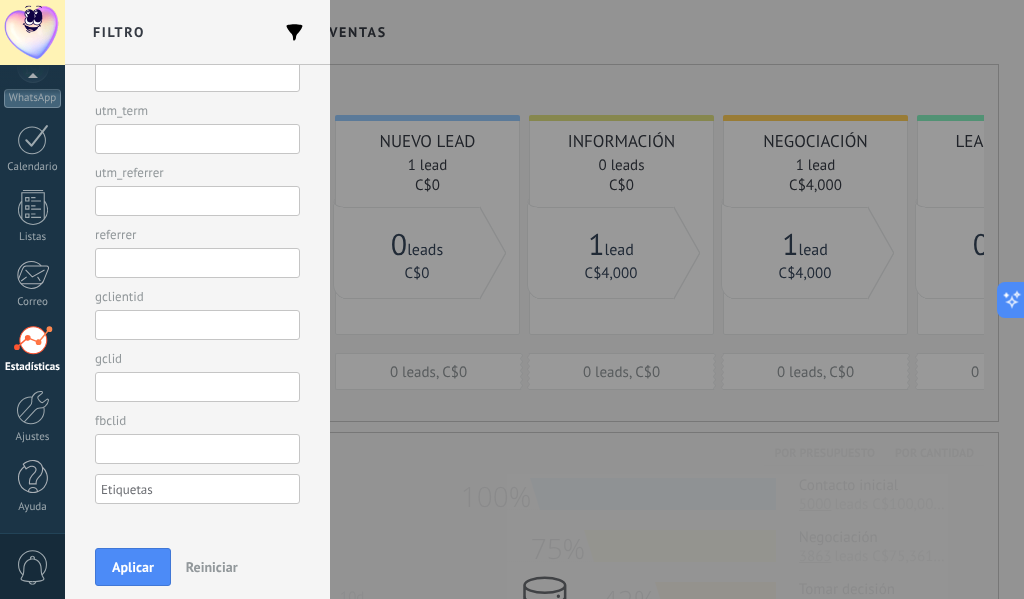 click at bounding box center (190, 489) 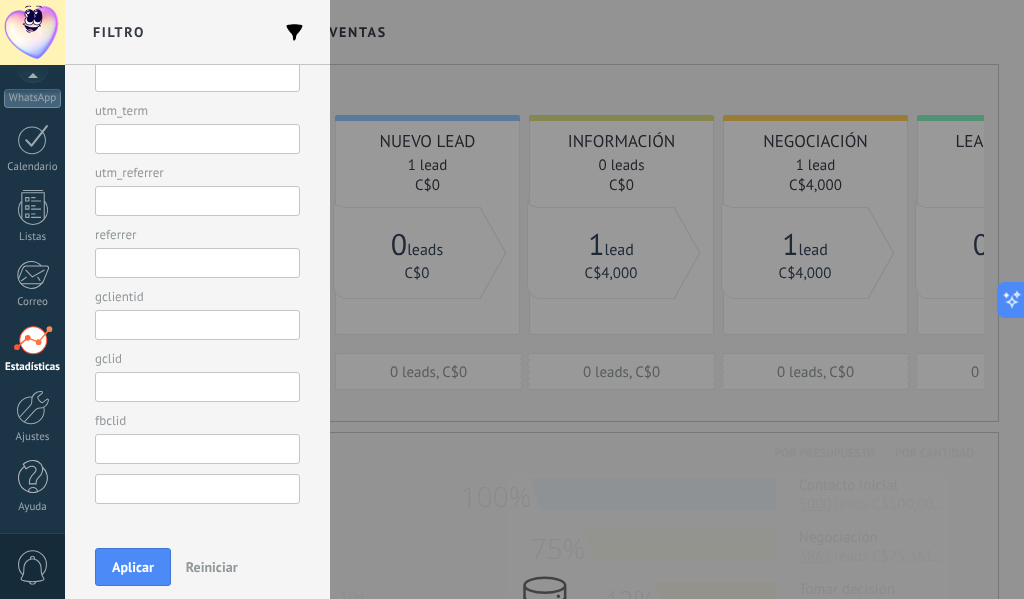 click at bounding box center (186, 489) 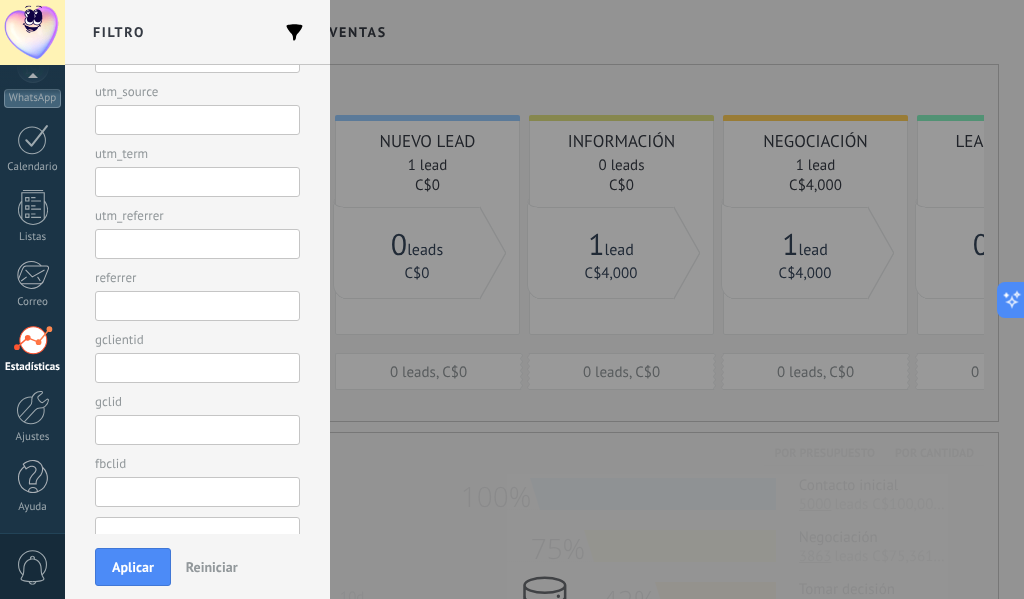 scroll, scrollTop: 923, scrollLeft: 0, axis: vertical 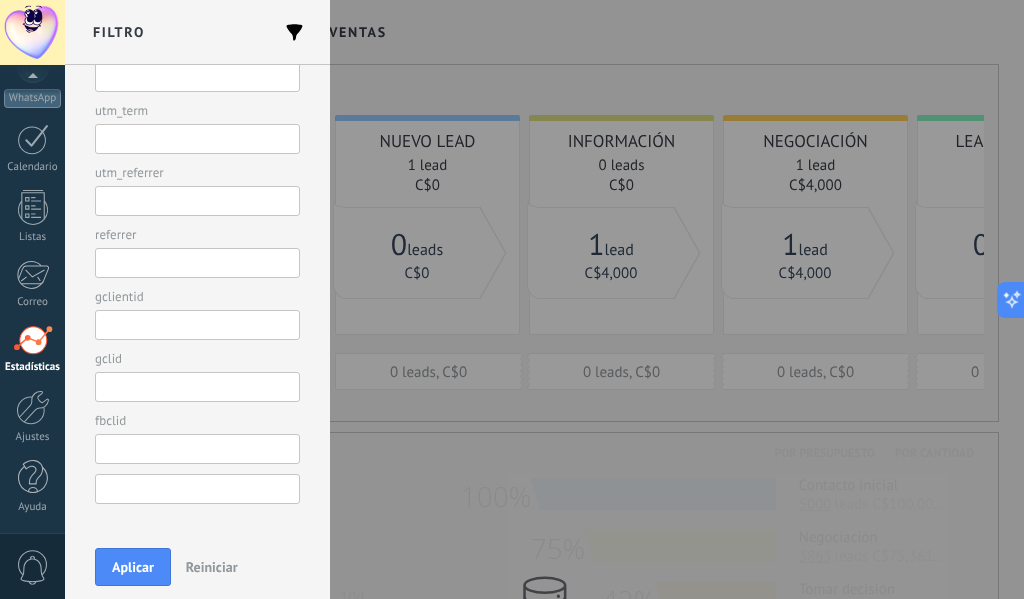 click at bounding box center (151, 489) 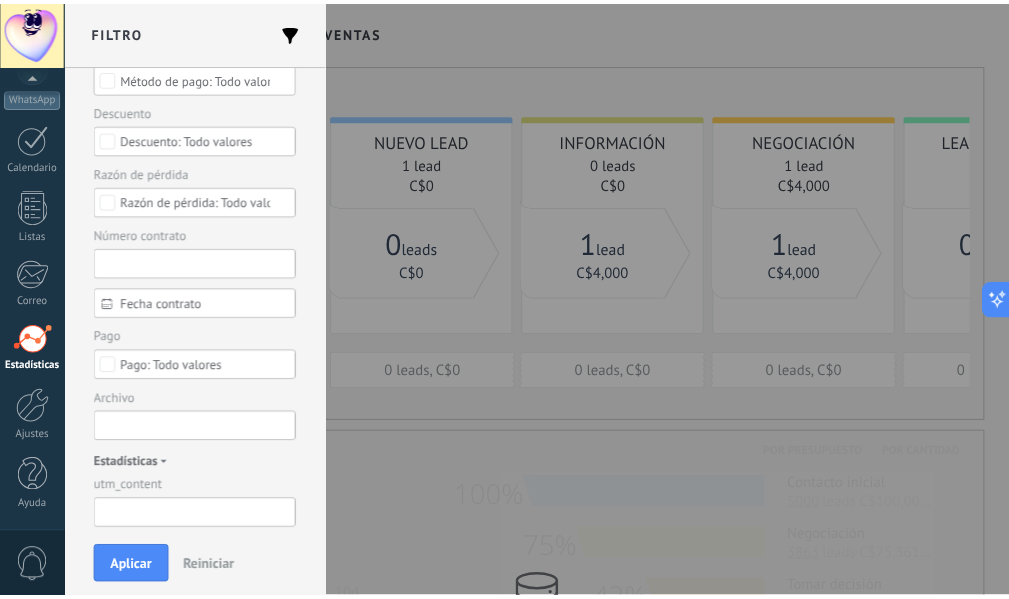 scroll, scrollTop: 300, scrollLeft: 0, axis: vertical 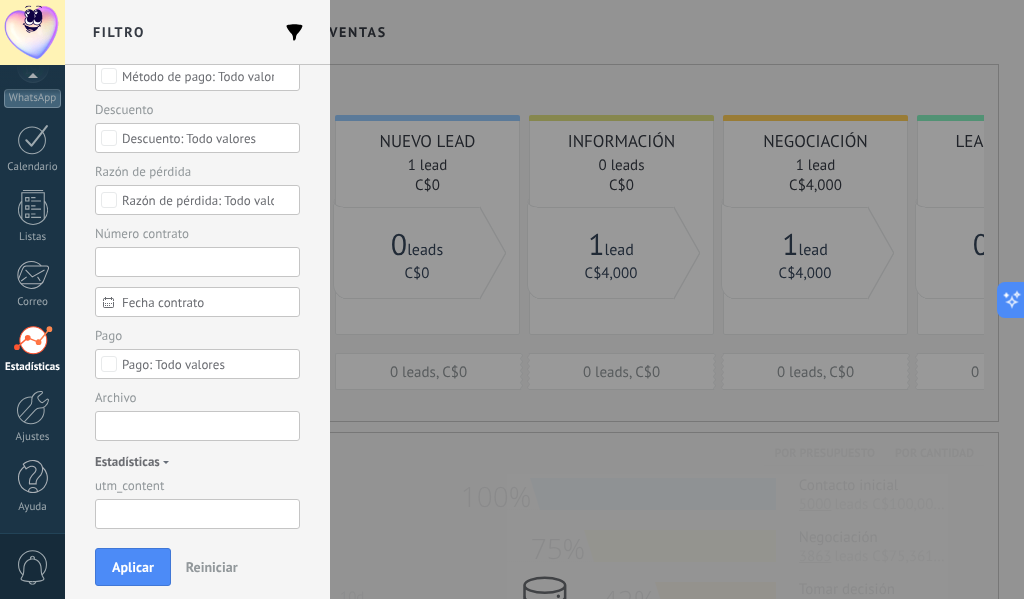 click on "Aplicar" at bounding box center [133, 567] 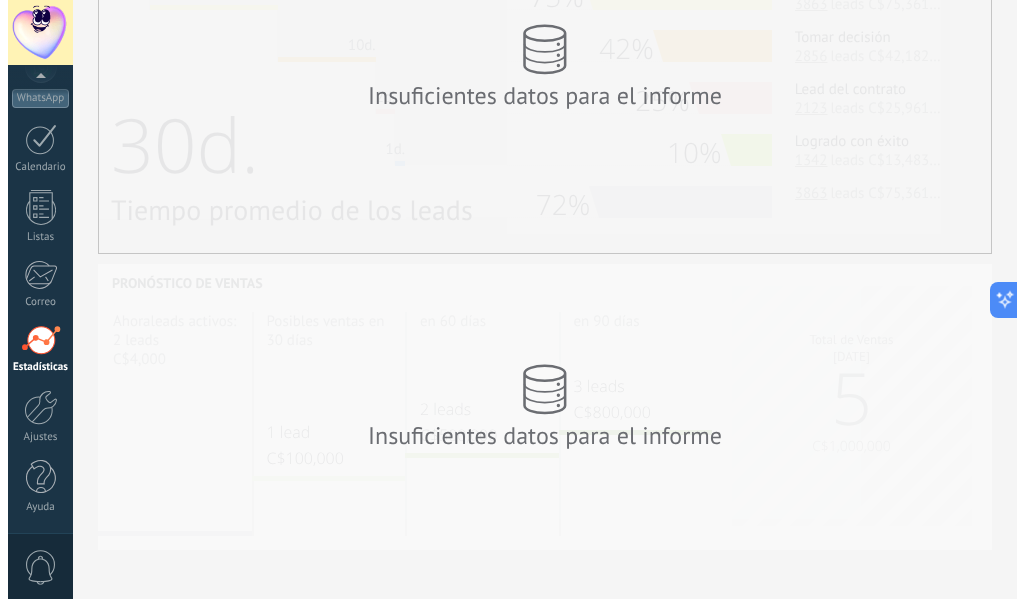scroll, scrollTop: 569, scrollLeft: 0, axis: vertical 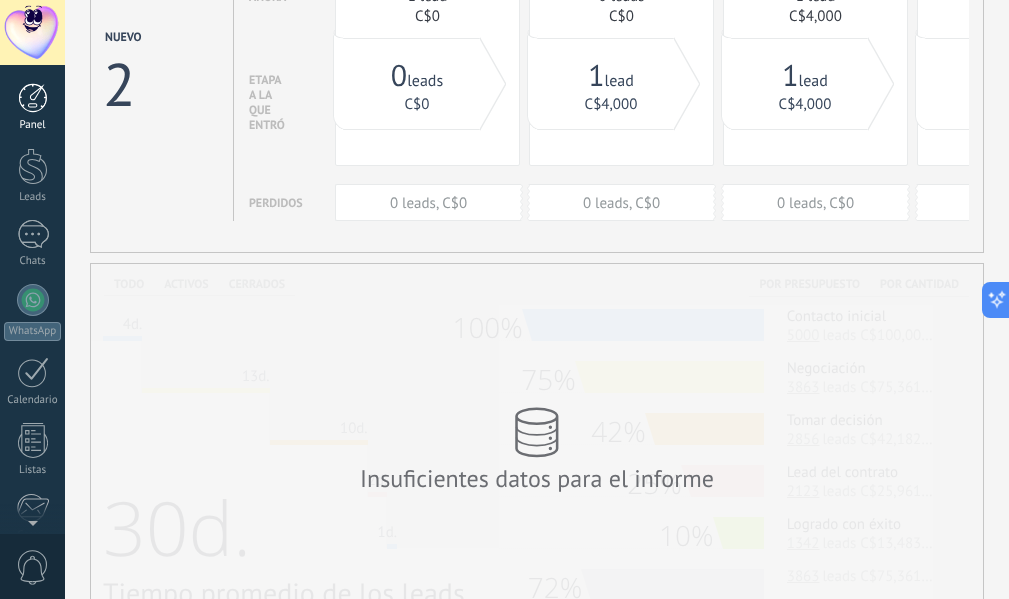 click at bounding box center (33, 98) 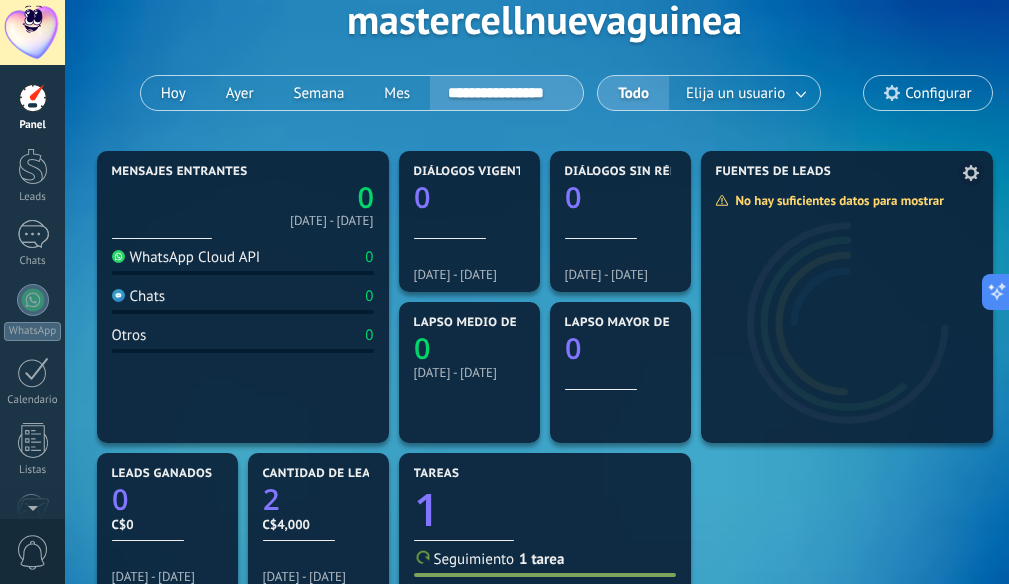 scroll, scrollTop: 0, scrollLeft: 0, axis: both 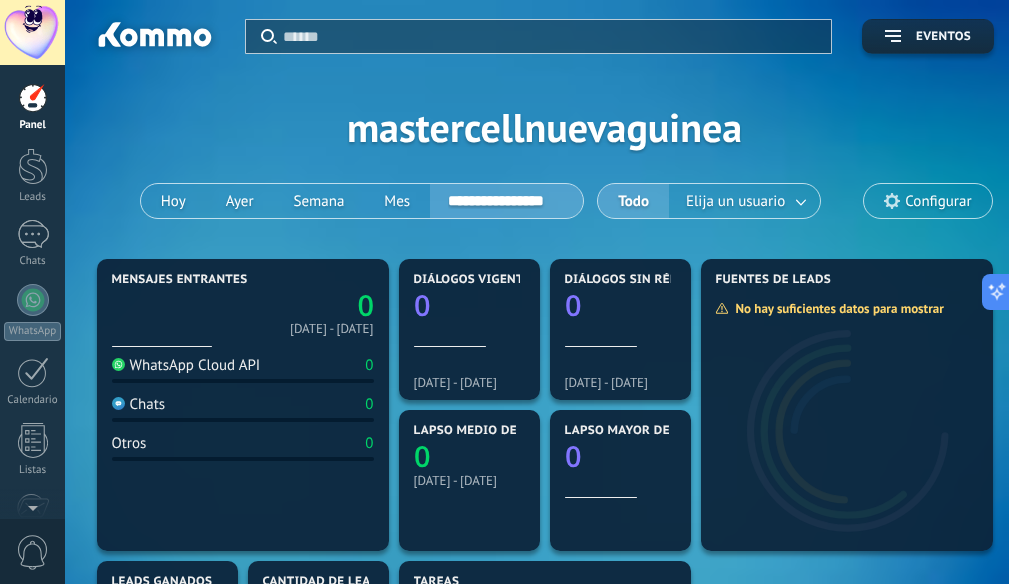 click at bounding box center [551, 36] 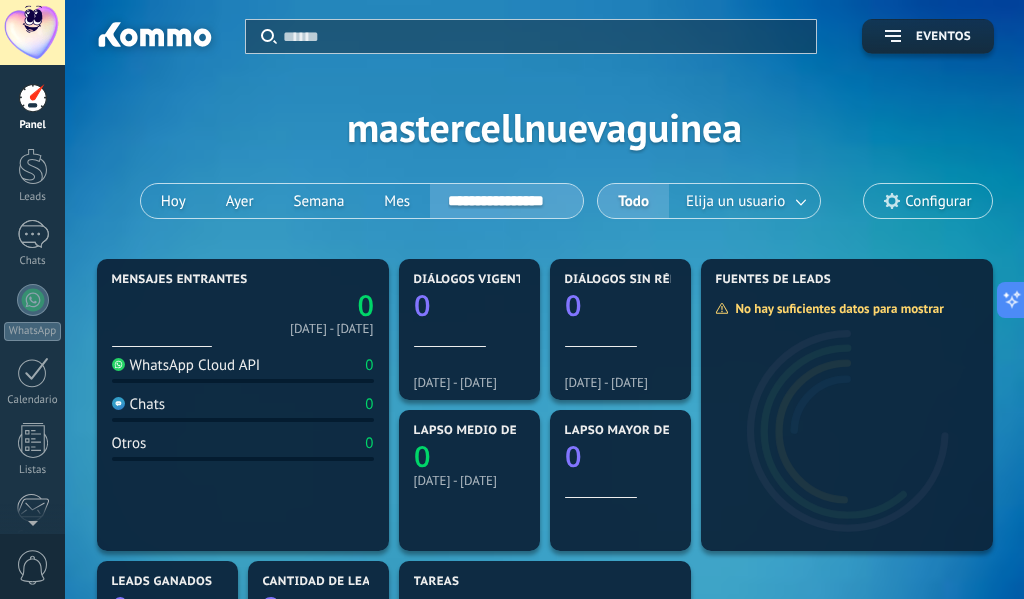 click at bounding box center [512, 299] 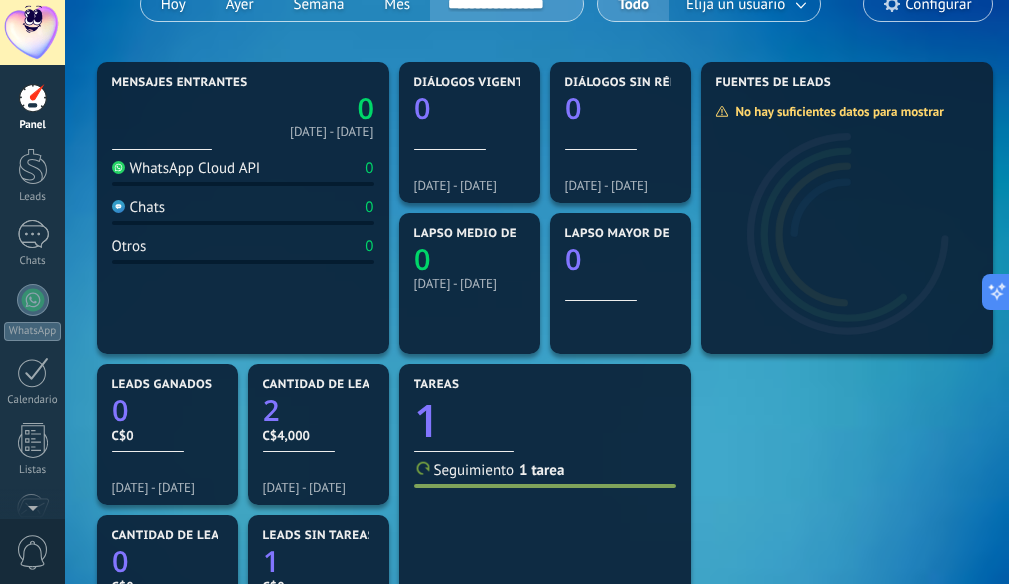 scroll, scrollTop: 200, scrollLeft: 0, axis: vertical 